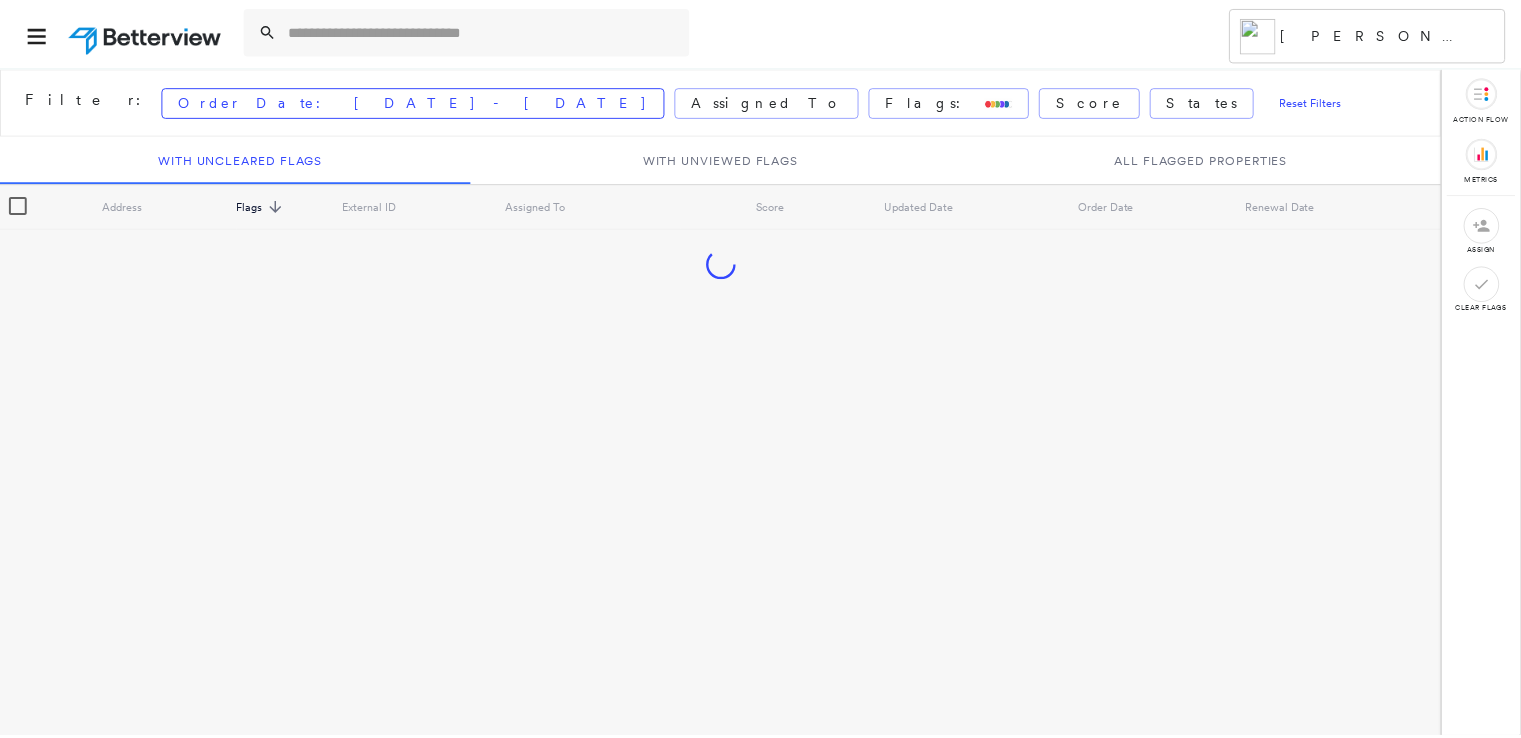 scroll, scrollTop: 0, scrollLeft: 0, axis: both 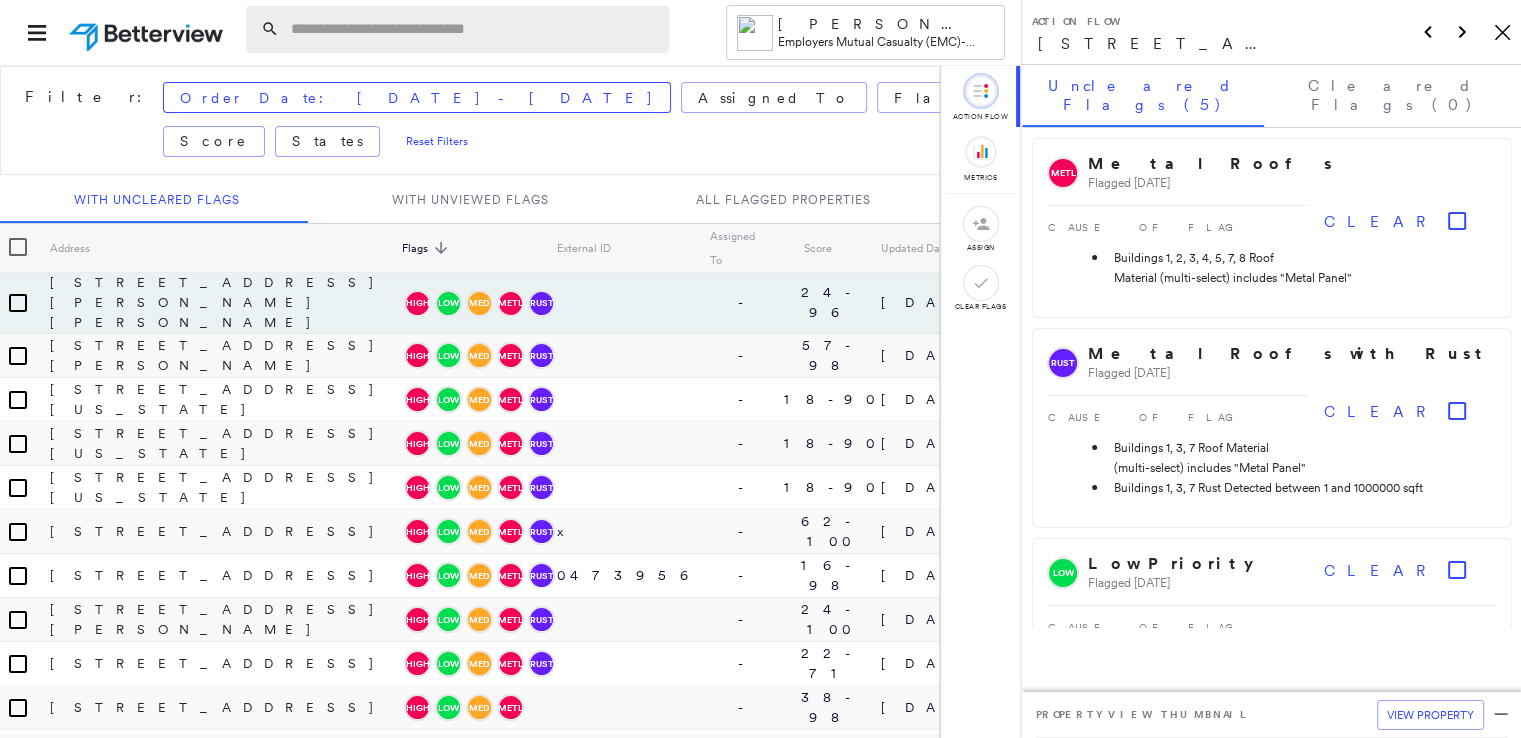 click at bounding box center [474, 29] 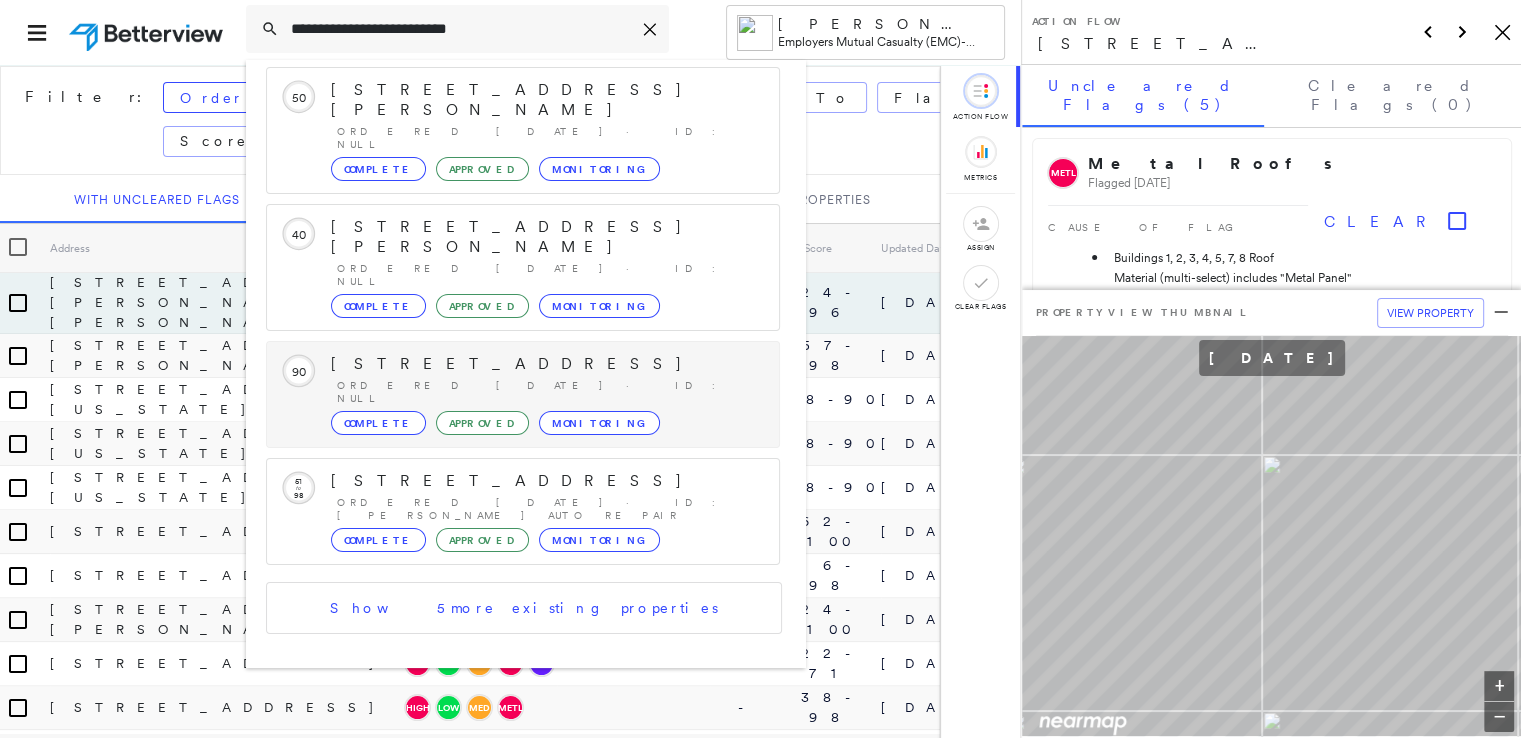 scroll, scrollTop: 208, scrollLeft: 0, axis: vertical 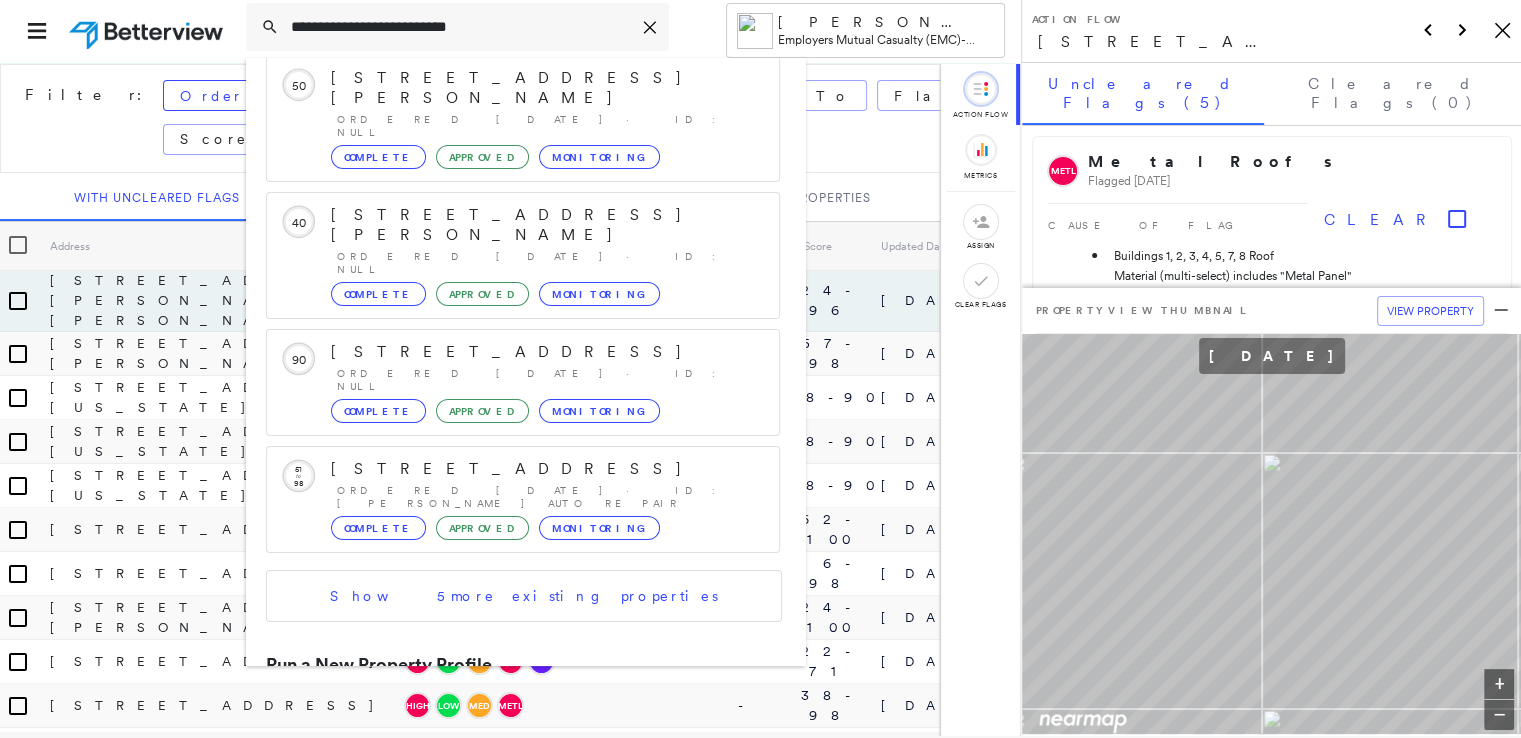 type on "**********" 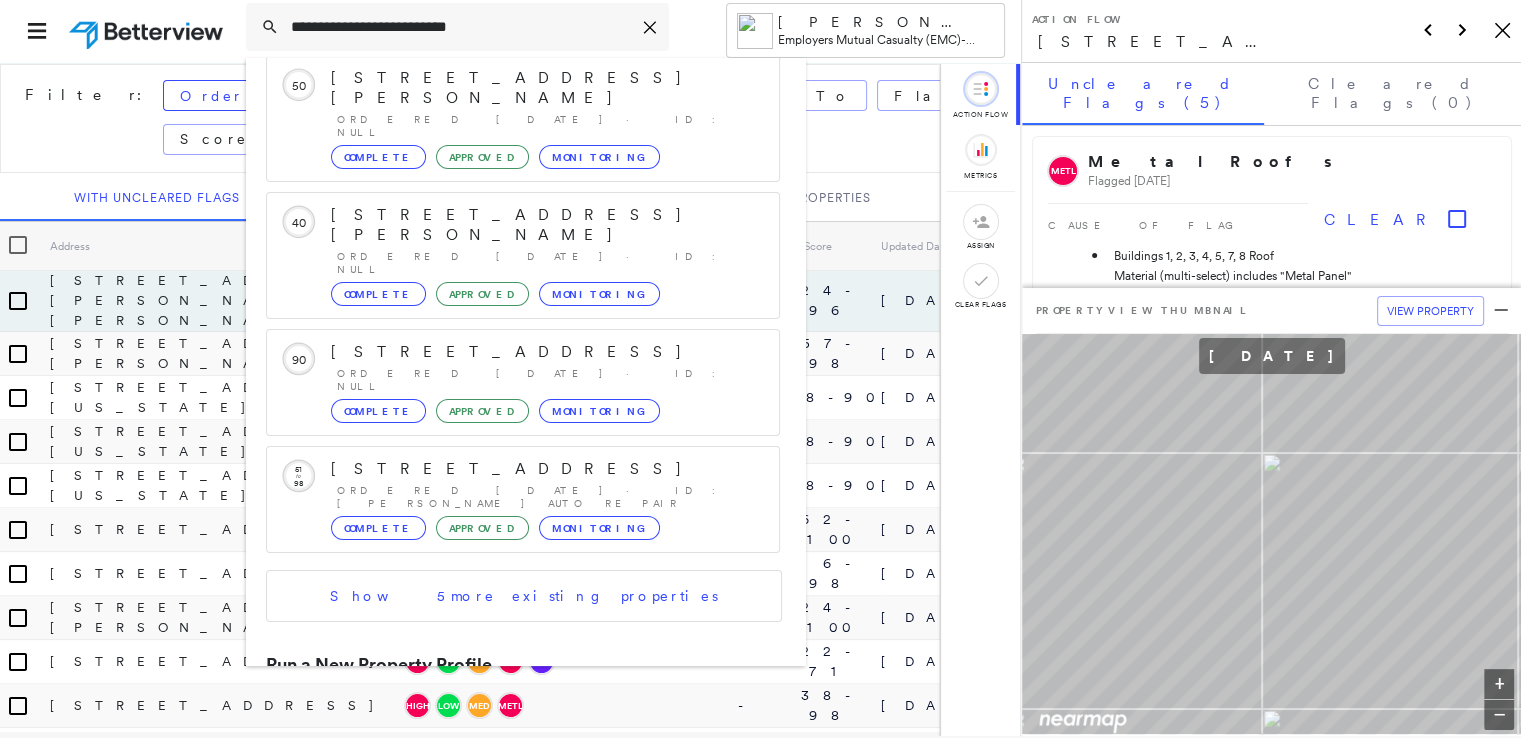 click on "[STREET_ADDRESS]" at bounding box center [501, 734] 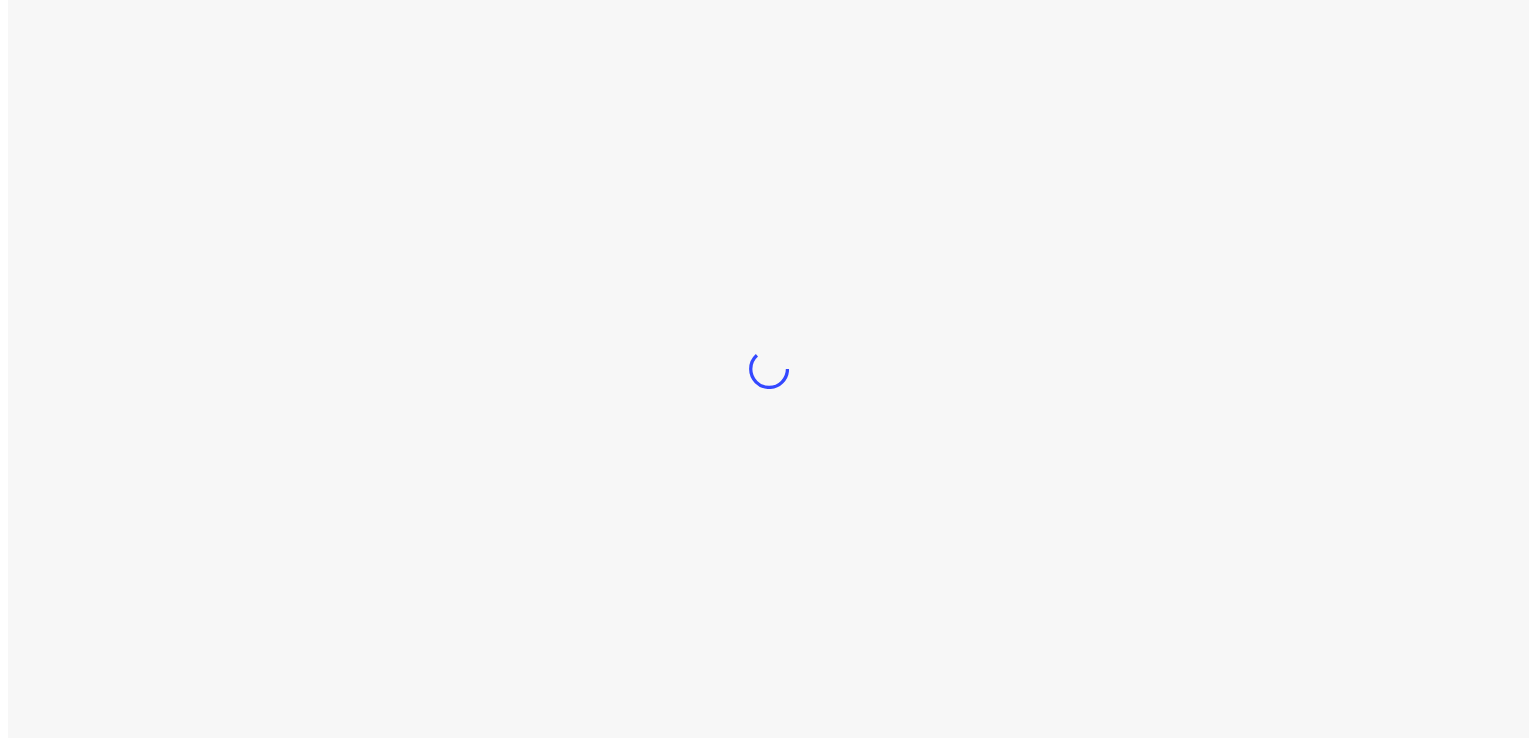 scroll, scrollTop: 0, scrollLeft: 0, axis: both 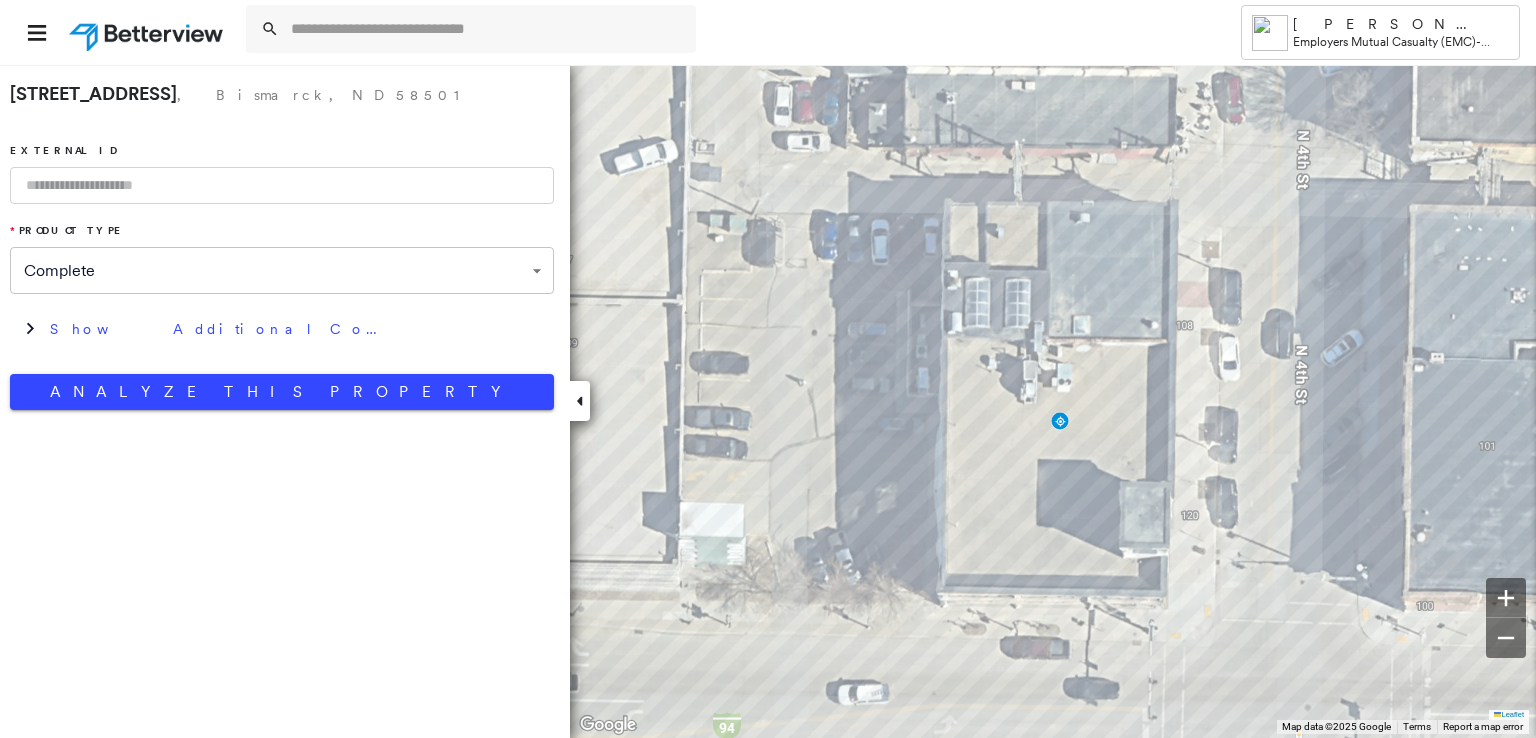 click at bounding box center (282, 185) 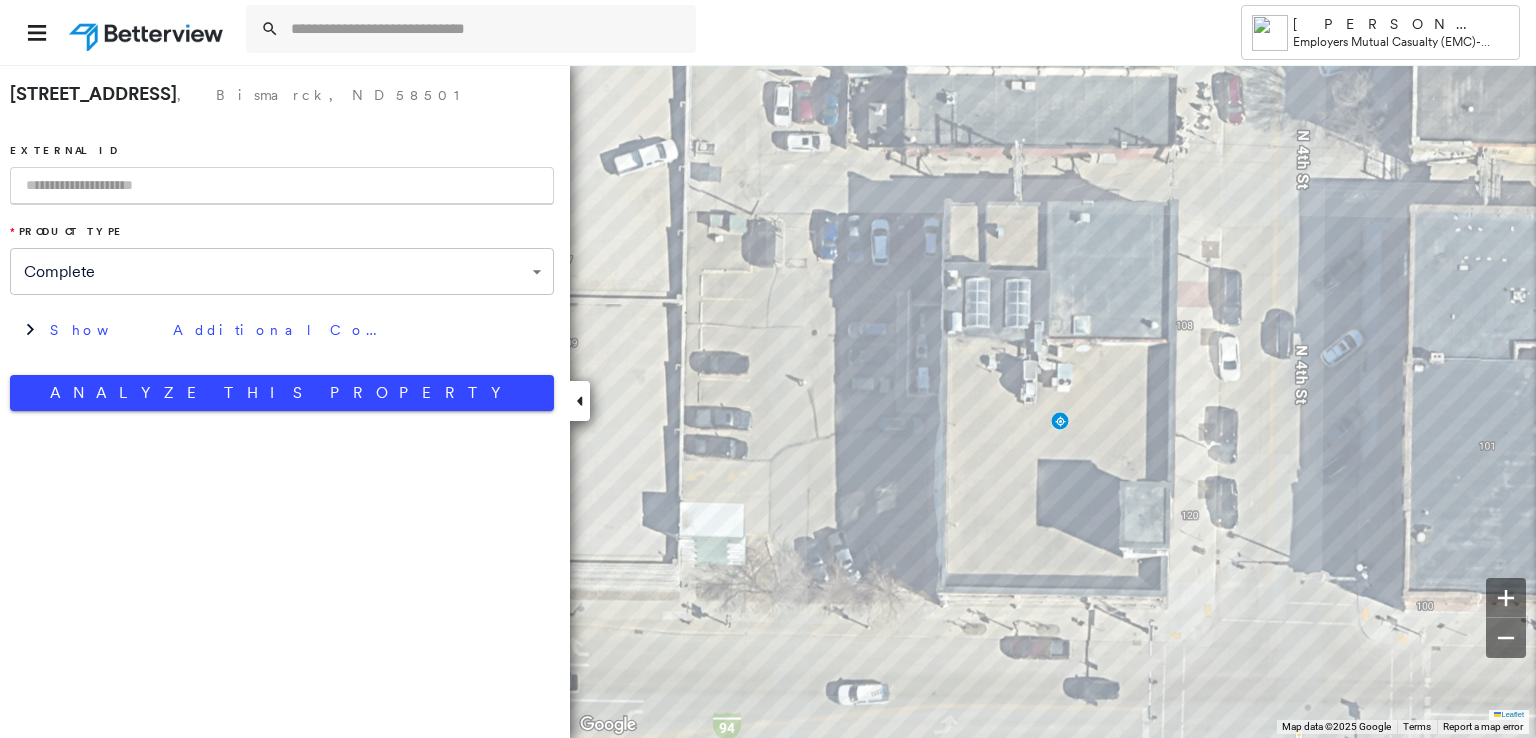 click at bounding box center (282, 186) 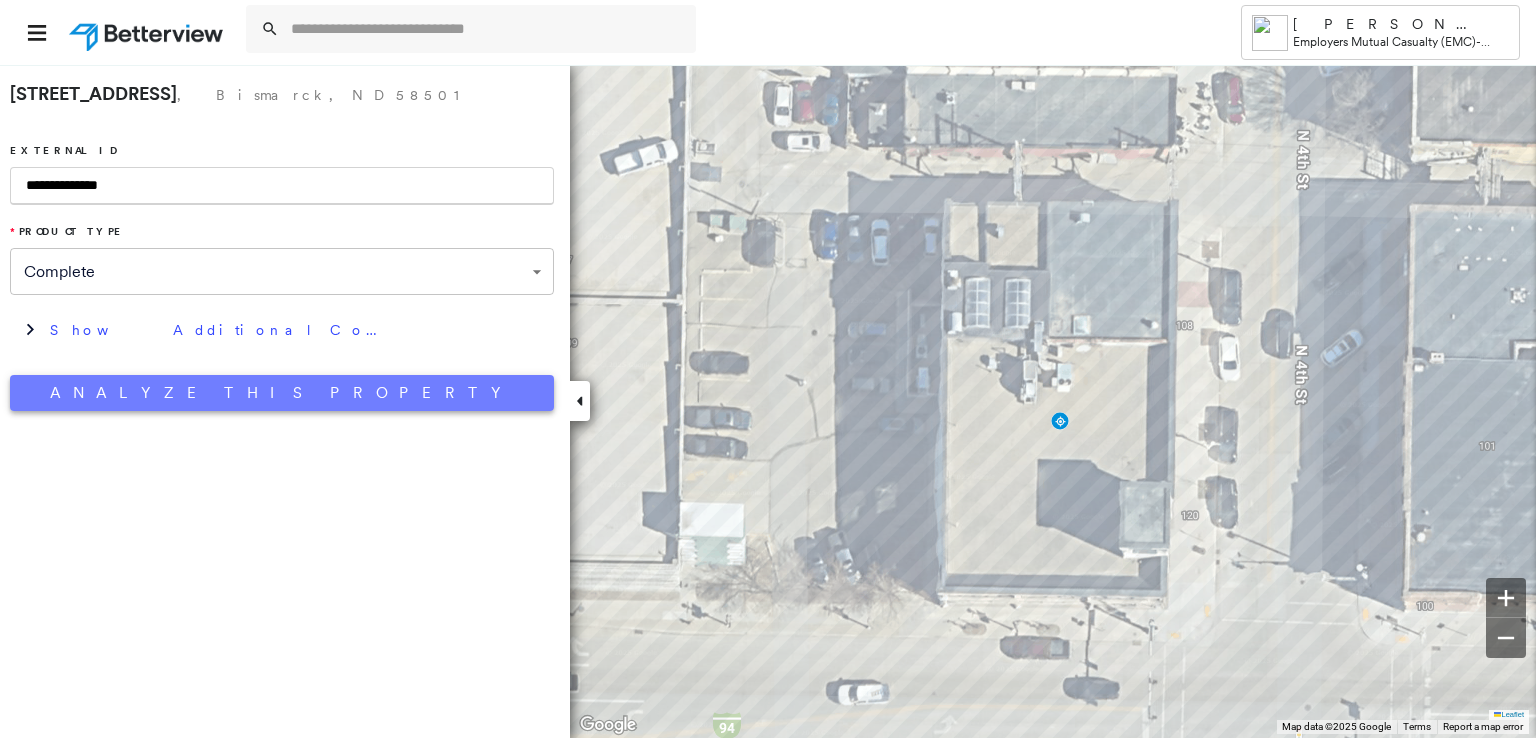 type on "**********" 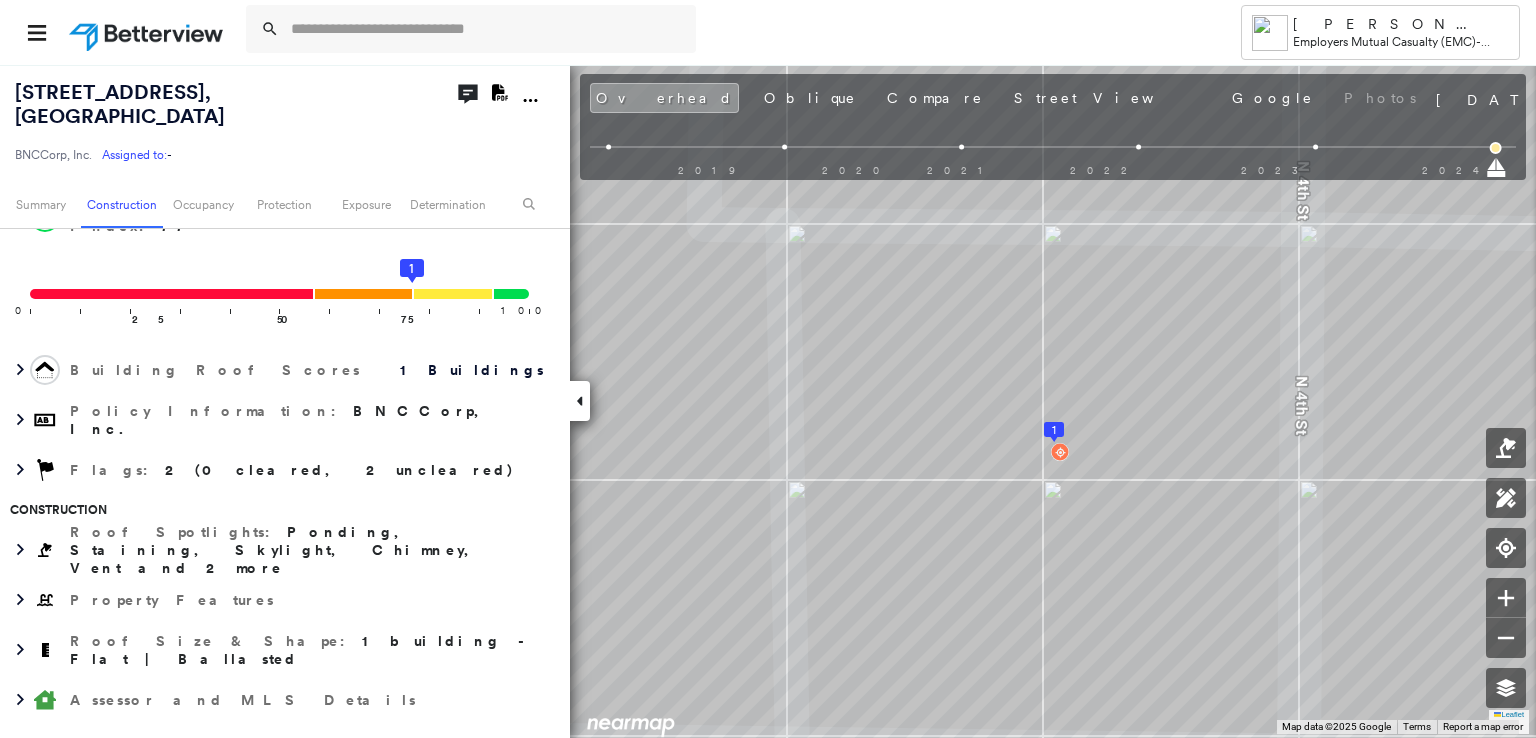 scroll, scrollTop: 0, scrollLeft: 0, axis: both 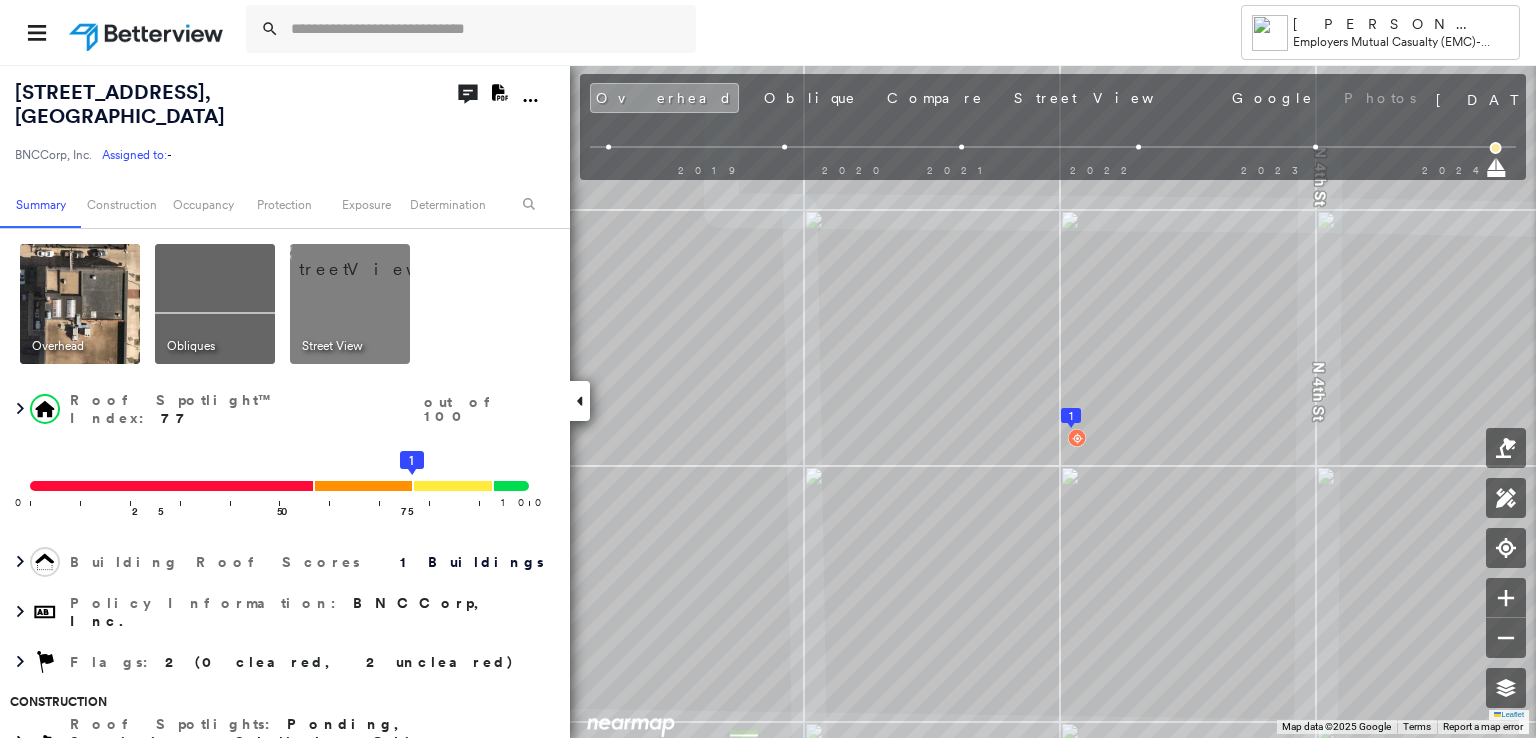 click at bounding box center (80, 304) 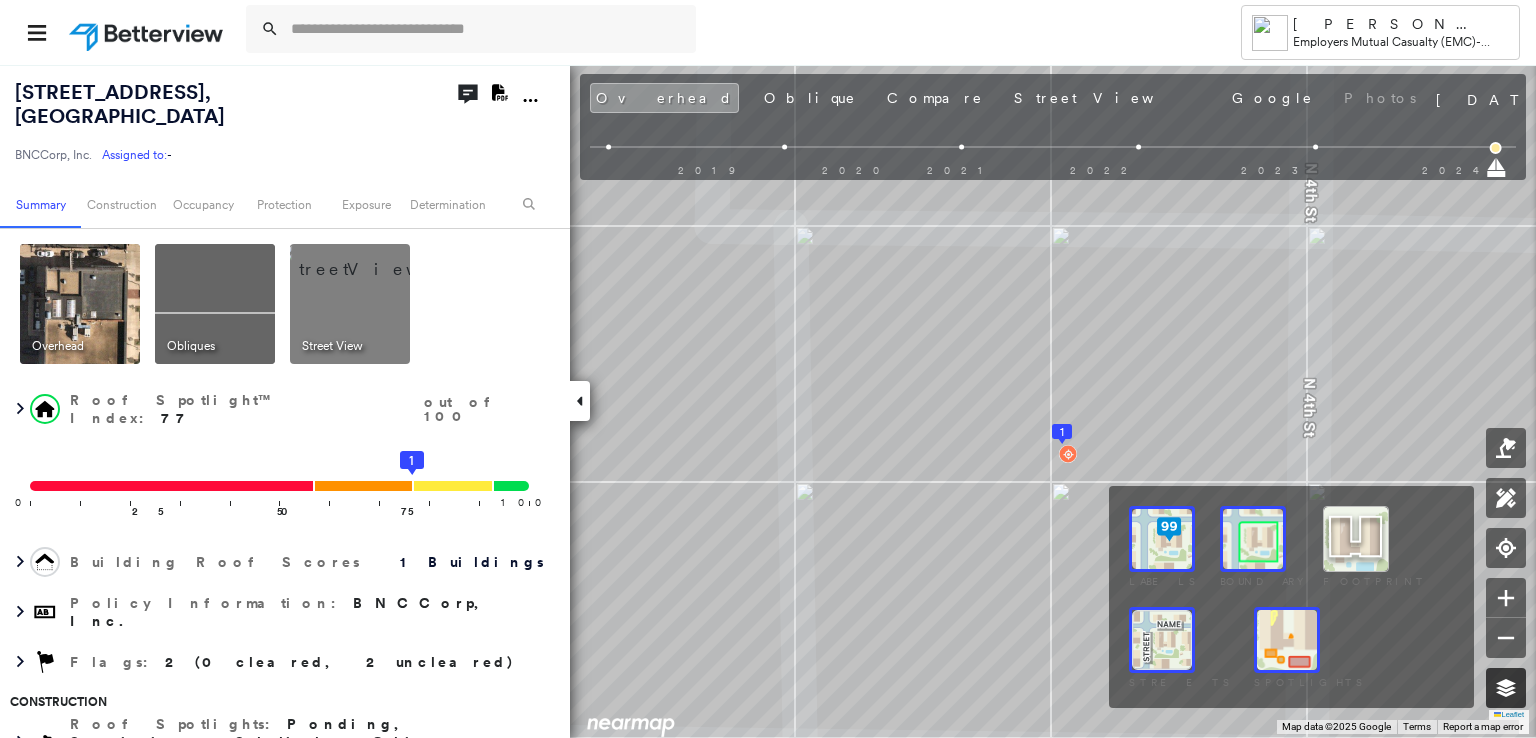 click at bounding box center (1506, 688) 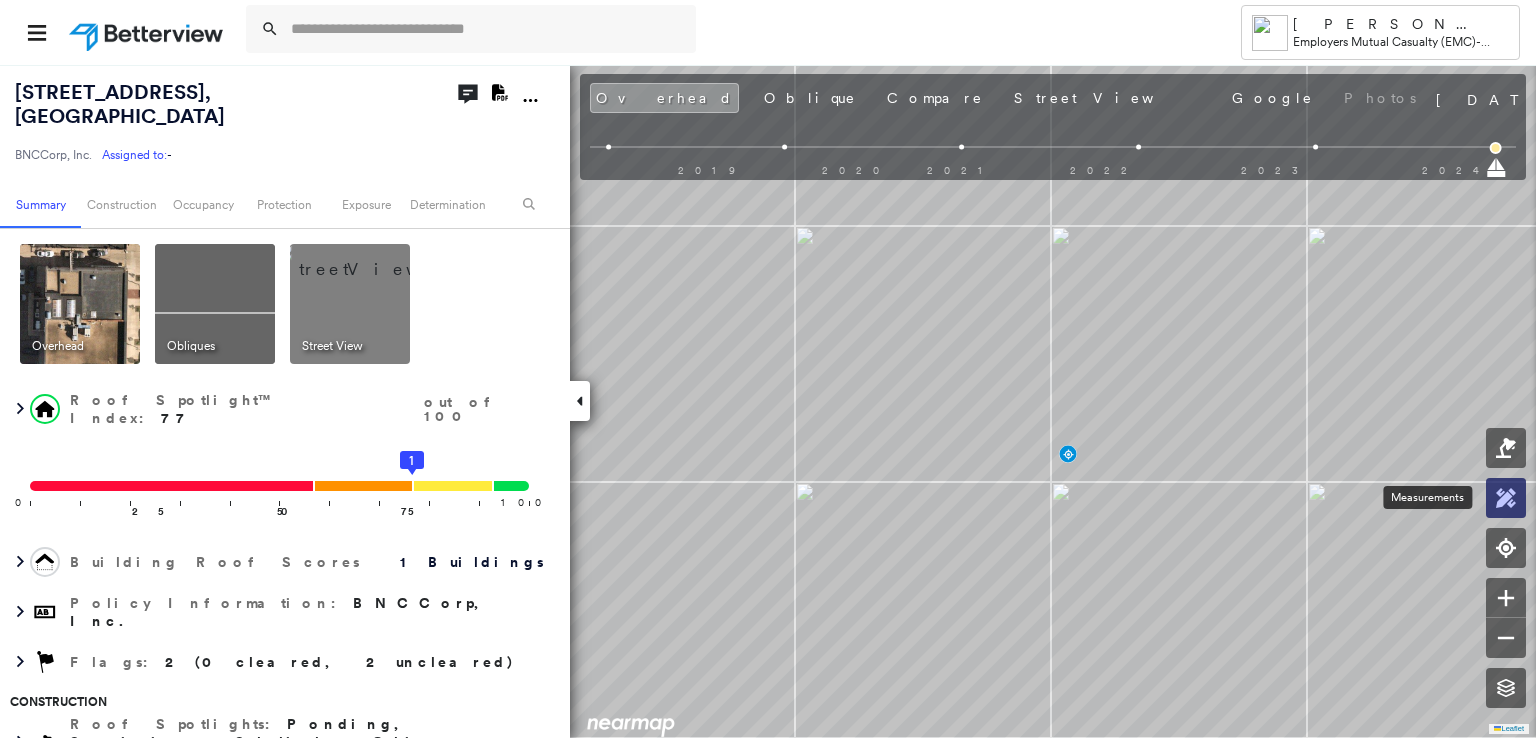 click 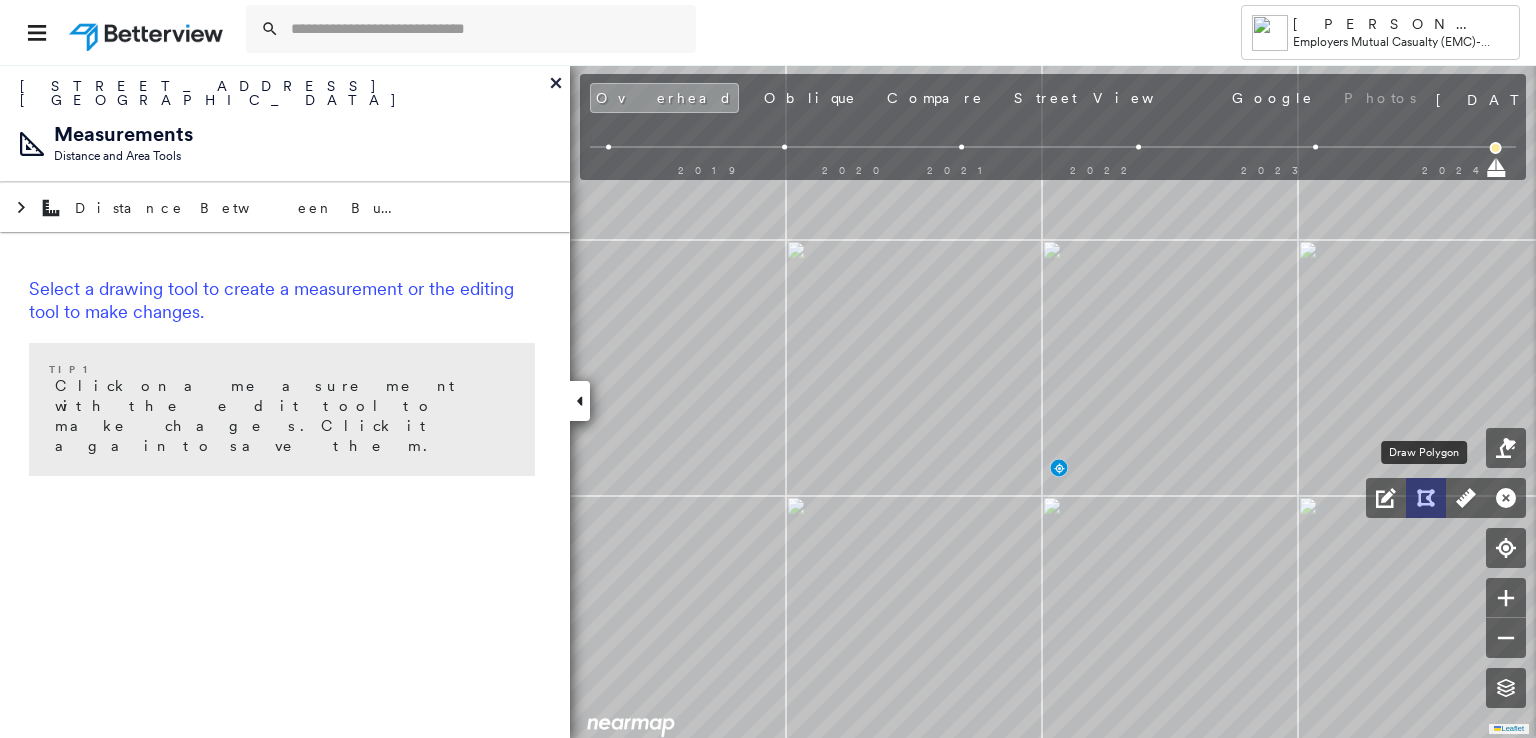 click 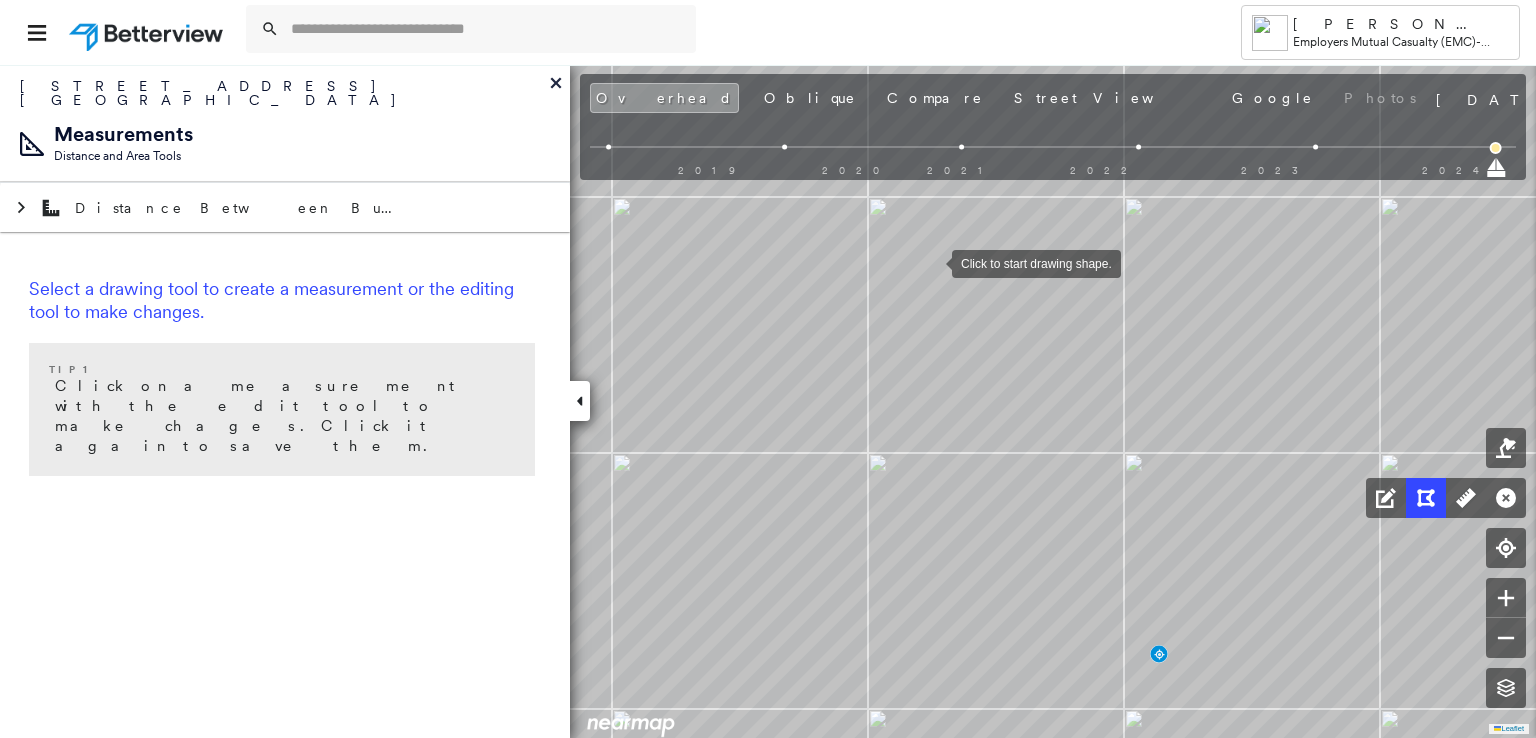 click at bounding box center (932, 262) 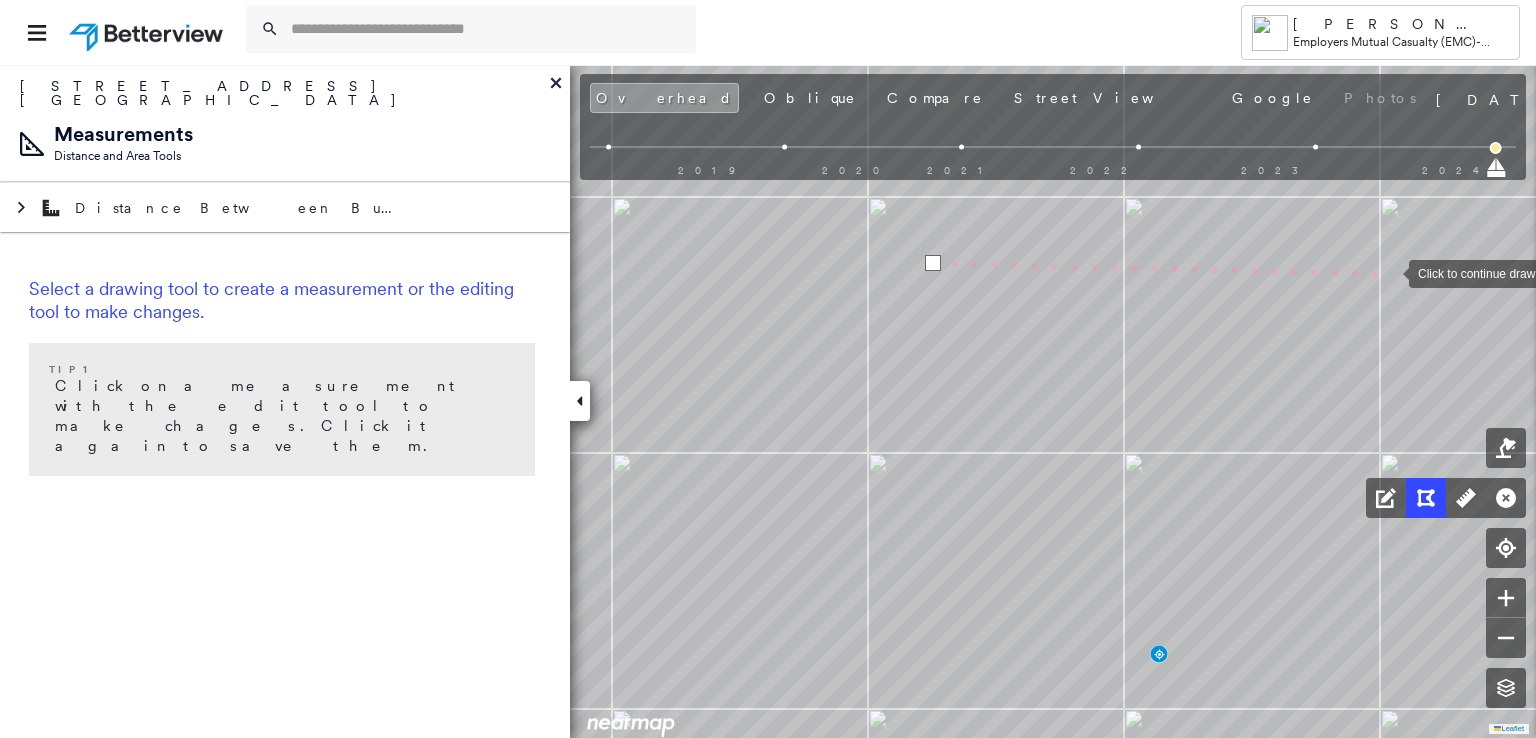 click at bounding box center [1389, 272] 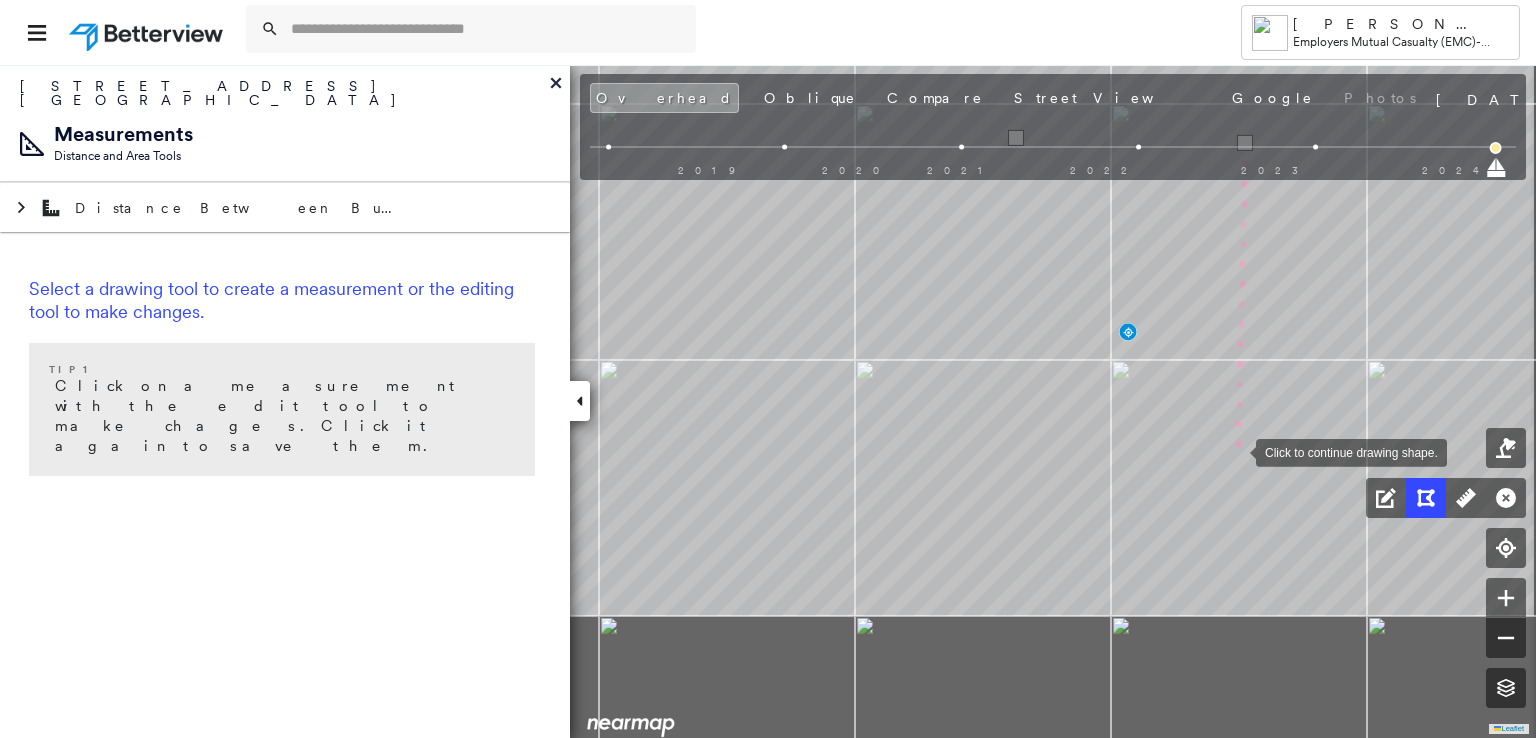 drag, startPoint x: 1391, startPoint y: 641, endPoint x: 1236, endPoint y: 453, distance: 243.65755 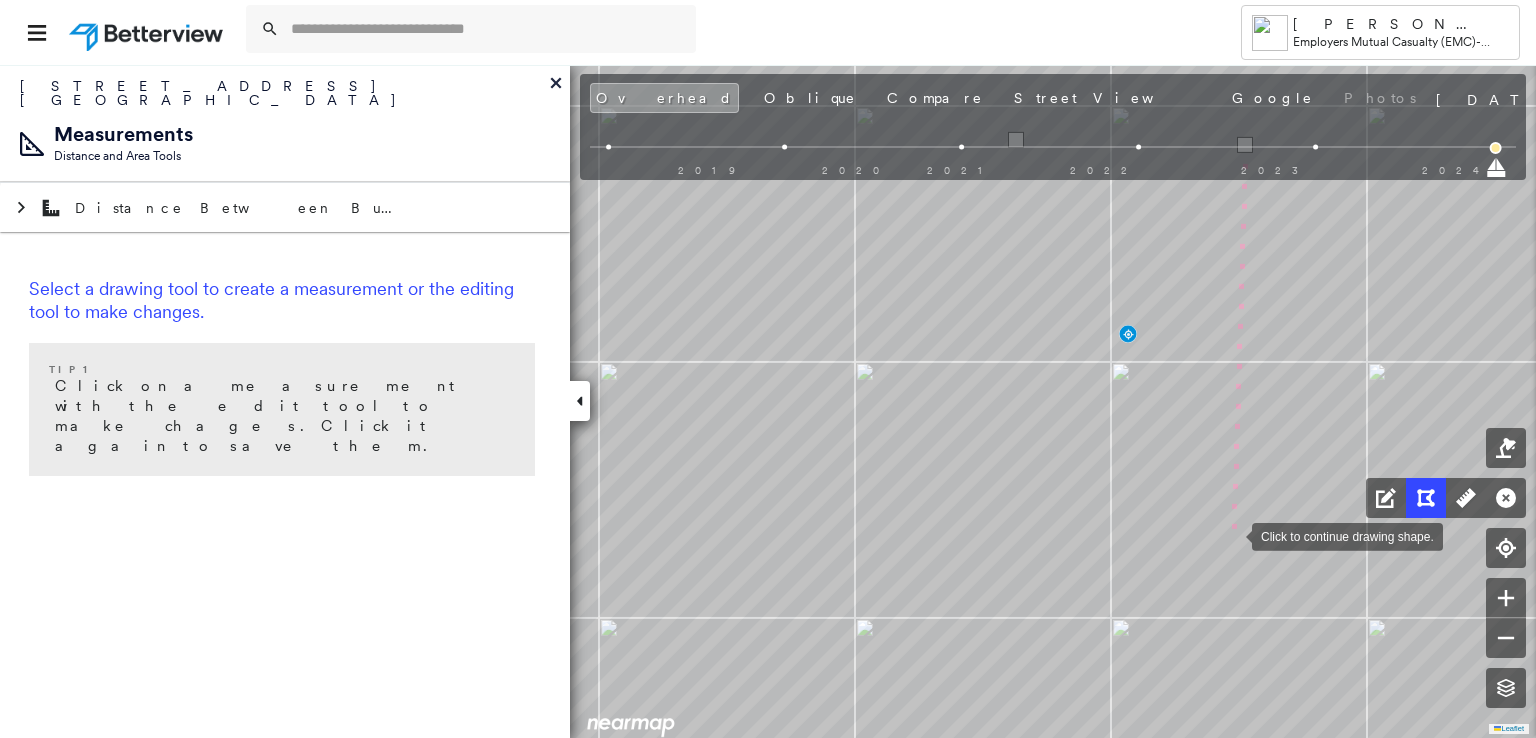 click at bounding box center [1232, 535] 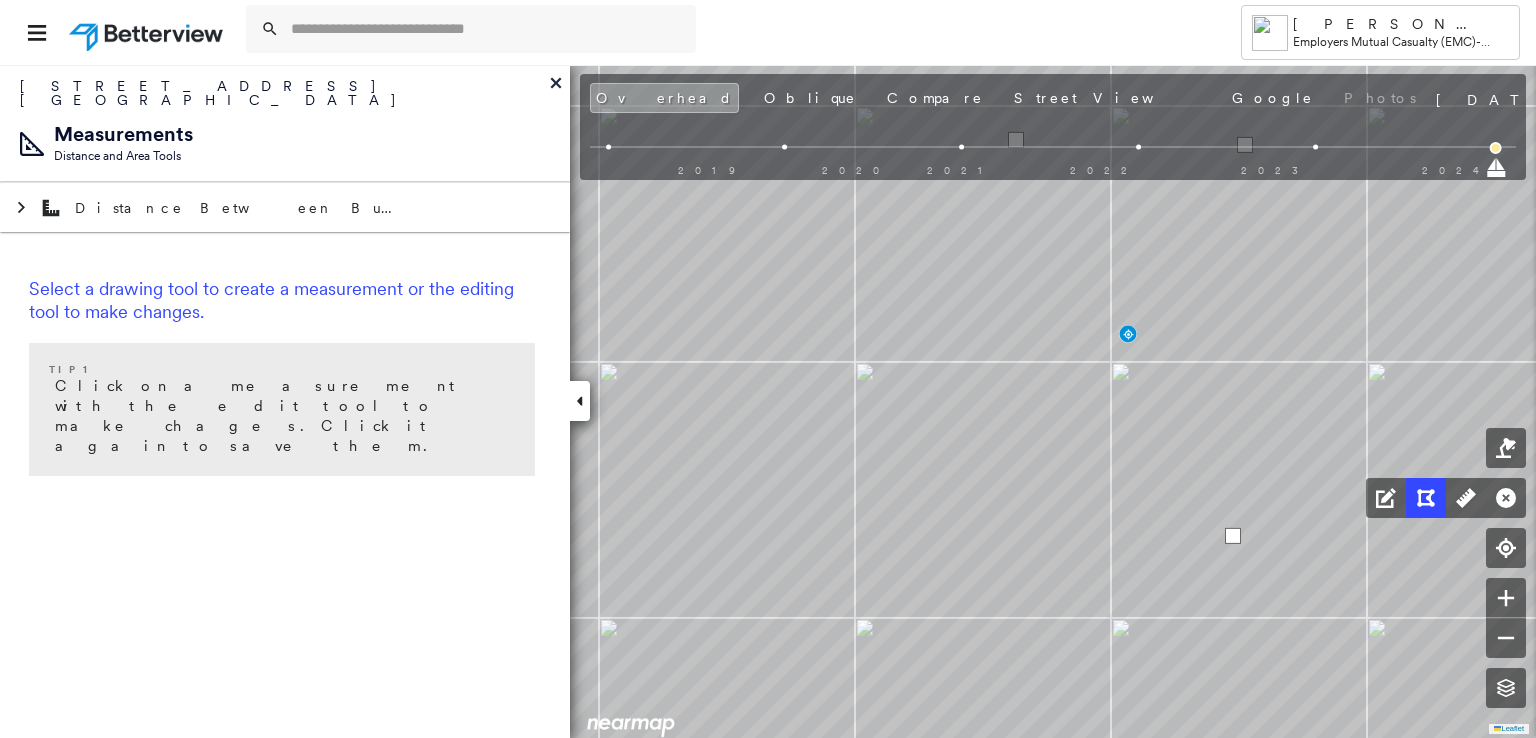 click at bounding box center [1233, 536] 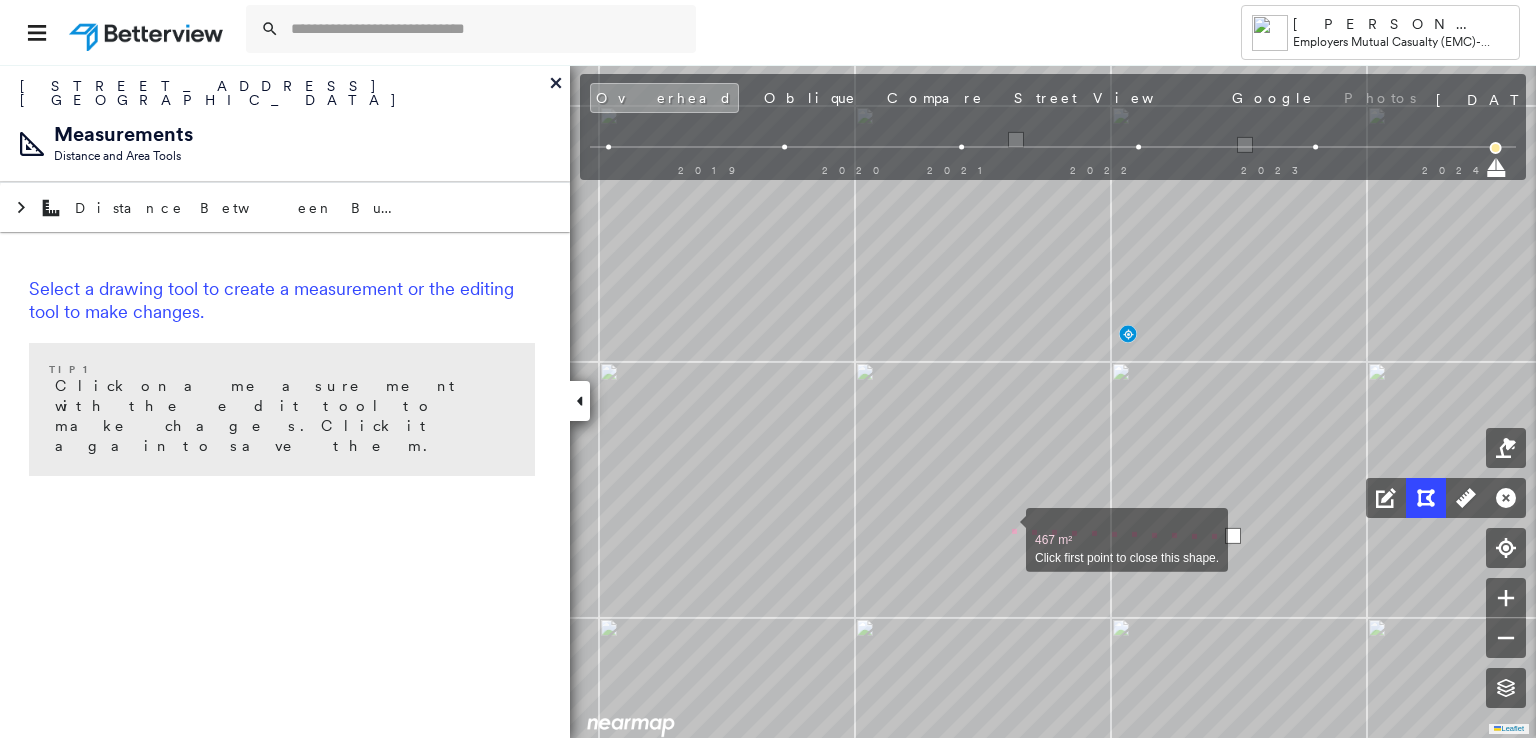 click at bounding box center (1006, 529) 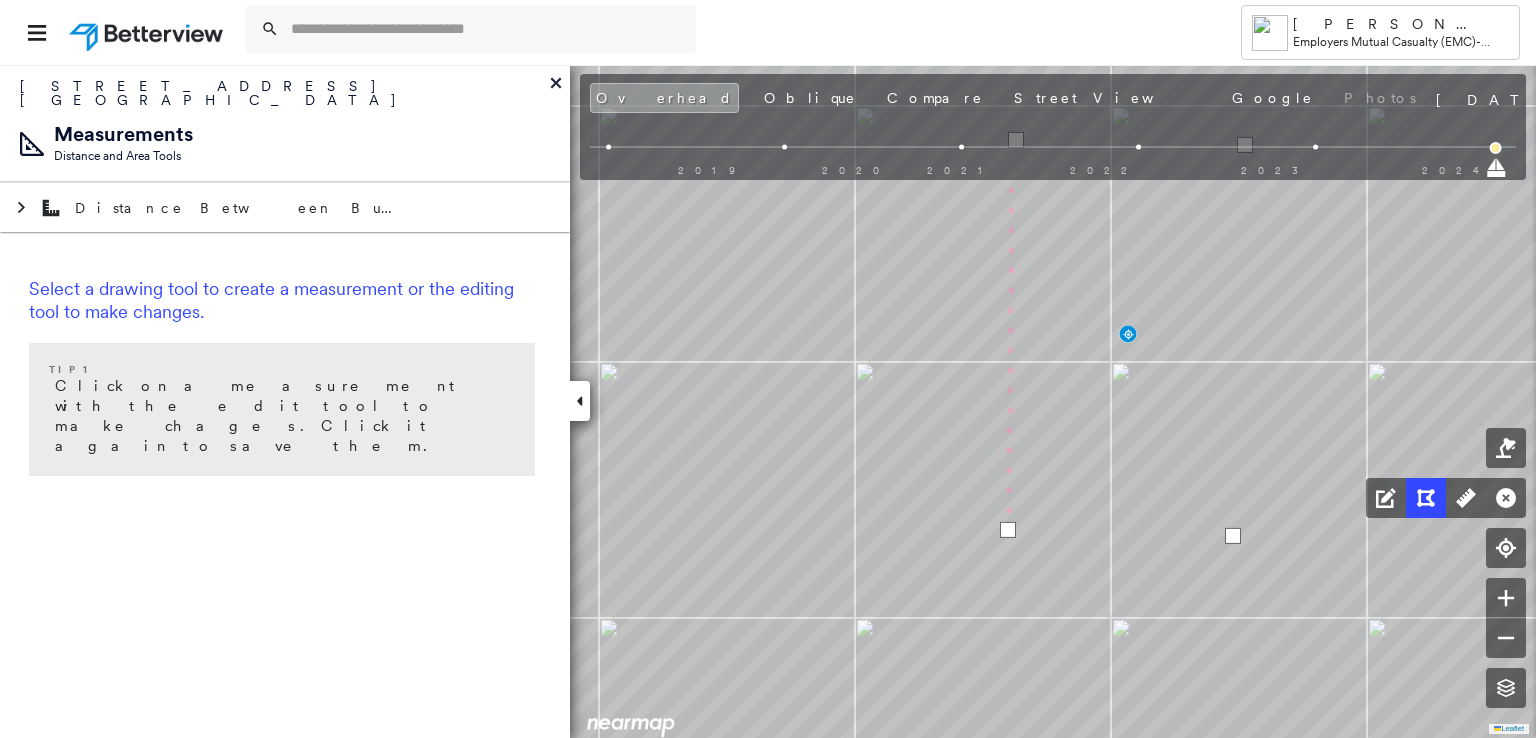 click on "2019 2020 2021 2022 2023 2024" at bounding box center (1053, 150) 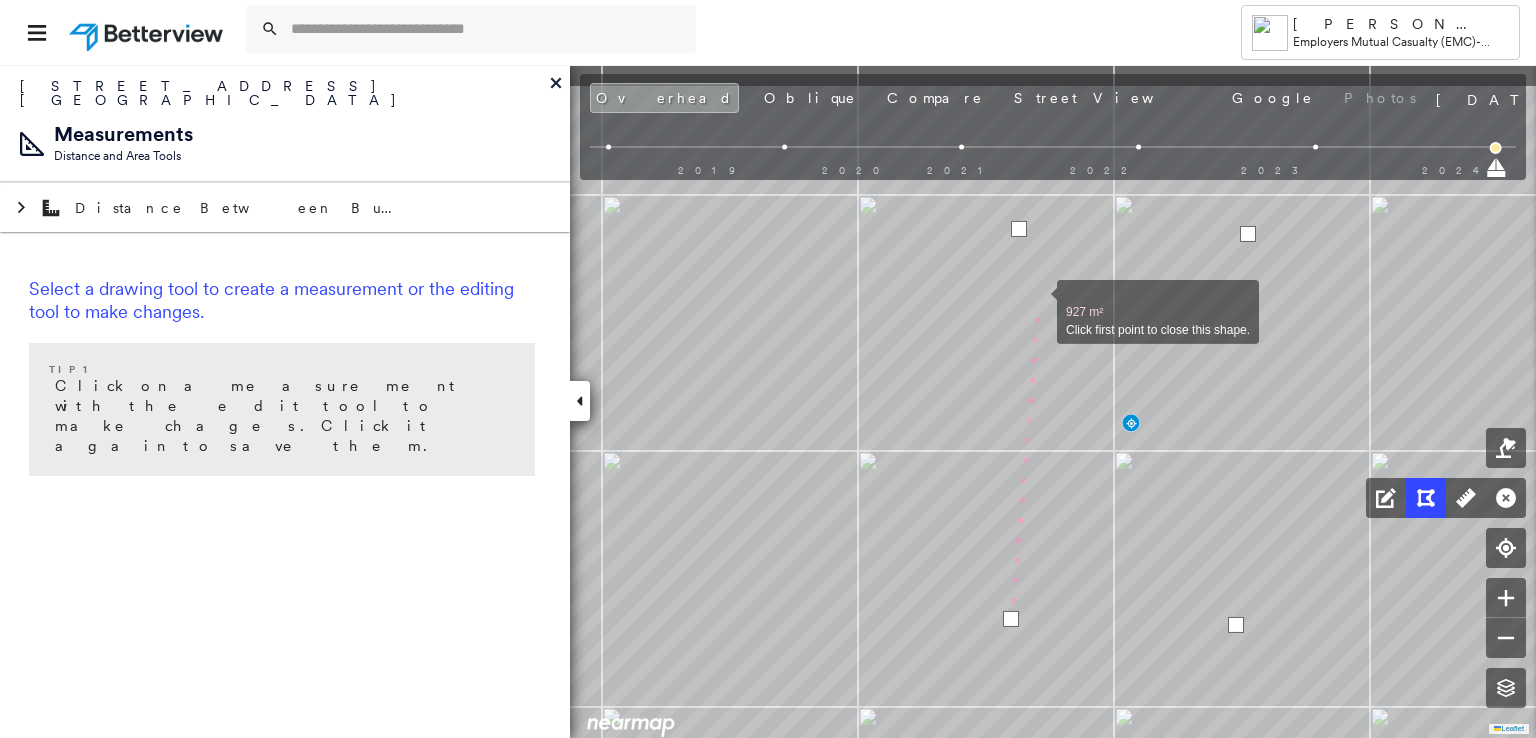 drag, startPoint x: 1033, startPoint y: 208, endPoint x: 1036, endPoint y: 307, distance: 99.04544 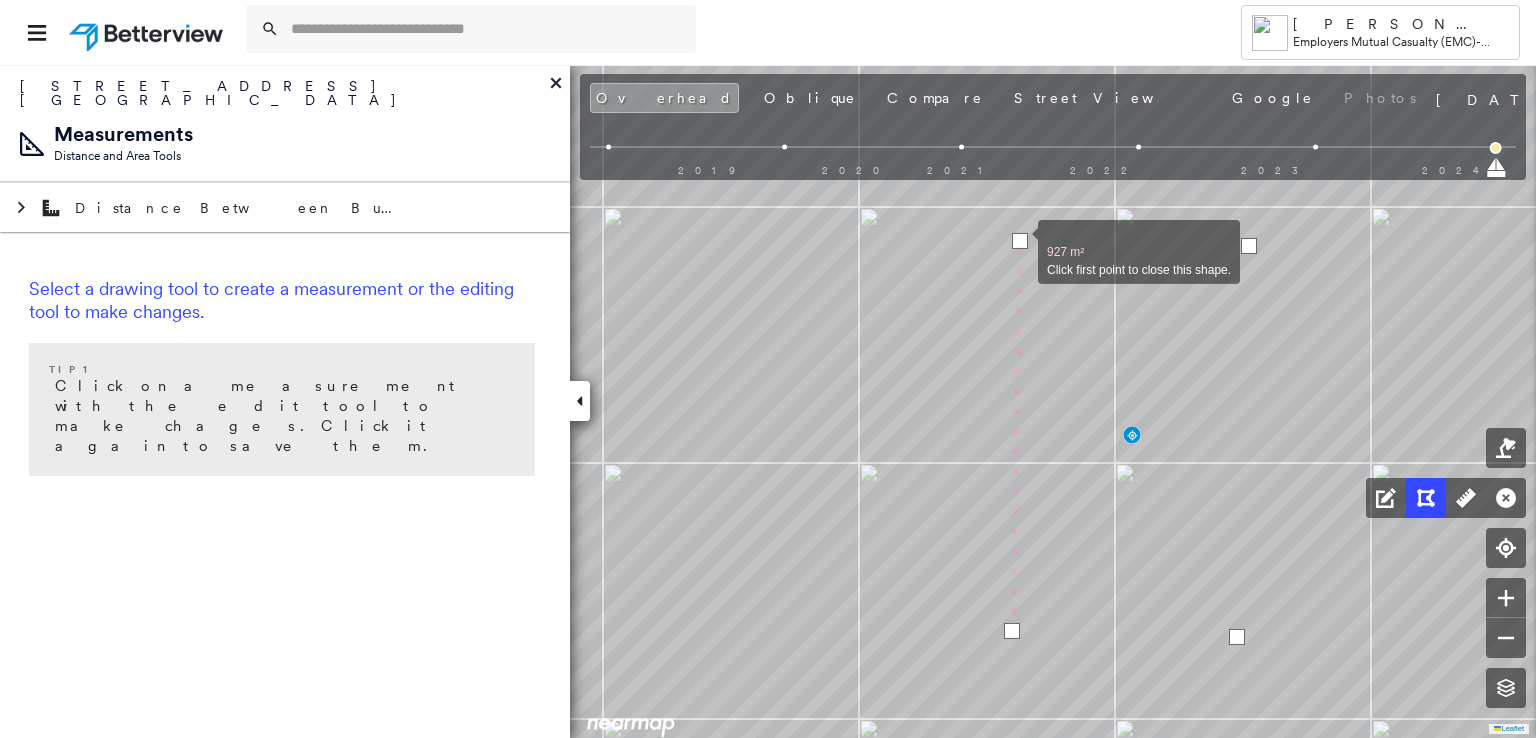 click at bounding box center [1020, 241] 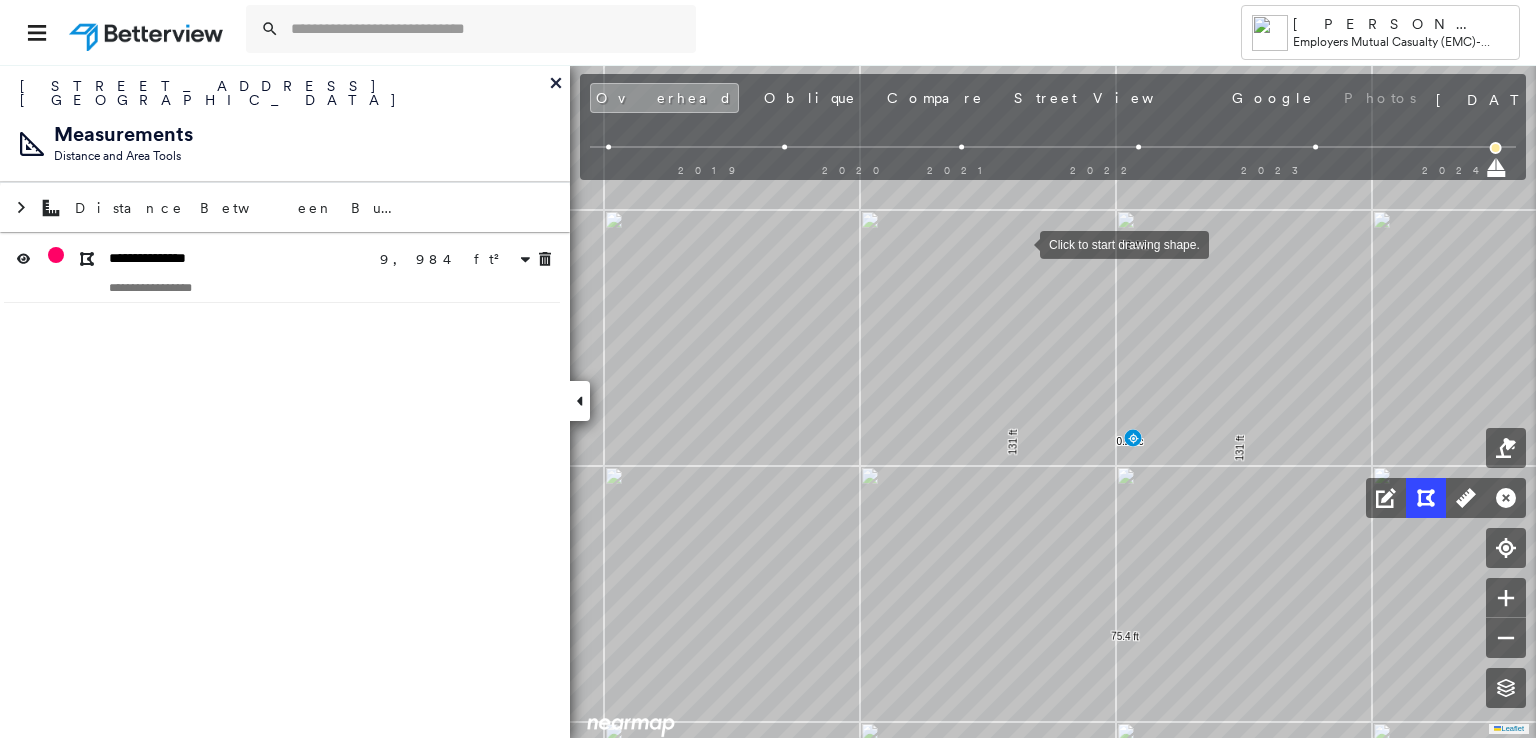 click at bounding box center [1020, 243] 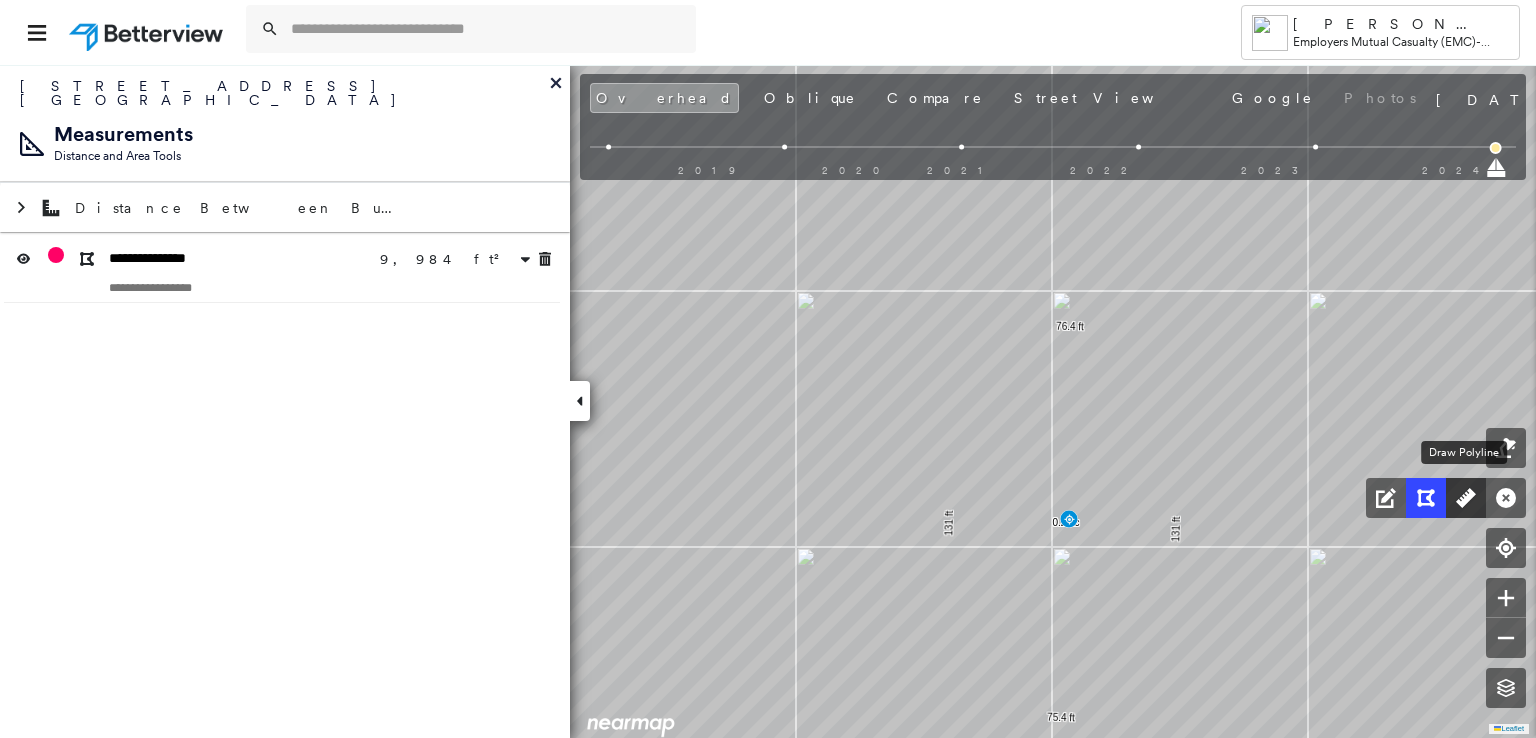click 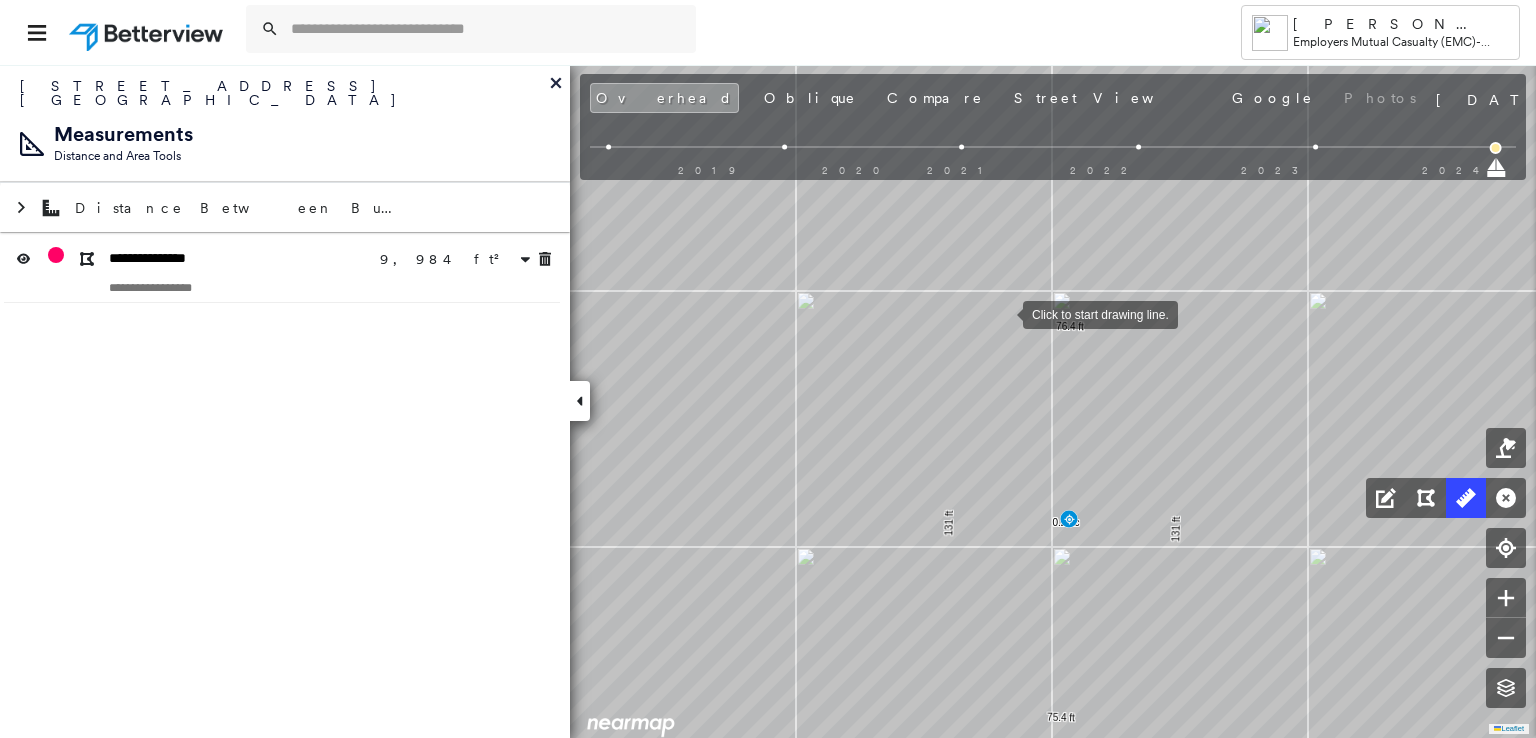 click at bounding box center [1003, 313] 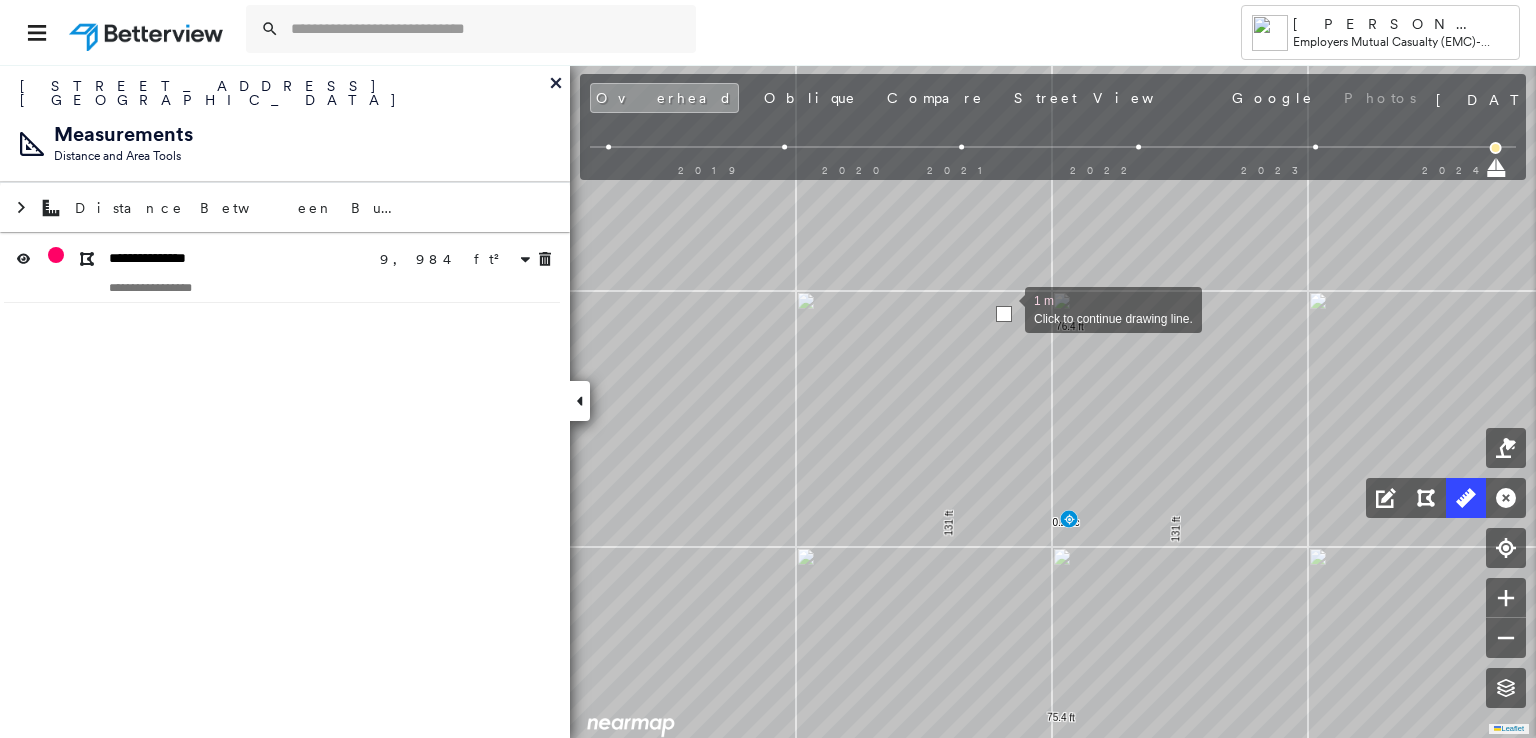 click at bounding box center [1004, 314] 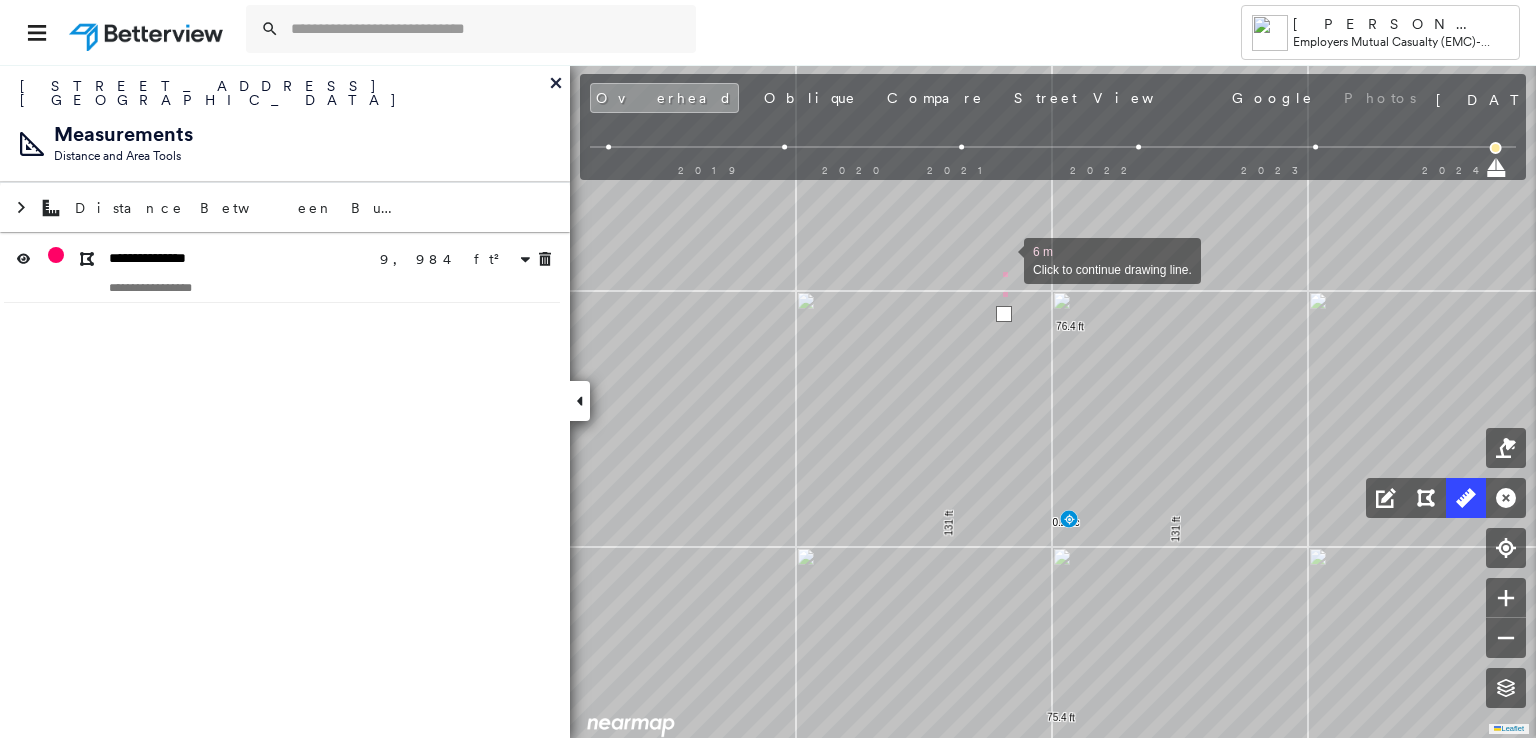 click at bounding box center [1004, 259] 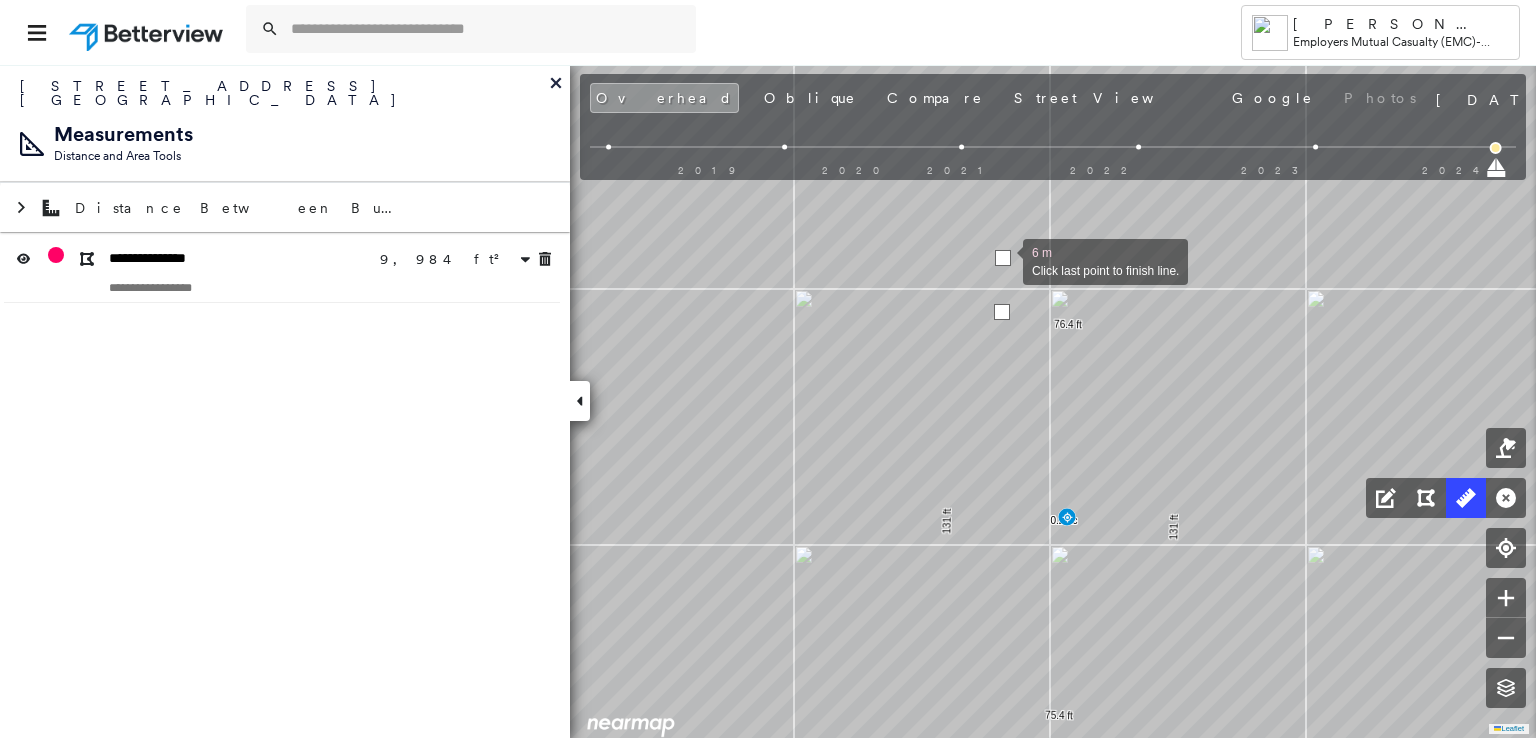 click at bounding box center (1003, 258) 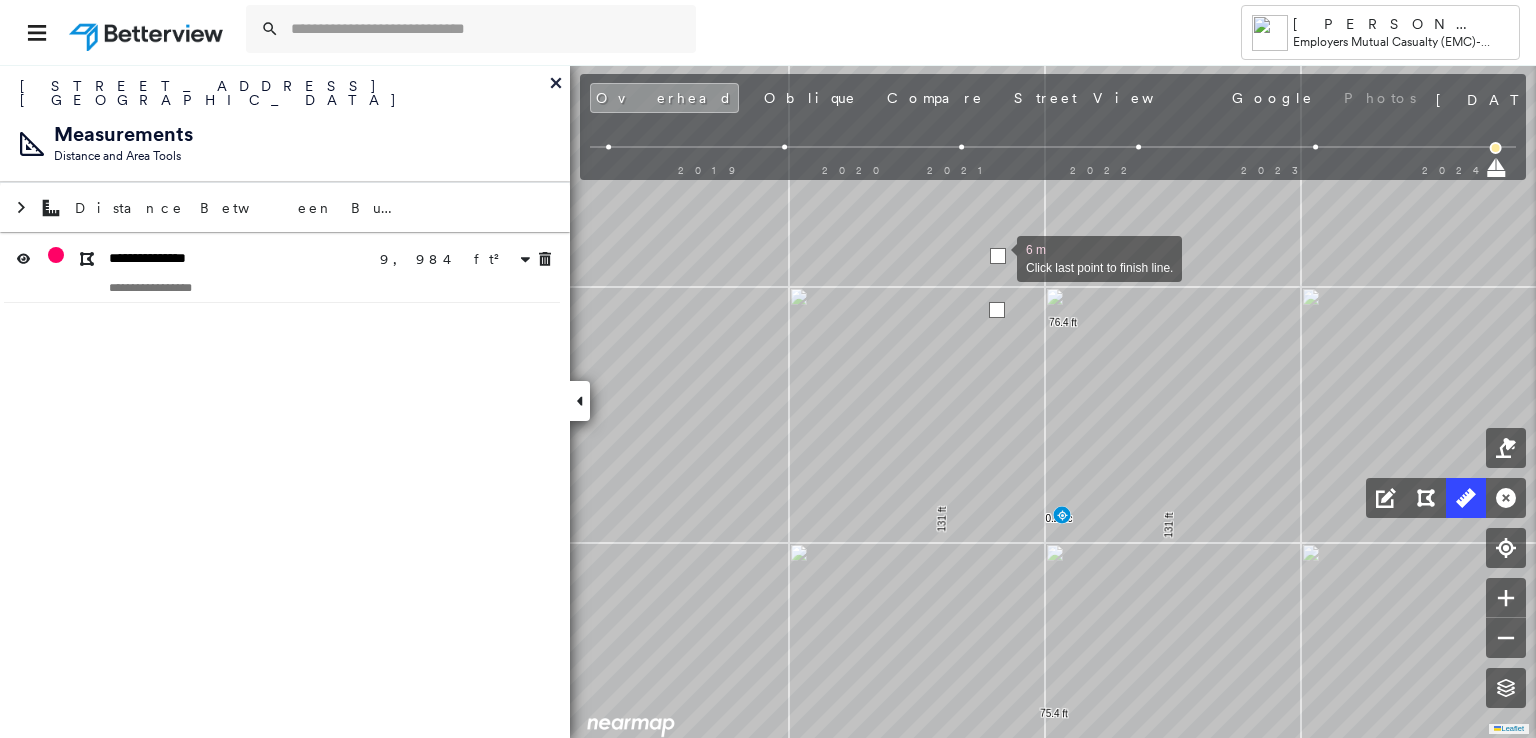 click at bounding box center [998, 256] 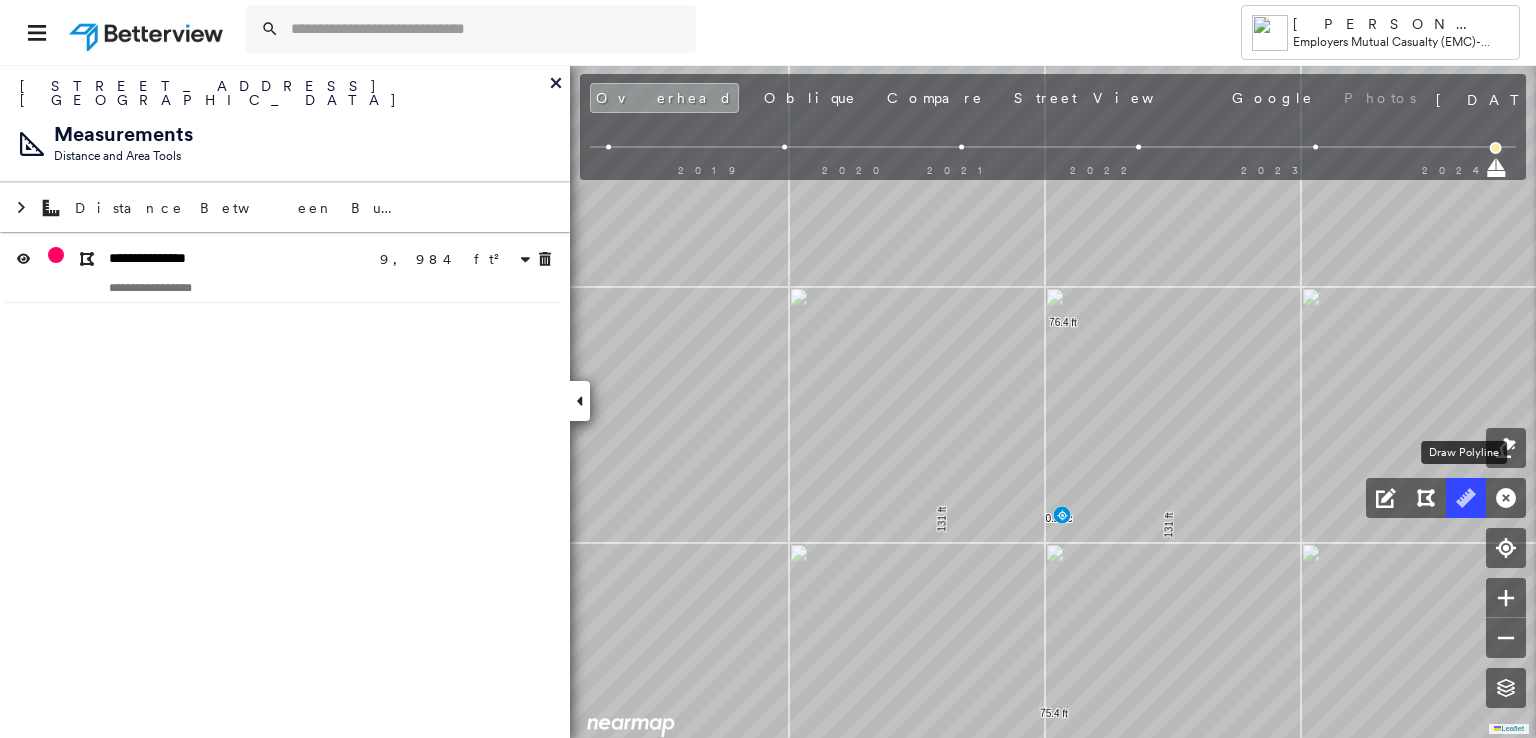 click 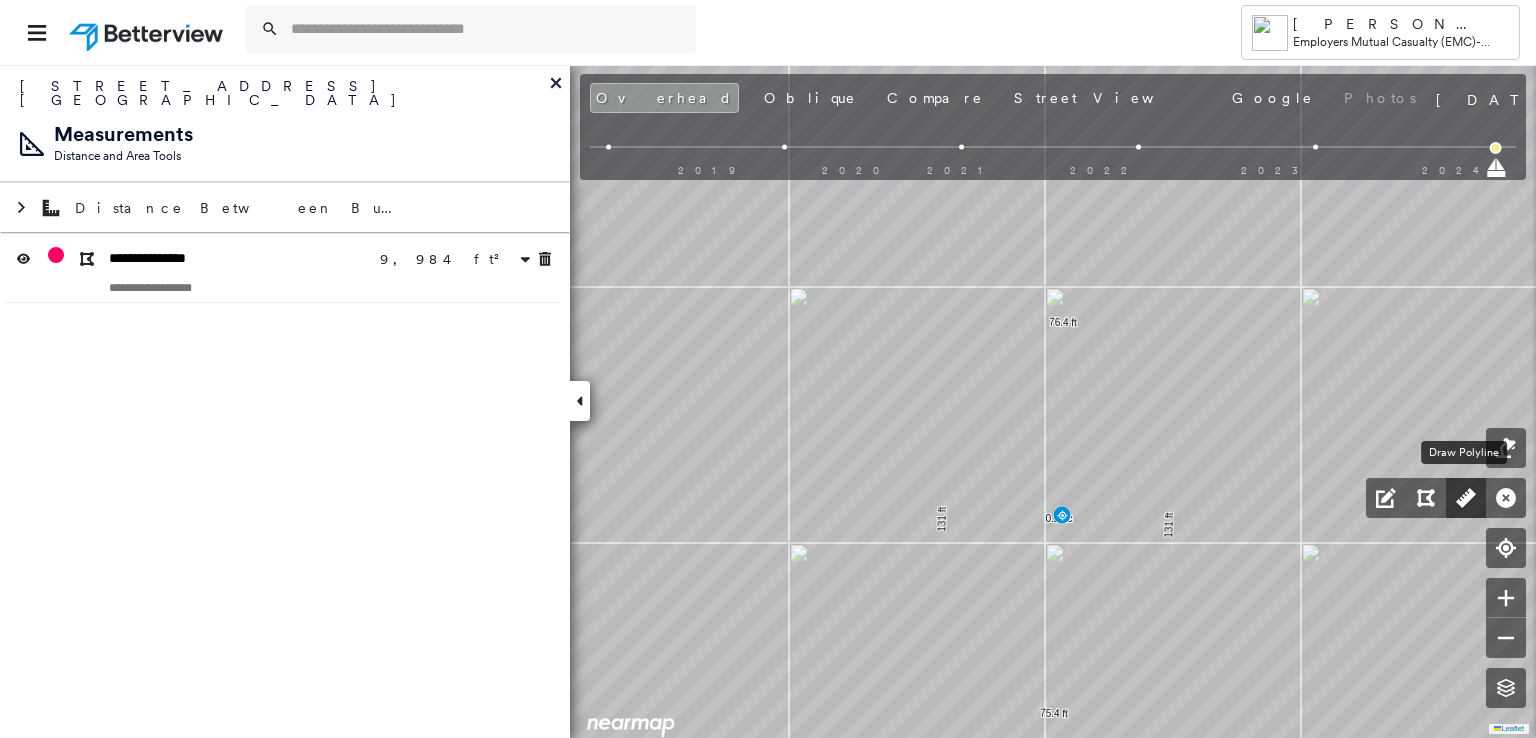 click 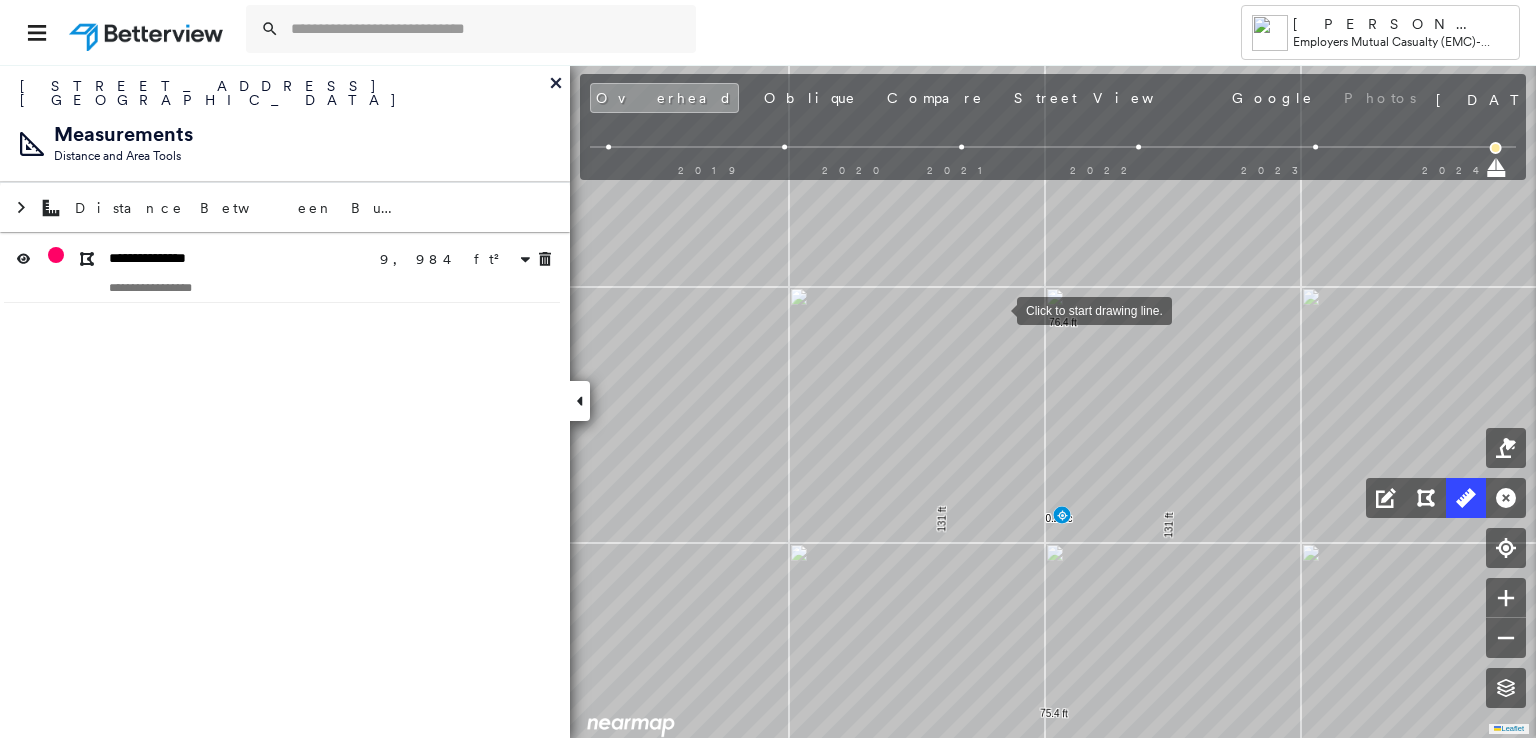 click at bounding box center [997, 309] 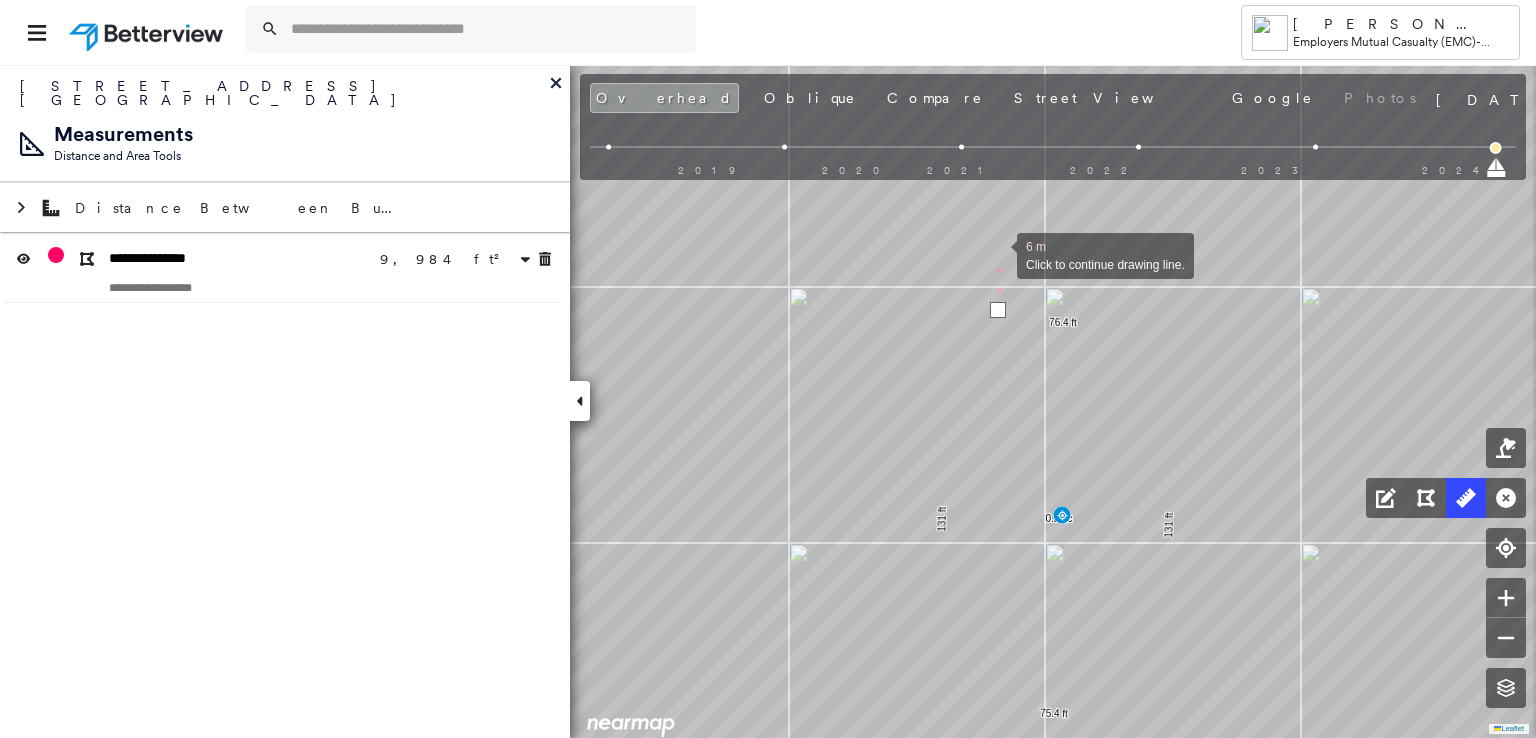 click at bounding box center (997, 254) 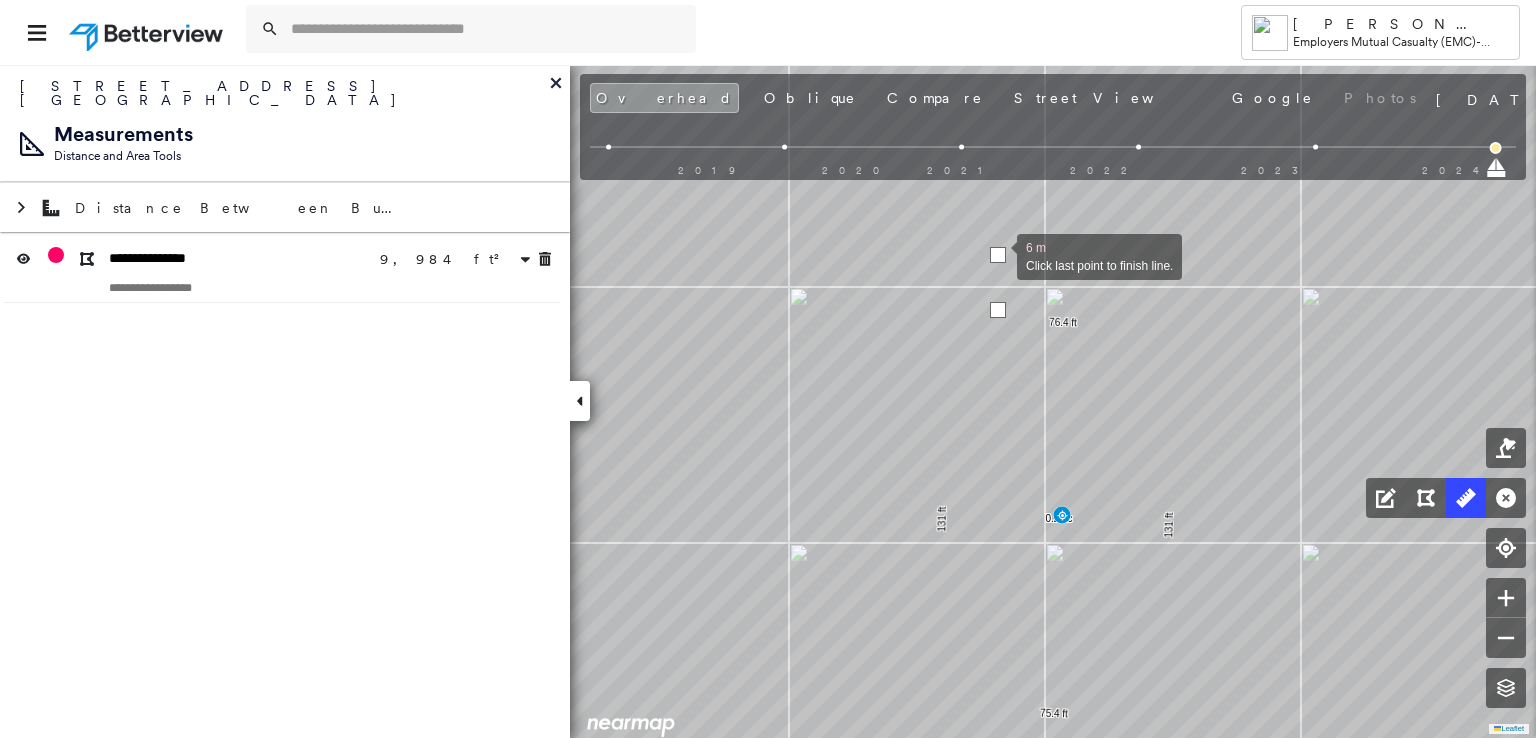 click at bounding box center (998, 255) 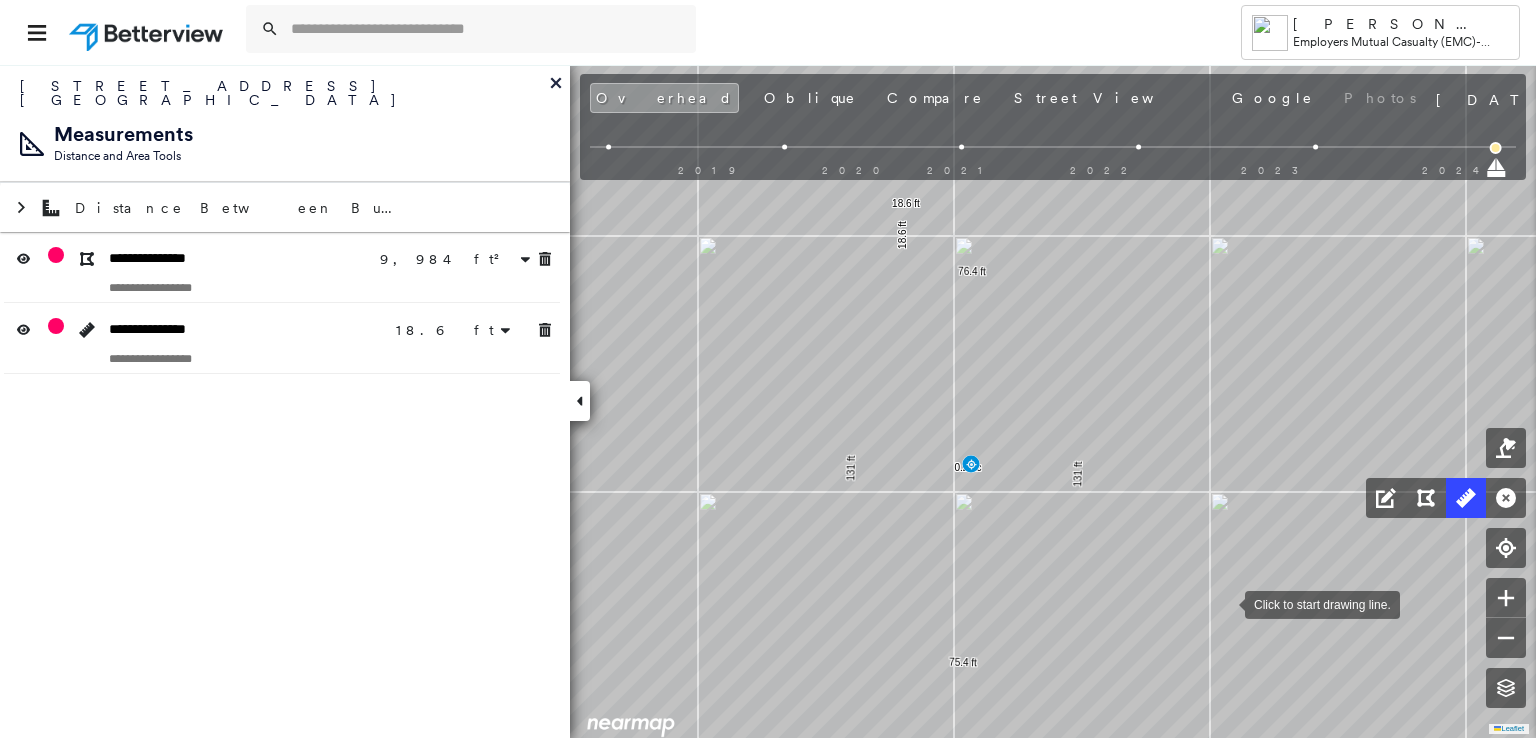 drag, startPoint x: 1317, startPoint y: 653, endPoint x: 1226, endPoint y: 602, distance: 104.316826 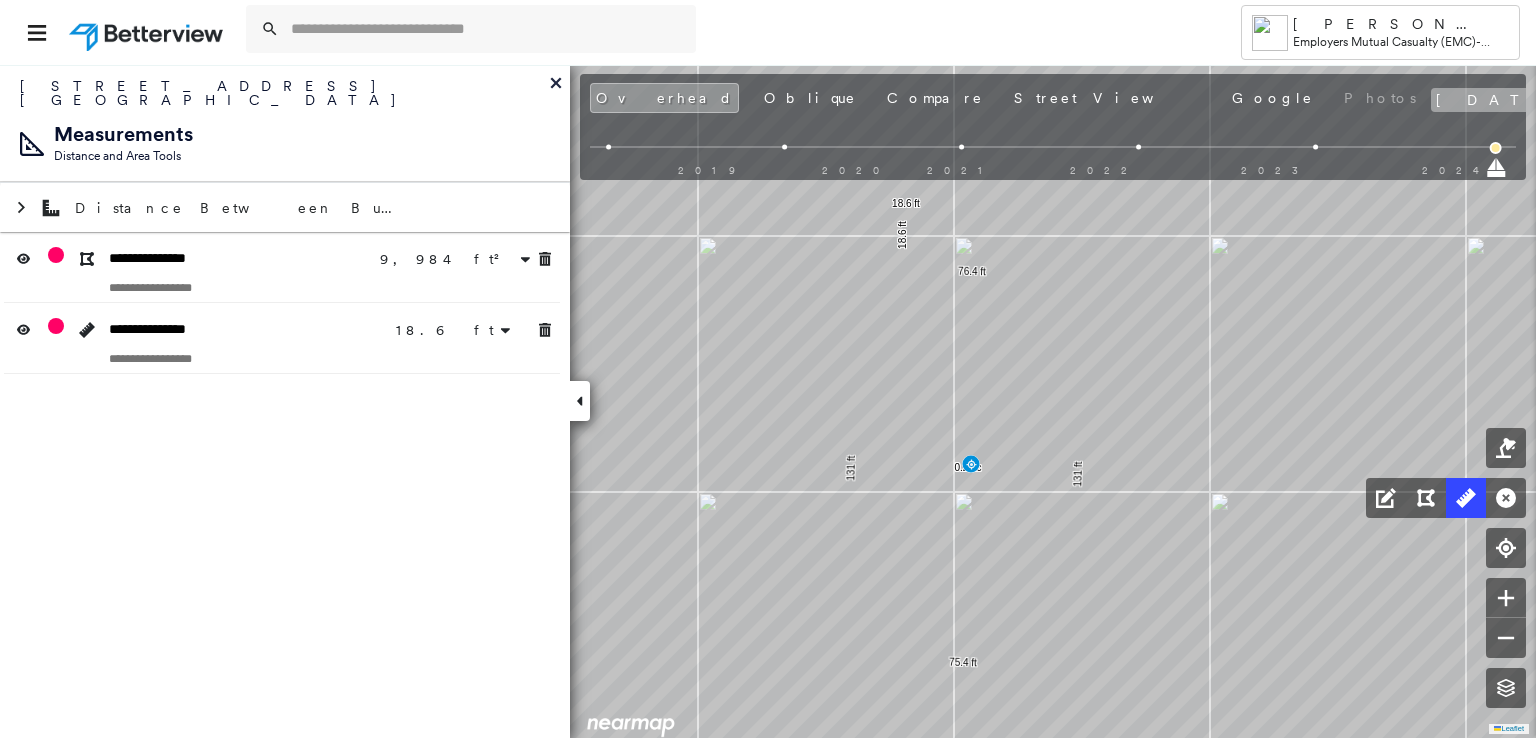 click 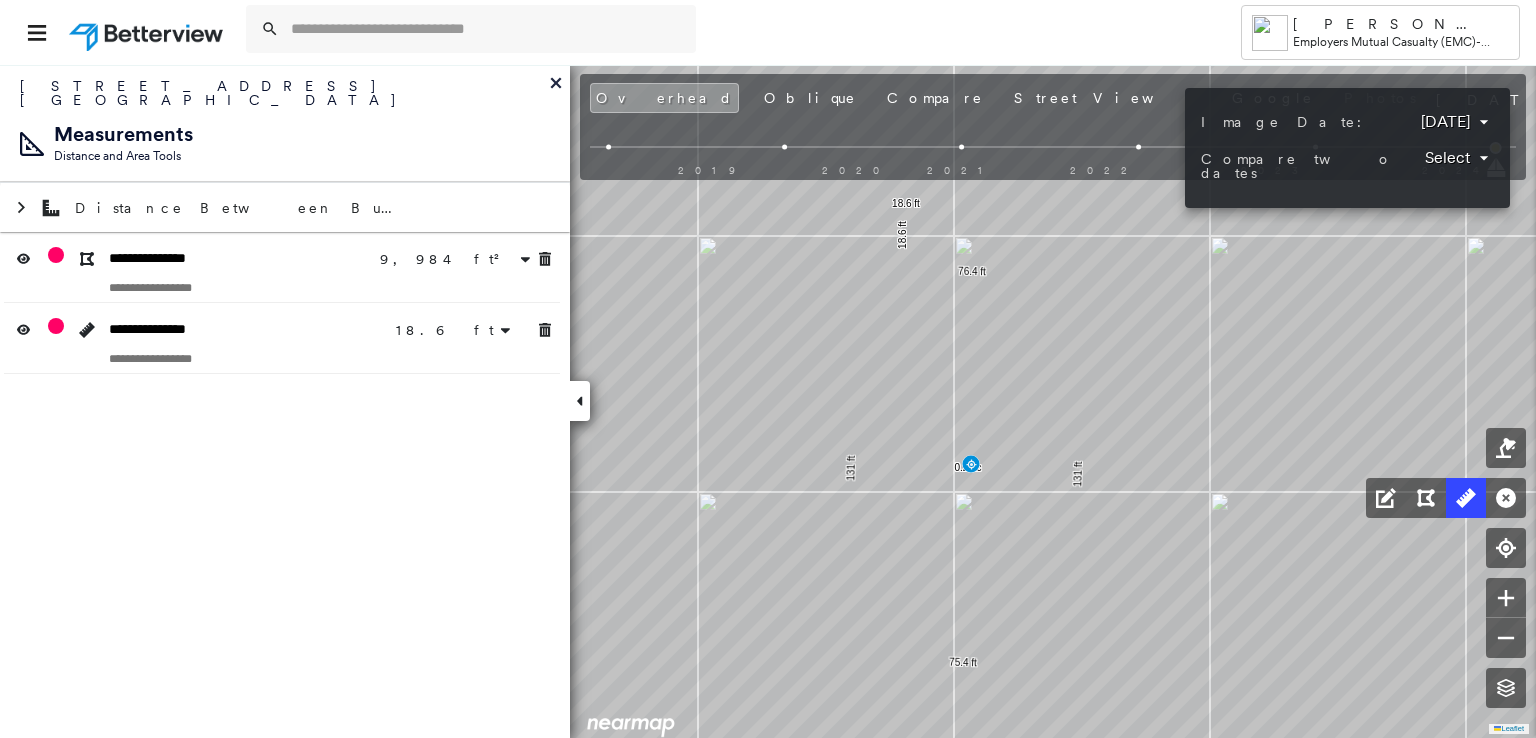click at bounding box center (768, 369) 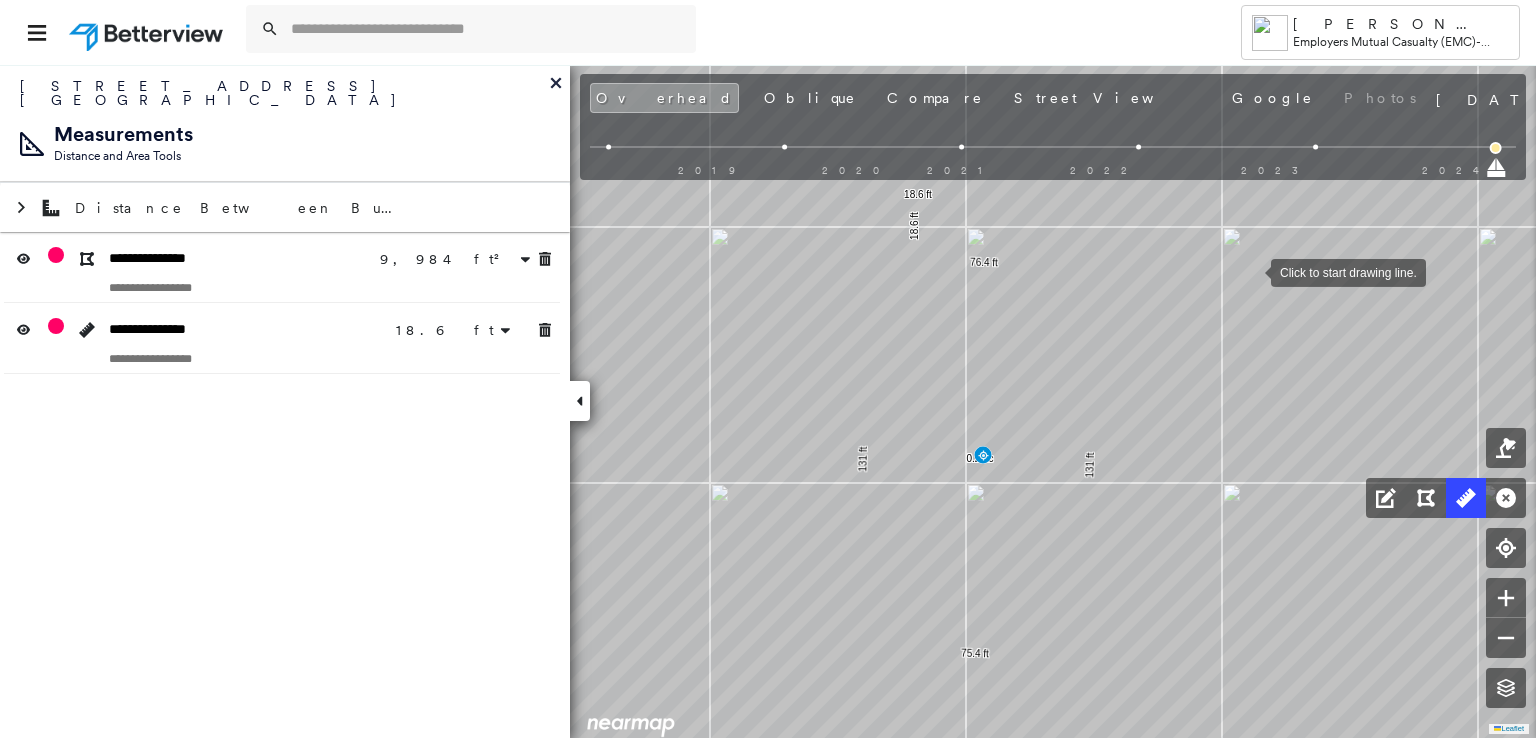 drag, startPoint x: 1240, startPoint y: 280, endPoint x: 1252, endPoint y: 271, distance: 15 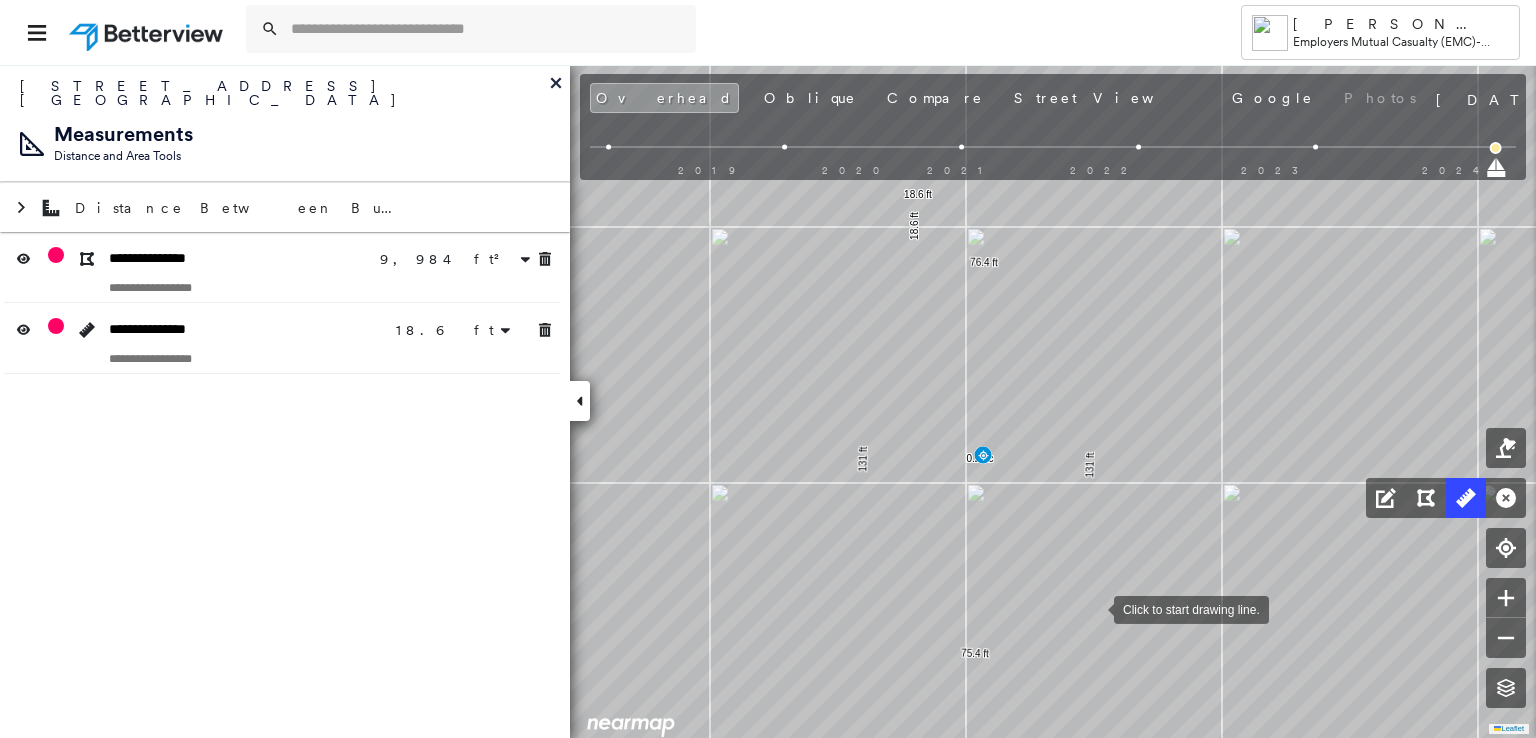 click at bounding box center (1094, 608) 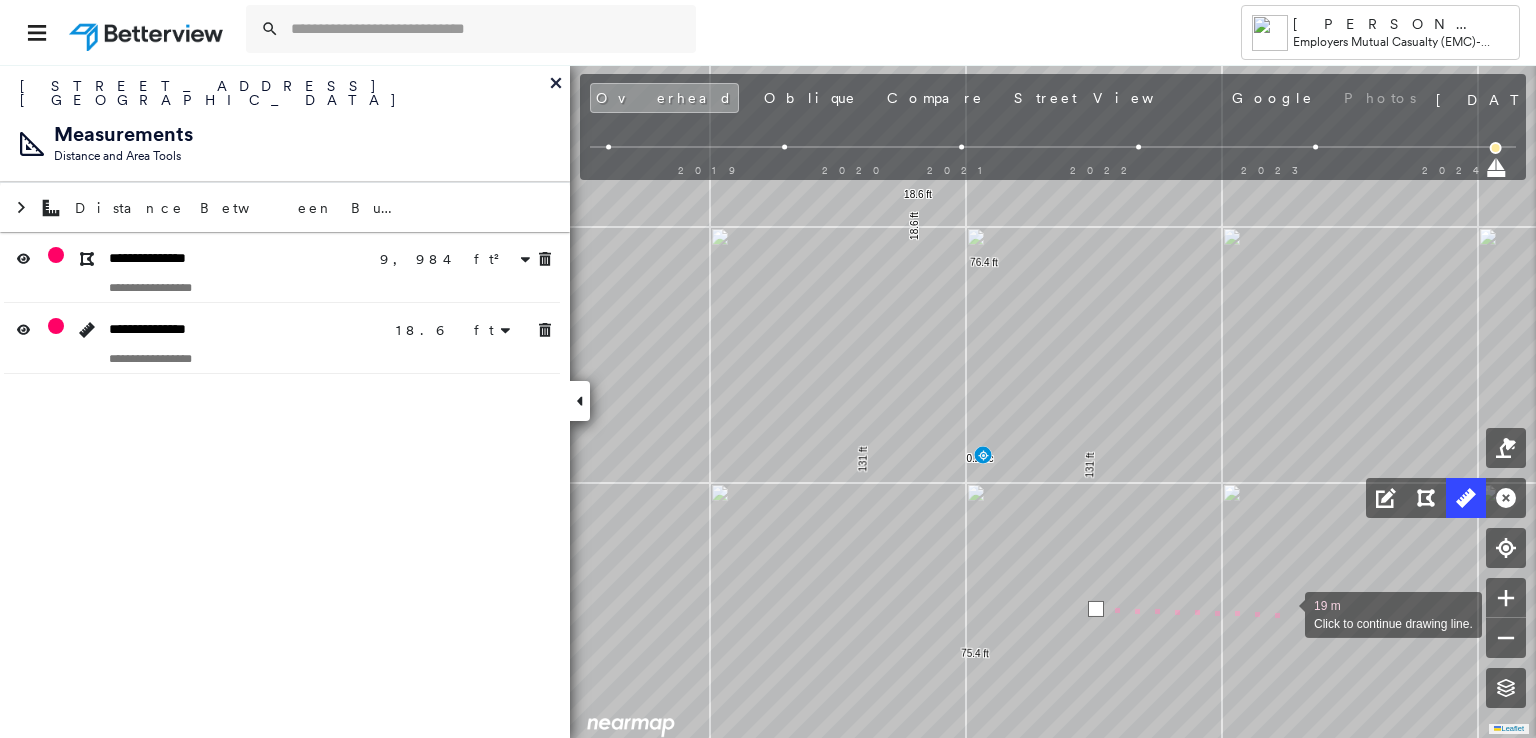 click at bounding box center [1285, 613] 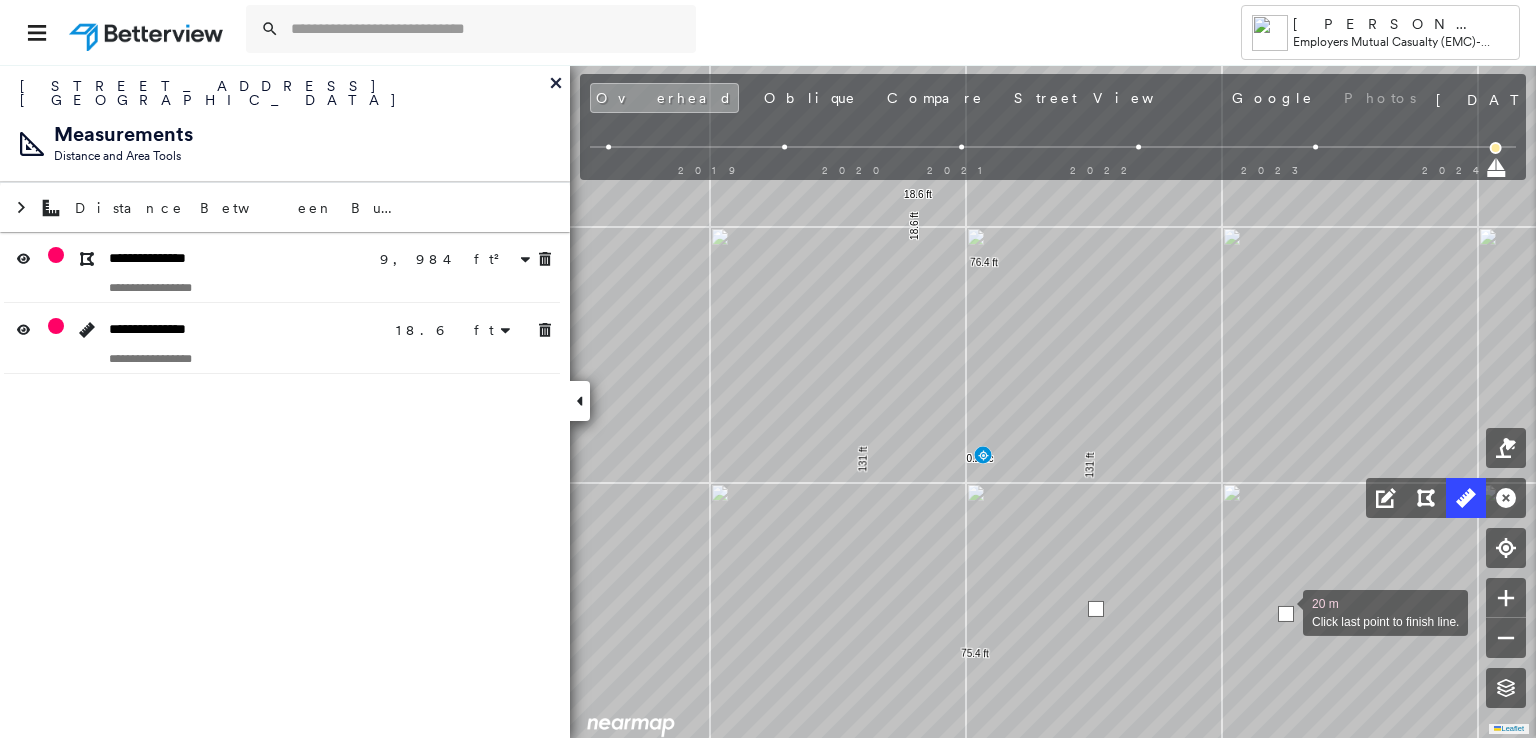 click at bounding box center [1286, 614] 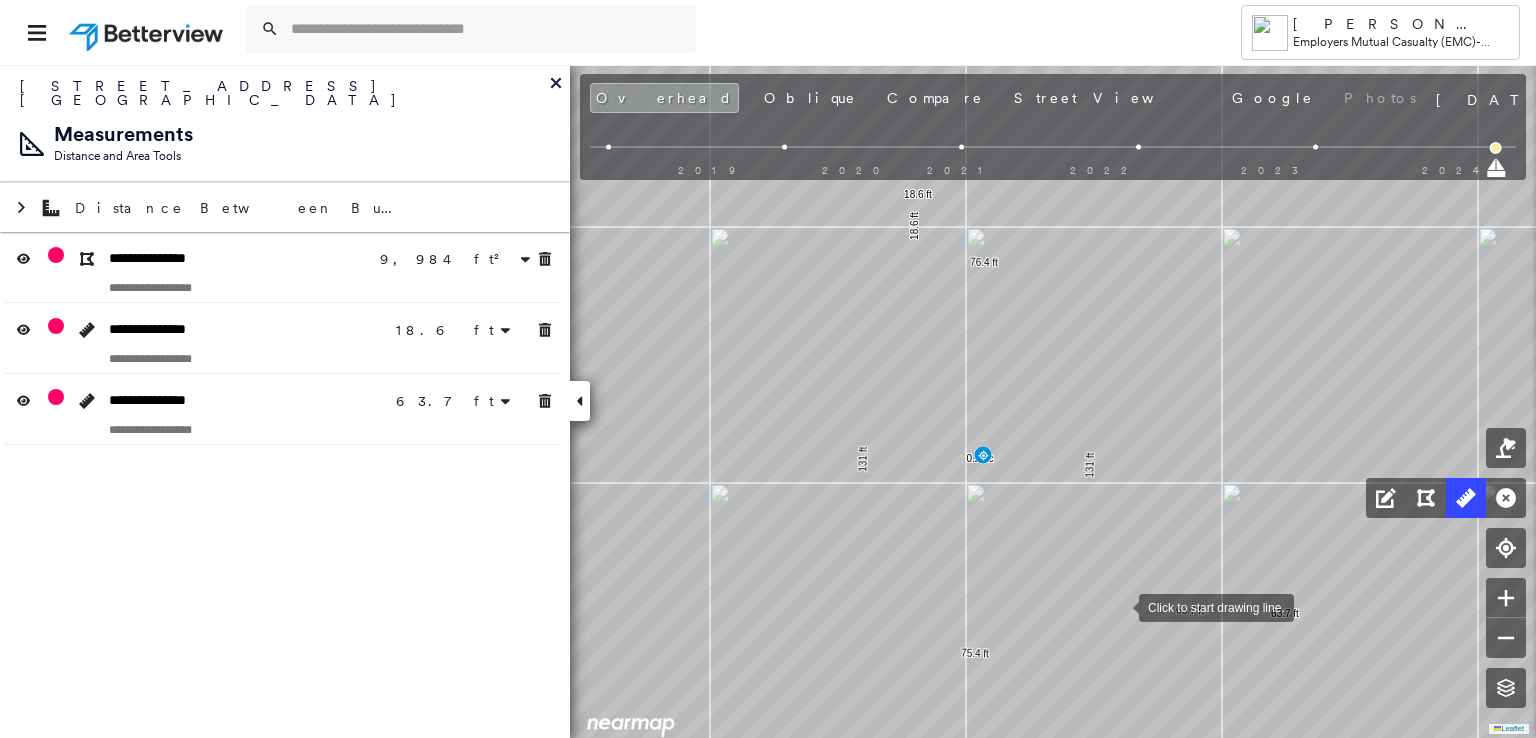 click at bounding box center (1119, 606) 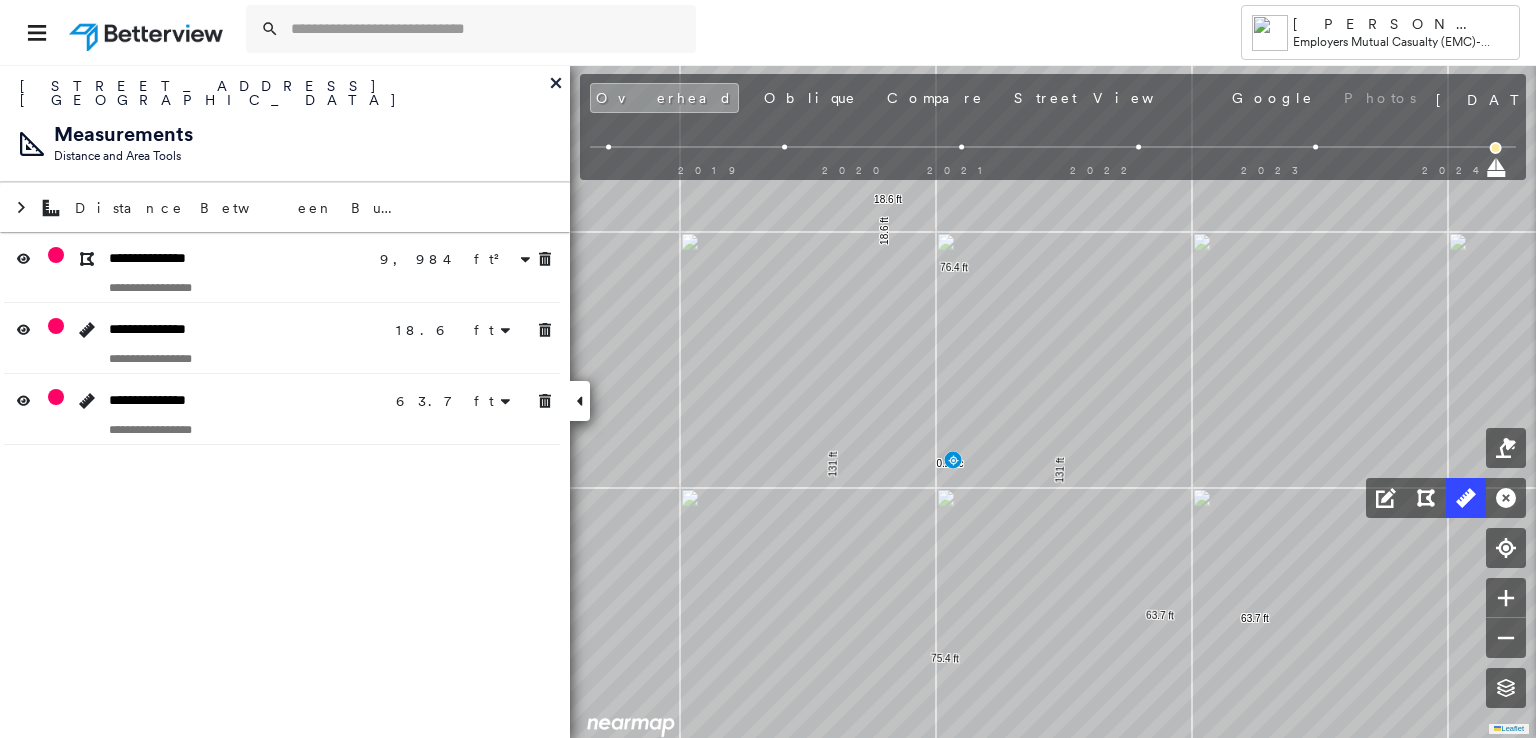 click at bounding box center [580, 401] 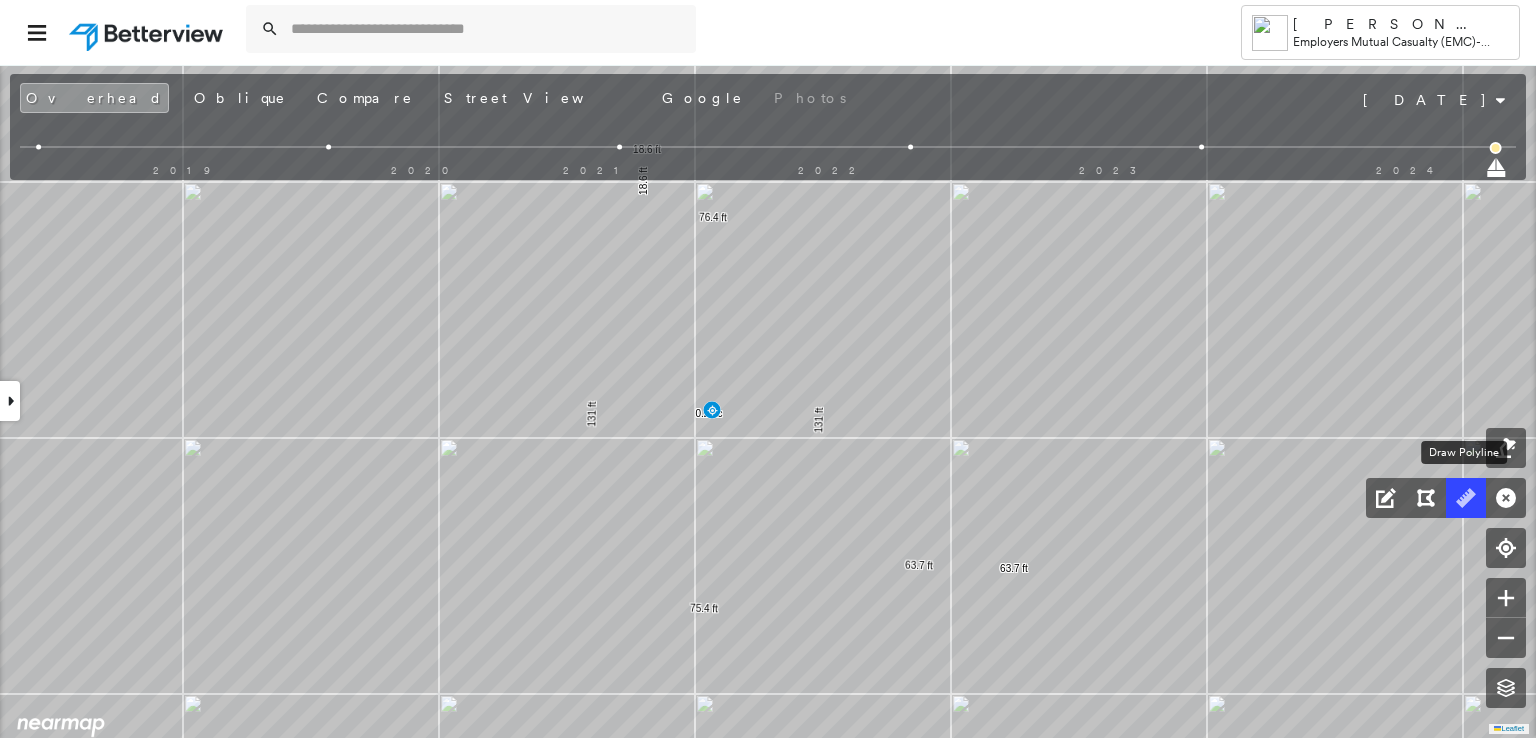 click at bounding box center [1466, 498] 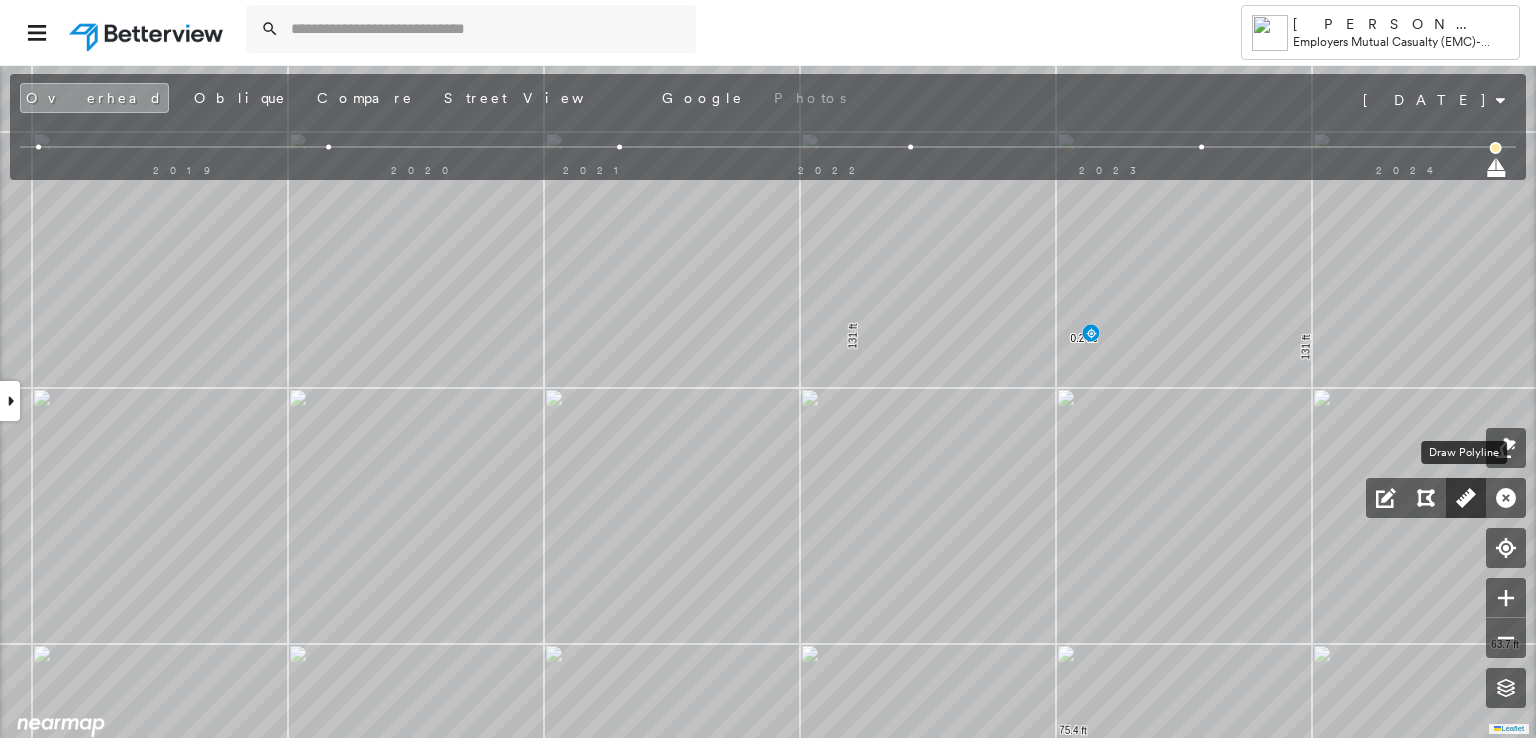 click 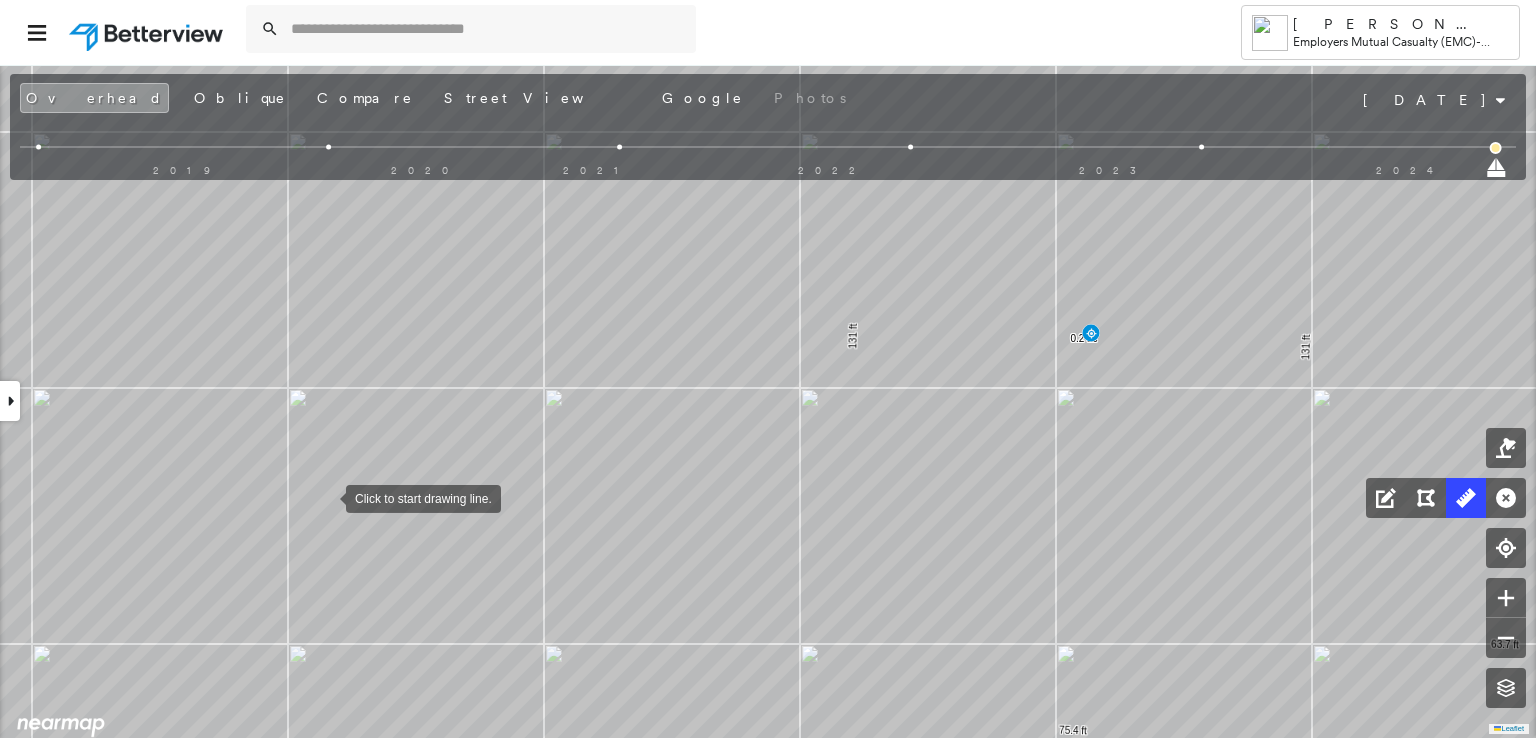 click at bounding box center (326, 497) 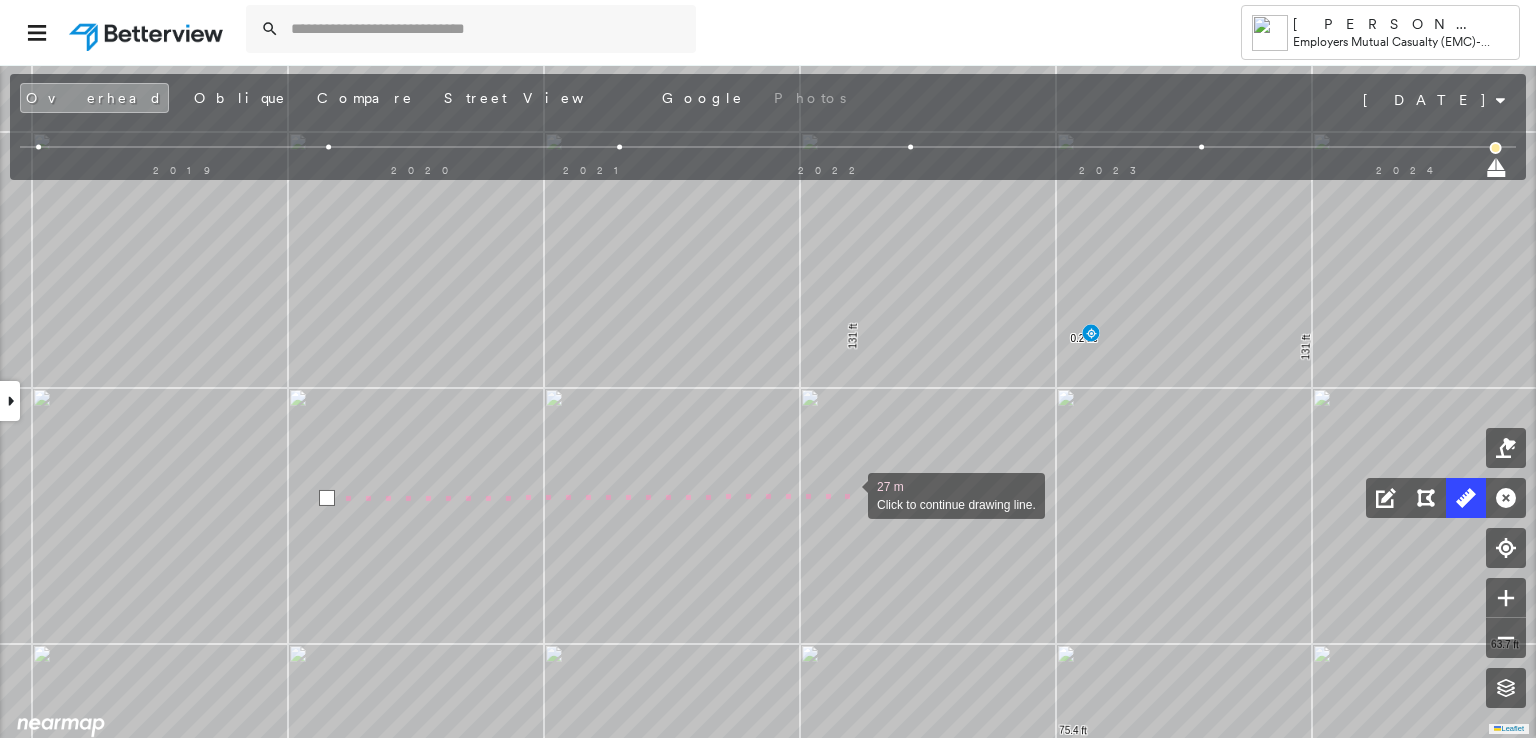click at bounding box center (848, 494) 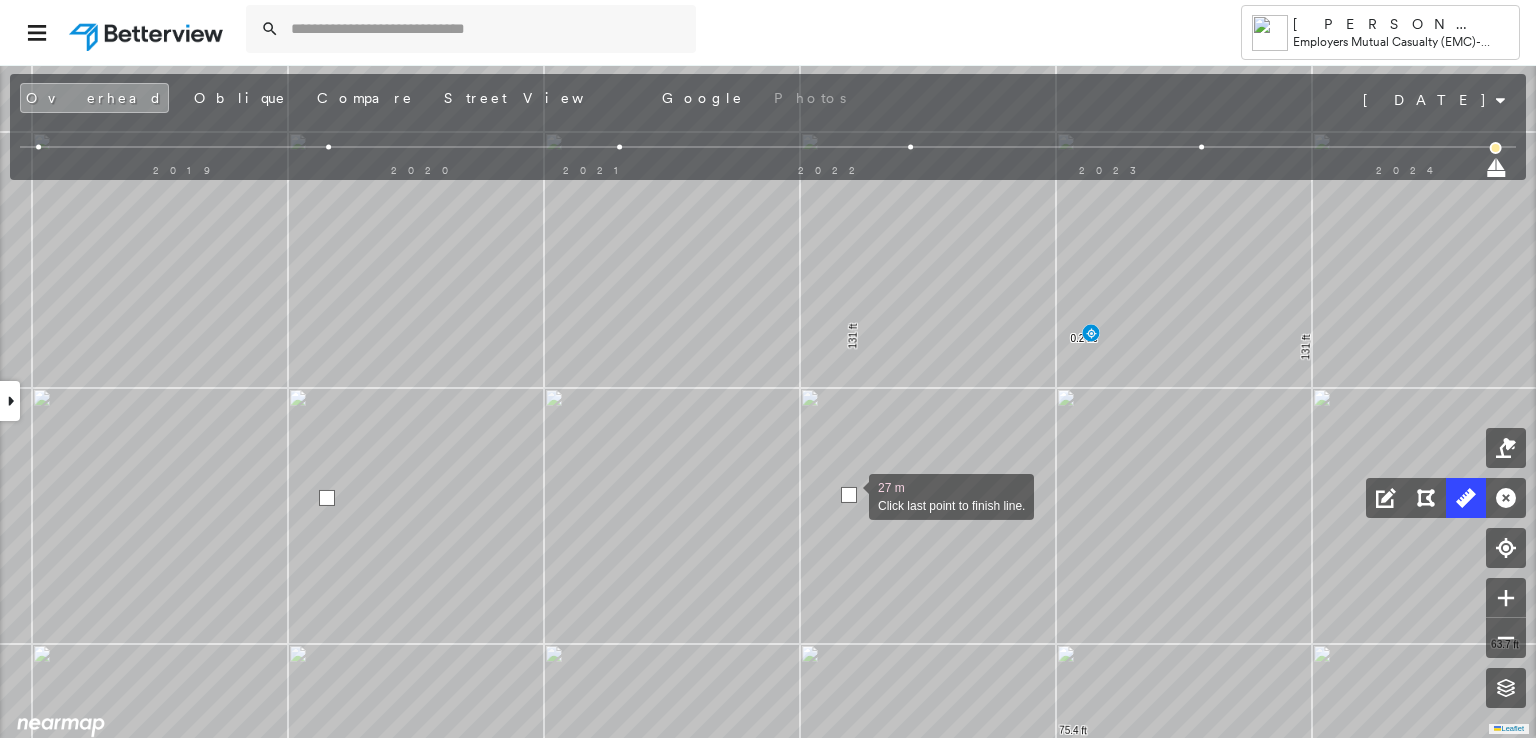 click at bounding box center (849, 495) 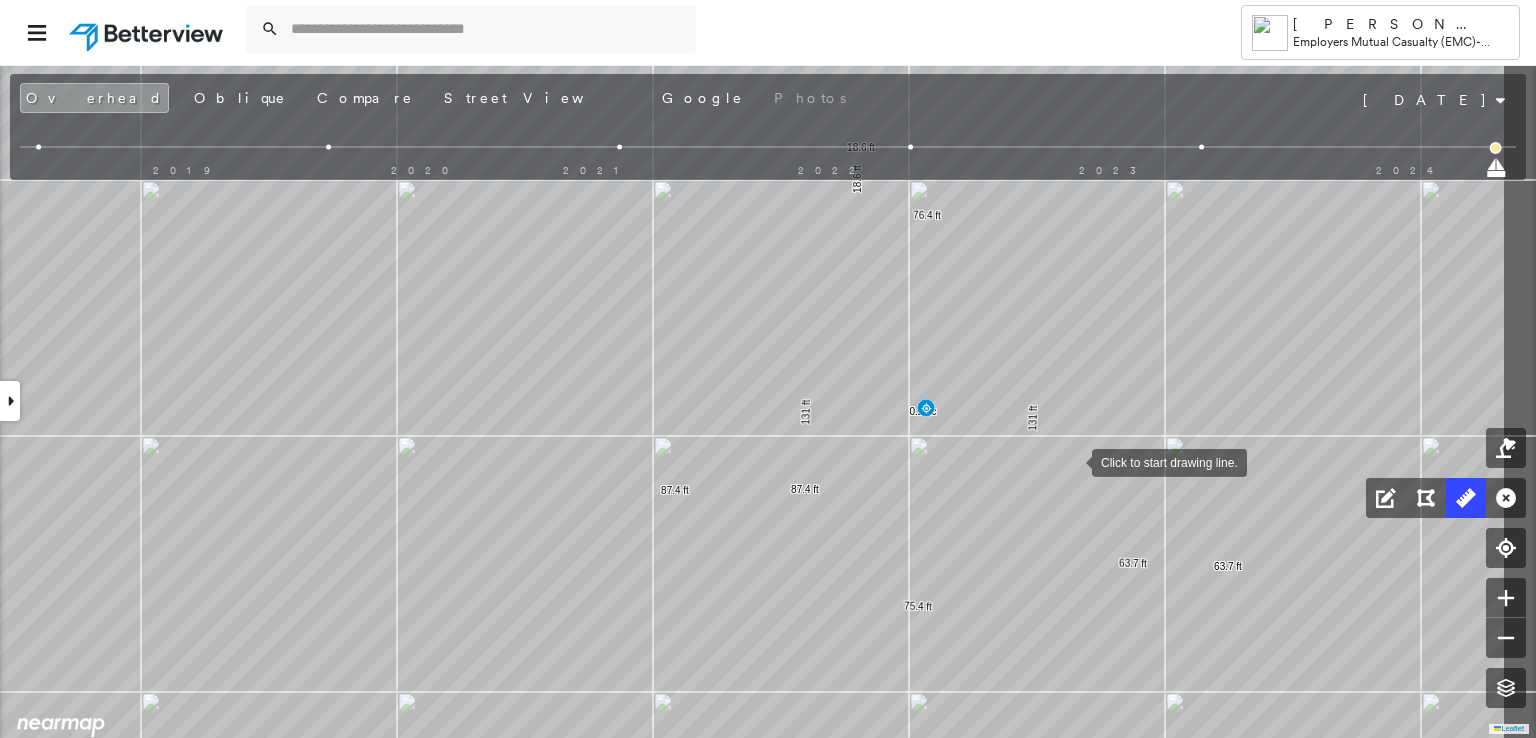 drag, startPoint x: 1257, startPoint y: 519, endPoint x: 1072, endPoint y: 461, distance: 193.87883 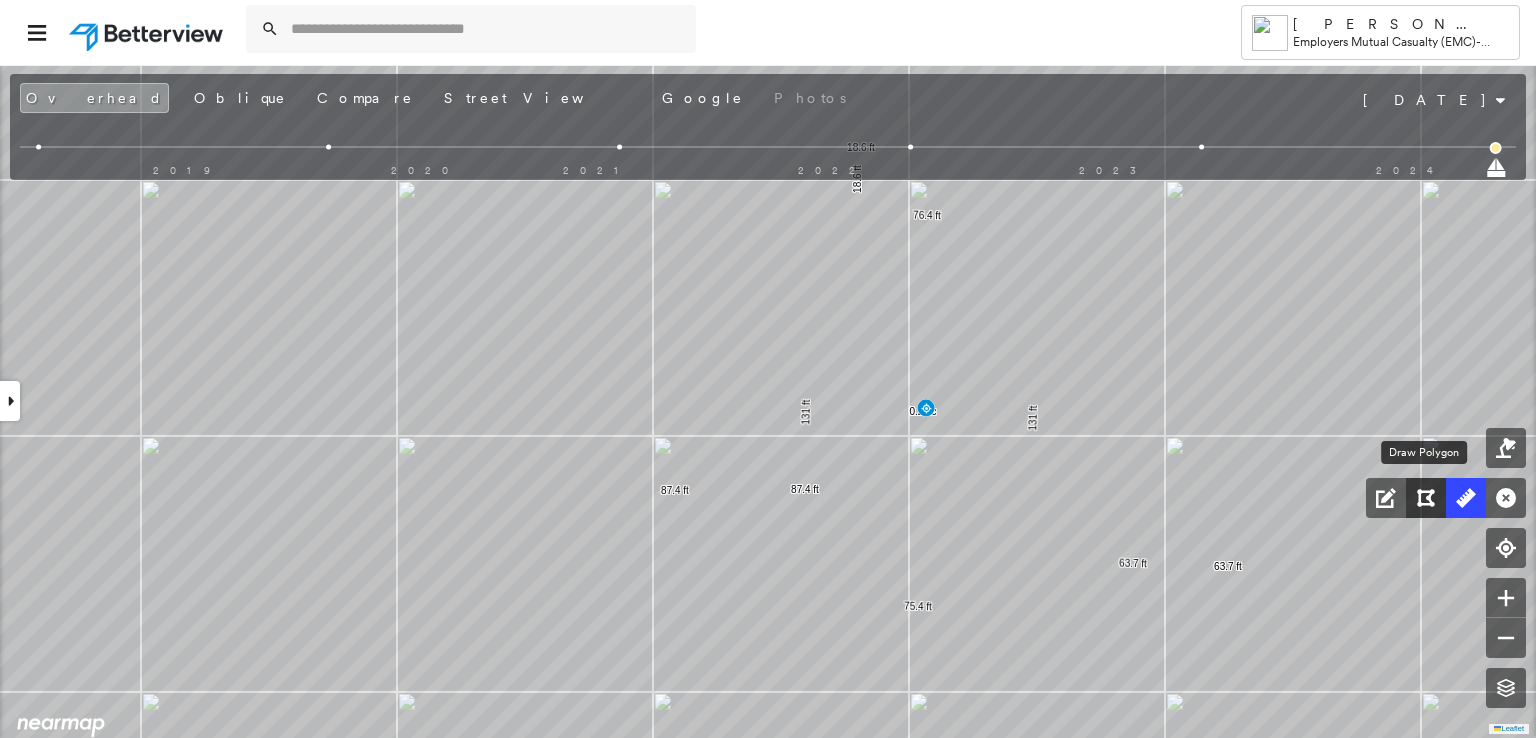 click 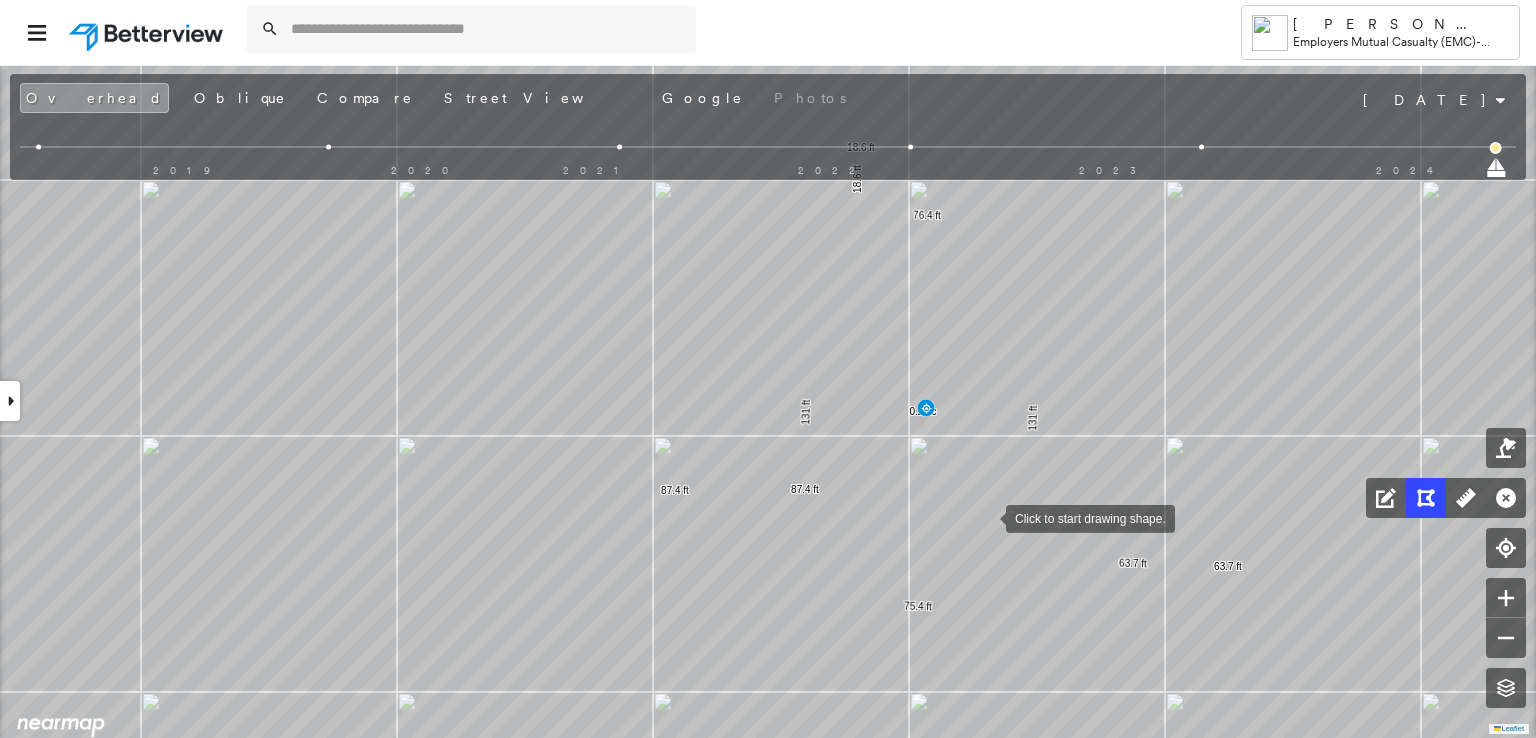 click at bounding box center (986, 517) 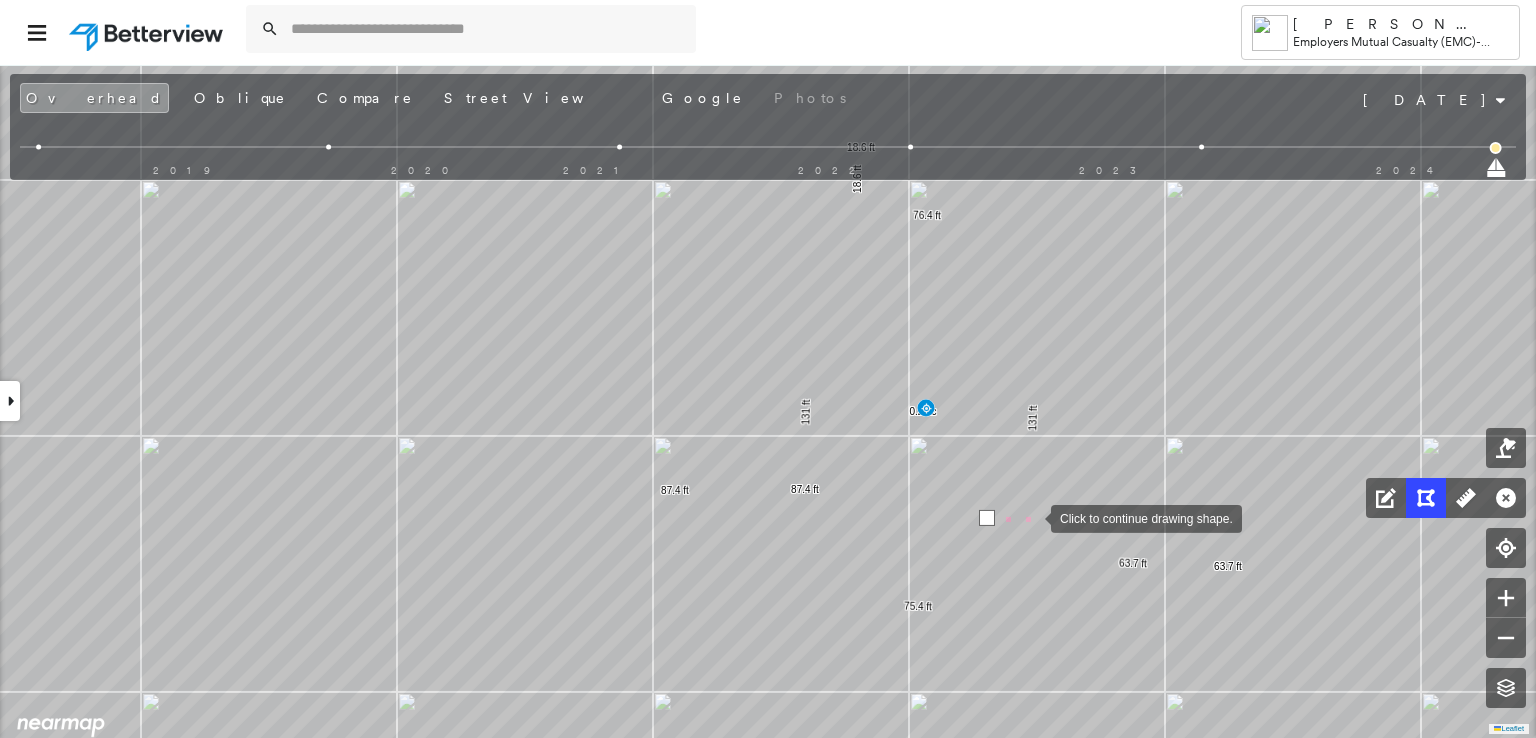 click at bounding box center [1031, 517] 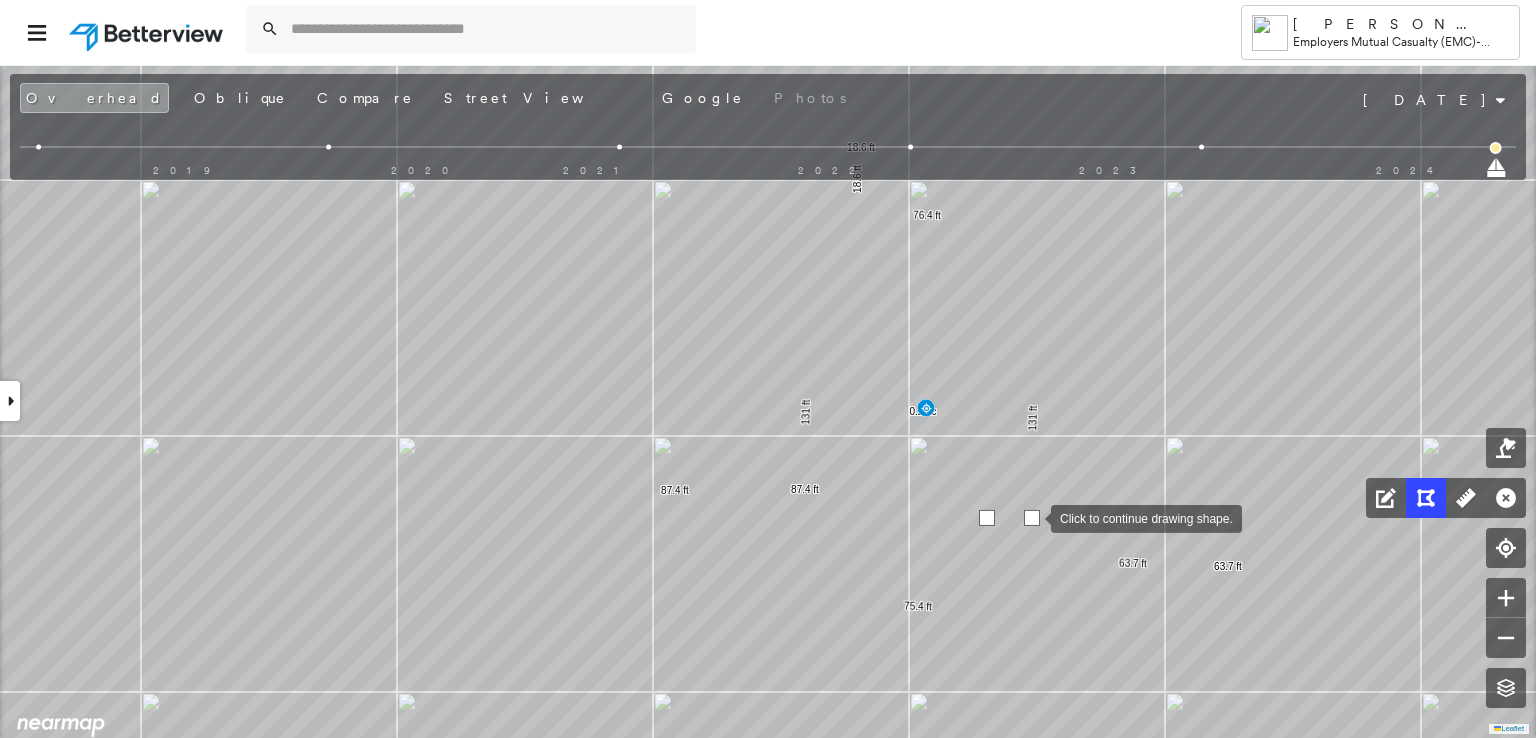 click at bounding box center [1032, 518] 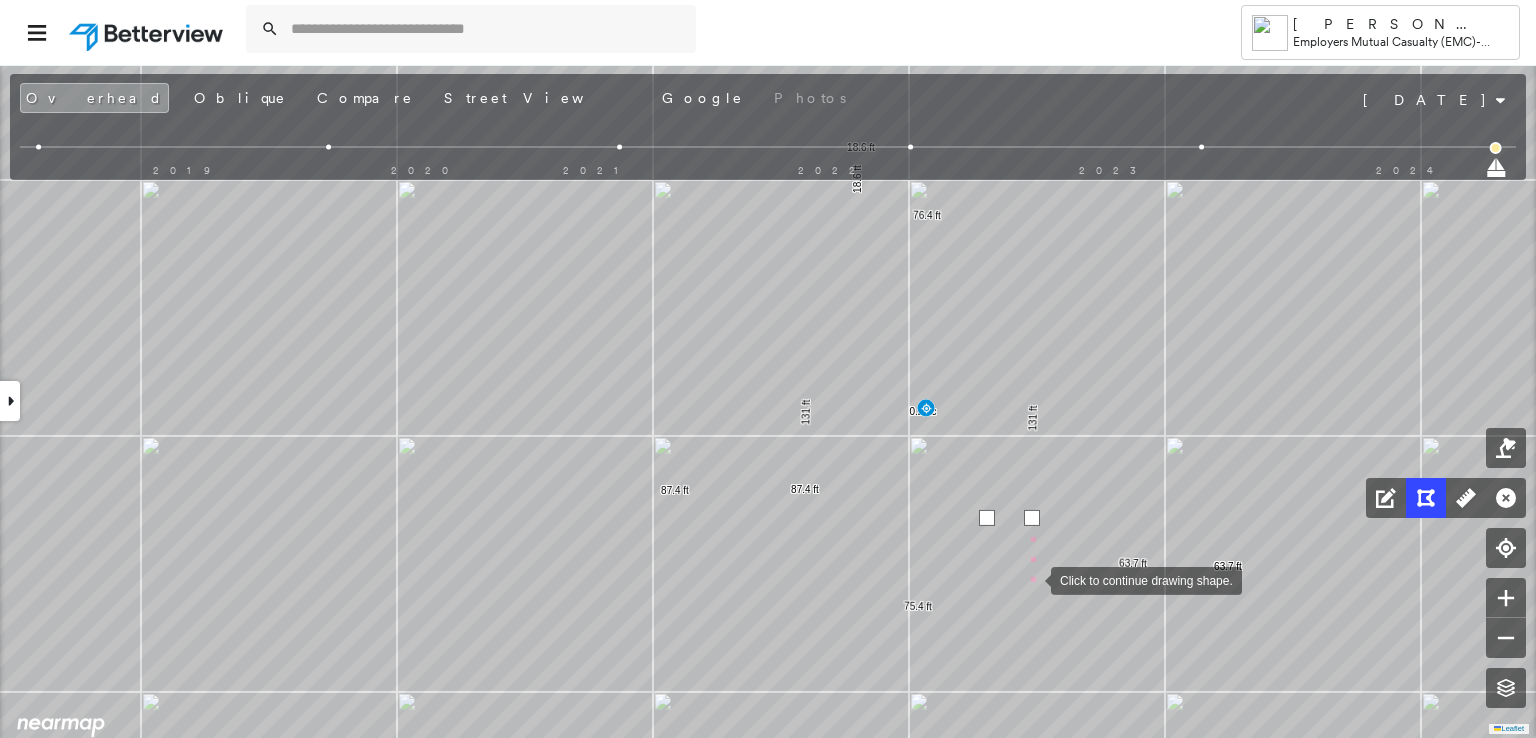 click at bounding box center (1031, 579) 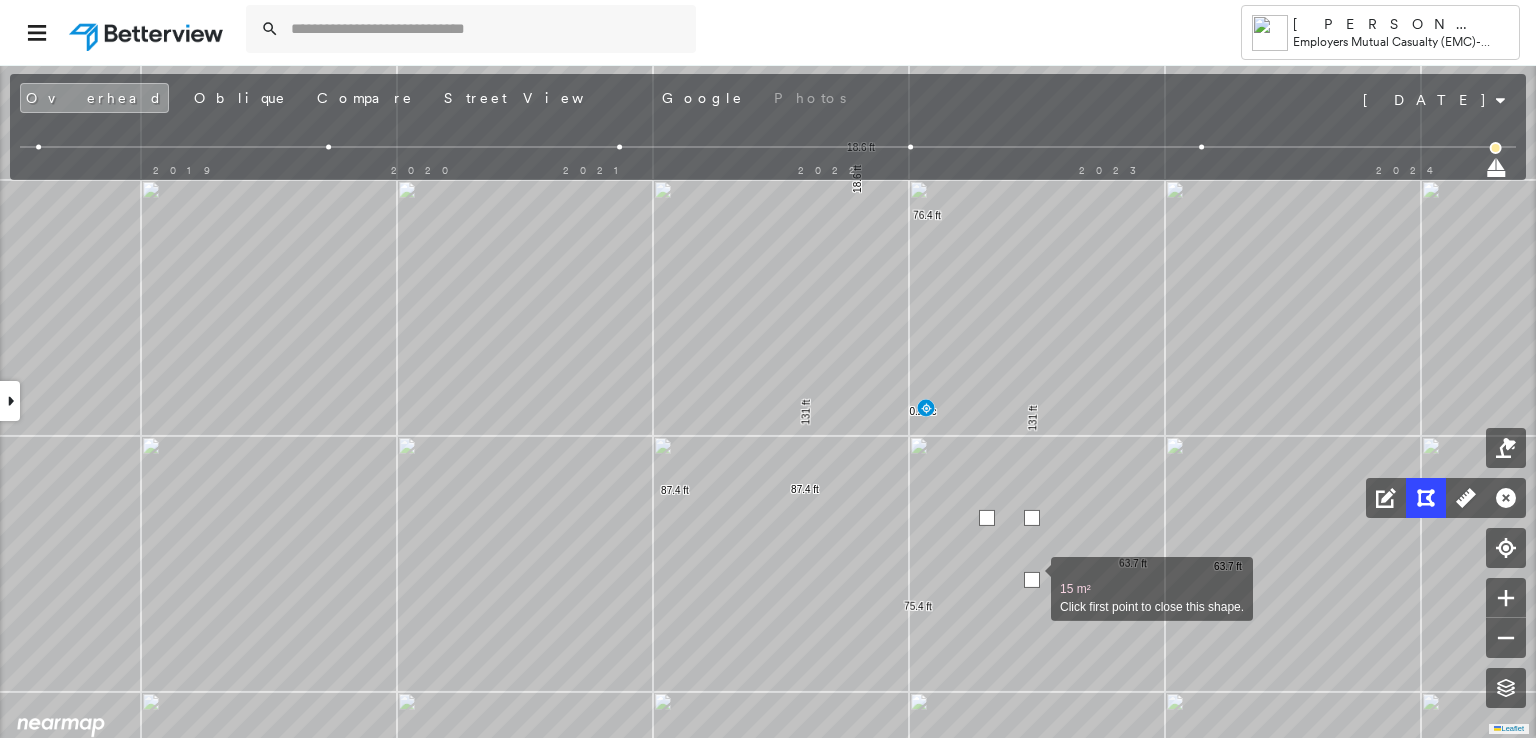 click at bounding box center (1032, 580) 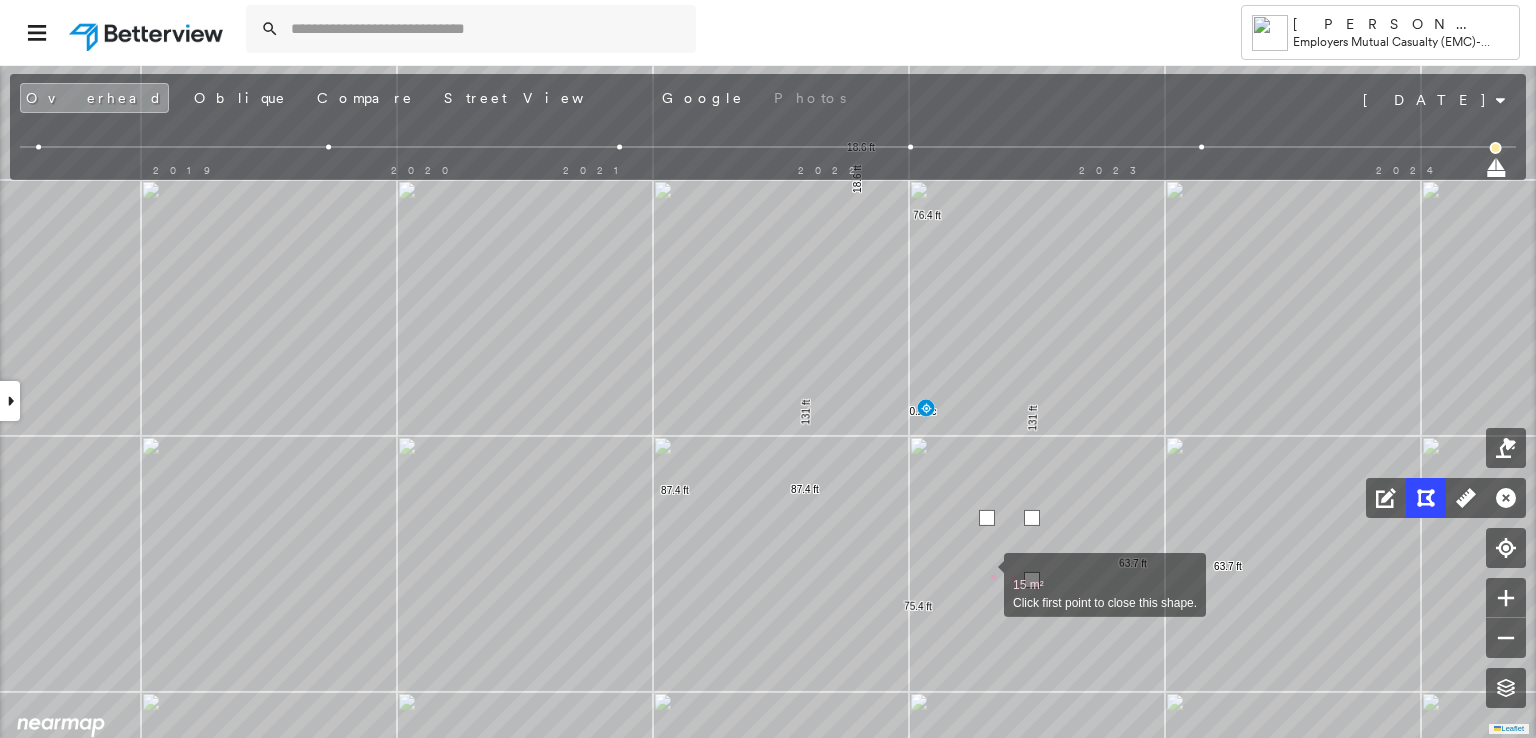 click at bounding box center [984, 574] 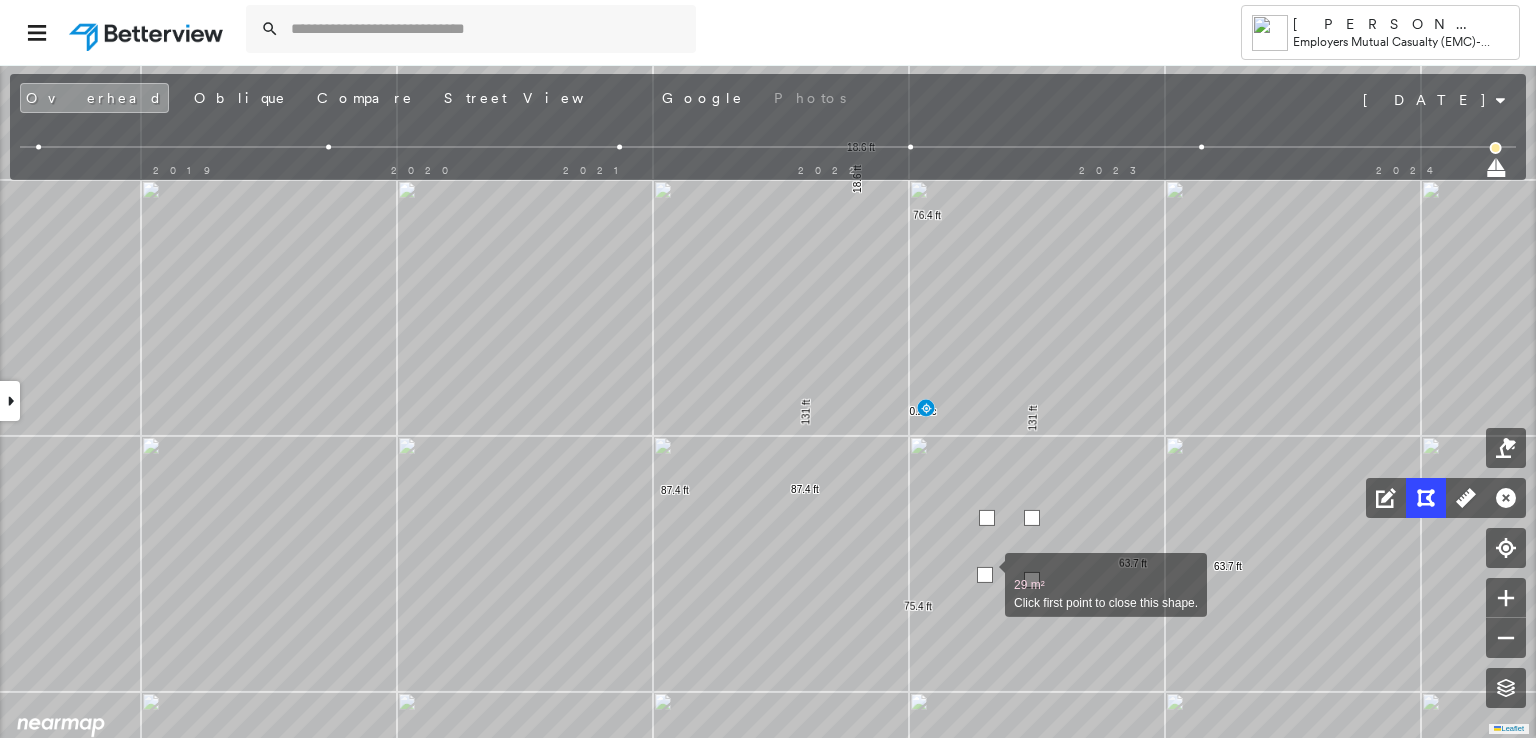 click at bounding box center [985, 575] 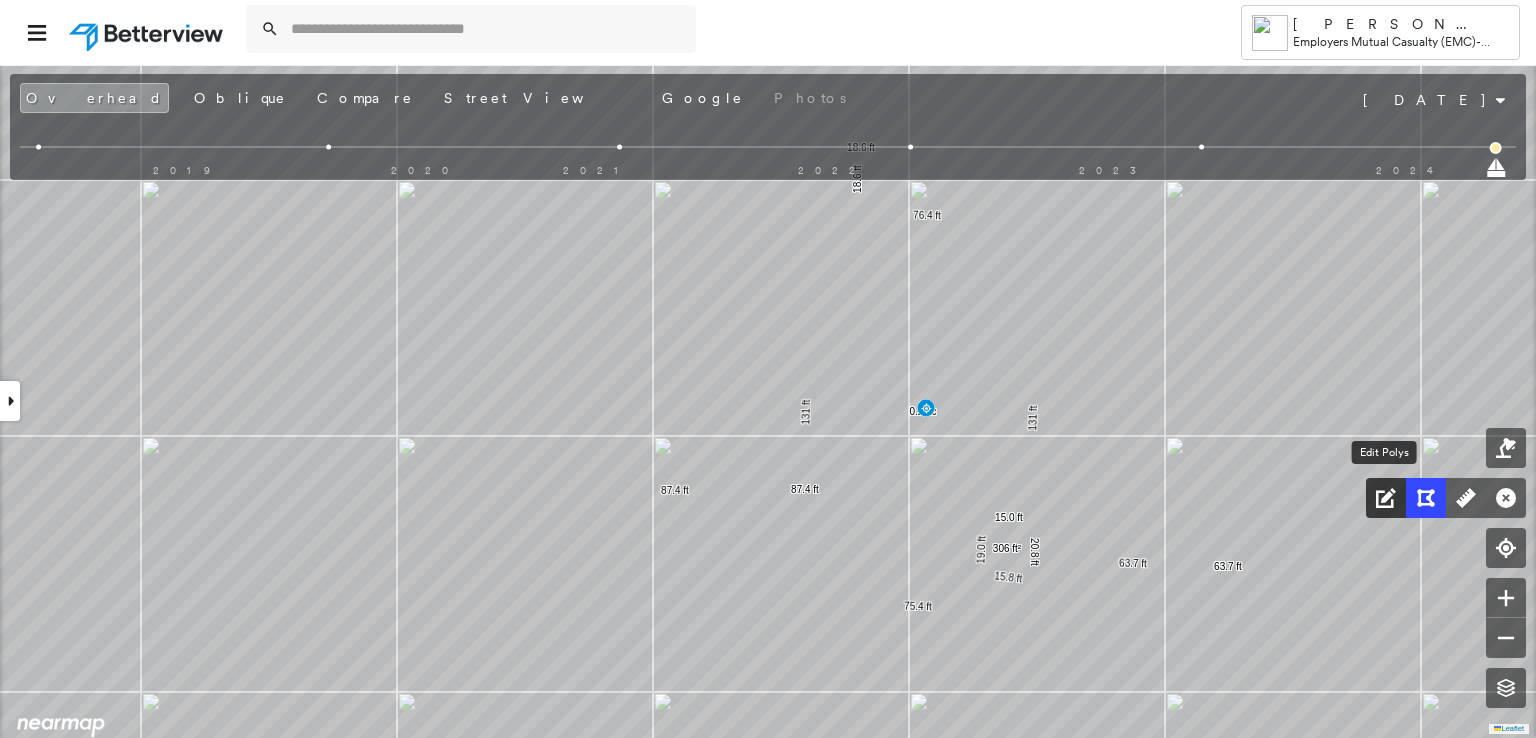 click 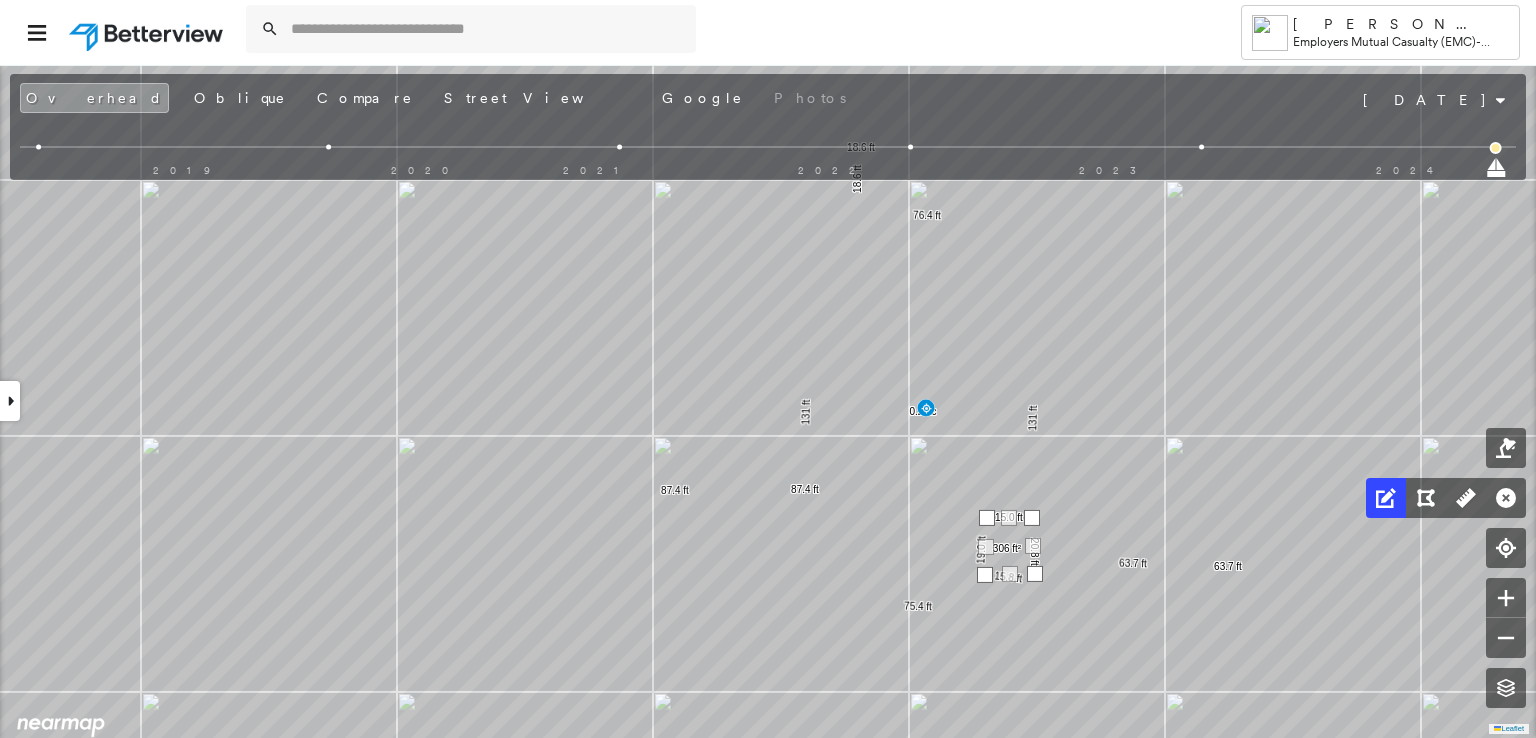 click at bounding box center [1035, 574] 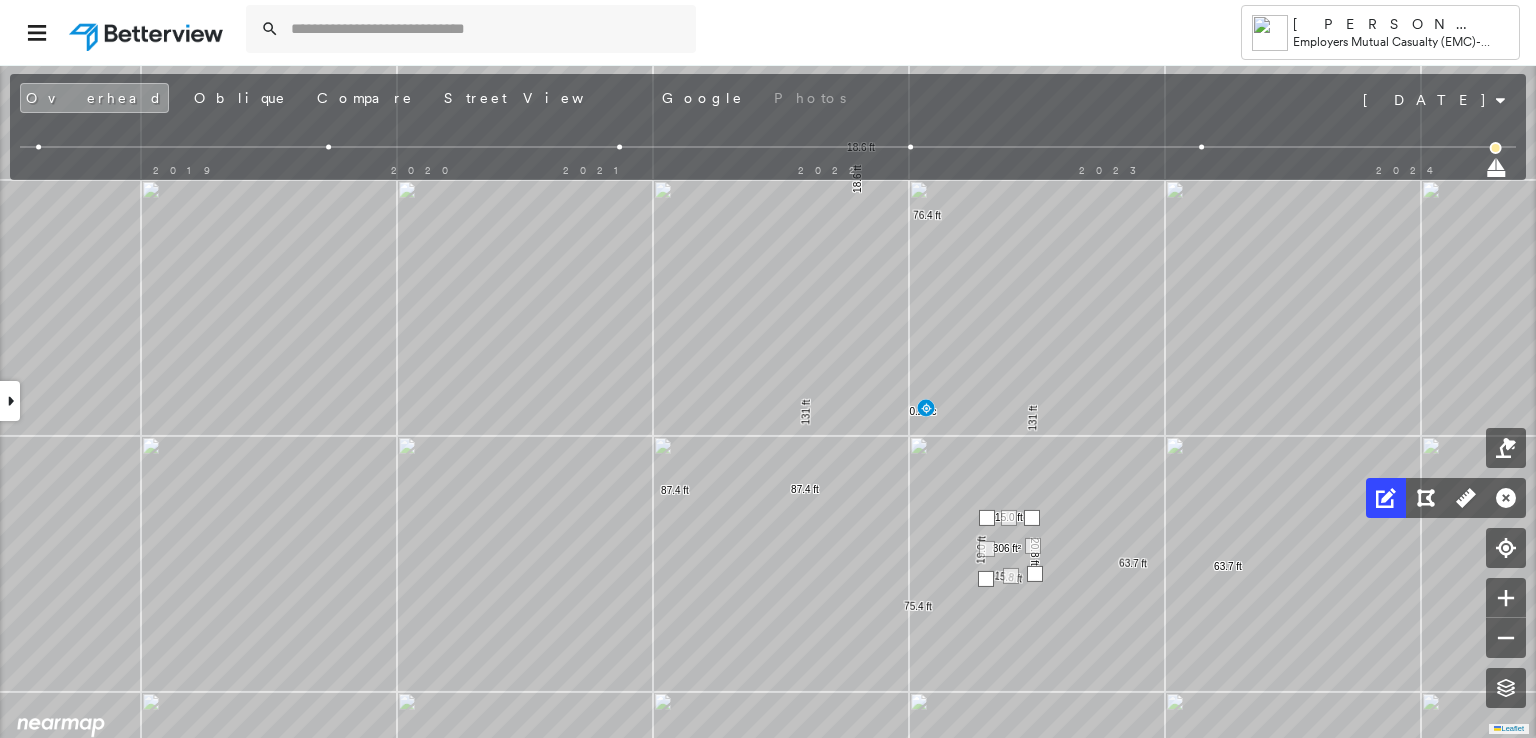 drag, startPoint x: 1026, startPoint y: 580, endPoint x: 985, endPoint y: 581, distance: 41.01219 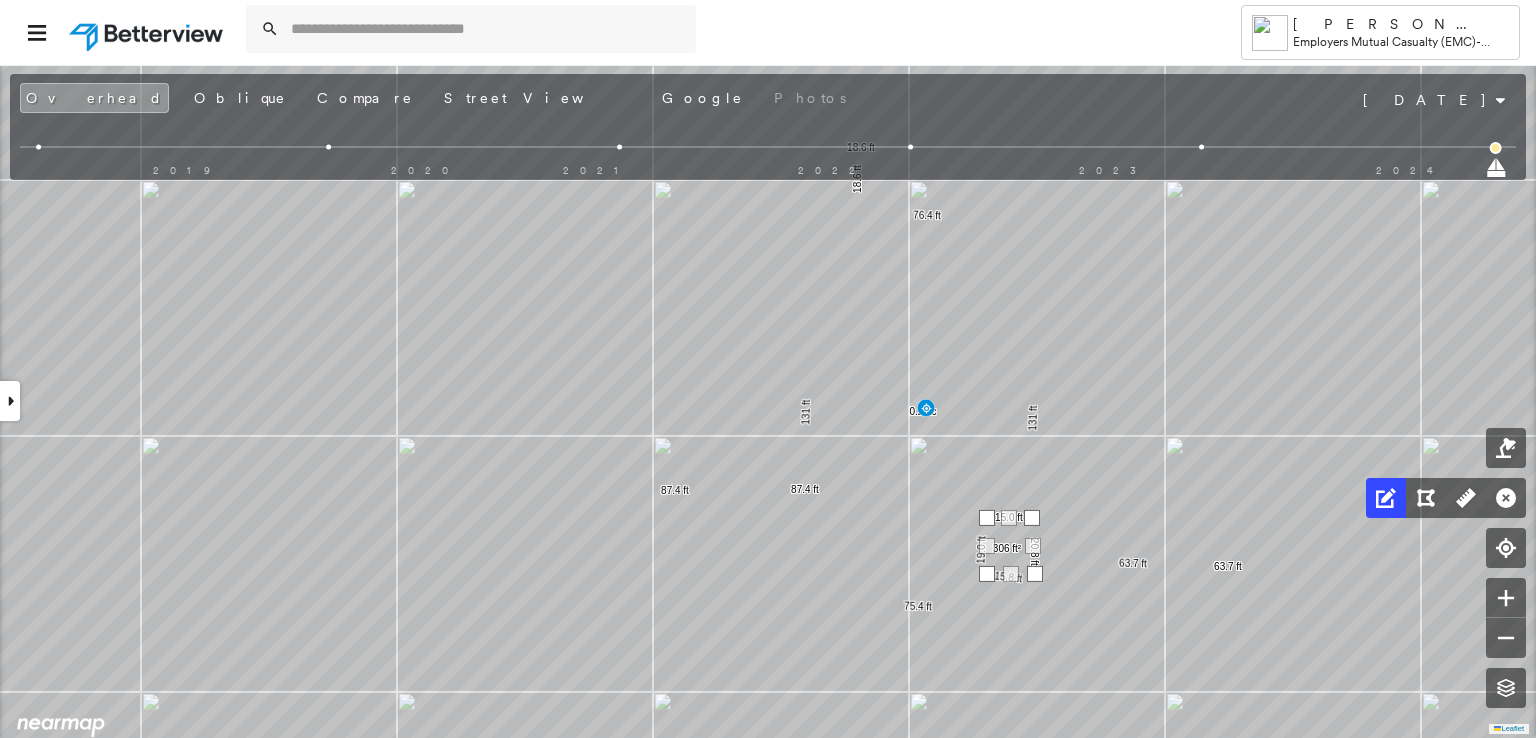 click at bounding box center [987, 574] 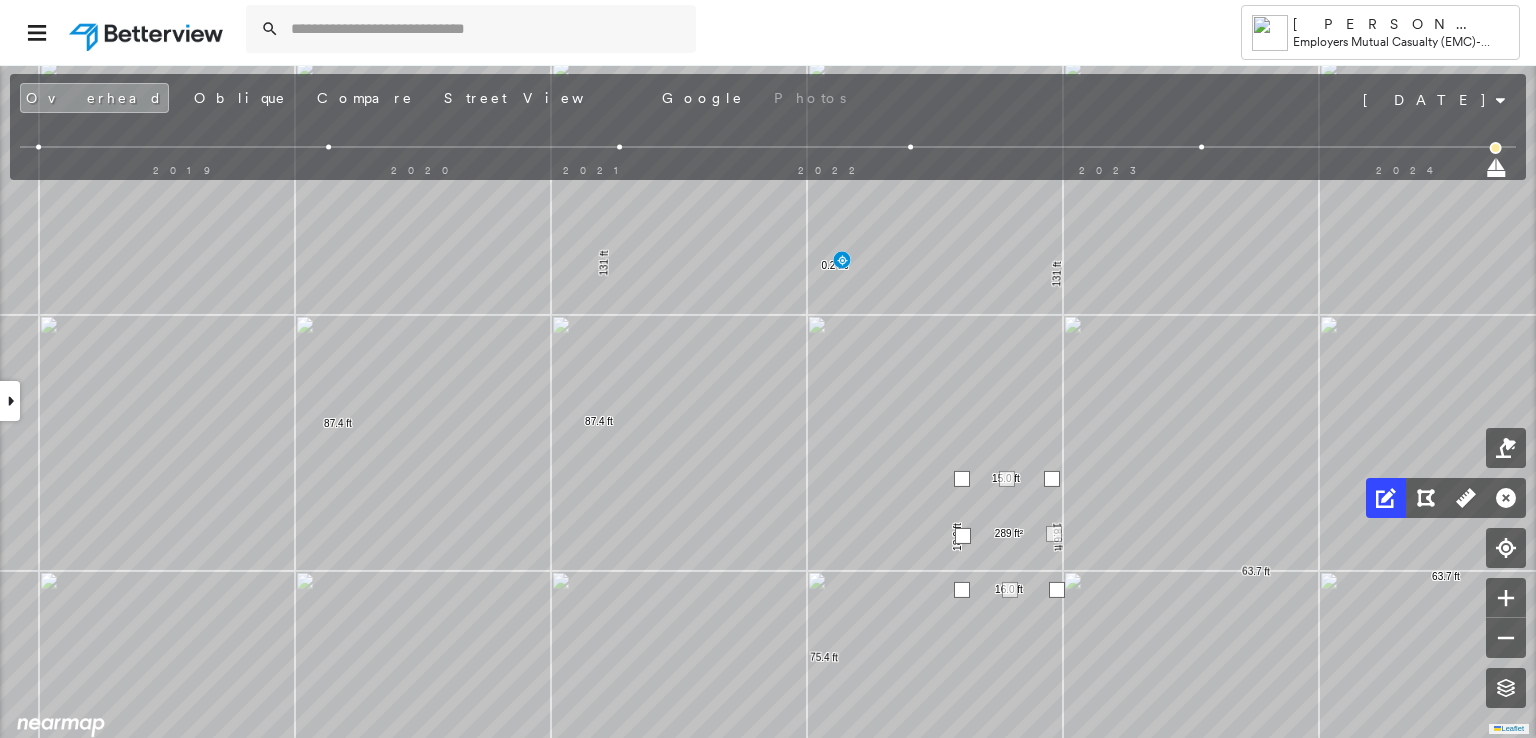 click at bounding box center [963, 536] 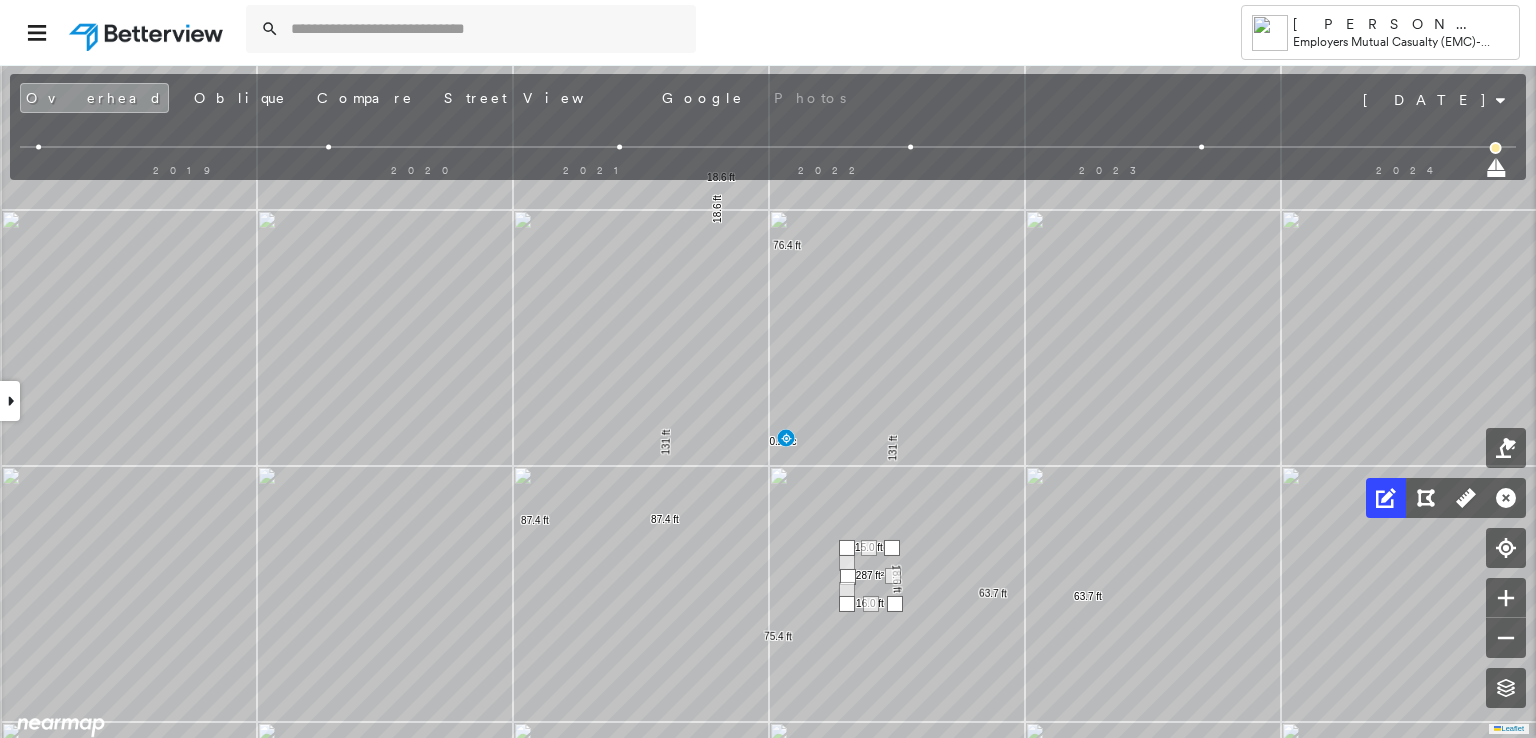 click 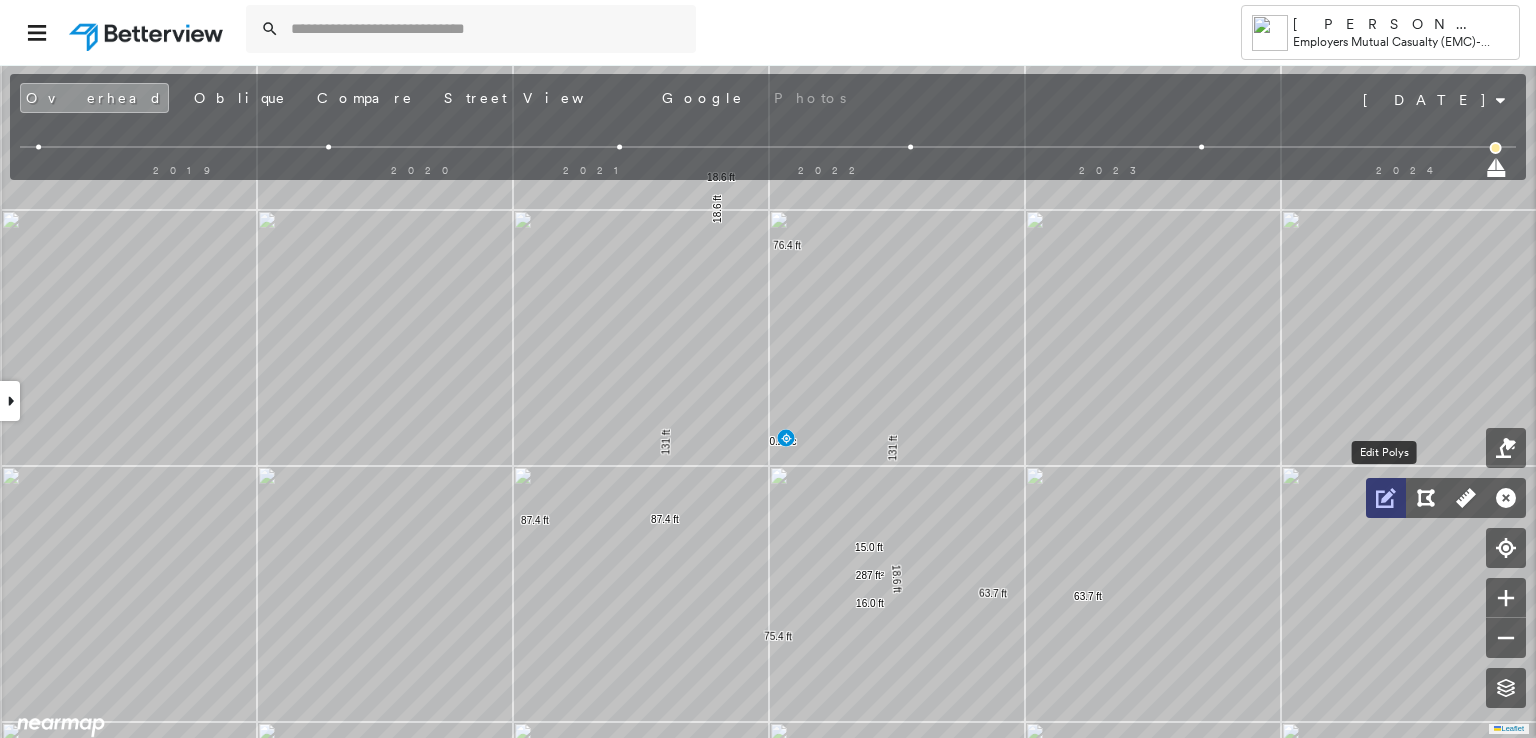 click 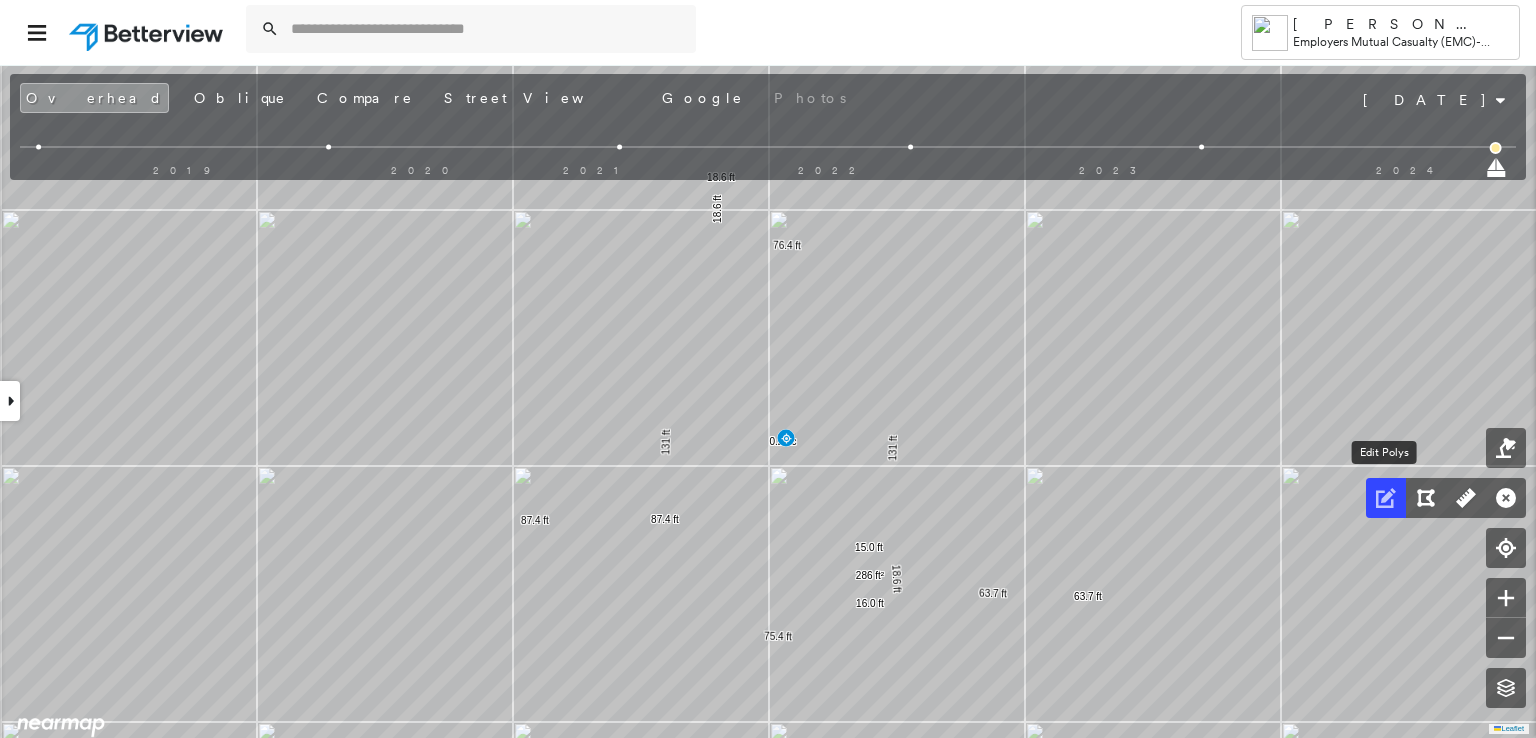 drag, startPoint x: 1393, startPoint y: 492, endPoint x: 1378, endPoint y: 497, distance: 15.811388 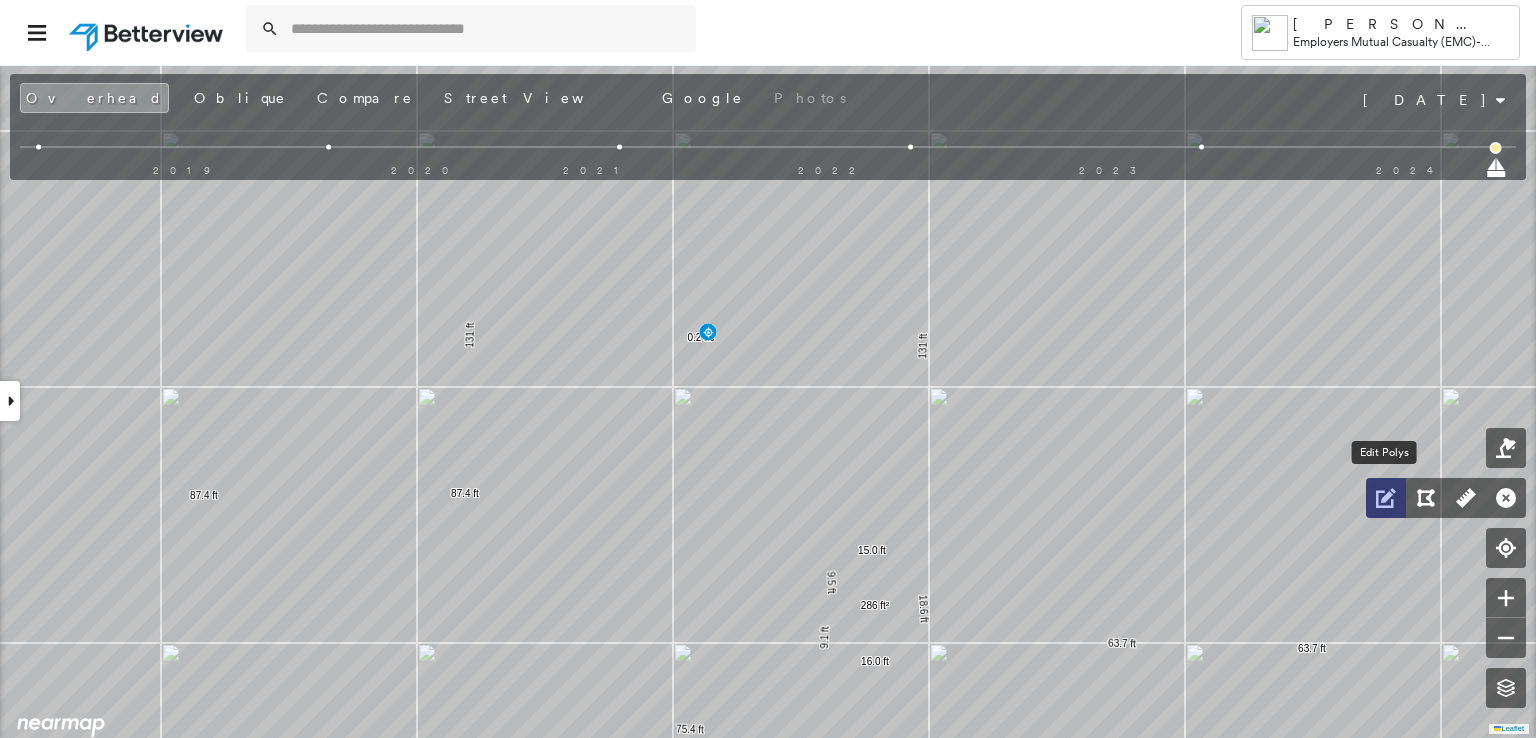 click 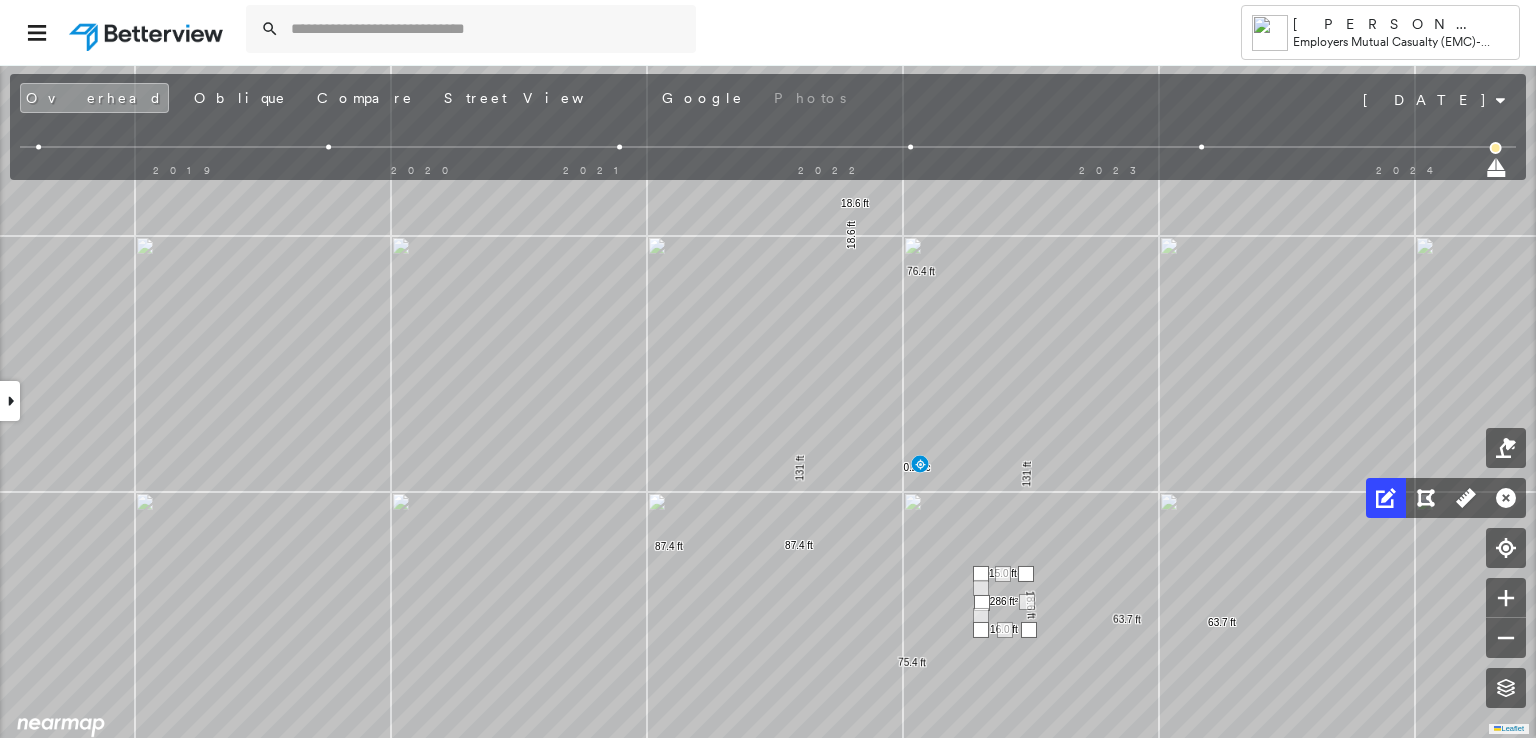 click at bounding box center (981, 574) 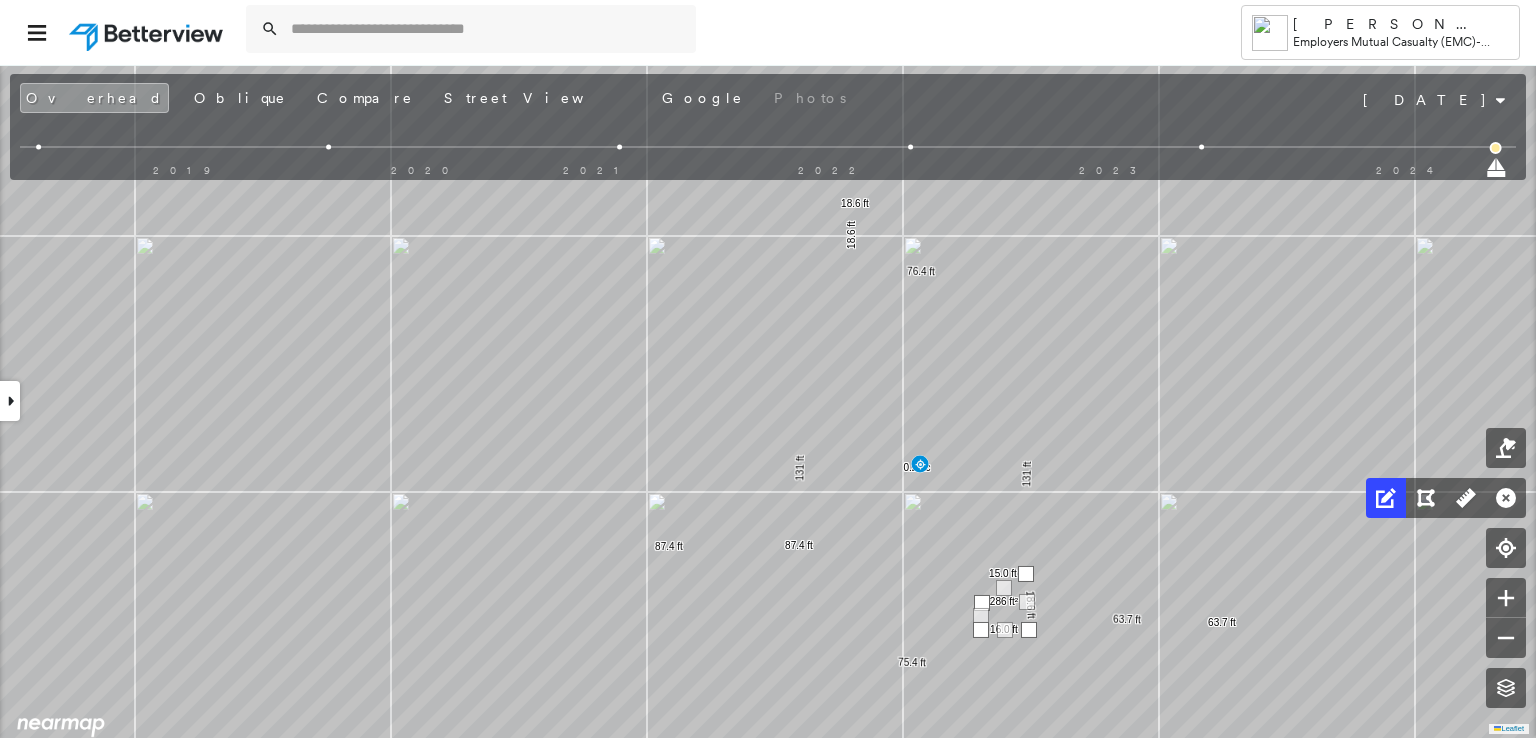 click at bounding box center (982, 603) 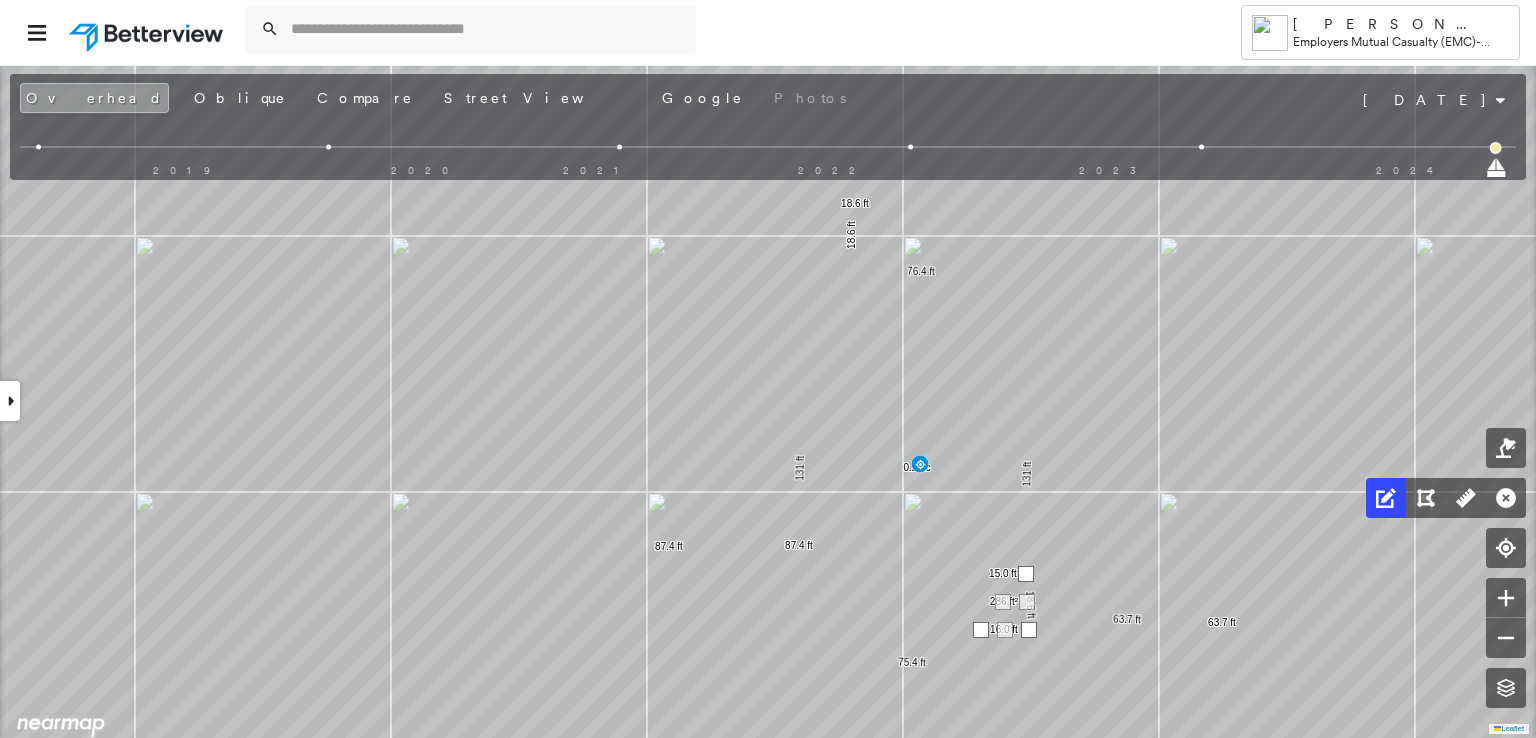 click at bounding box center (981, 630) 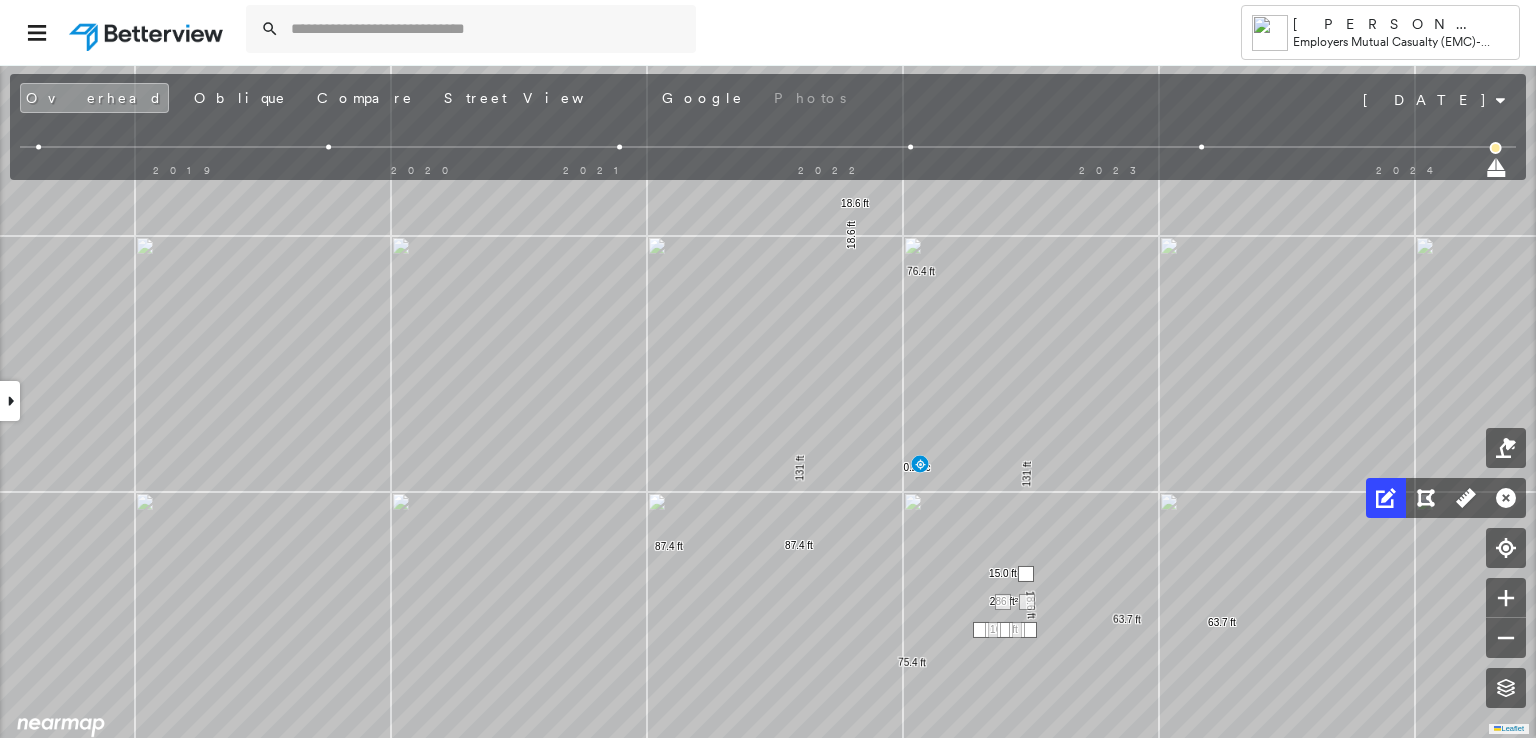 click at bounding box center [1029, 630] 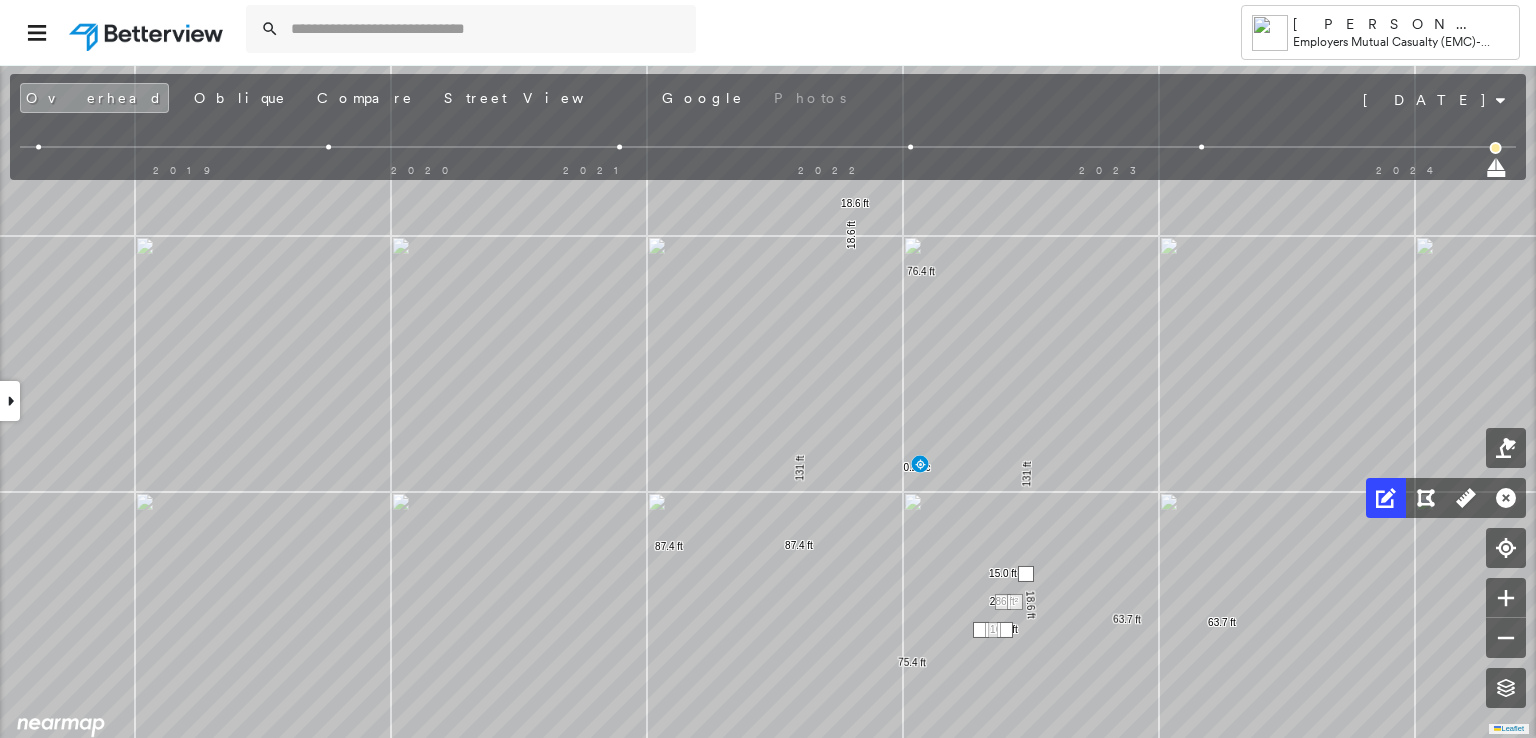 click at bounding box center (1026, 574) 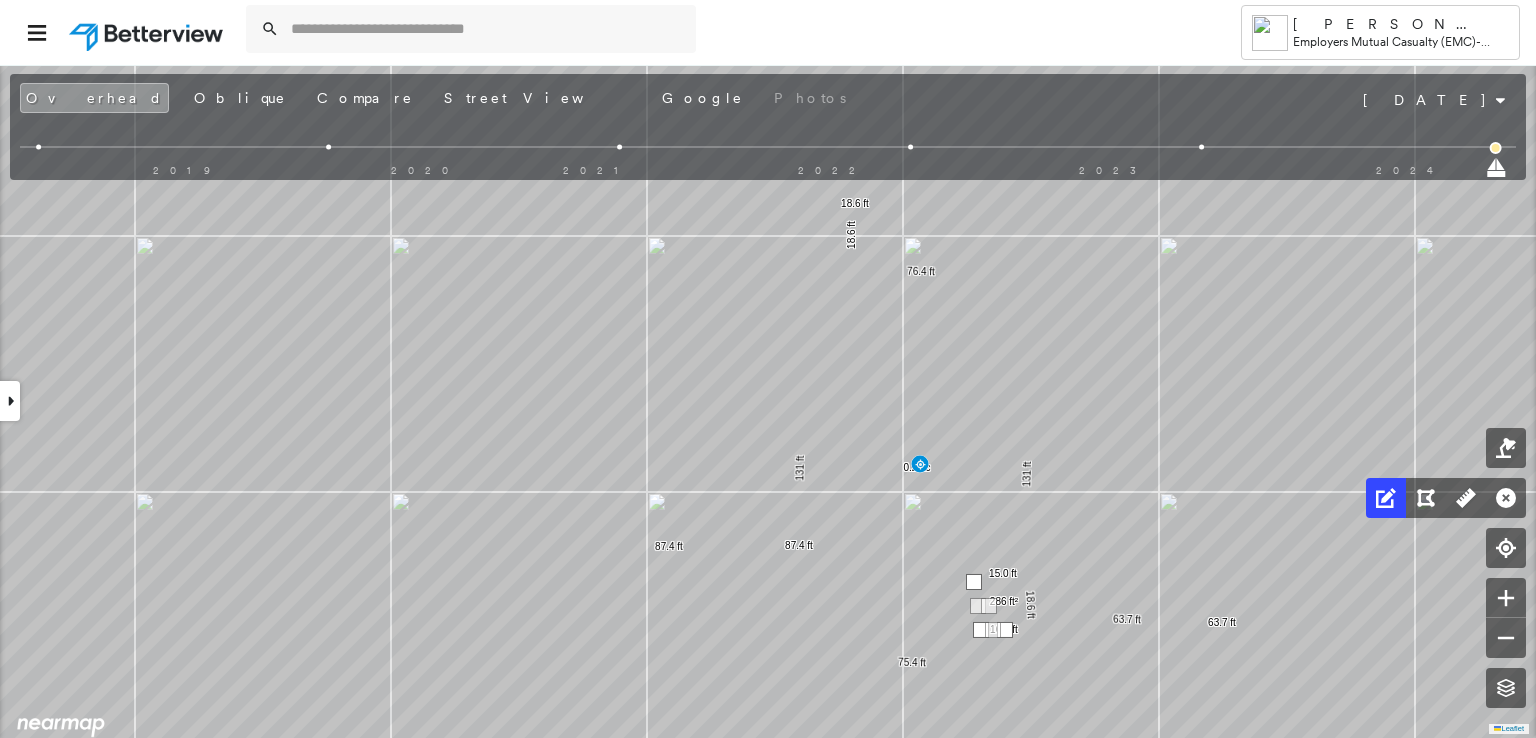 drag, startPoint x: 1022, startPoint y: 573, endPoint x: 970, endPoint y: 581, distance: 52.611786 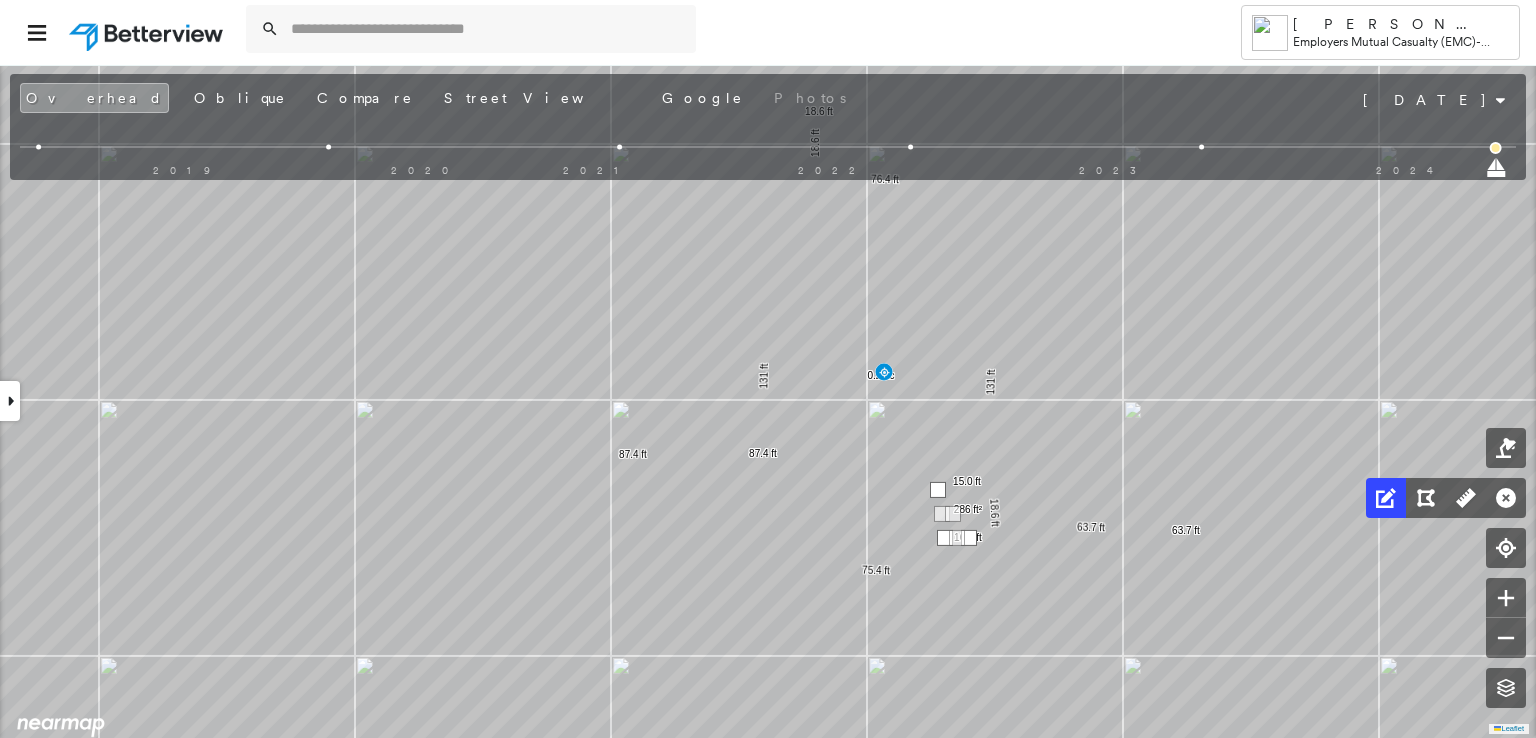 click at bounding box center [938, 490] 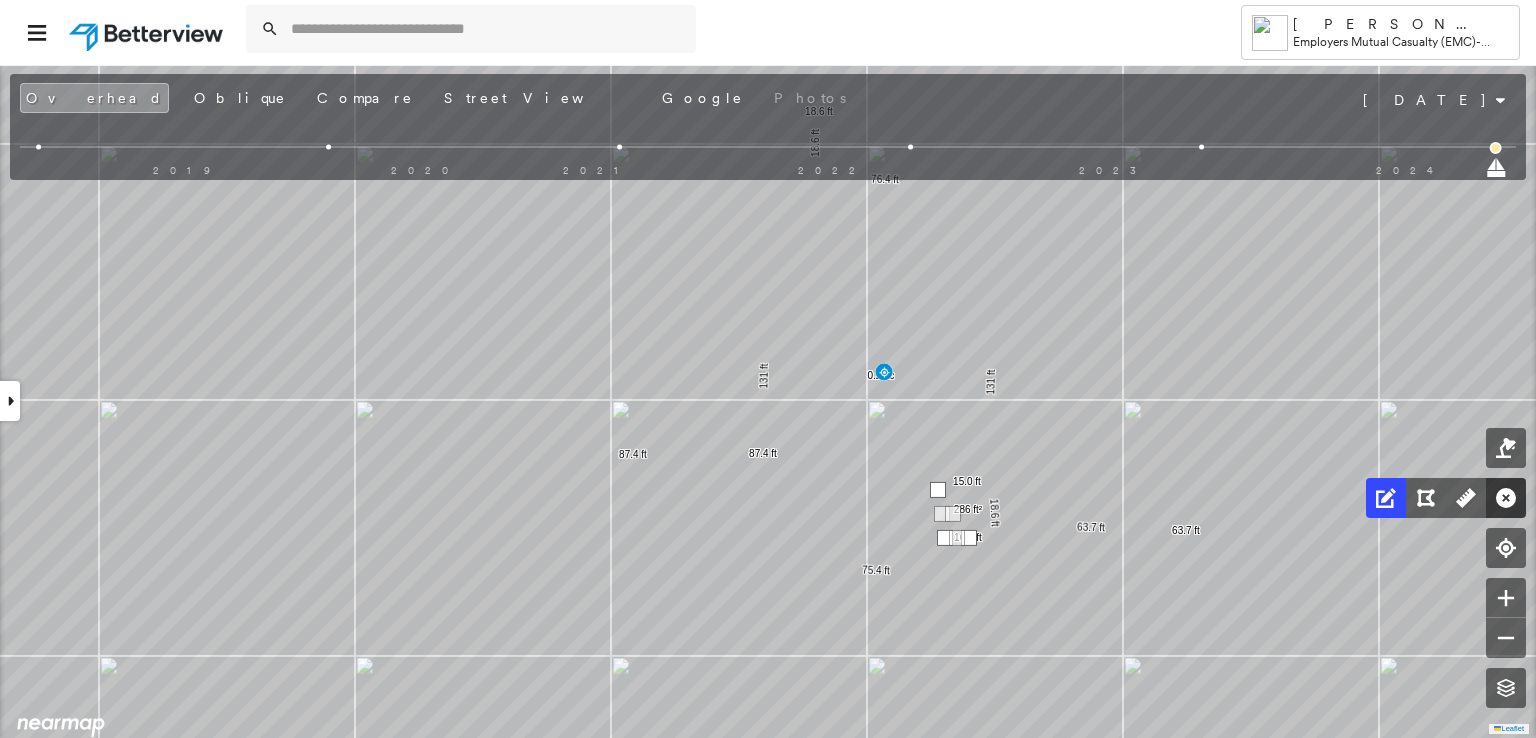 click 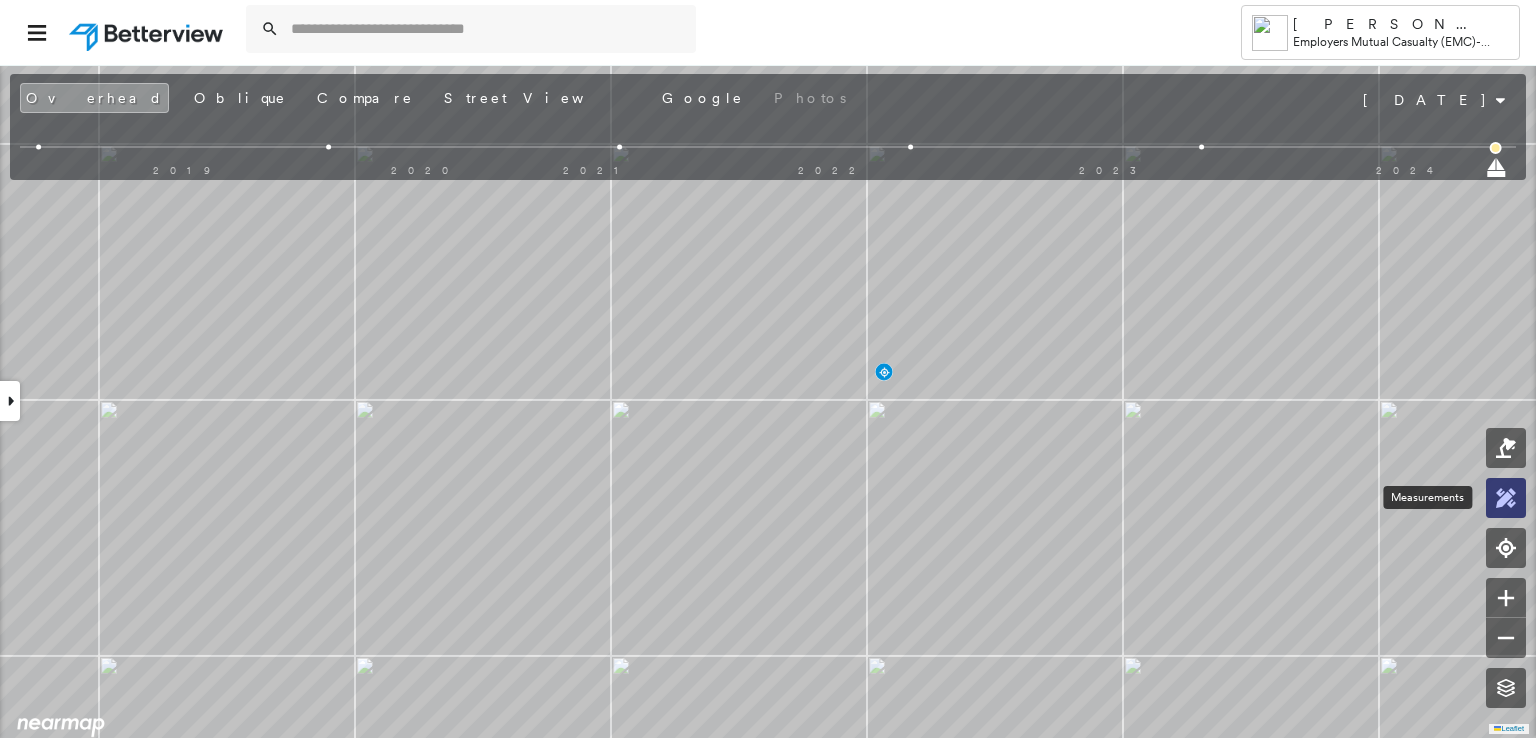 click 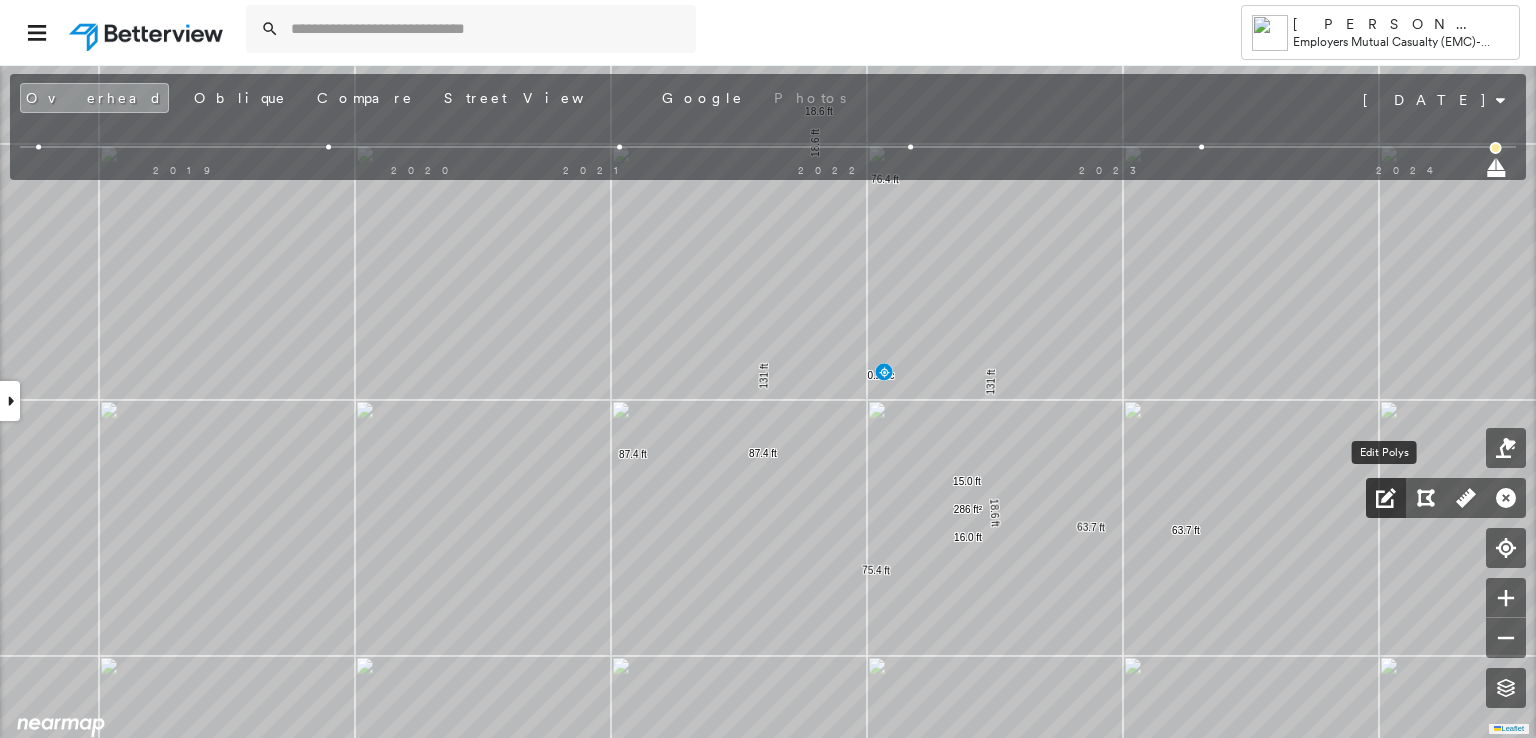 click 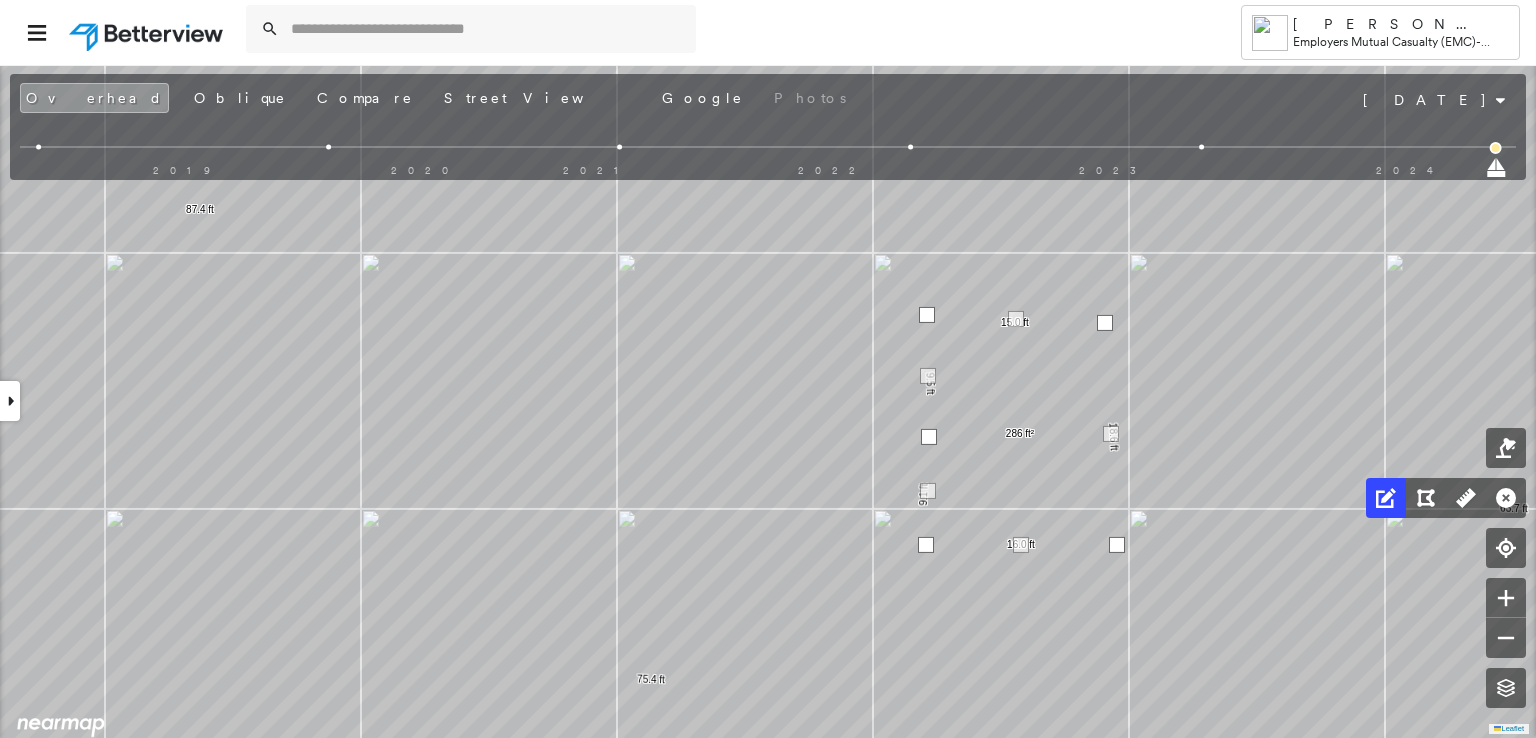 click at bounding box center [927, 315] 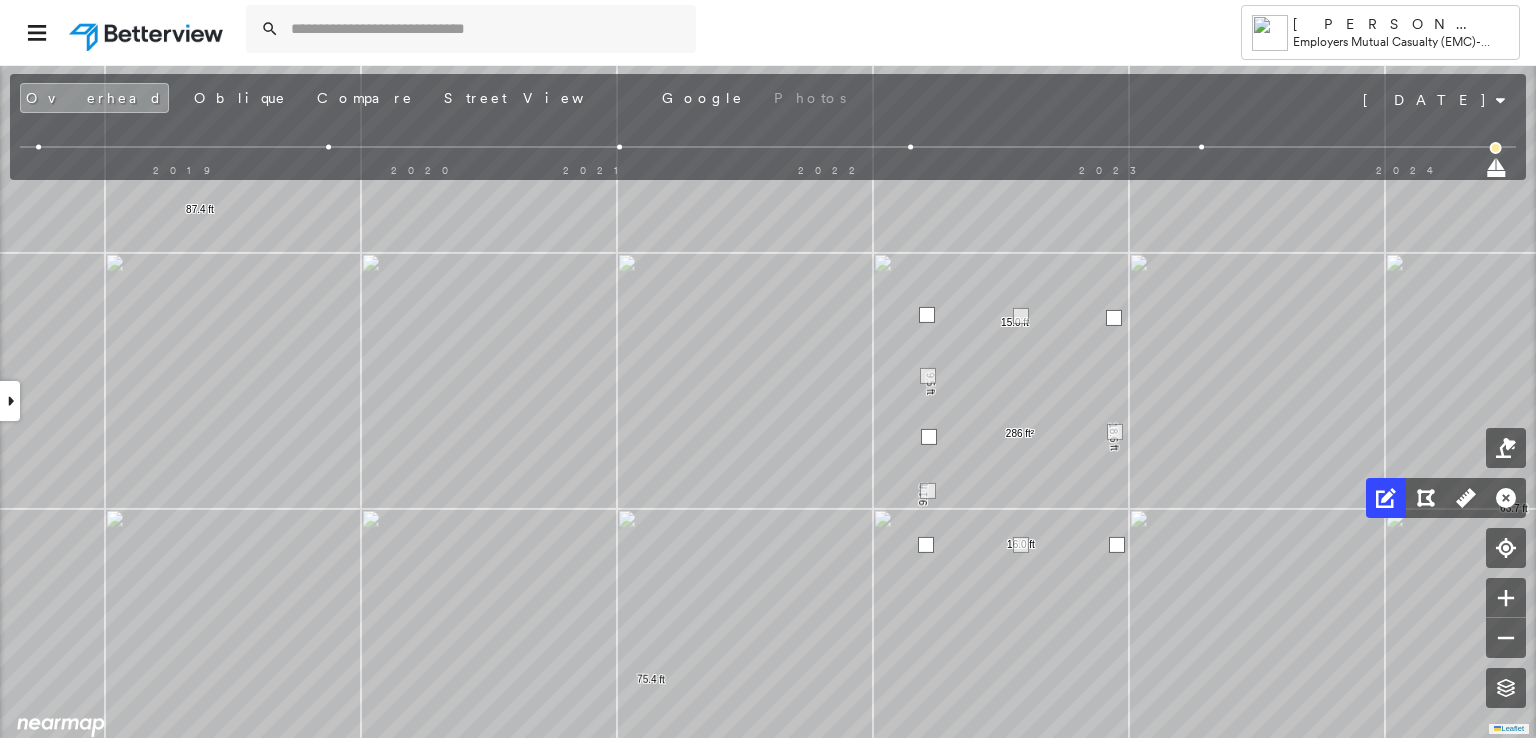 drag, startPoint x: 1101, startPoint y: 323, endPoint x: 1110, endPoint y: 318, distance: 10.29563 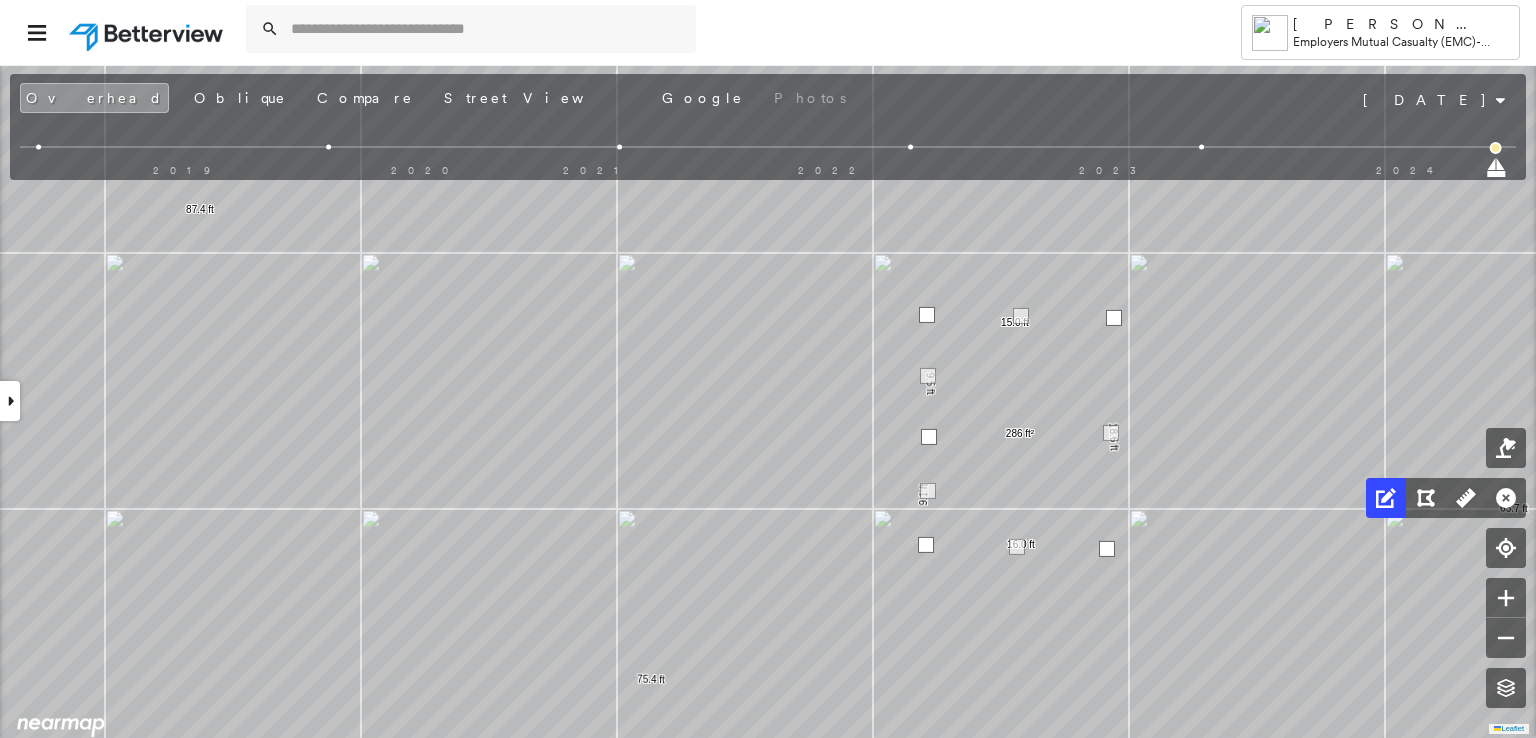 drag, startPoint x: 1117, startPoint y: 543, endPoint x: 1107, endPoint y: 547, distance: 10.770329 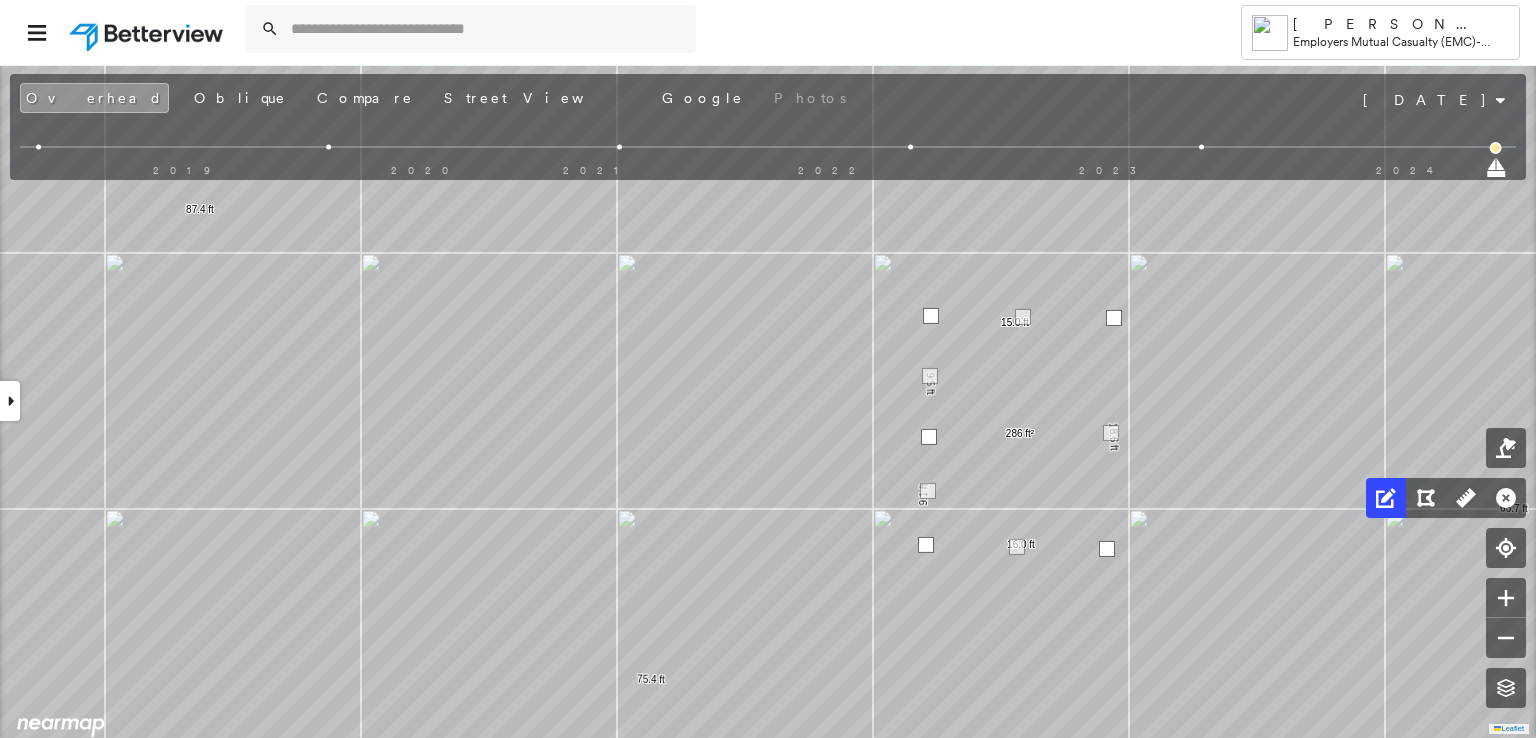 click at bounding box center (931, 316) 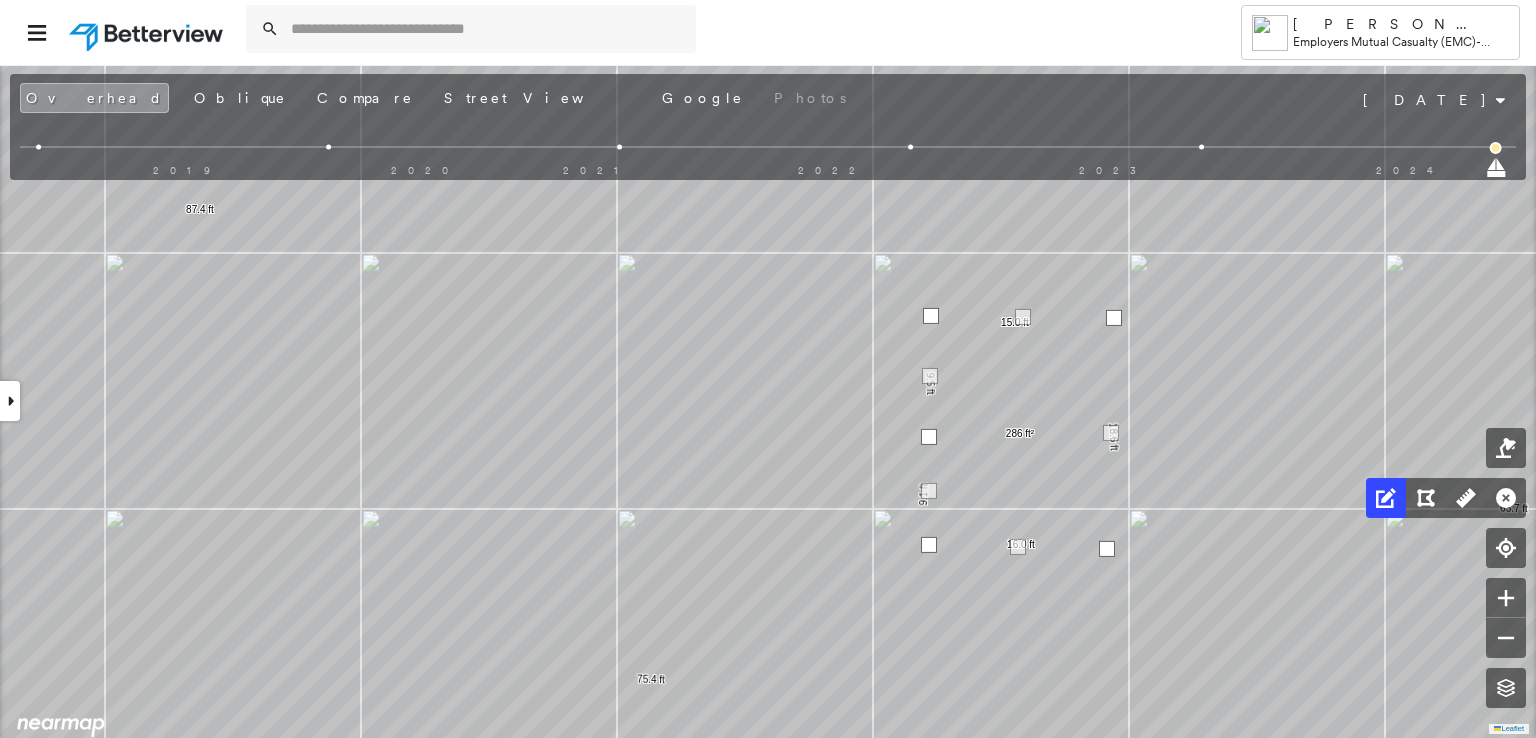 click at bounding box center (929, 545) 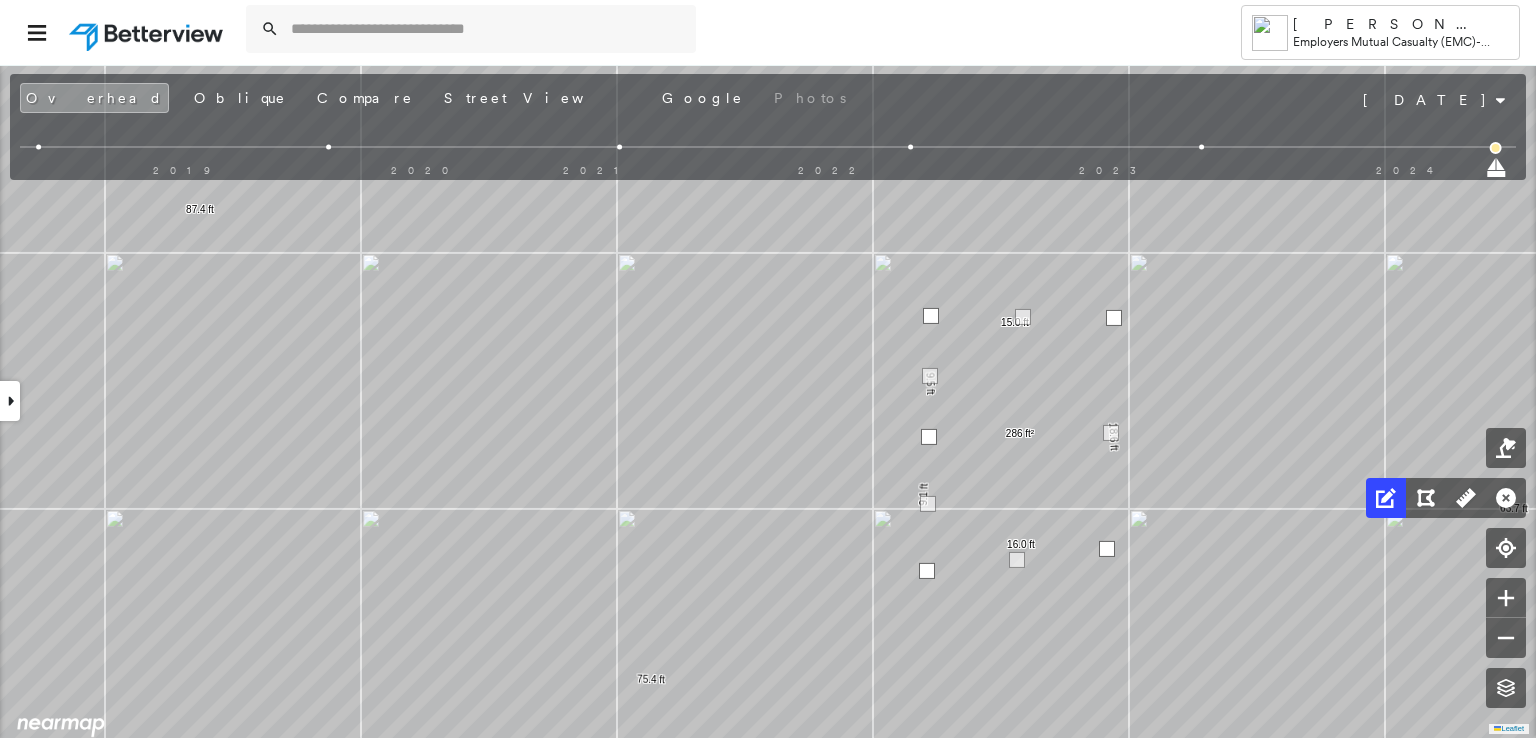 drag, startPoint x: 928, startPoint y: 545, endPoint x: 927, endPoint y: 572, distance: 27.018513 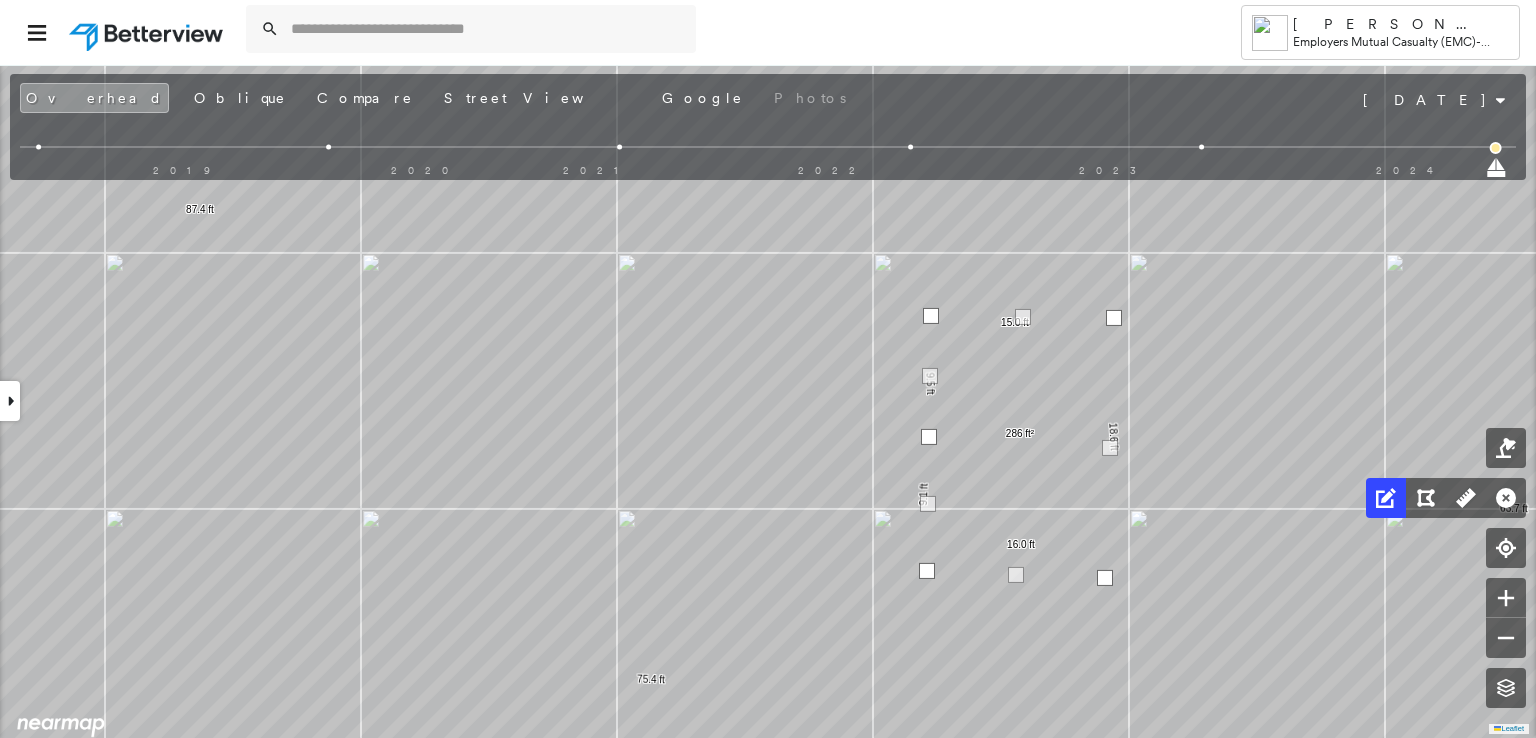 drag, startPoint x: 1106, startPoint y: 549, endPoint x: 1104, endPoint y: 578, distance: 29.068884 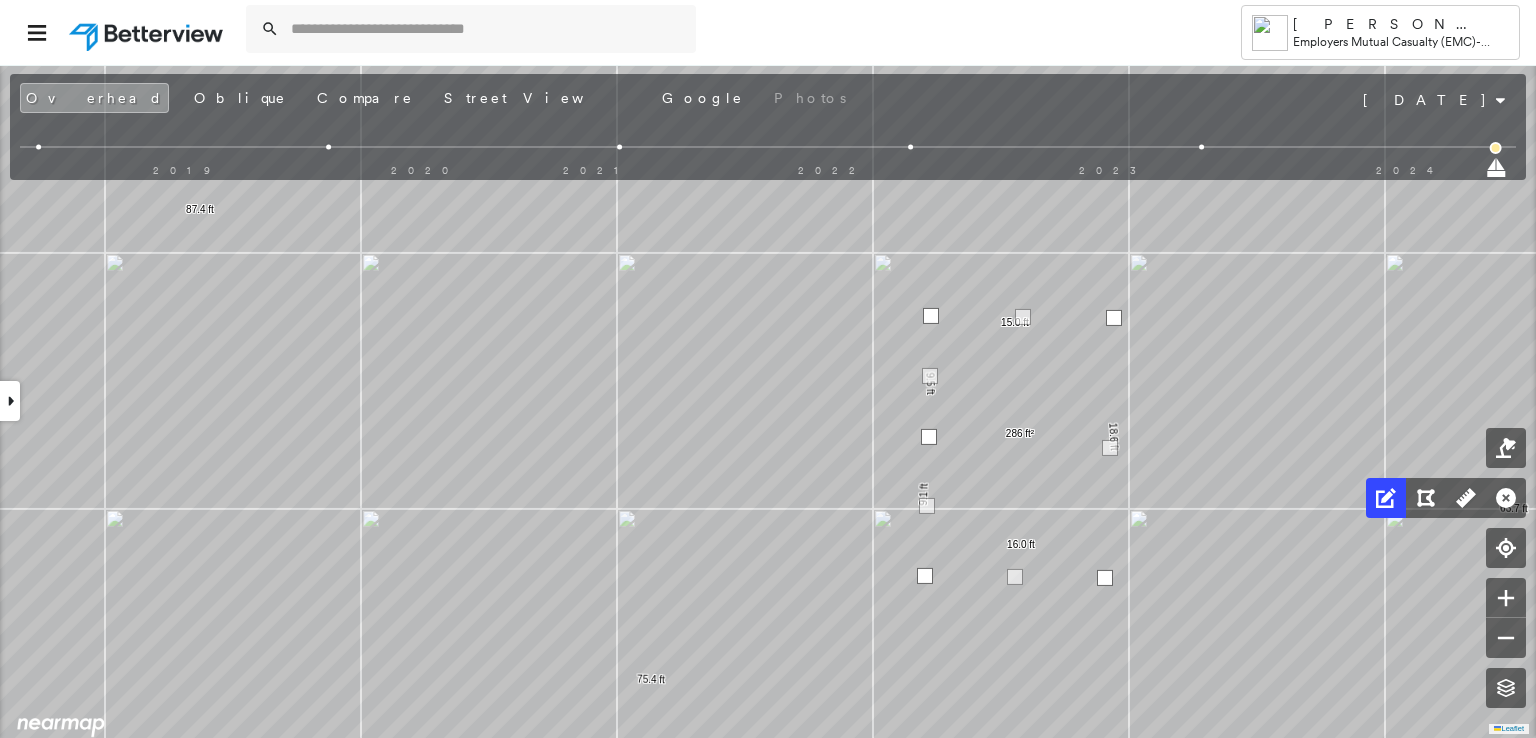 click at bounding box center [925, 576] 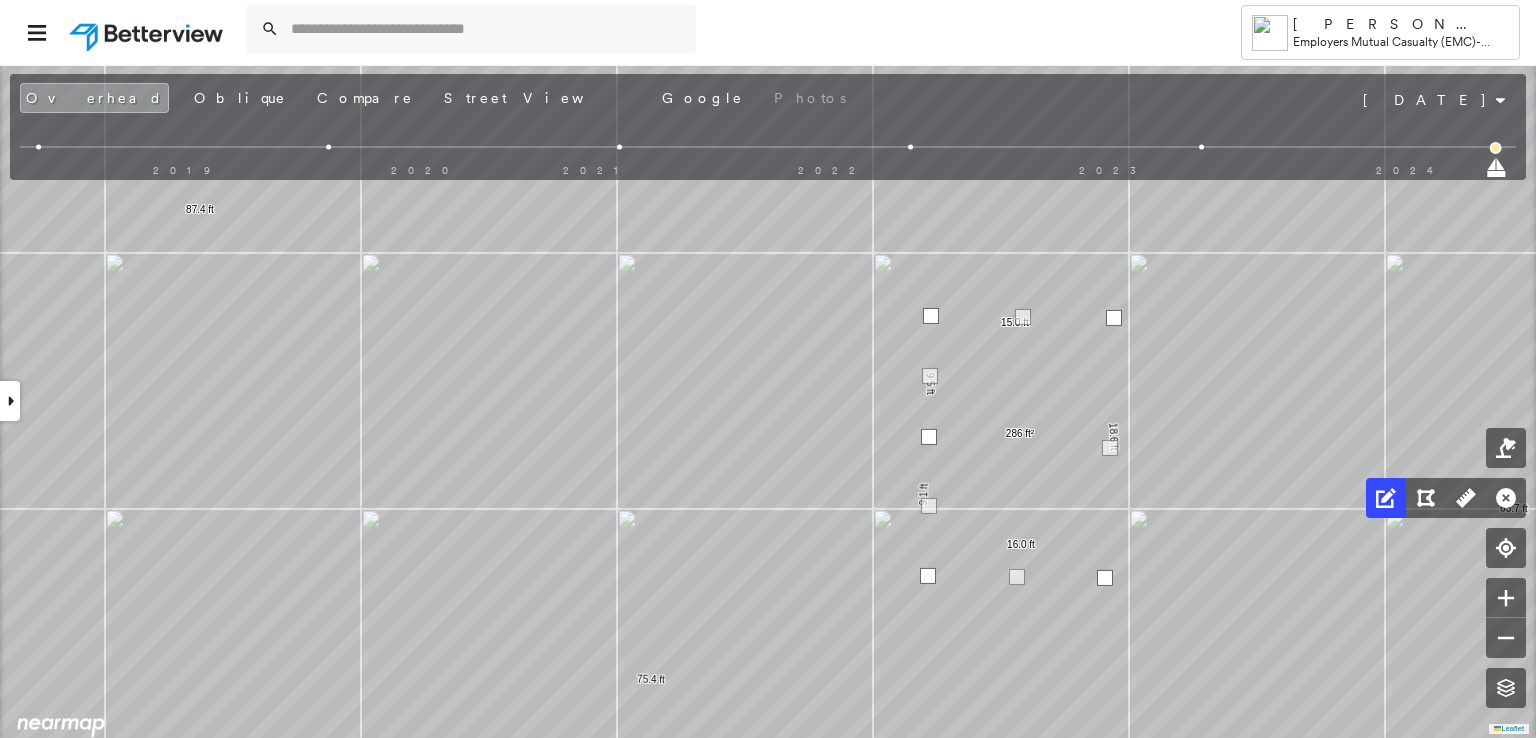 click at bounding box center [928, 576] 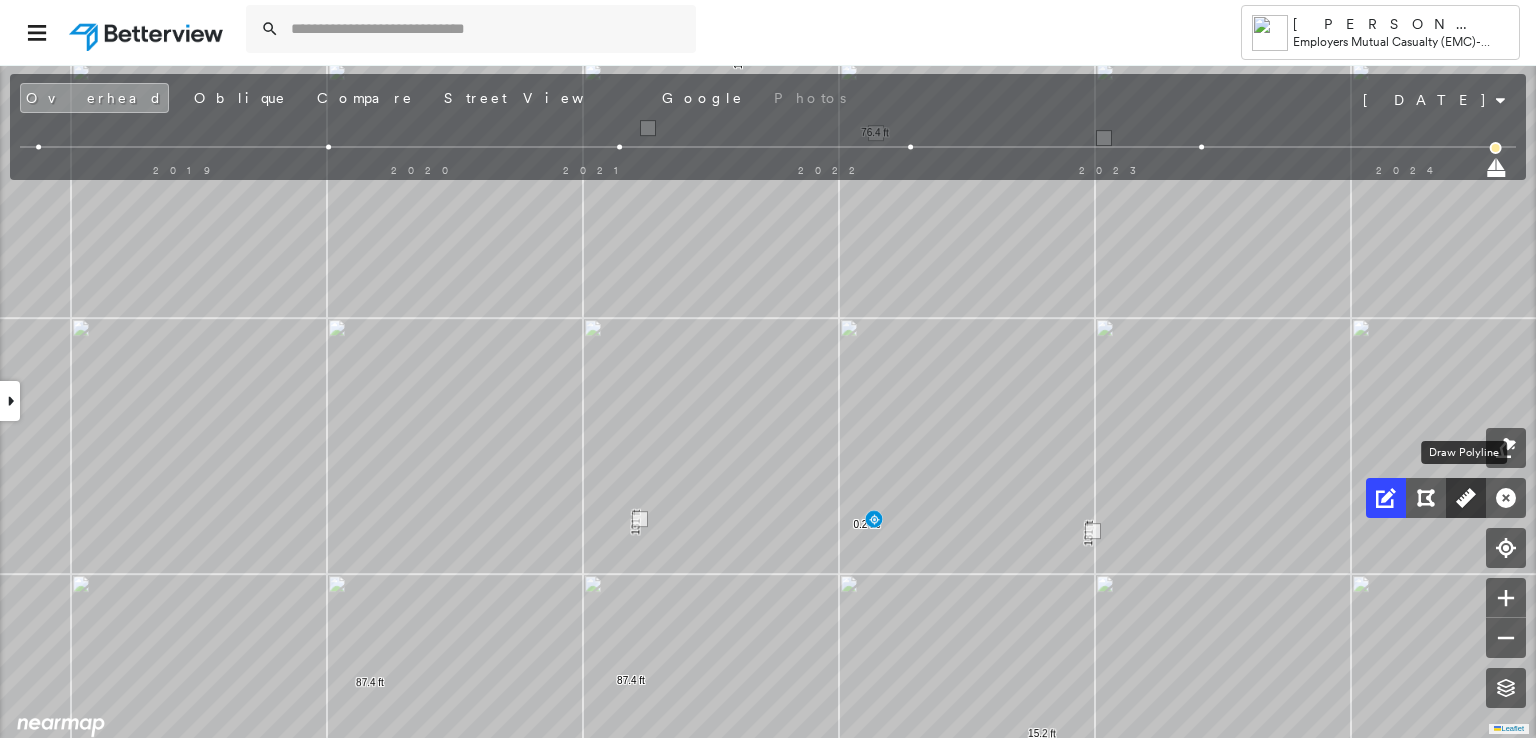 click 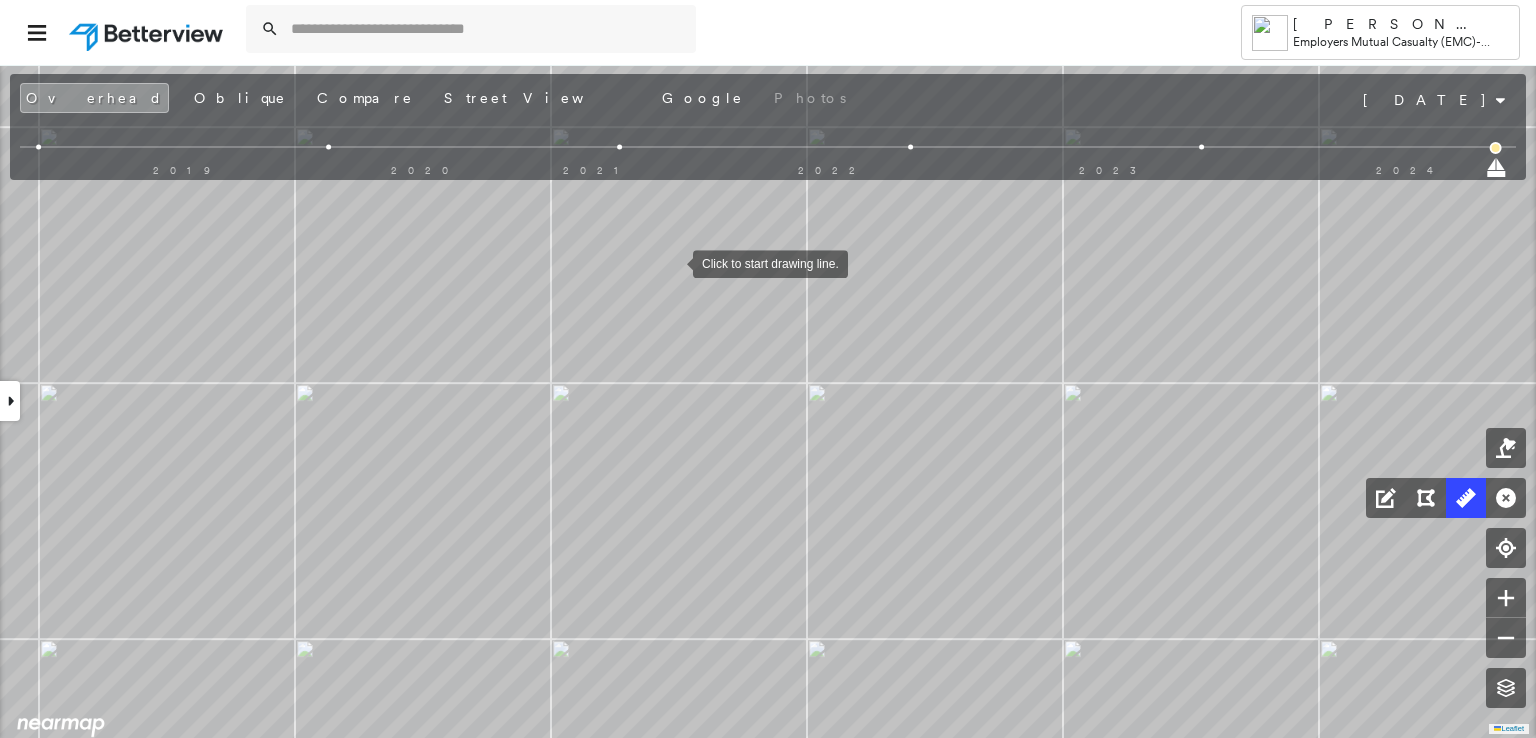 click at bounding box center [673, 262] 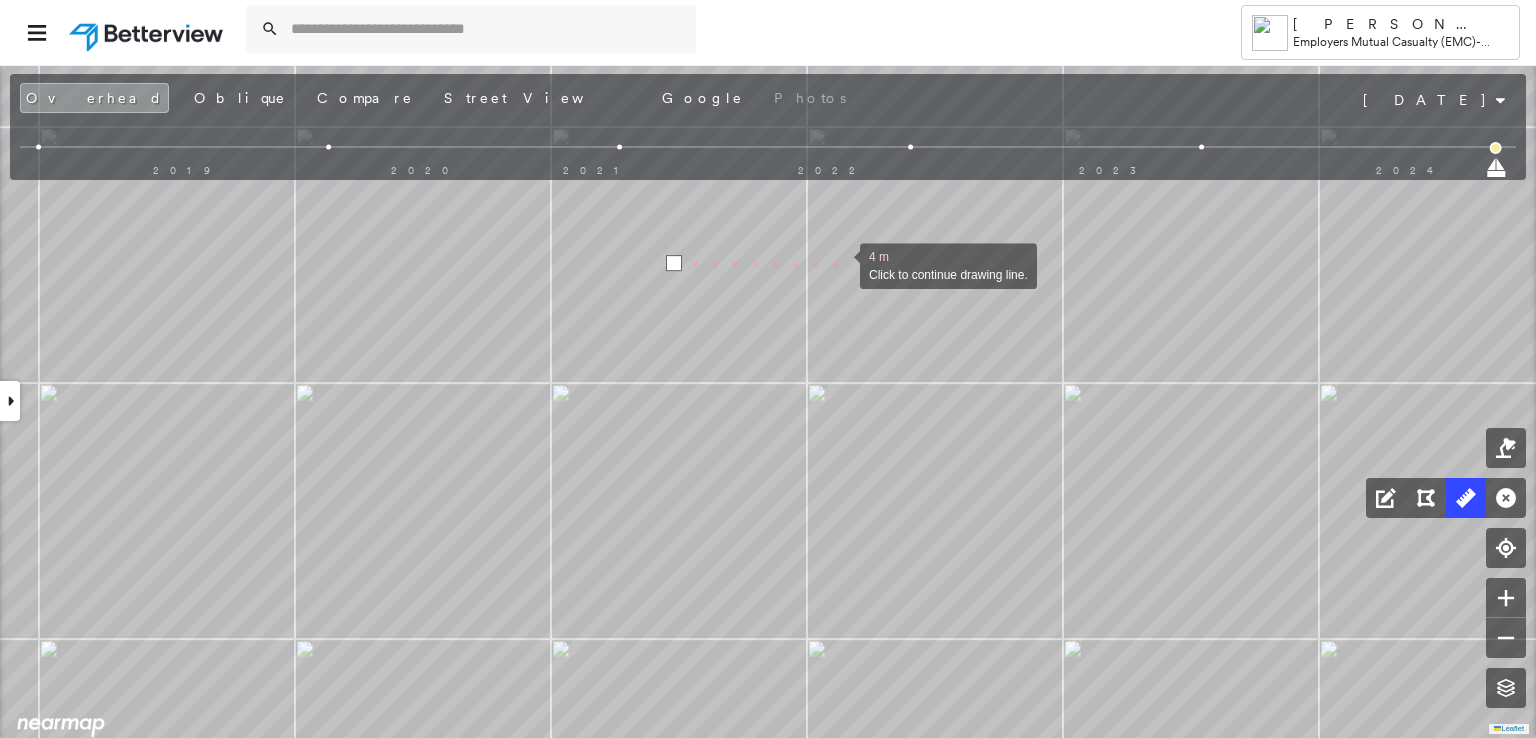 click at bounding box center (840, 264) 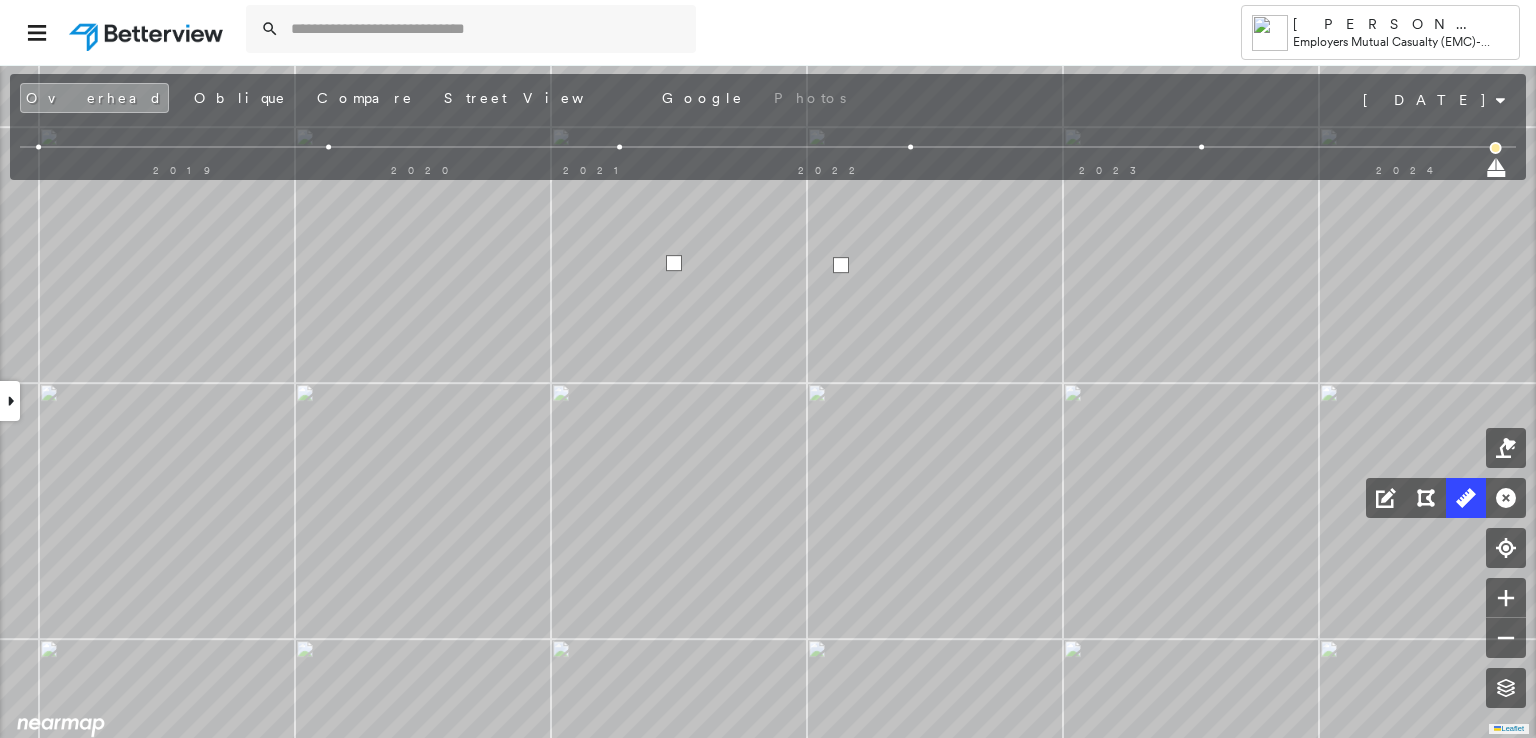 click at bounding box center [841, 265] 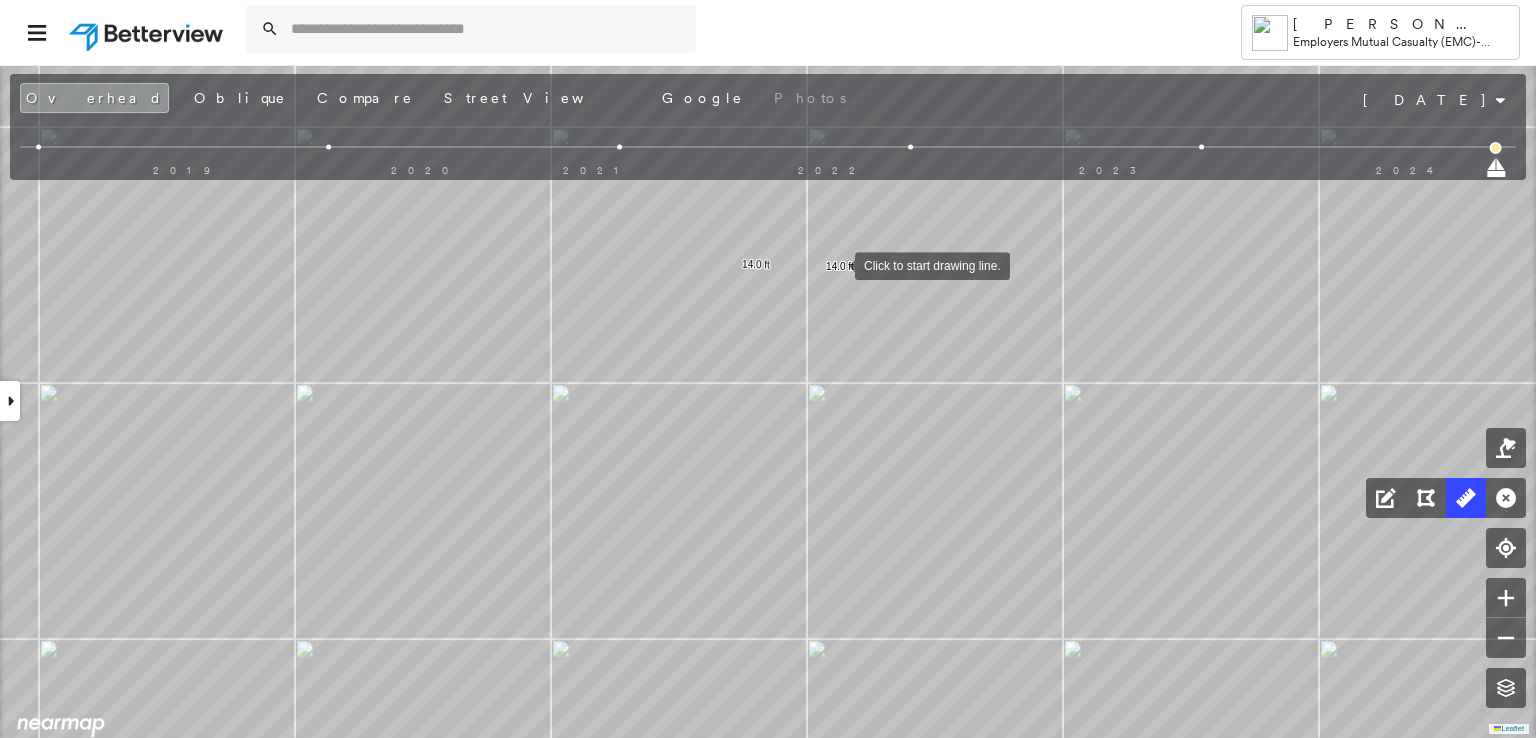 click at bounding box center [835, 264] 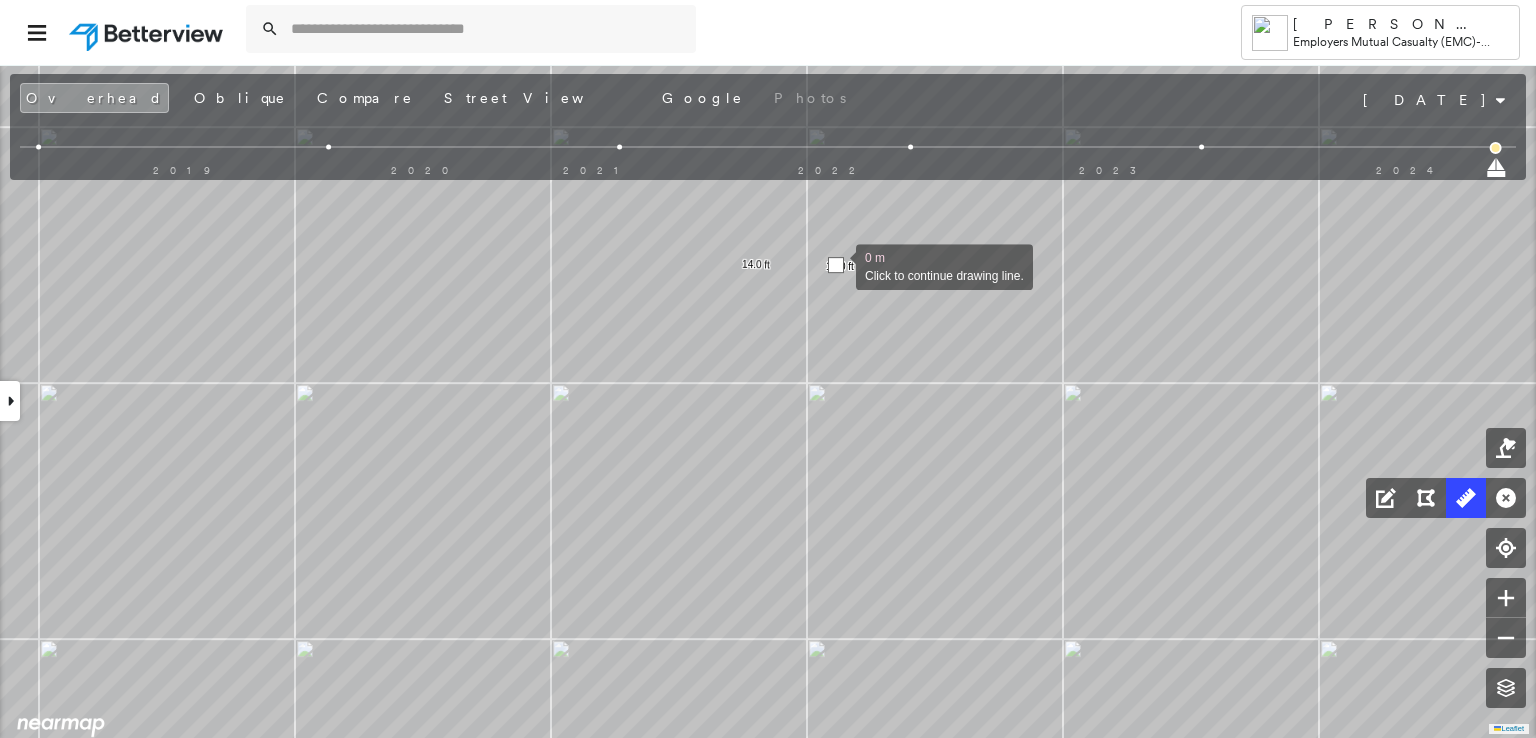 click at bounding box center (836, 265) 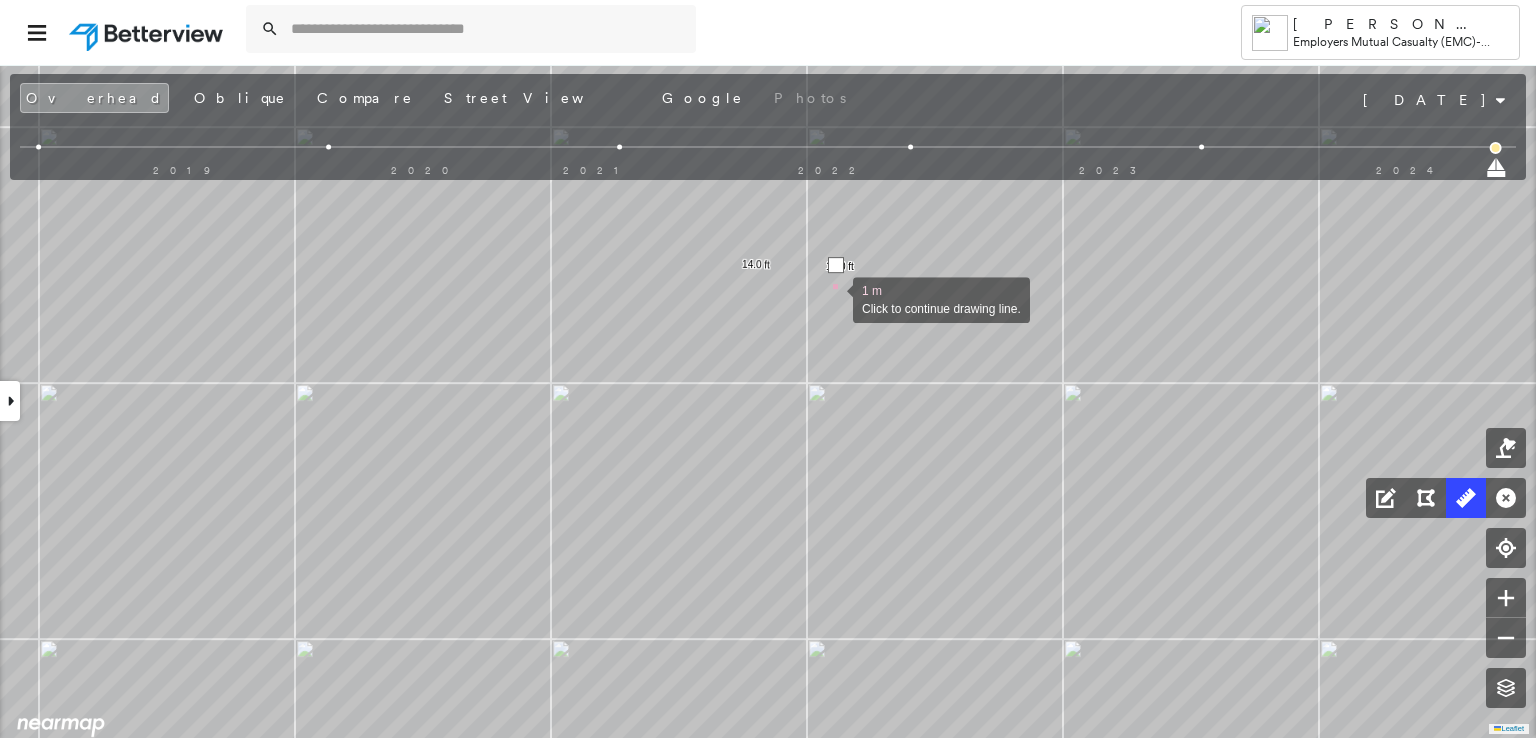 click at bounding box center [833, 298] 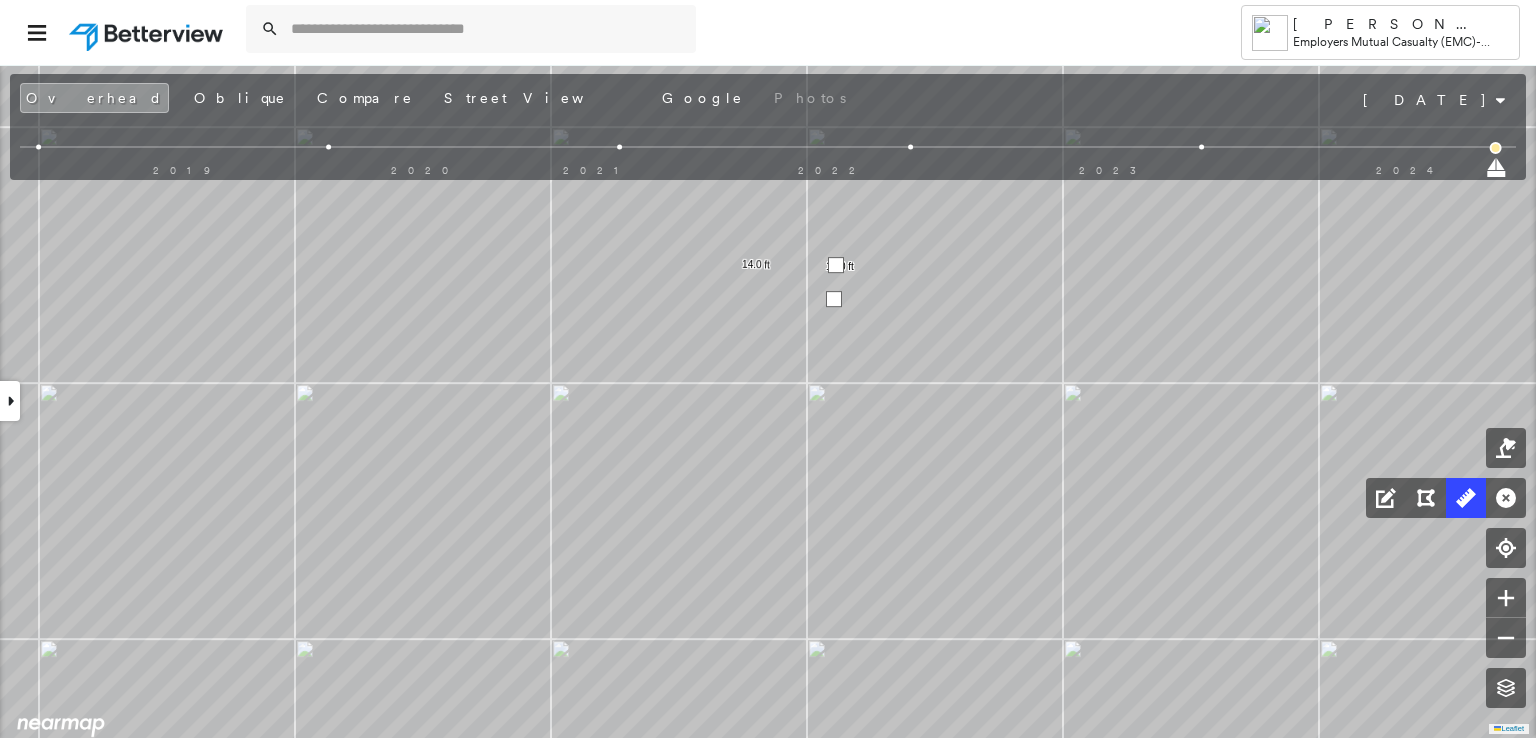 click at bounding box center (834, 299) 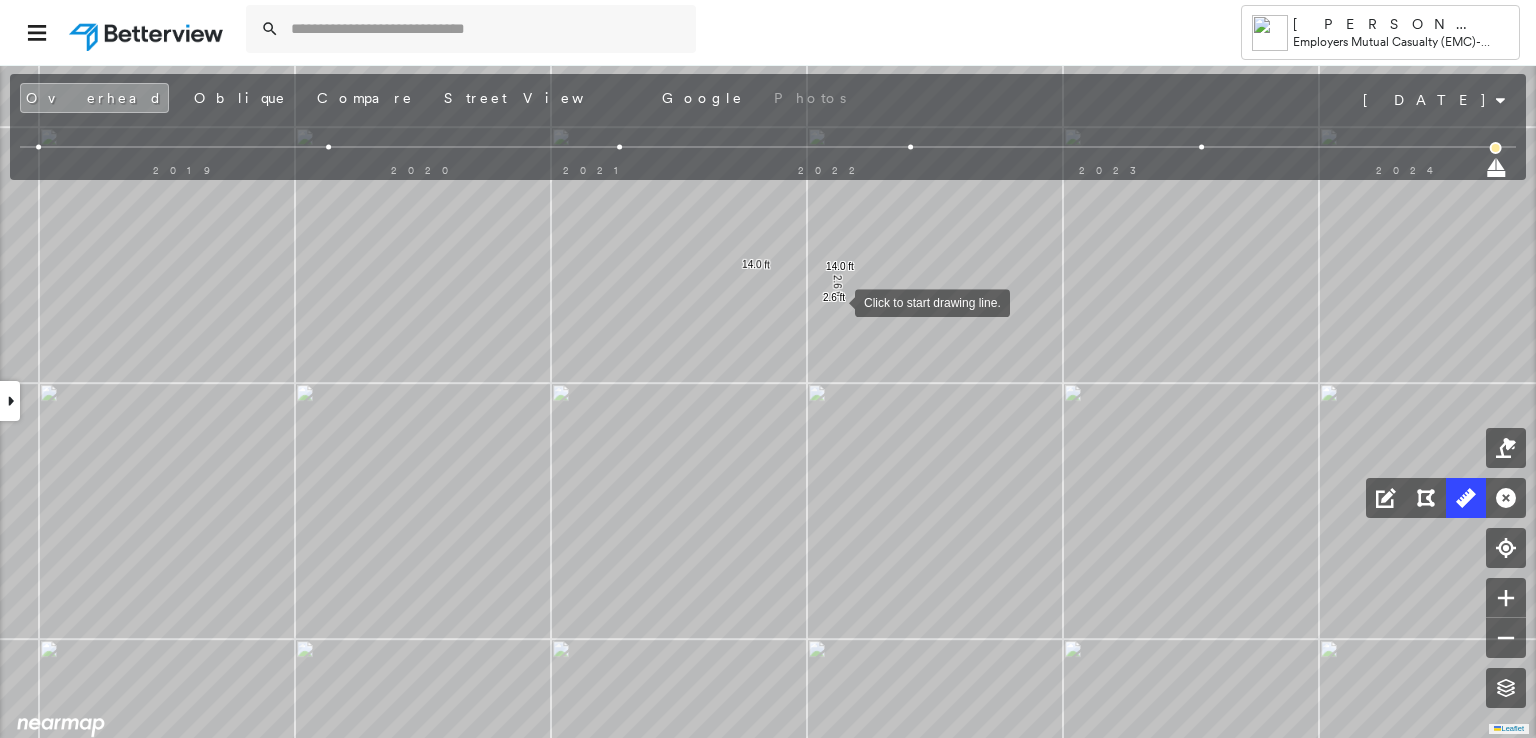 click at bounding box center [835, 301] 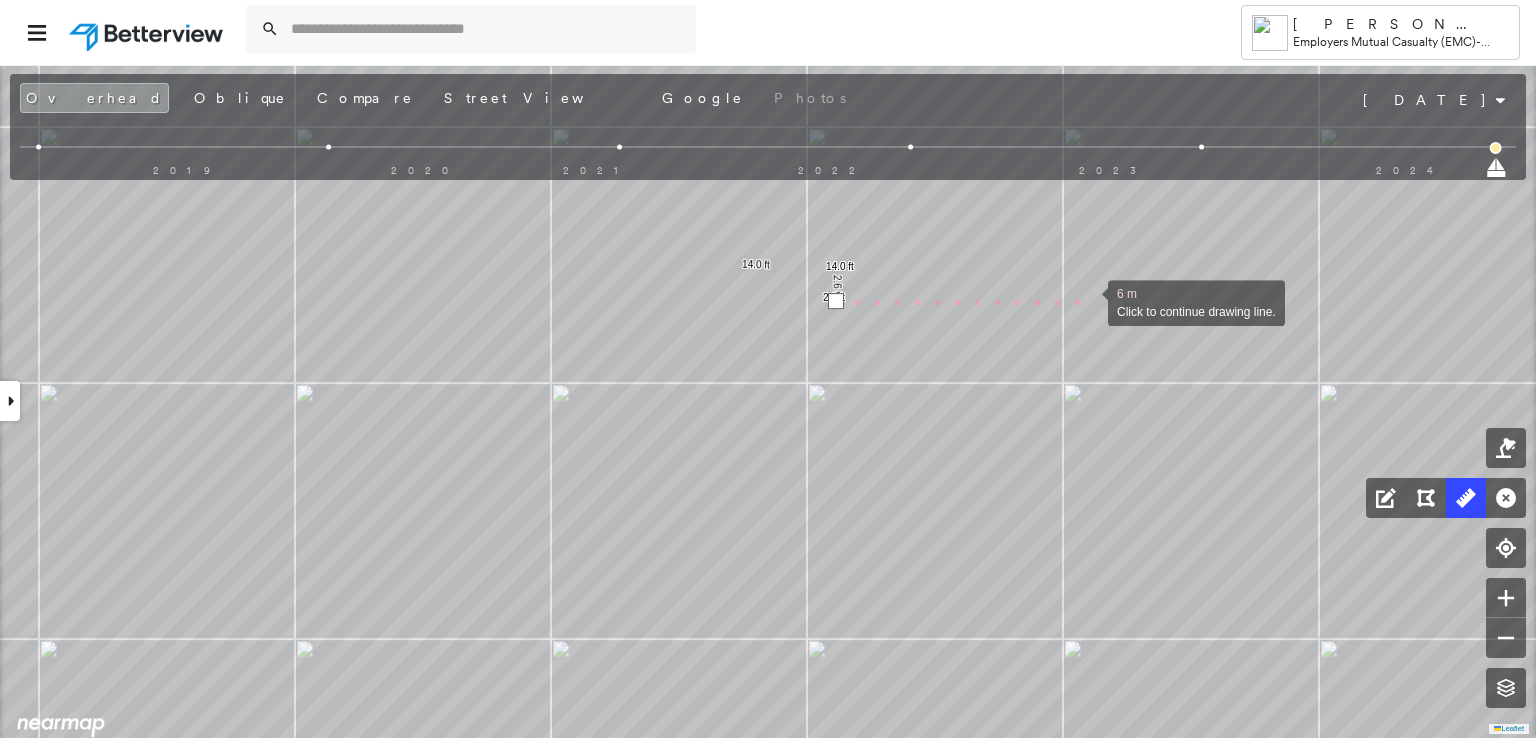 click at bounding box center [1088, 301] 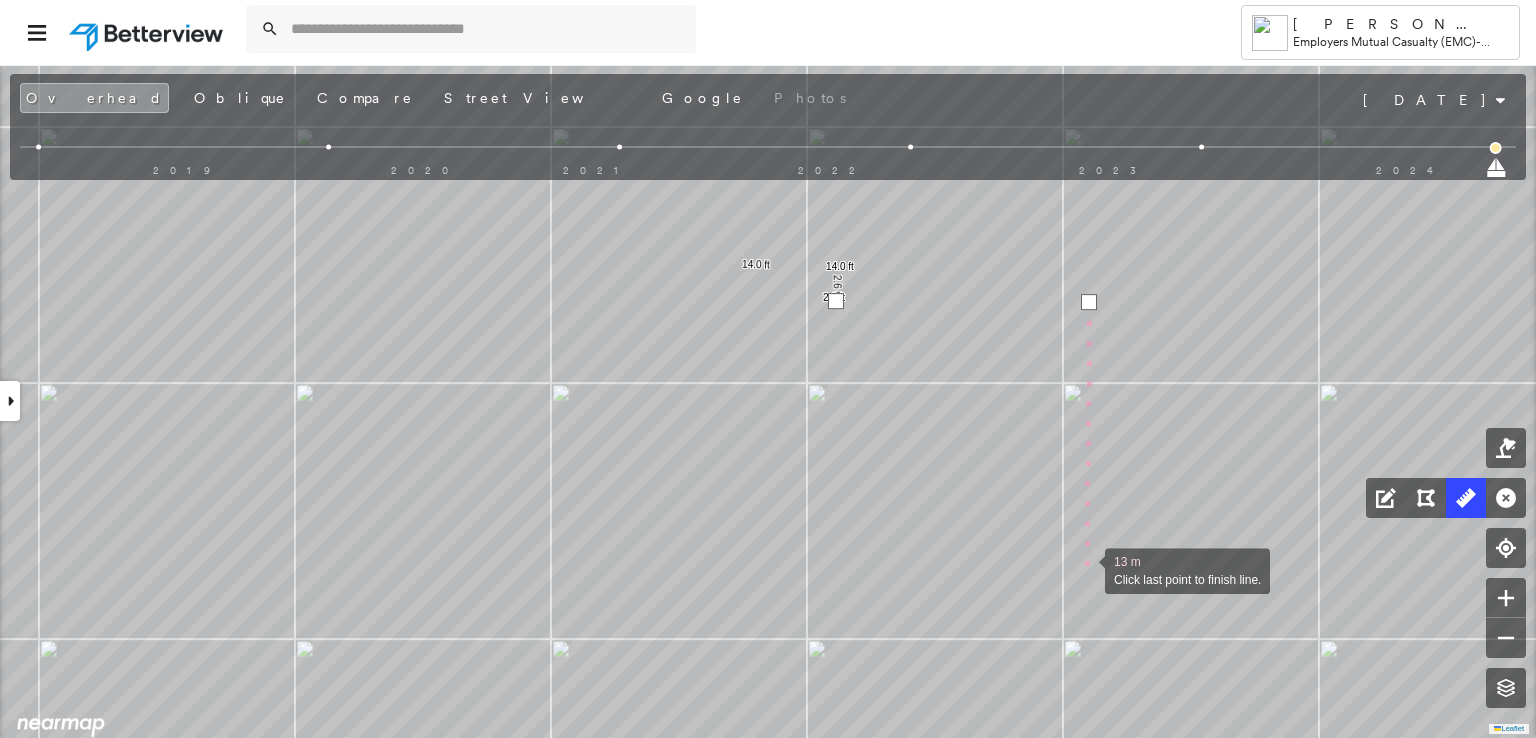 click at bounding box center [1085, 569] 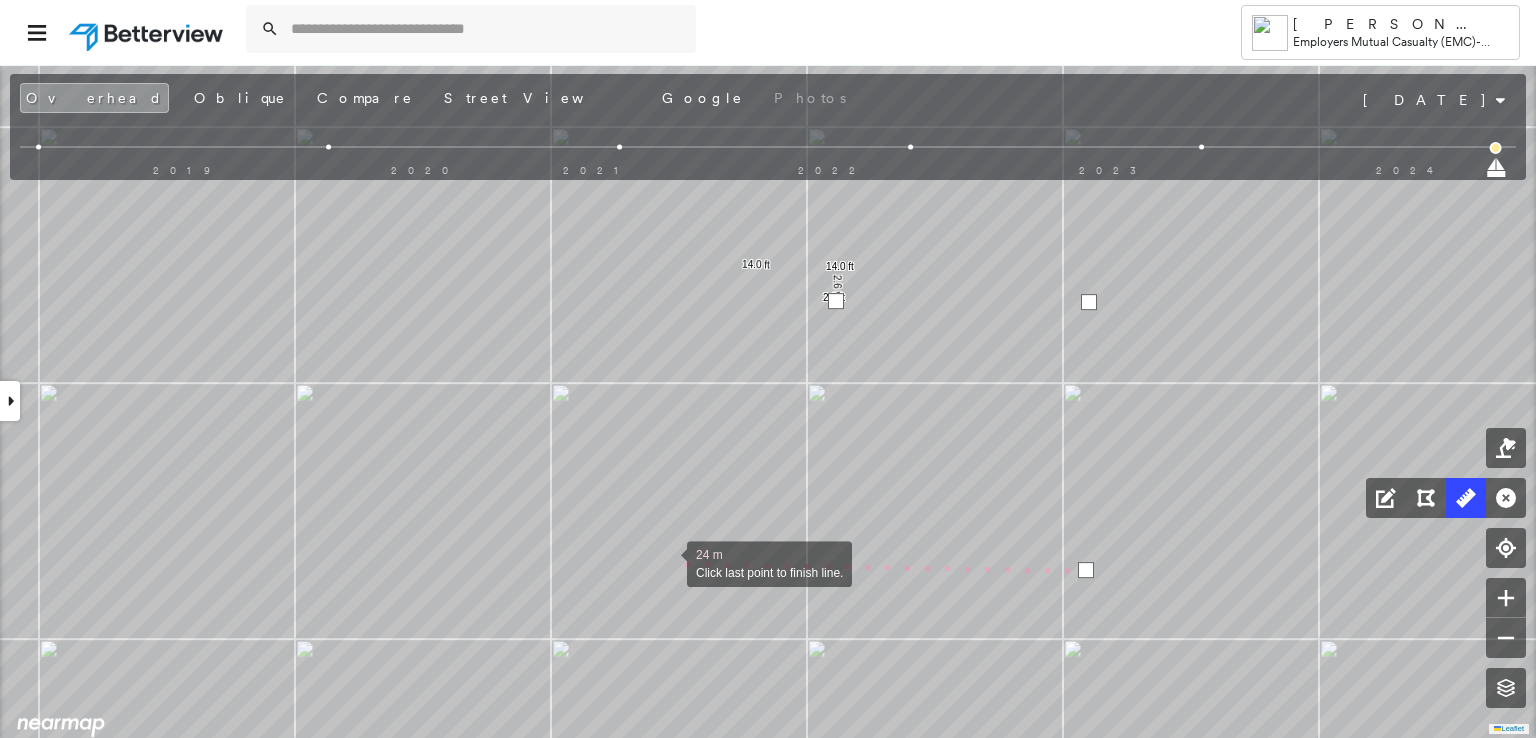 click at bounding box center [667, 562] 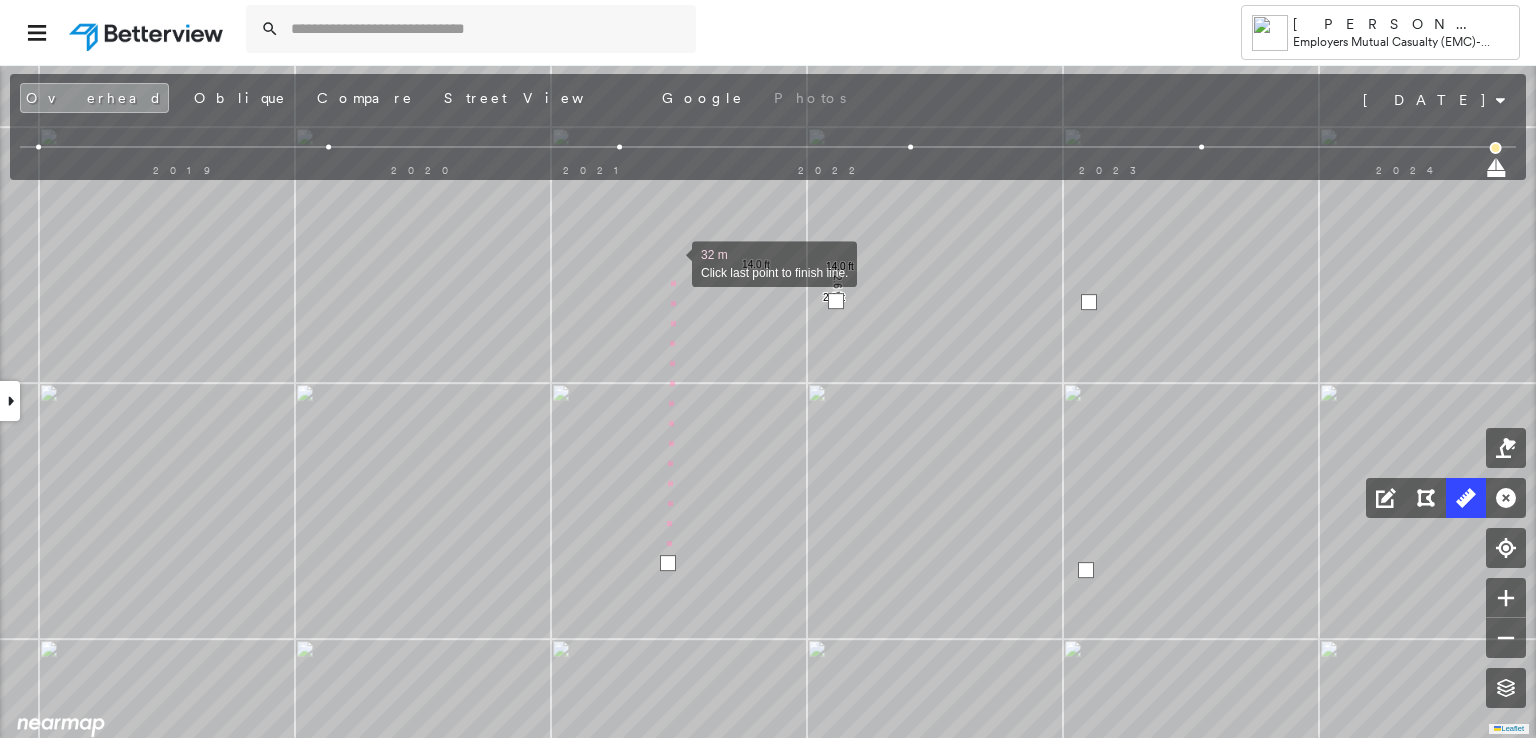 click at bounding box center [672, 262] 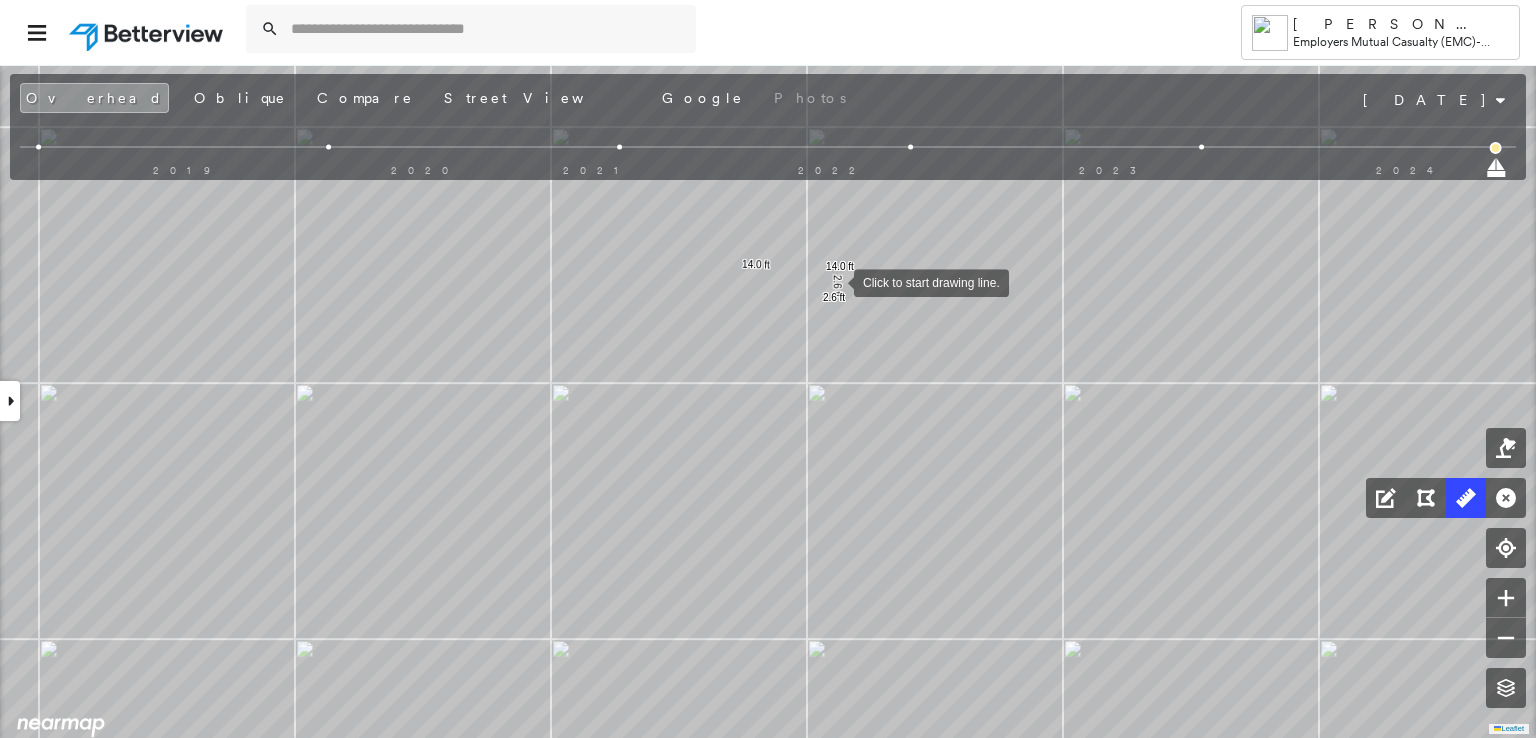 click at bounding box center [834, 281] 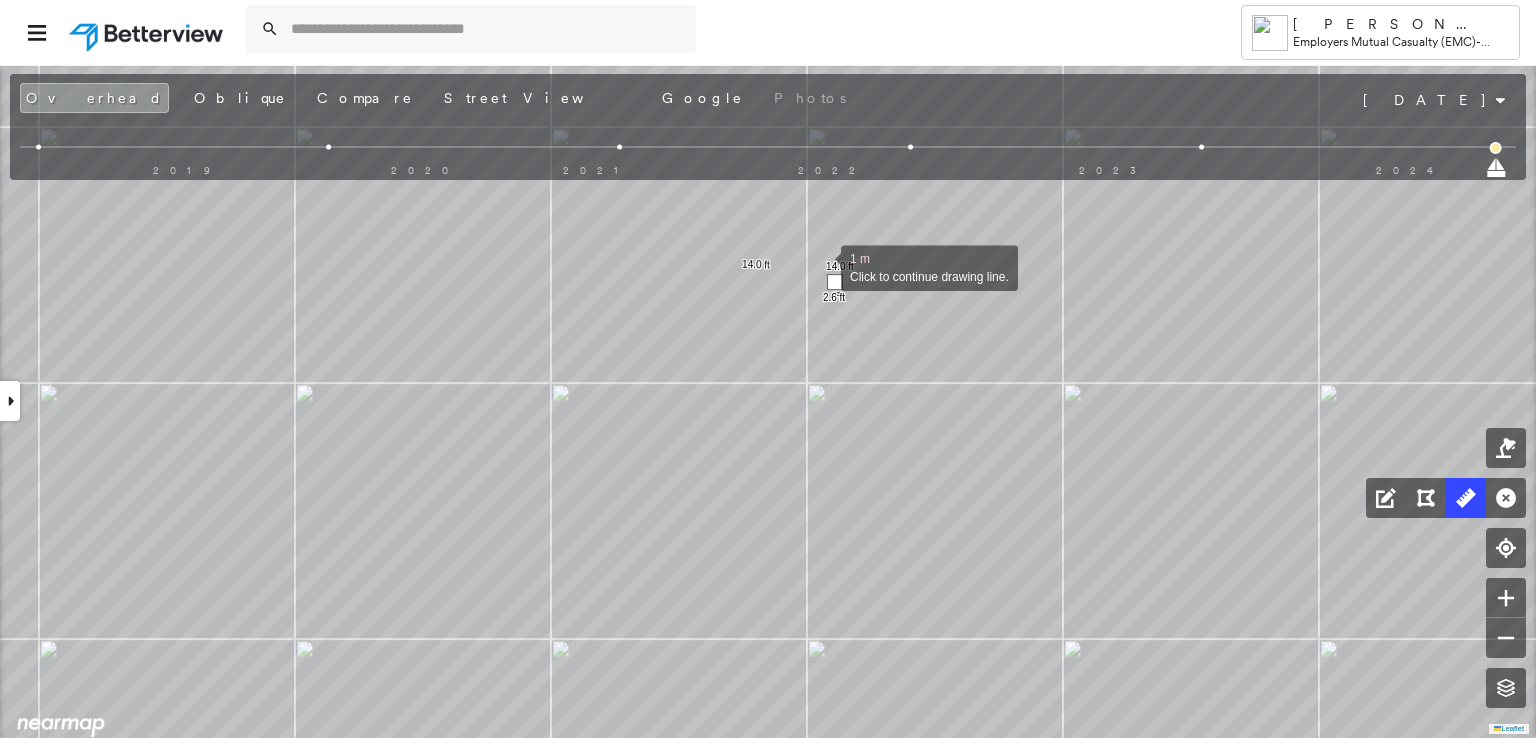 click at bounding box center [821, 266] 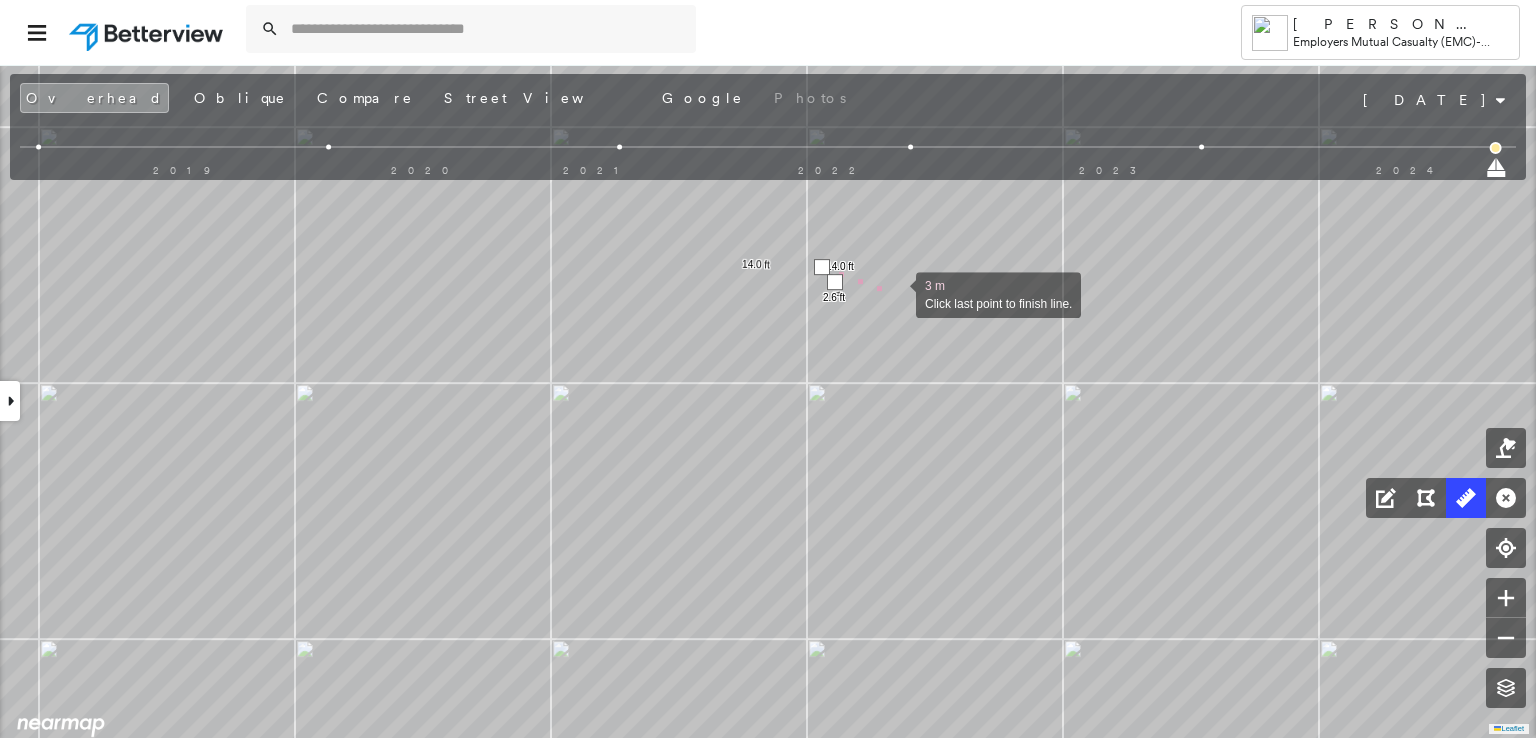 click at bounding box center (896, 293) 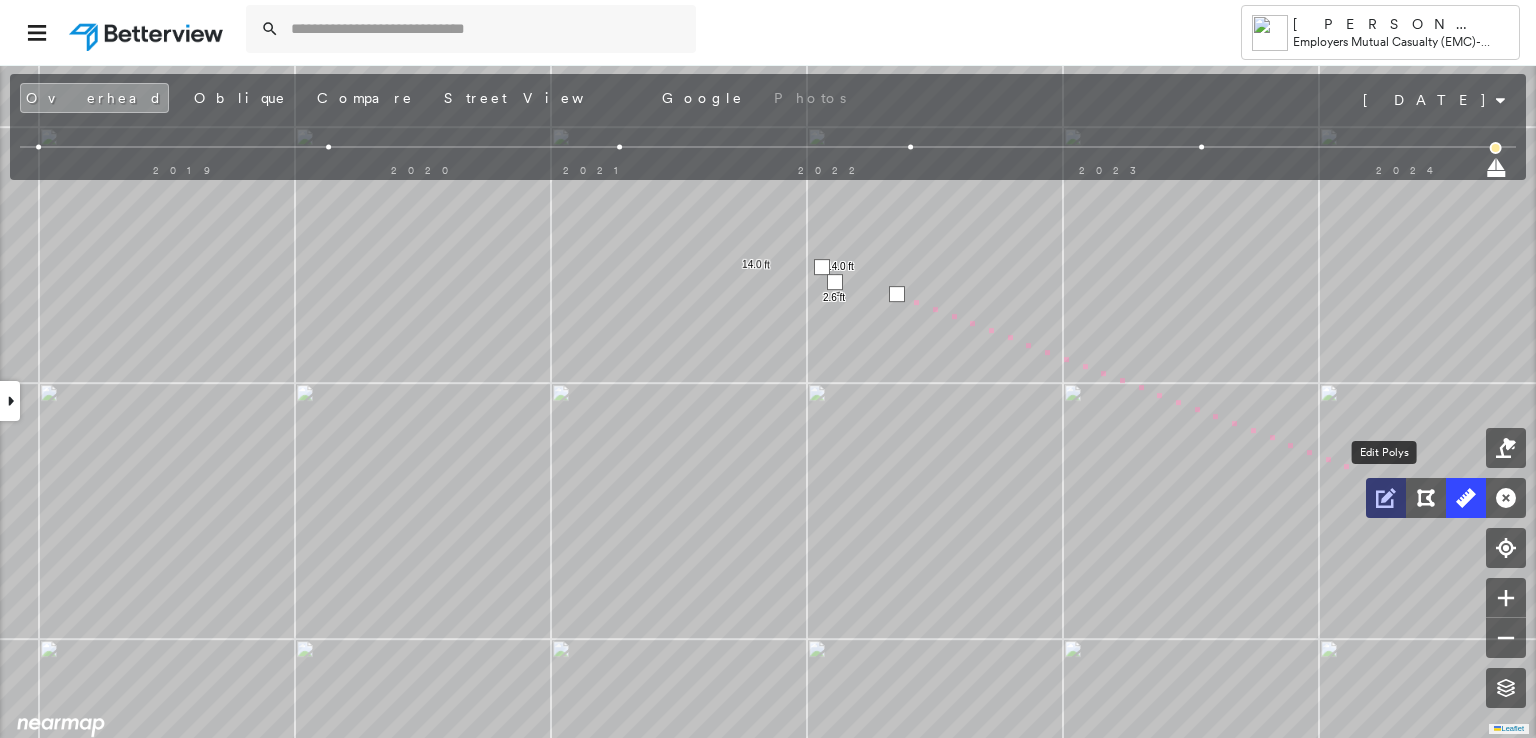 click 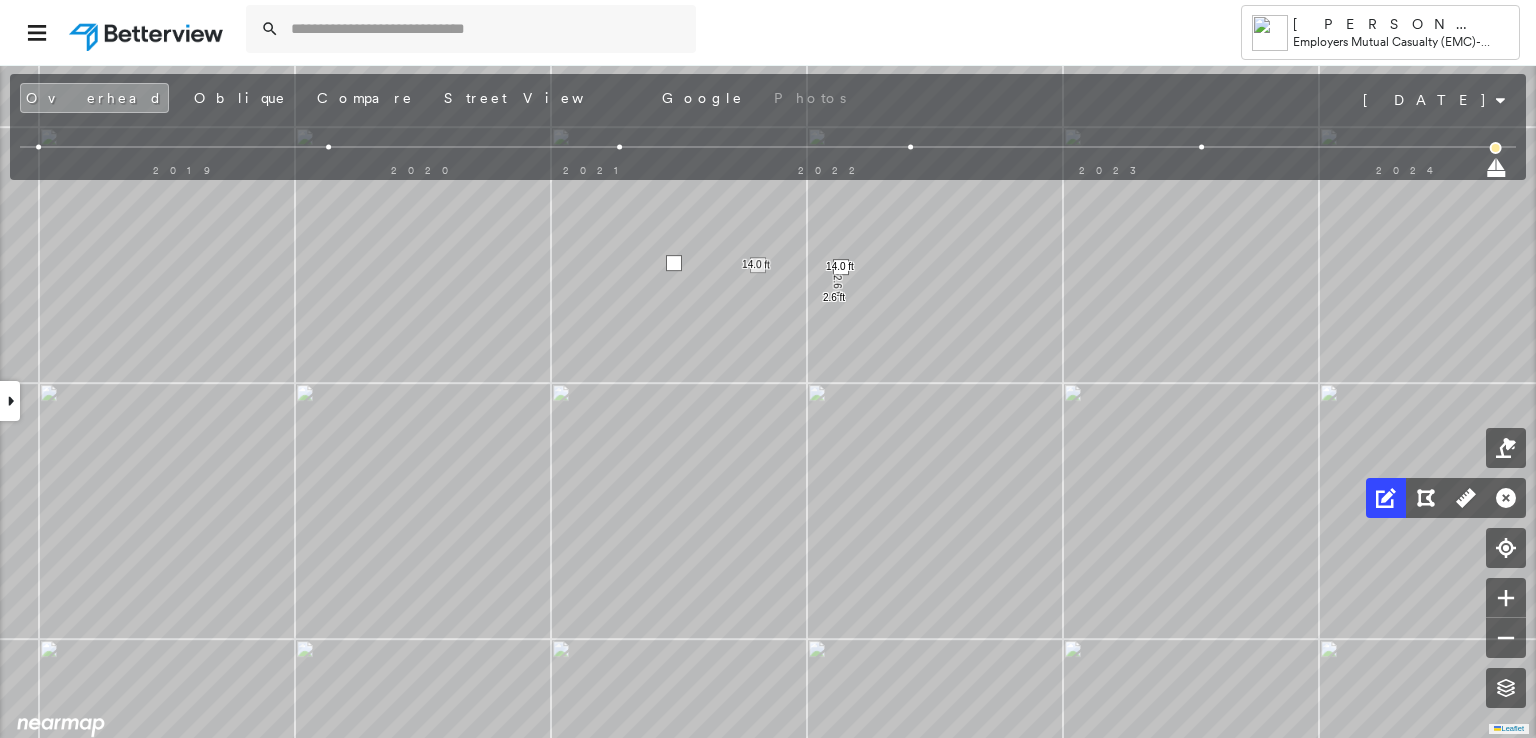 click at bounding box center (841, 267) 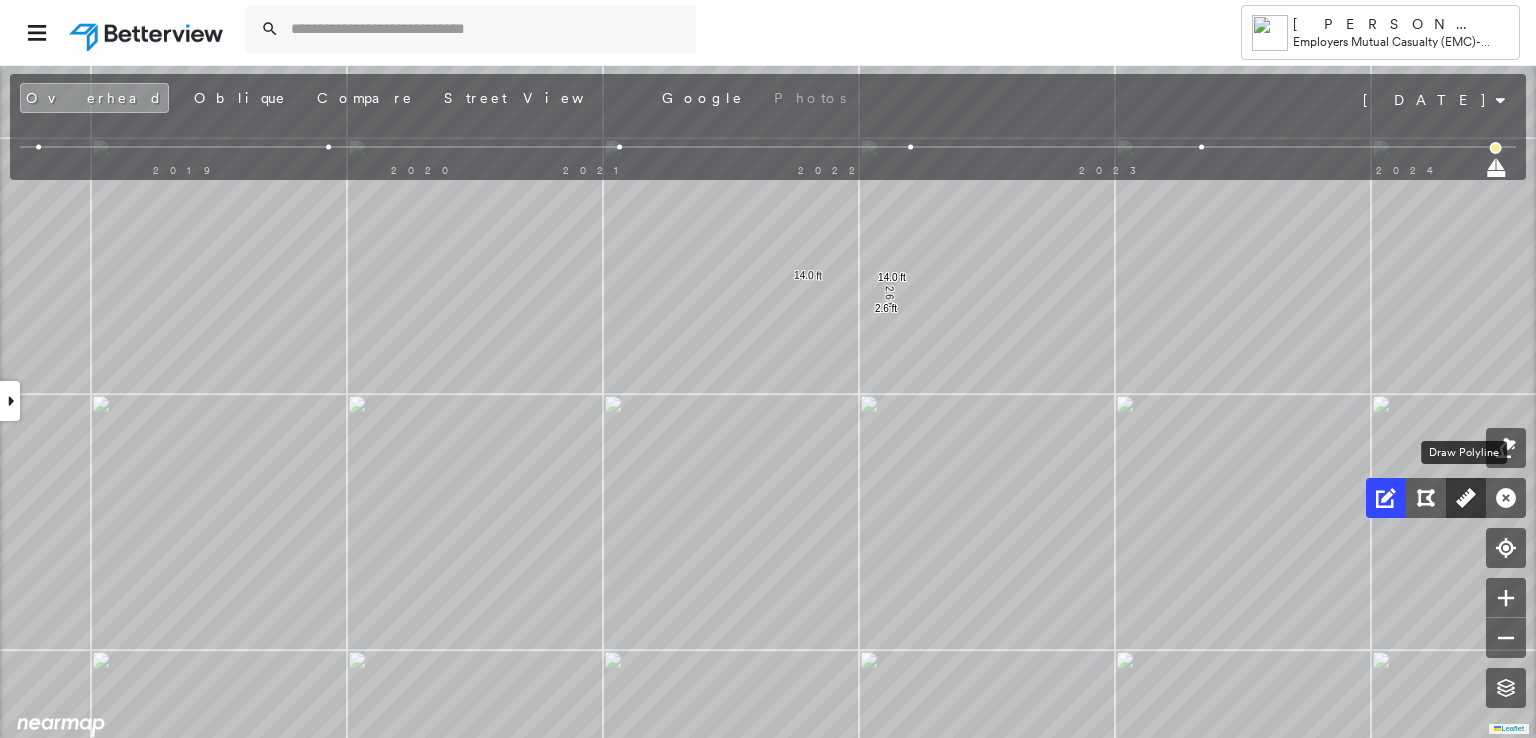 click 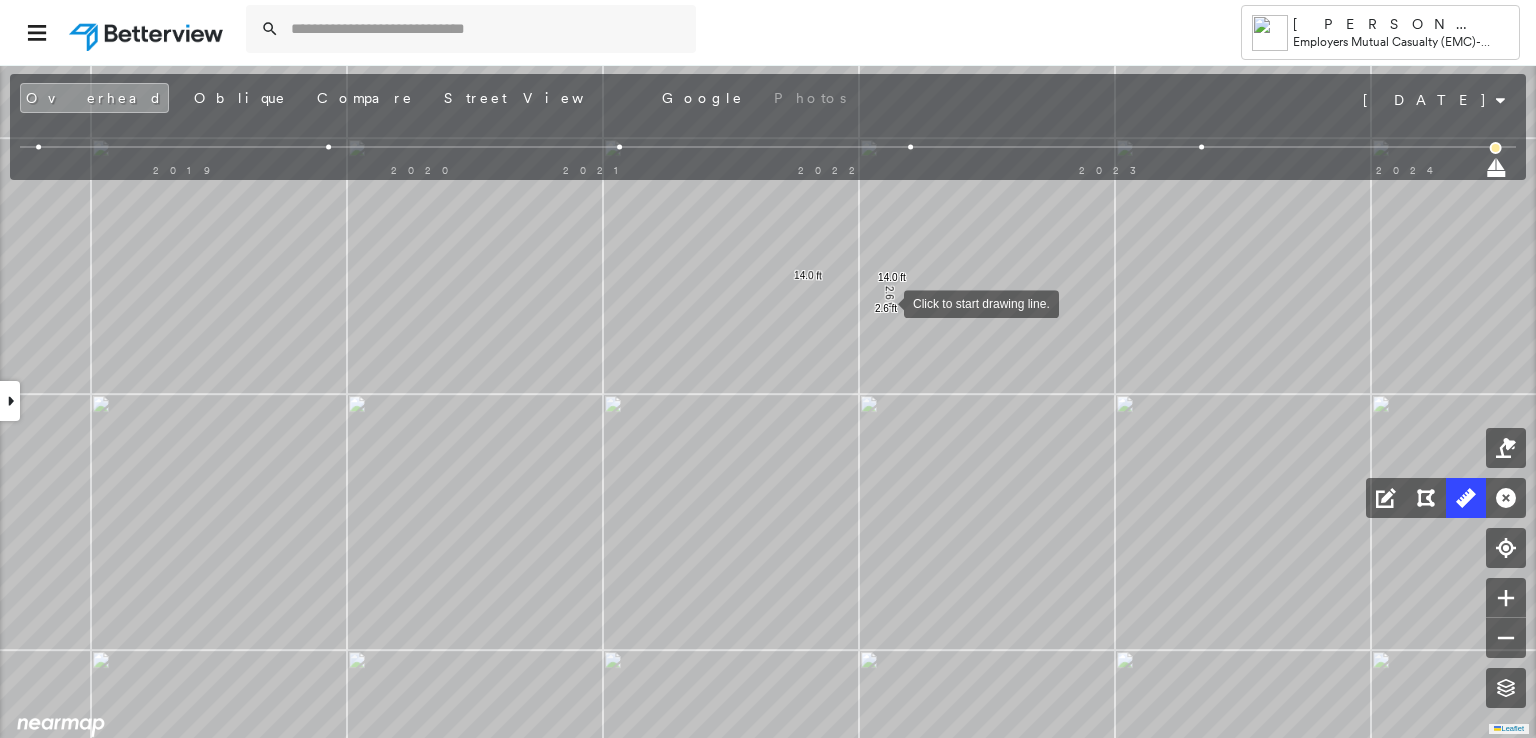 click at bounding box center (884, 302) 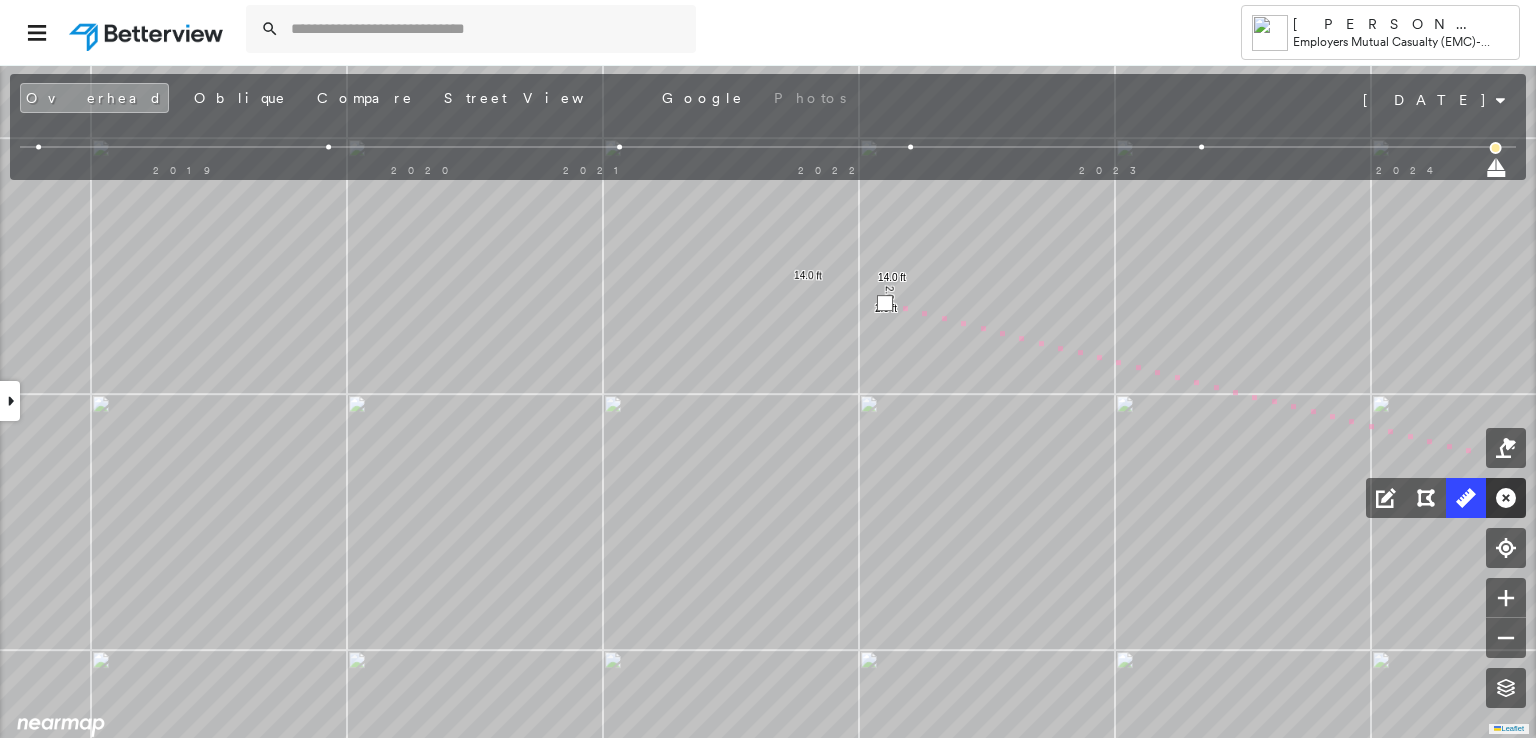 click 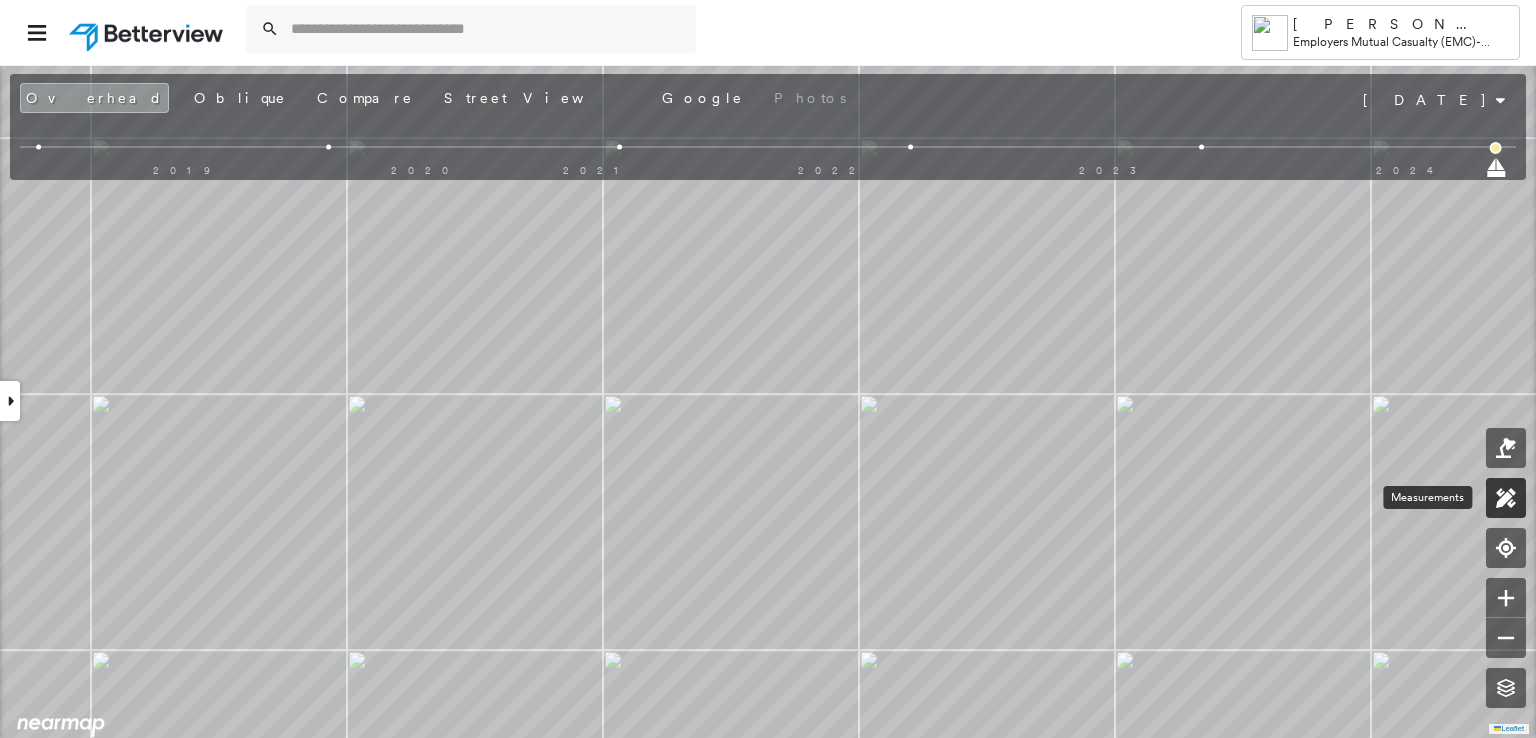 click 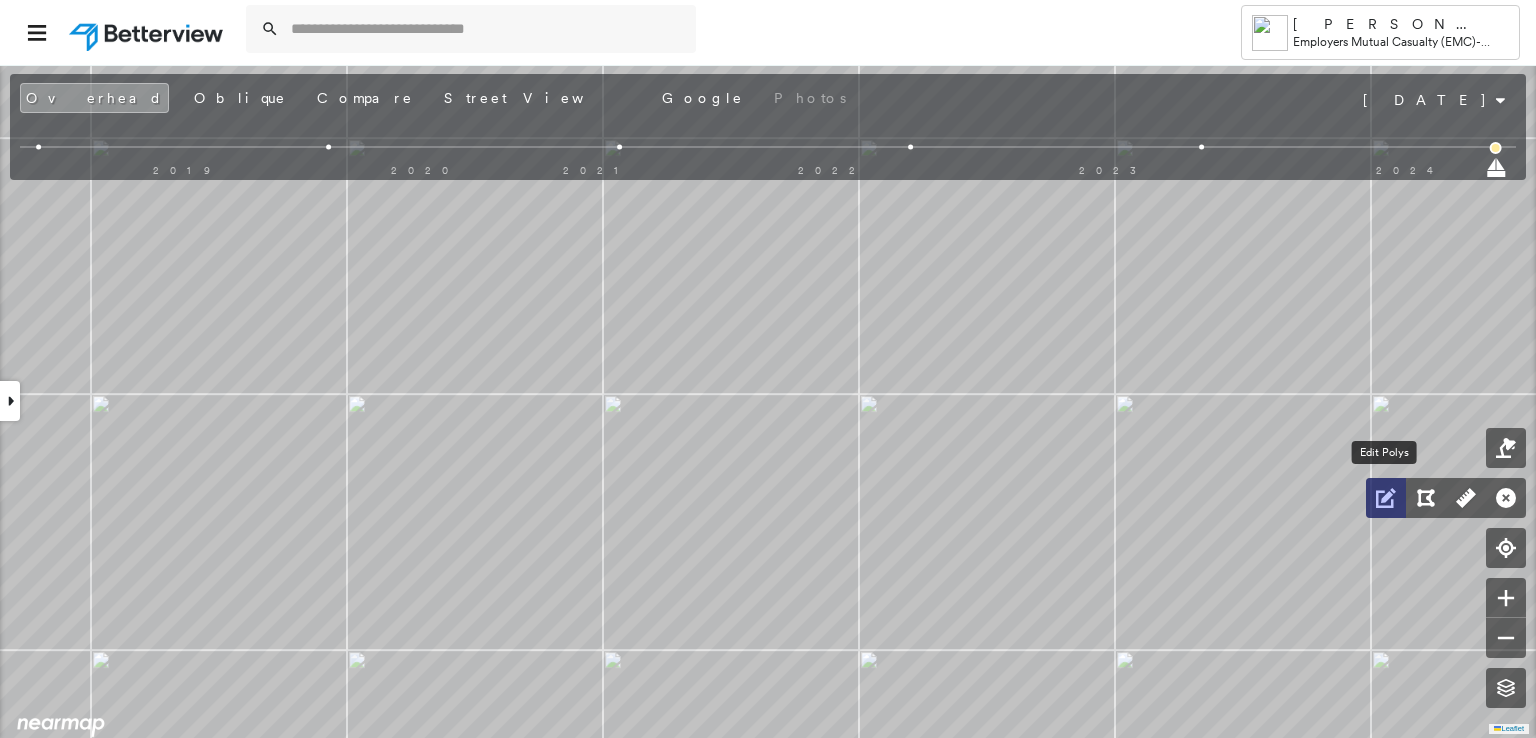 click 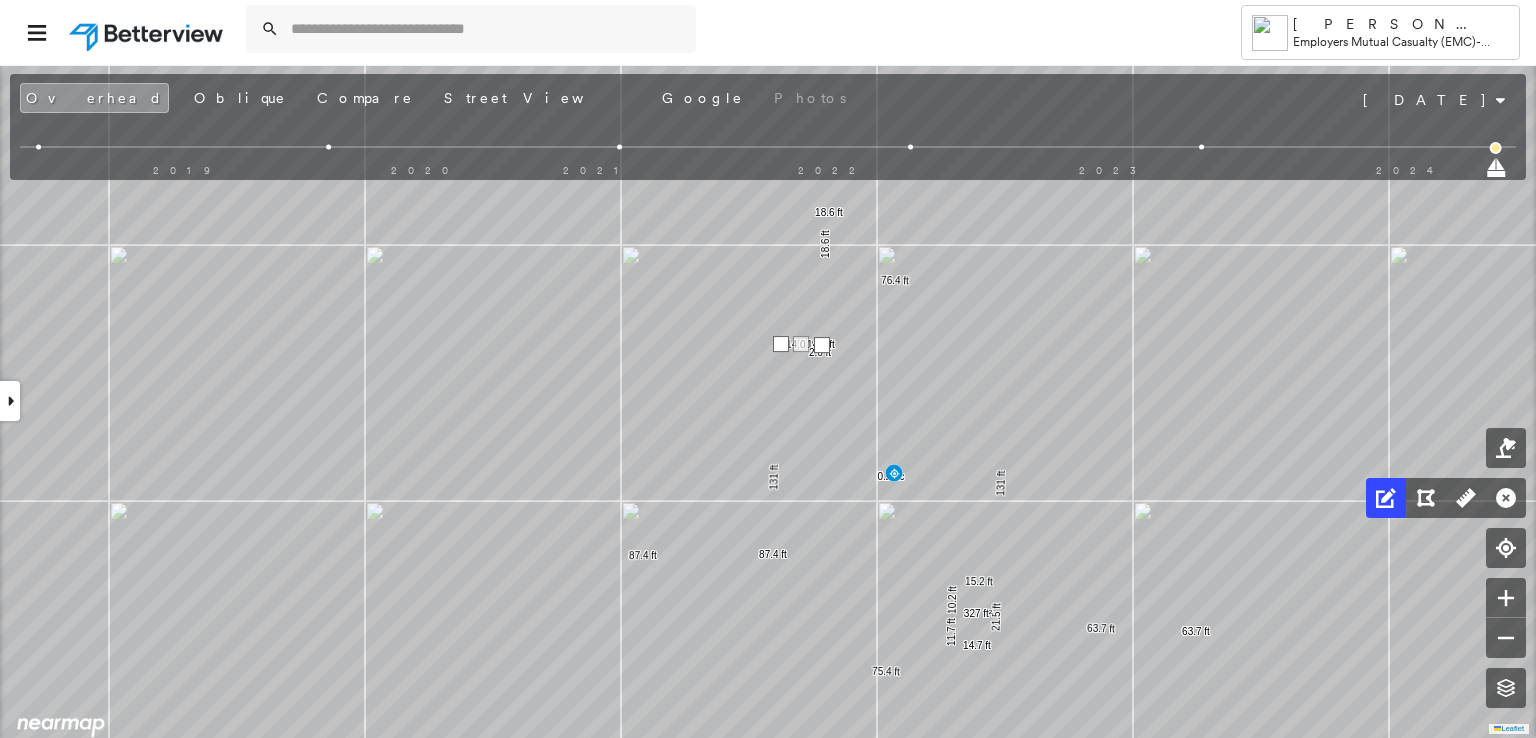 click at bounding box center [822, 345] 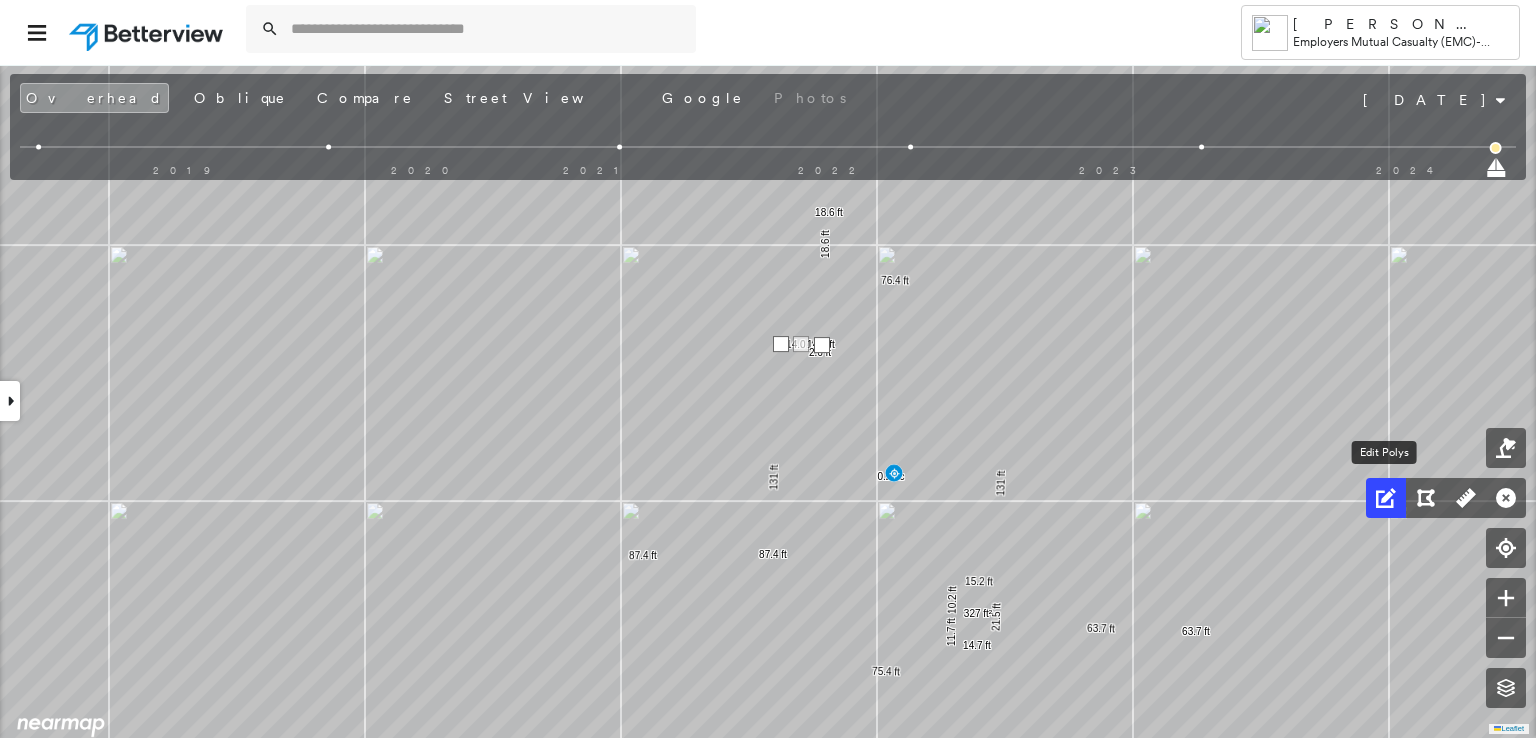 click 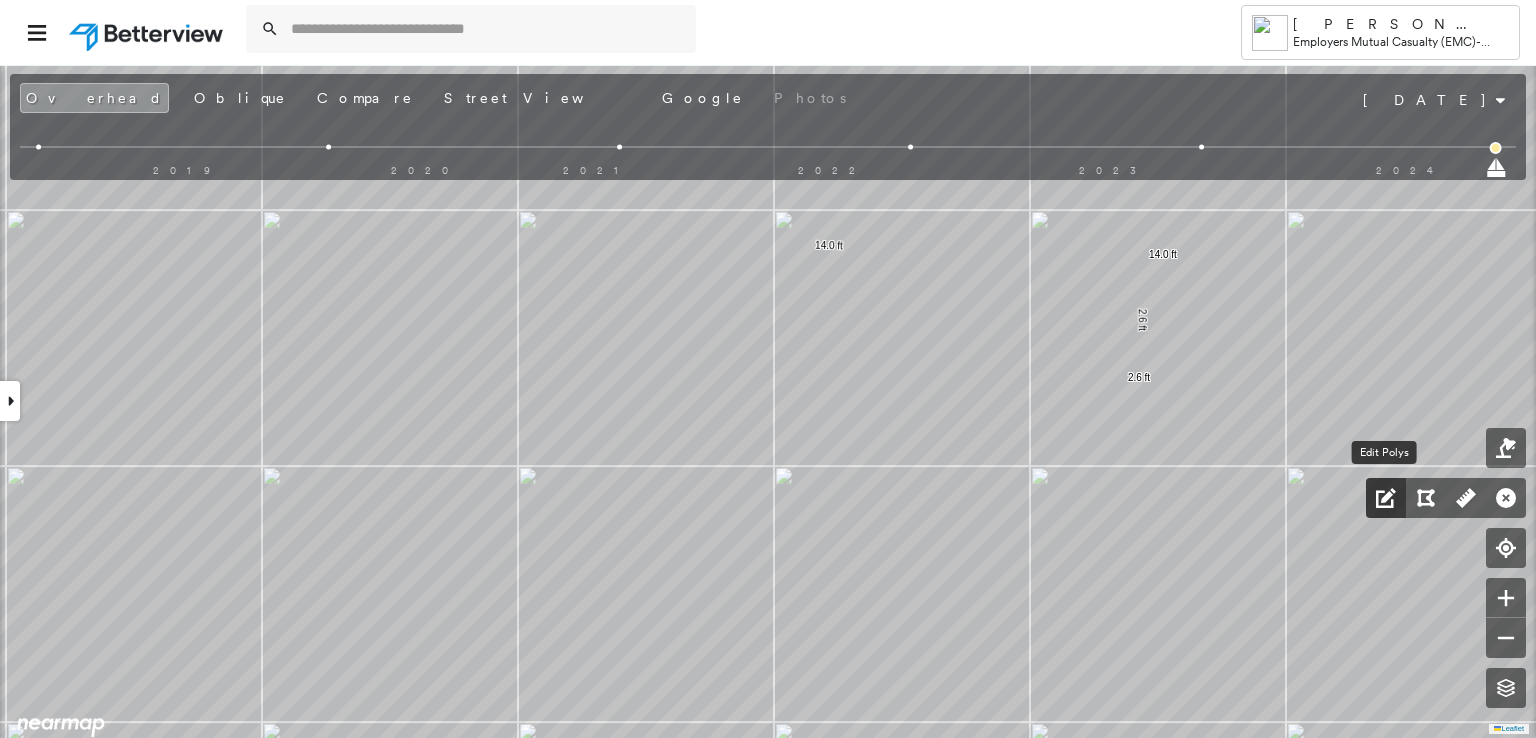 click 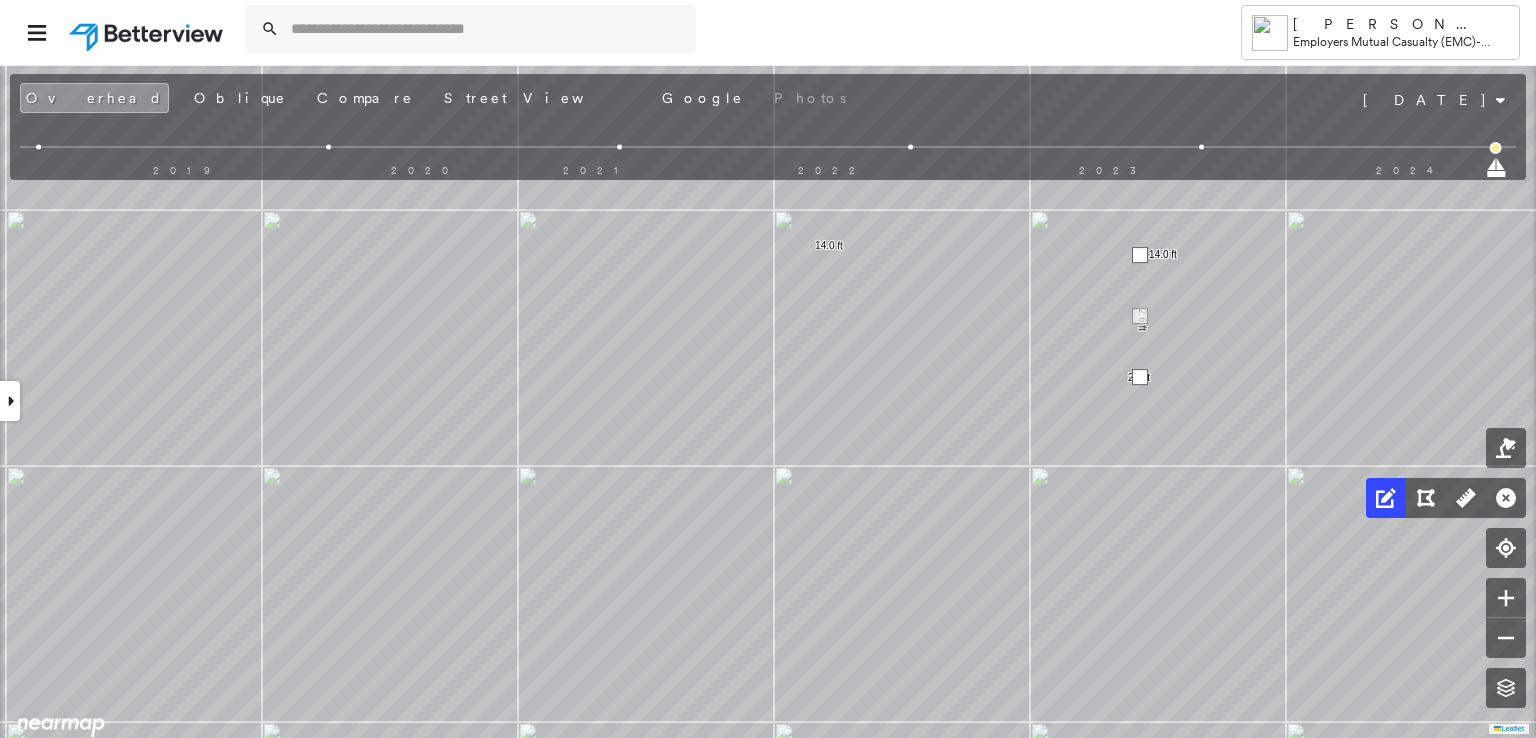 click at bounding box center [1140, 377] 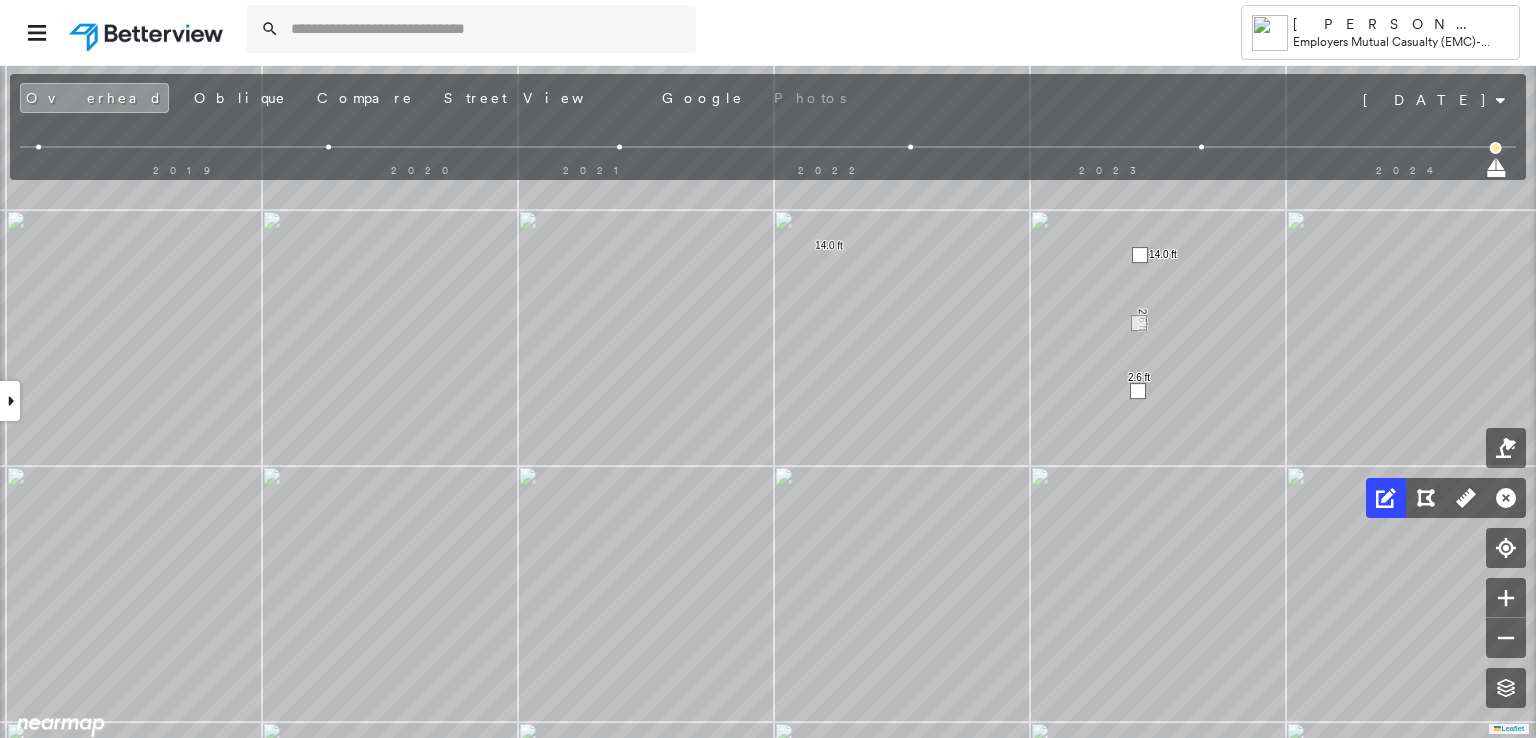 drag, startPoint x: 1142, startPoint y: 375, endPoint x: 1140, endPoint y: 389, distance: 14.142136 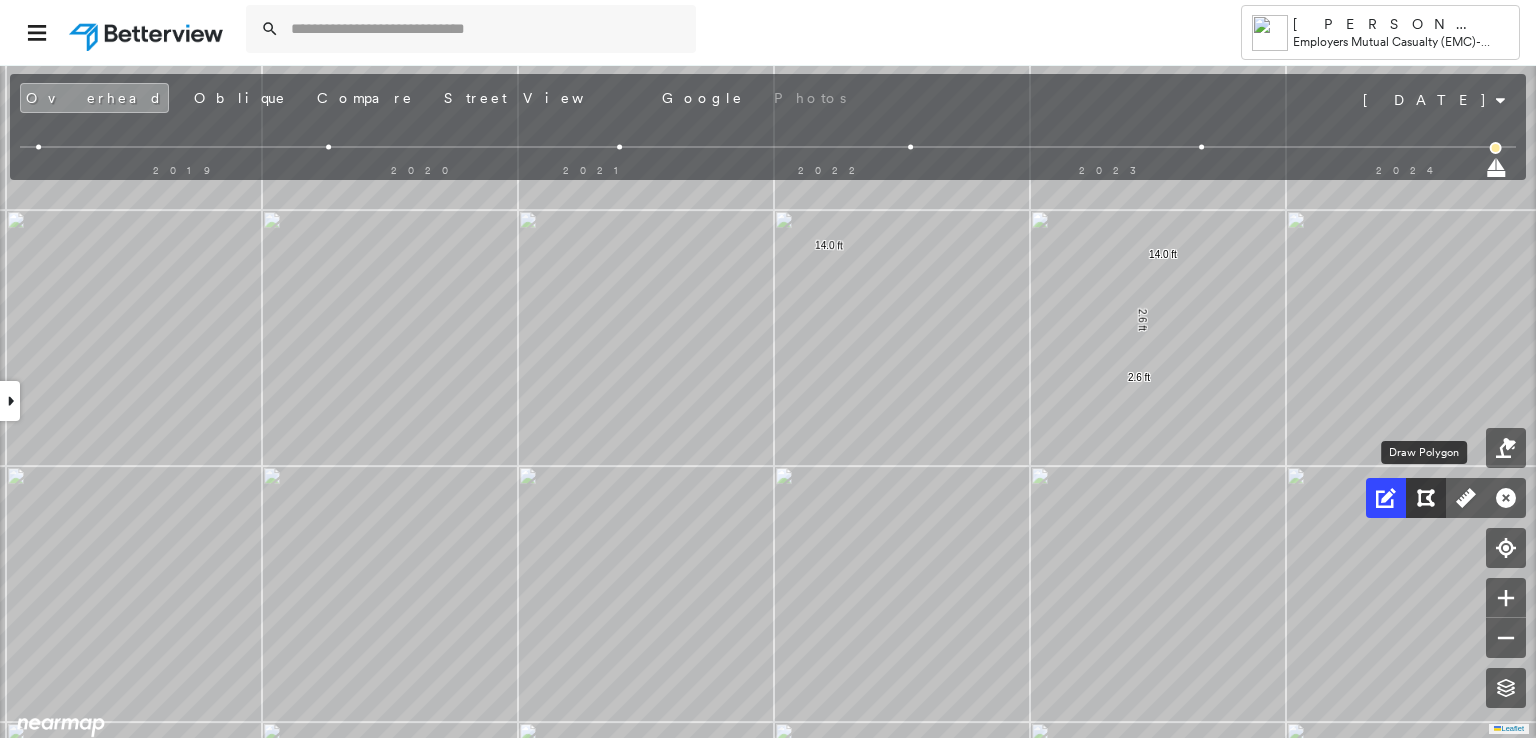 click 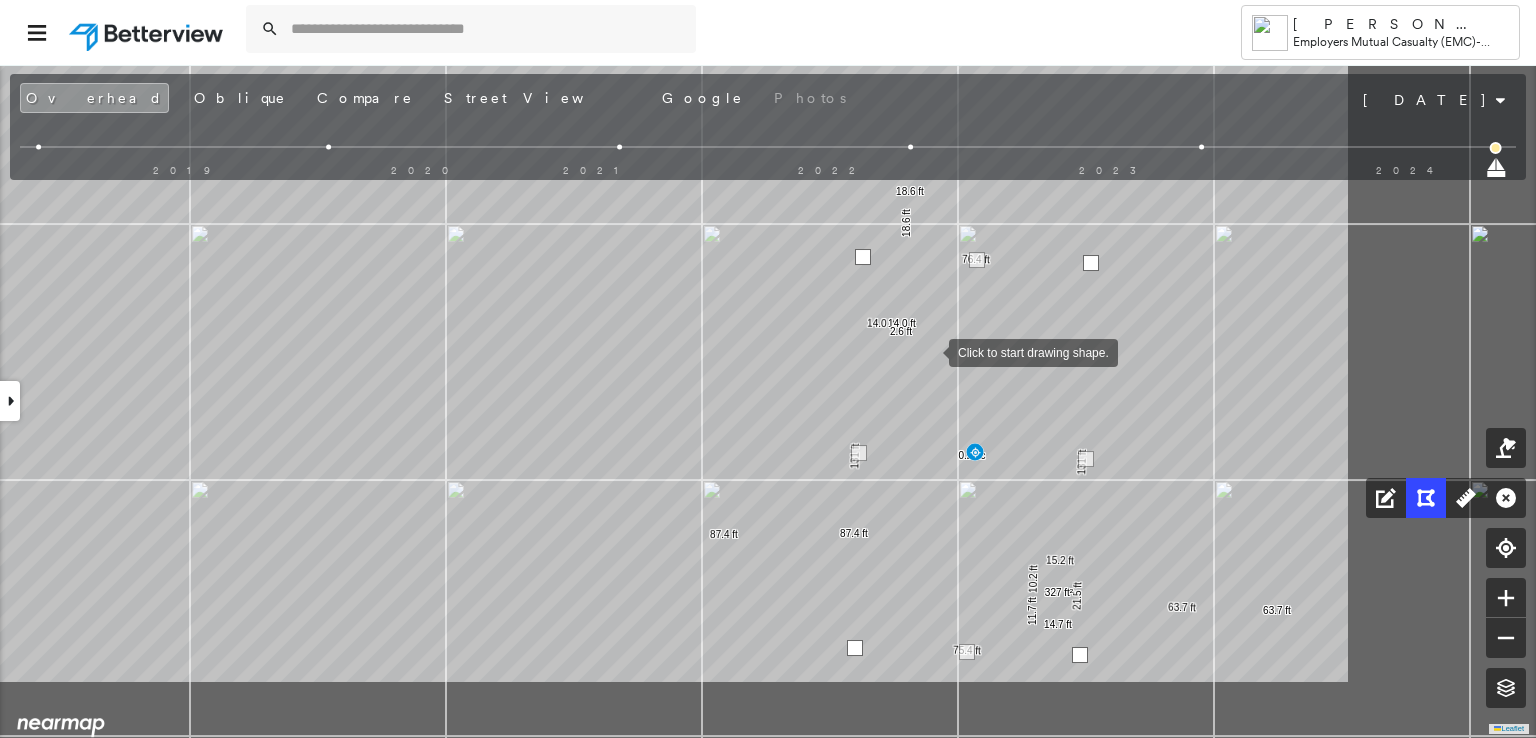 drag, startPoint x: 1270, startPoint y: 473, endPoint x: 929, endPoint y: 349, distance: 362.8457 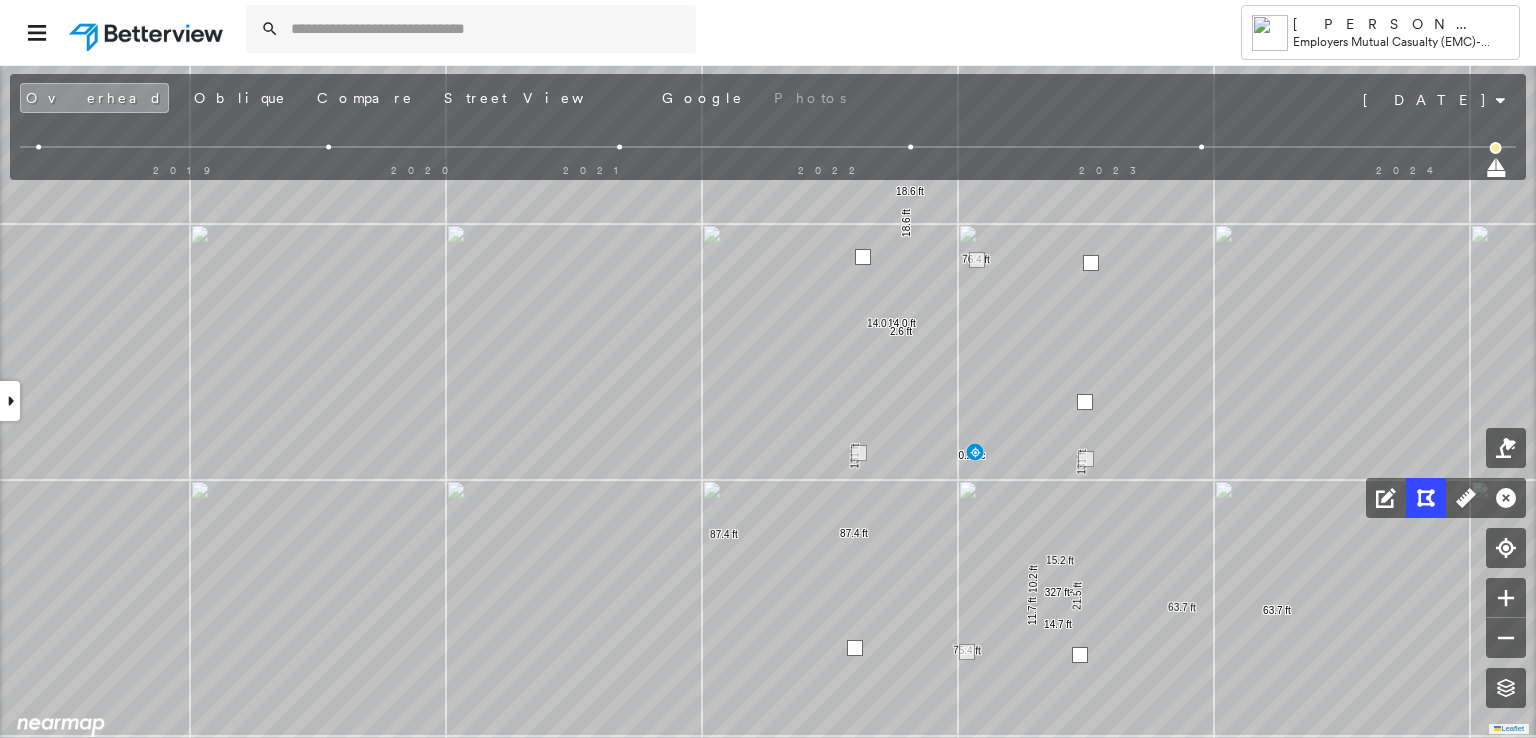click on "76.4 ft 131 ft 75.4 ft 131 ft 0.2 ac 18.6 ft 18.6 ft 63.7 ft 63.7 ft 87.4 ft 87.4 ft 10.2 ft 15.2 ft 21.5 ft 14.7 ft 11.7 ft 327 ft² 14.0 ft 14.0 ft 2.6 ft Click to continue drawing shape." at bounding box center (-1341, 124) 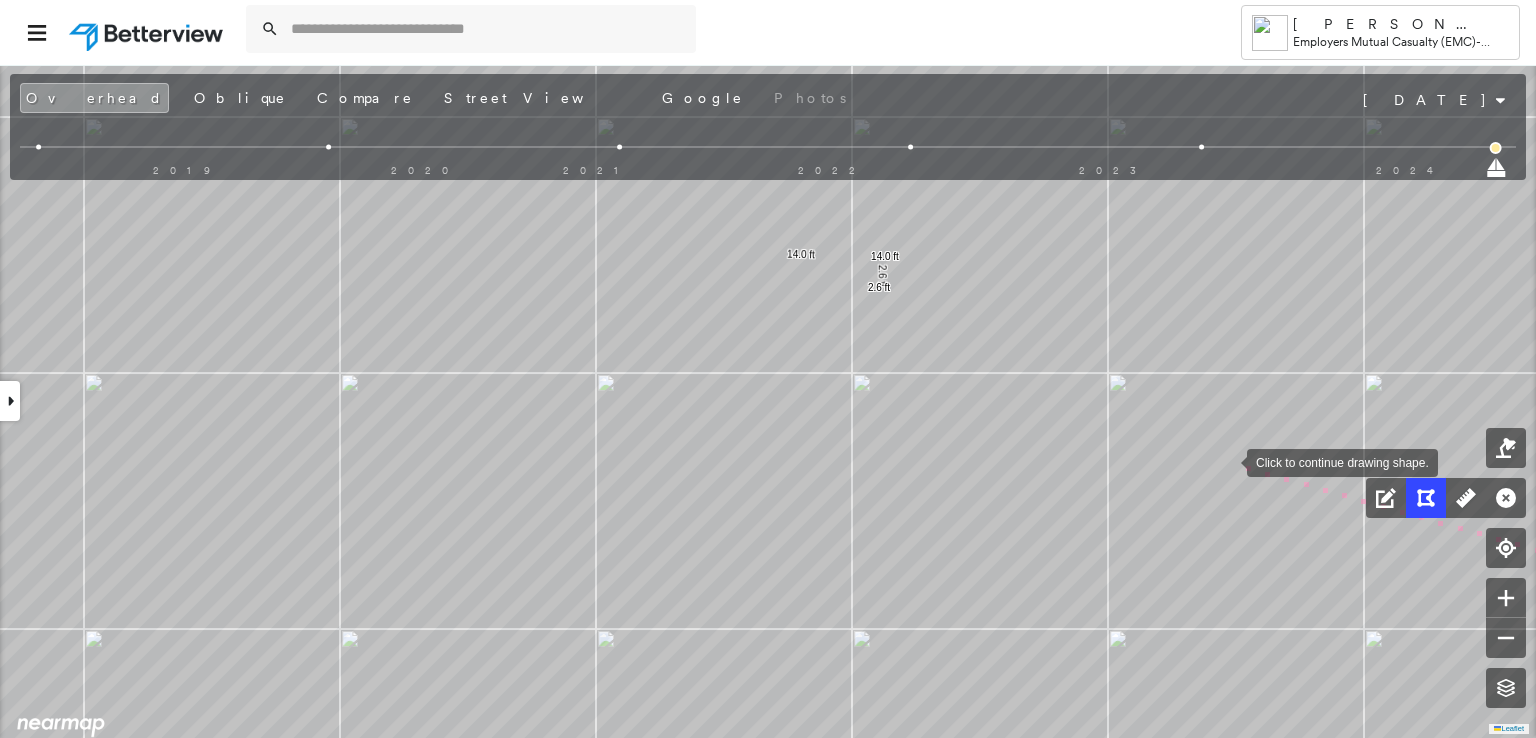 click at bounding box center [1227, 461] 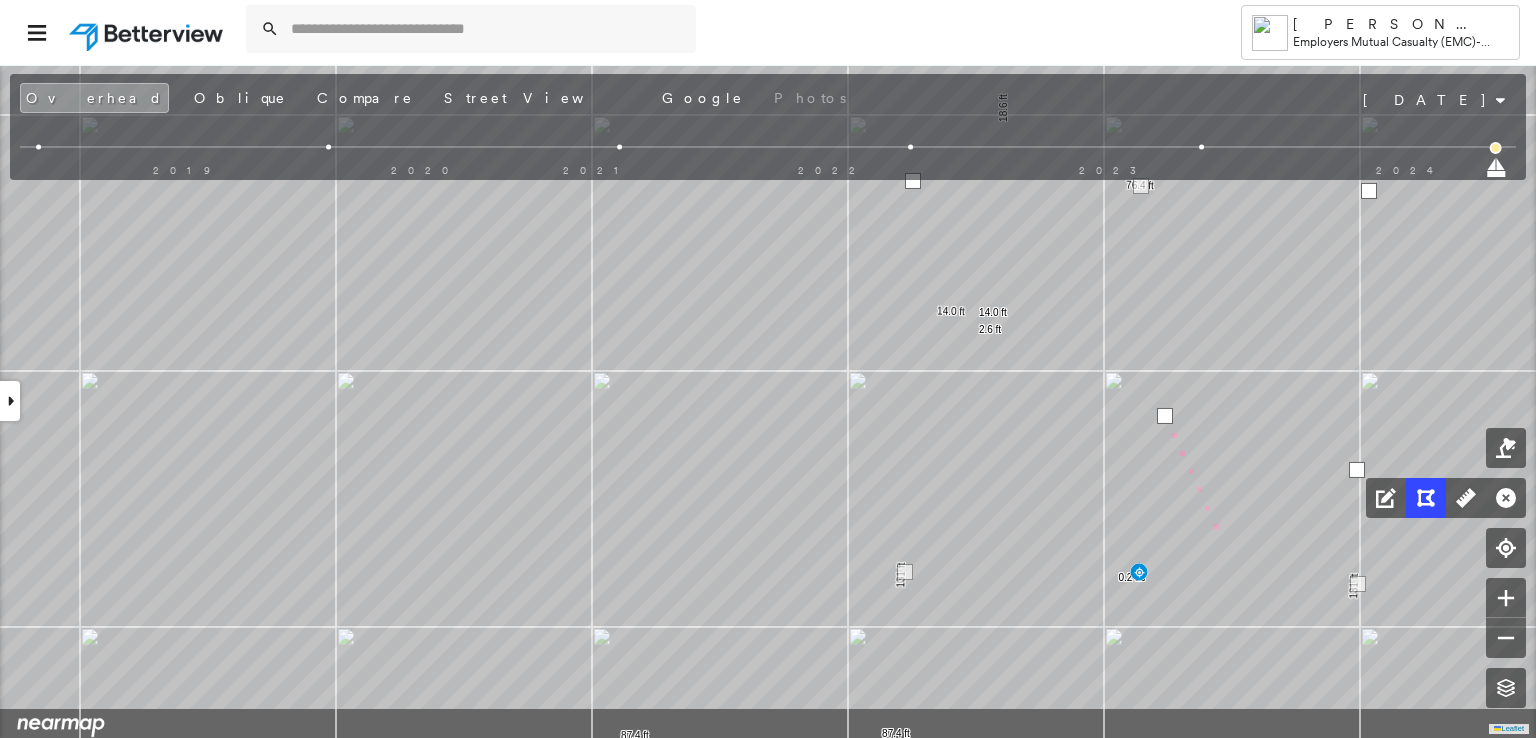 drag, startPoint x: 1375, startPoint y: 637, endPoint x: 1210, endPoint y: 535, distance: 193.98196 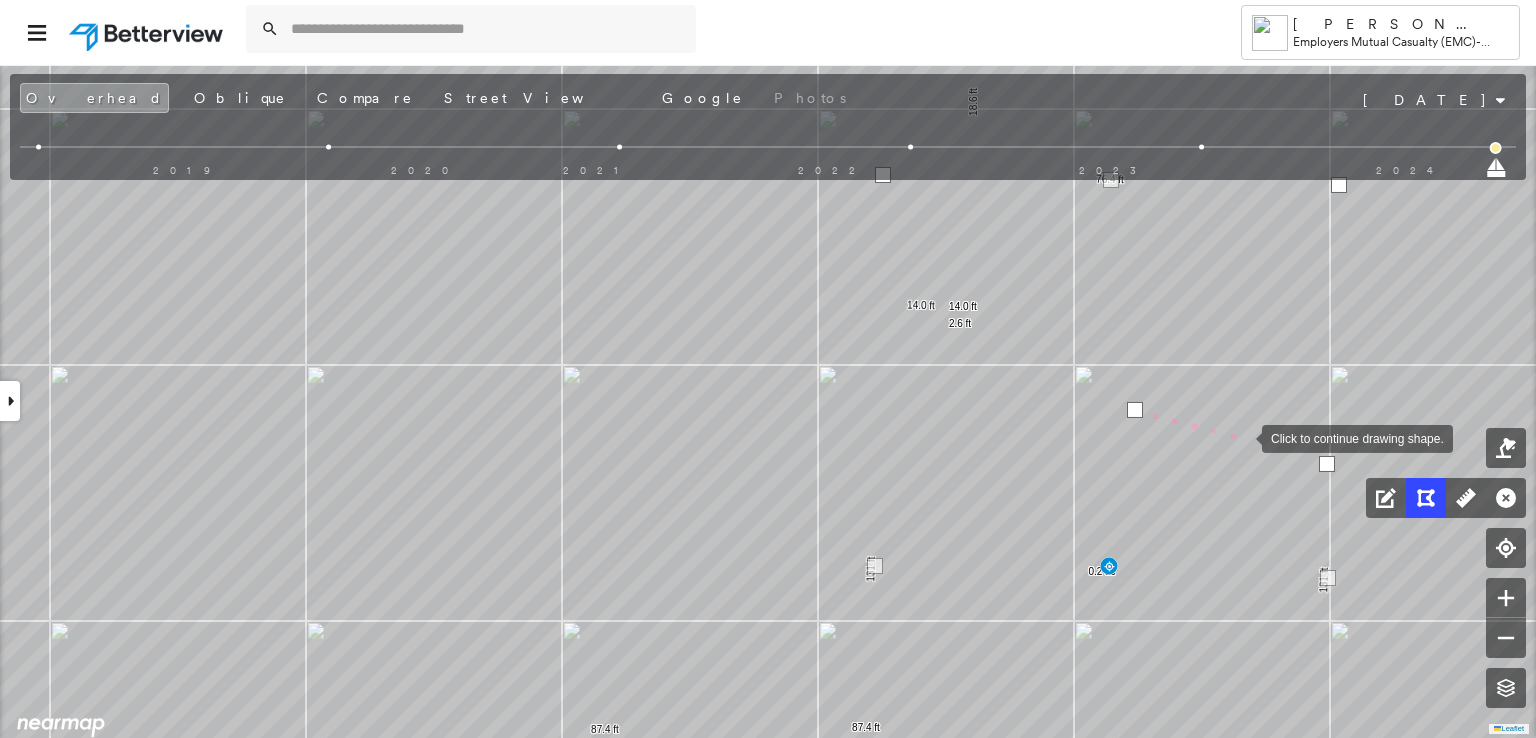 click at bounding box center (1242, 437) 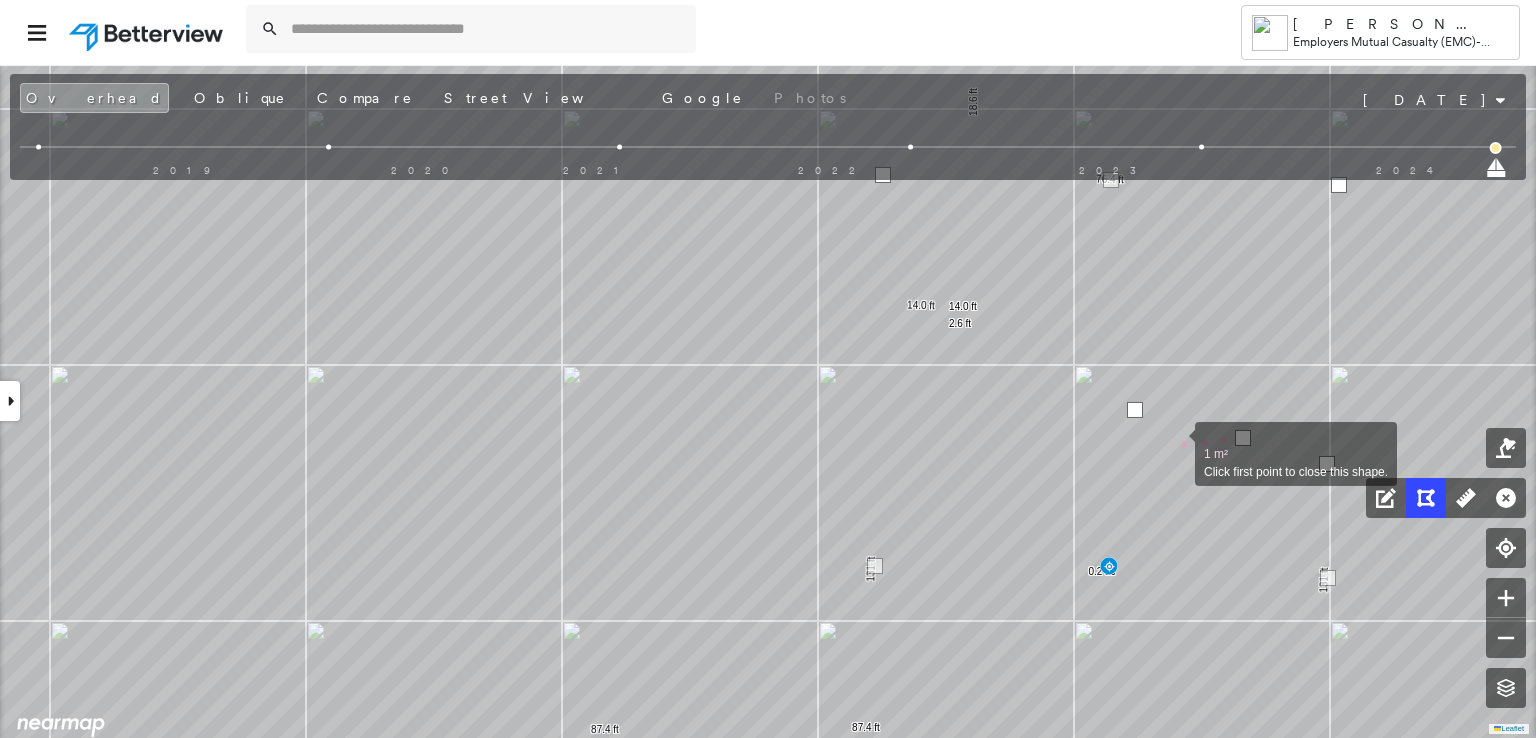 click at bounding box center [1175, 443] 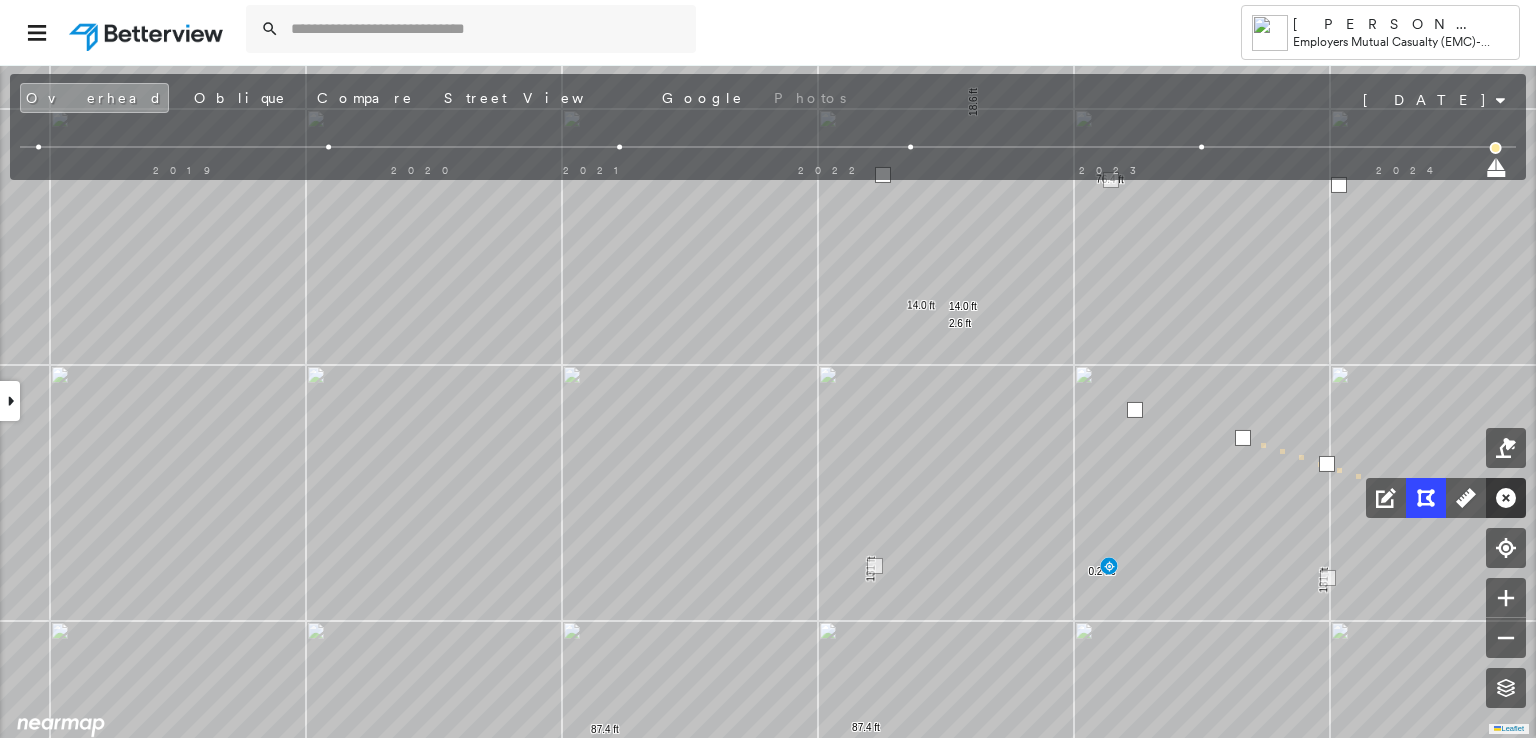 click 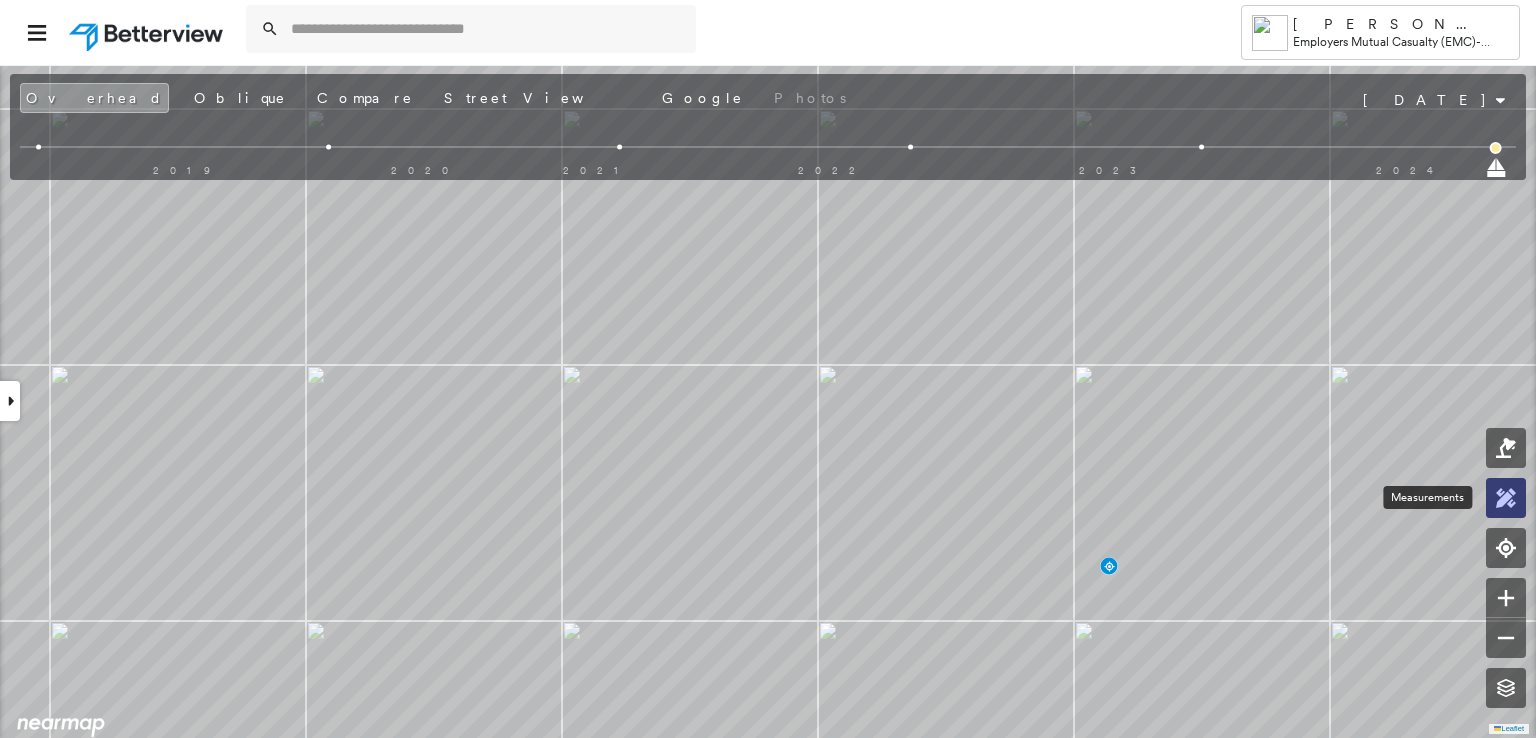 click 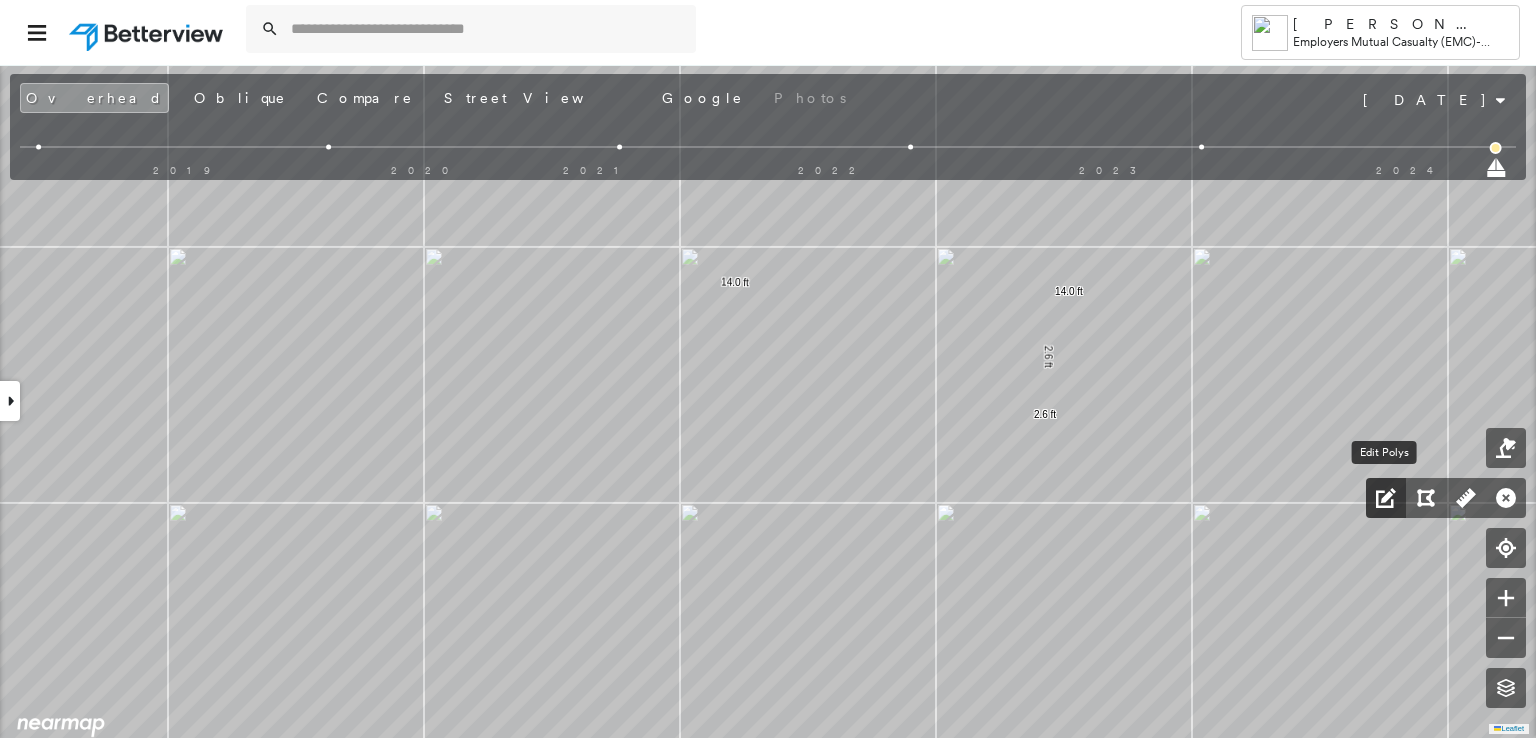 click 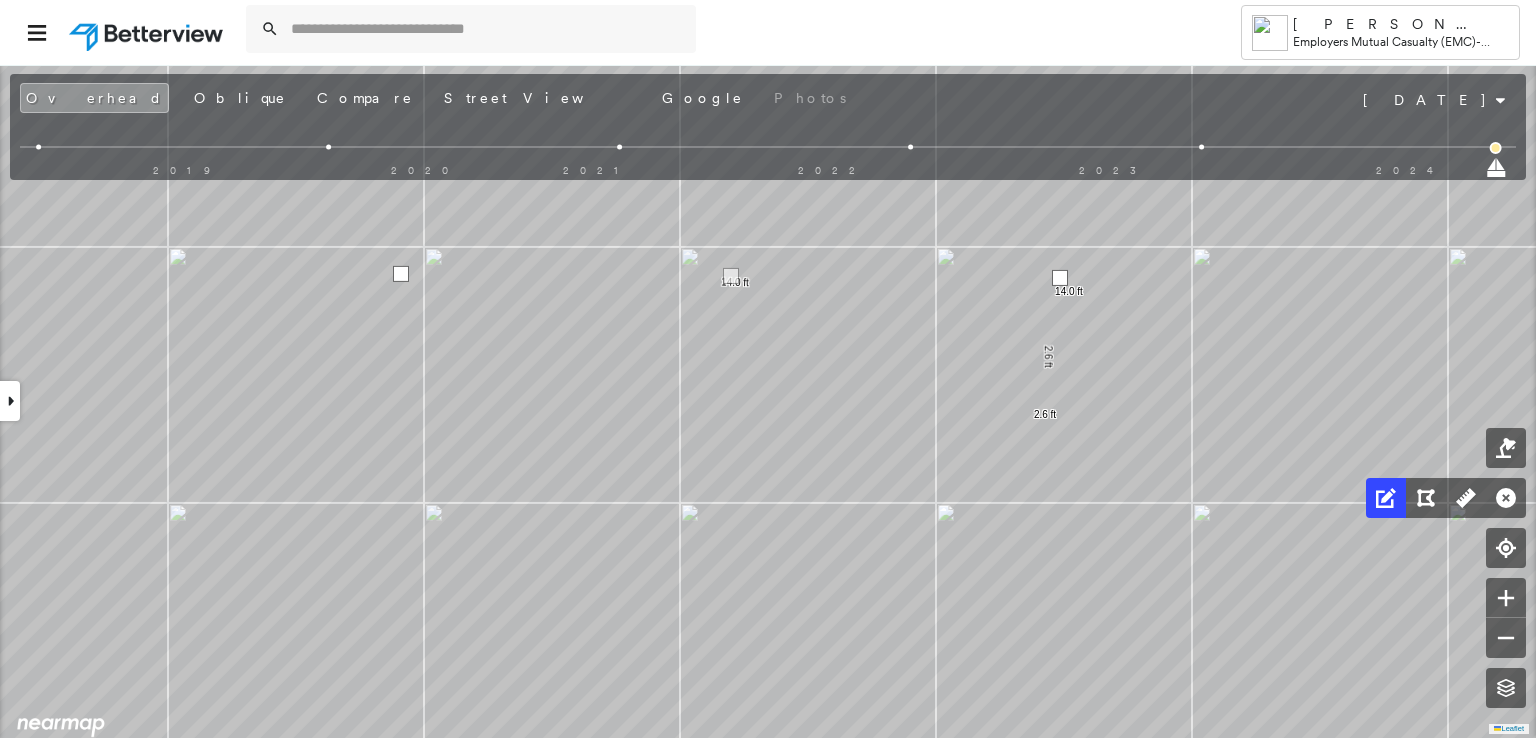 drag, startPoint x: 1072, startPoint y: 293, endPoint x: 1062, endPoint y: 279, distance: 17.20465 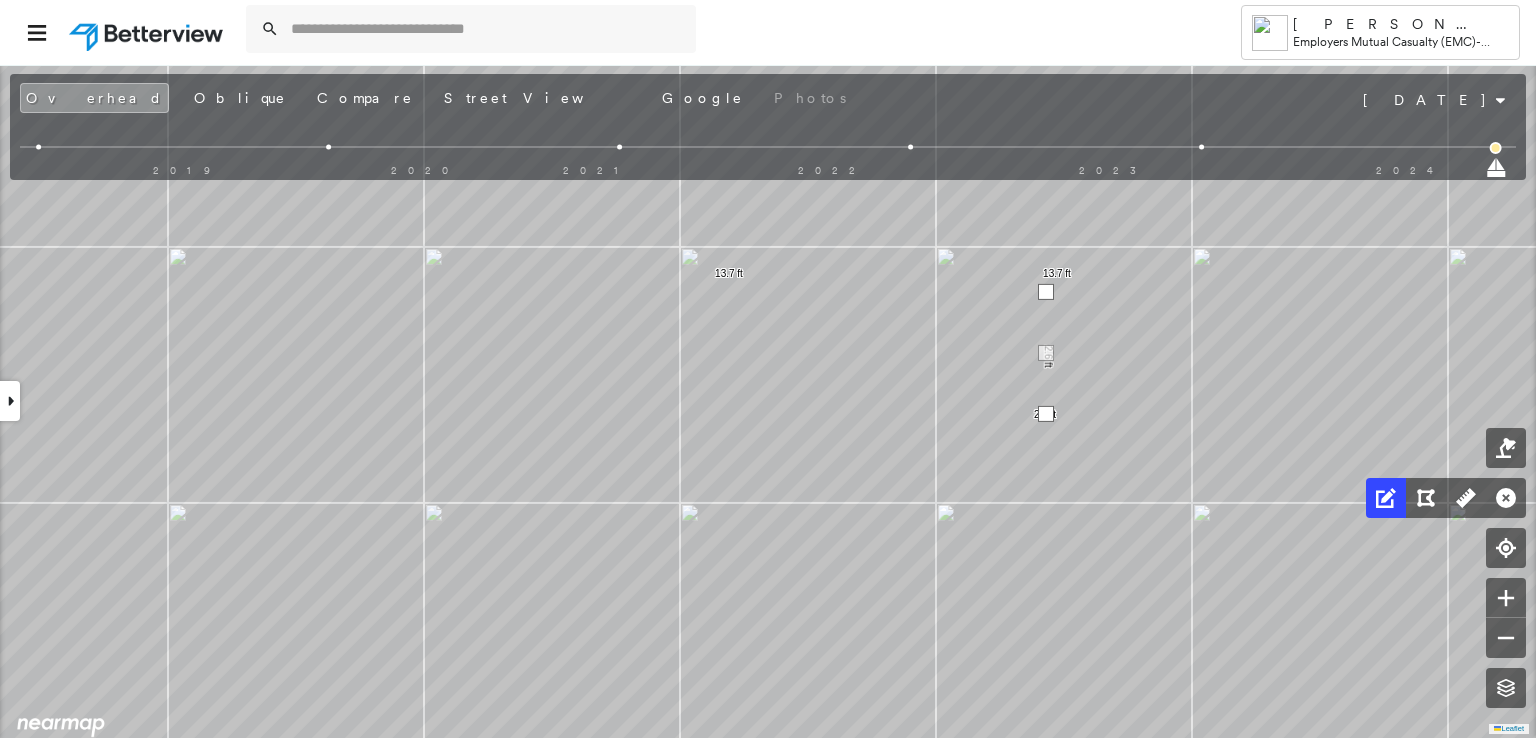 click at bounding box center [1046, 292] 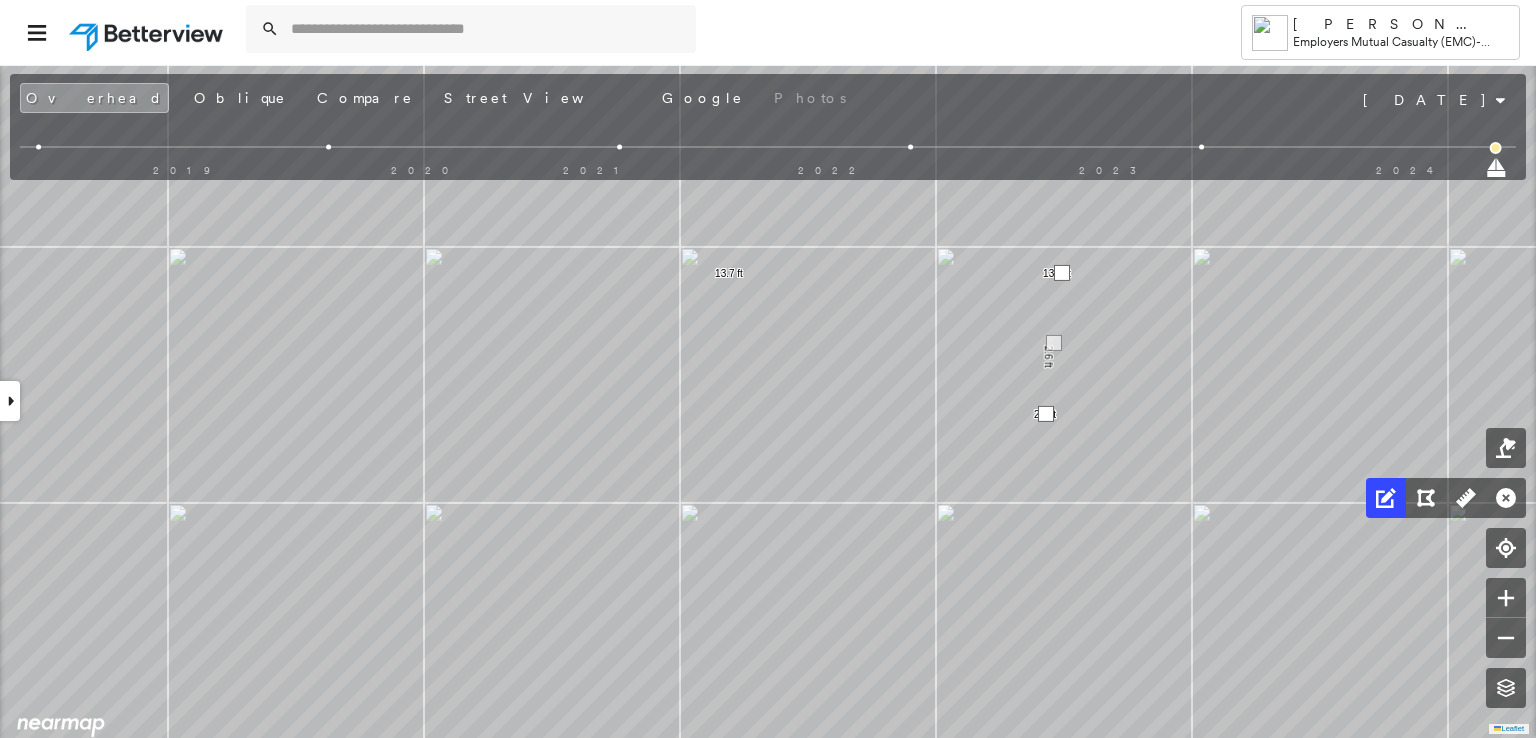 drag, startPoint x: 1046, startPoint y: 293, endPoint x: 1062, endPoint y: 274, distance: 24.839485 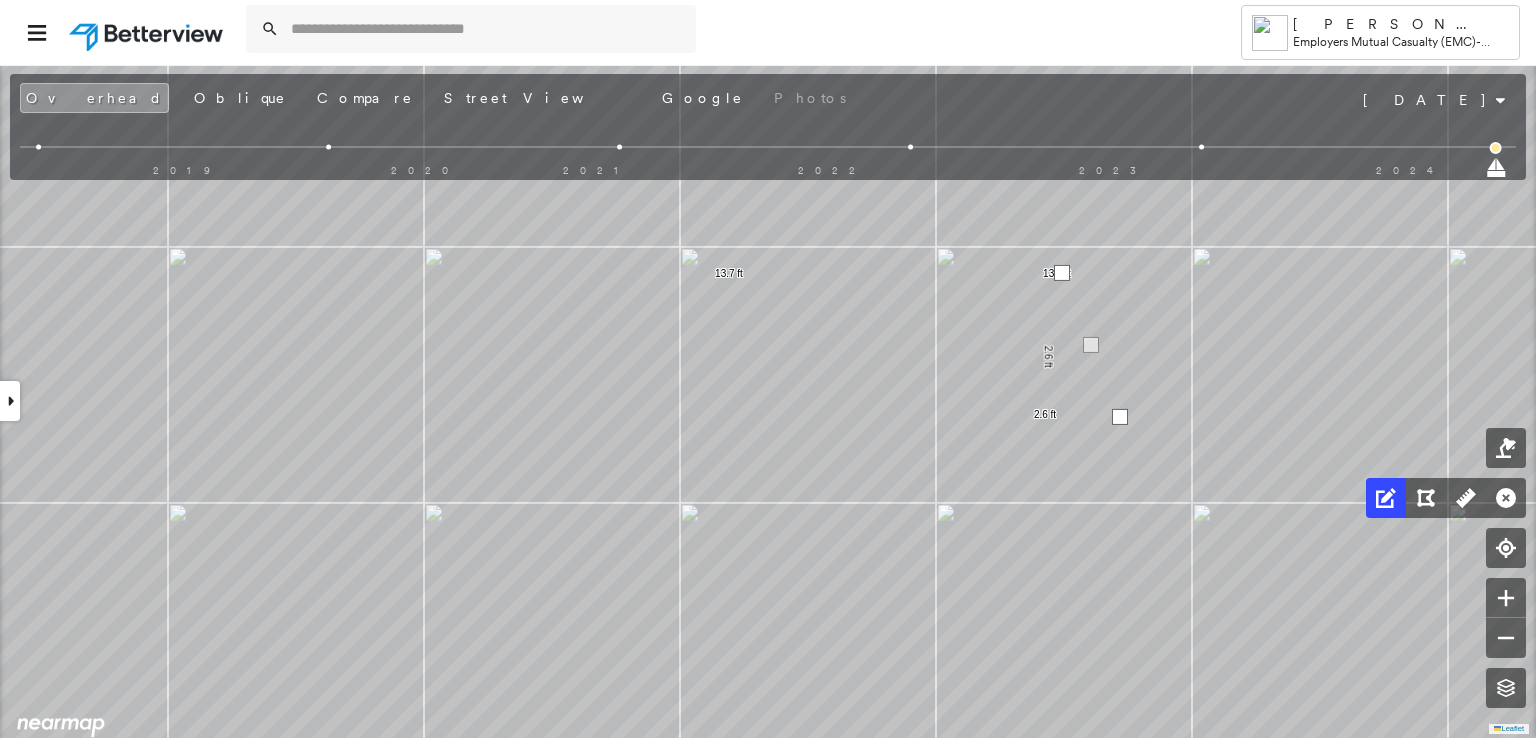 drag, startPoint x: 1044, startPoint y: 410, endPoint x: 1112, endPoint y: 409, distance: 68.007355 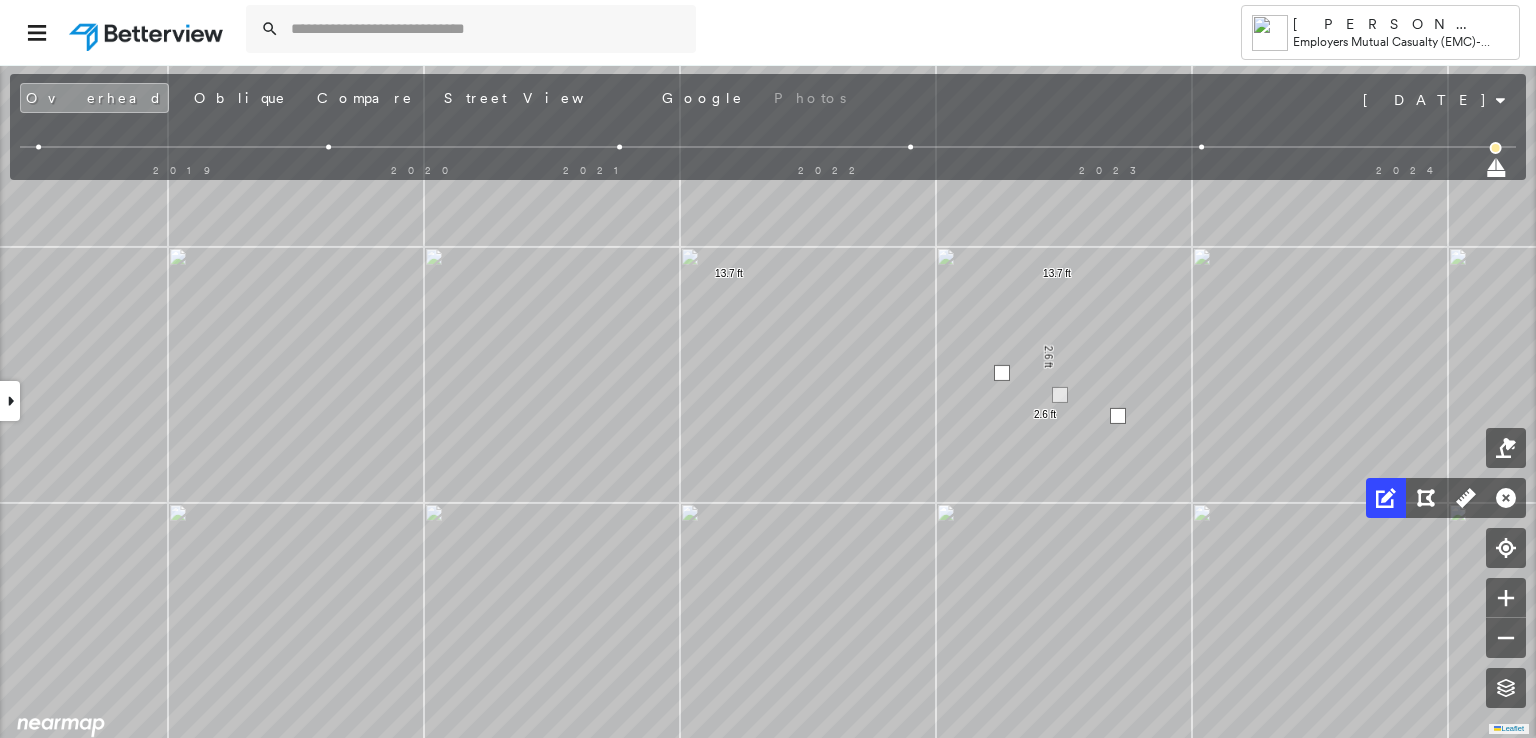 drag, startPoint x: 1060, startPoint y: 277, endPoint x: 1000, endPoint y: 377, distance: 116.61904 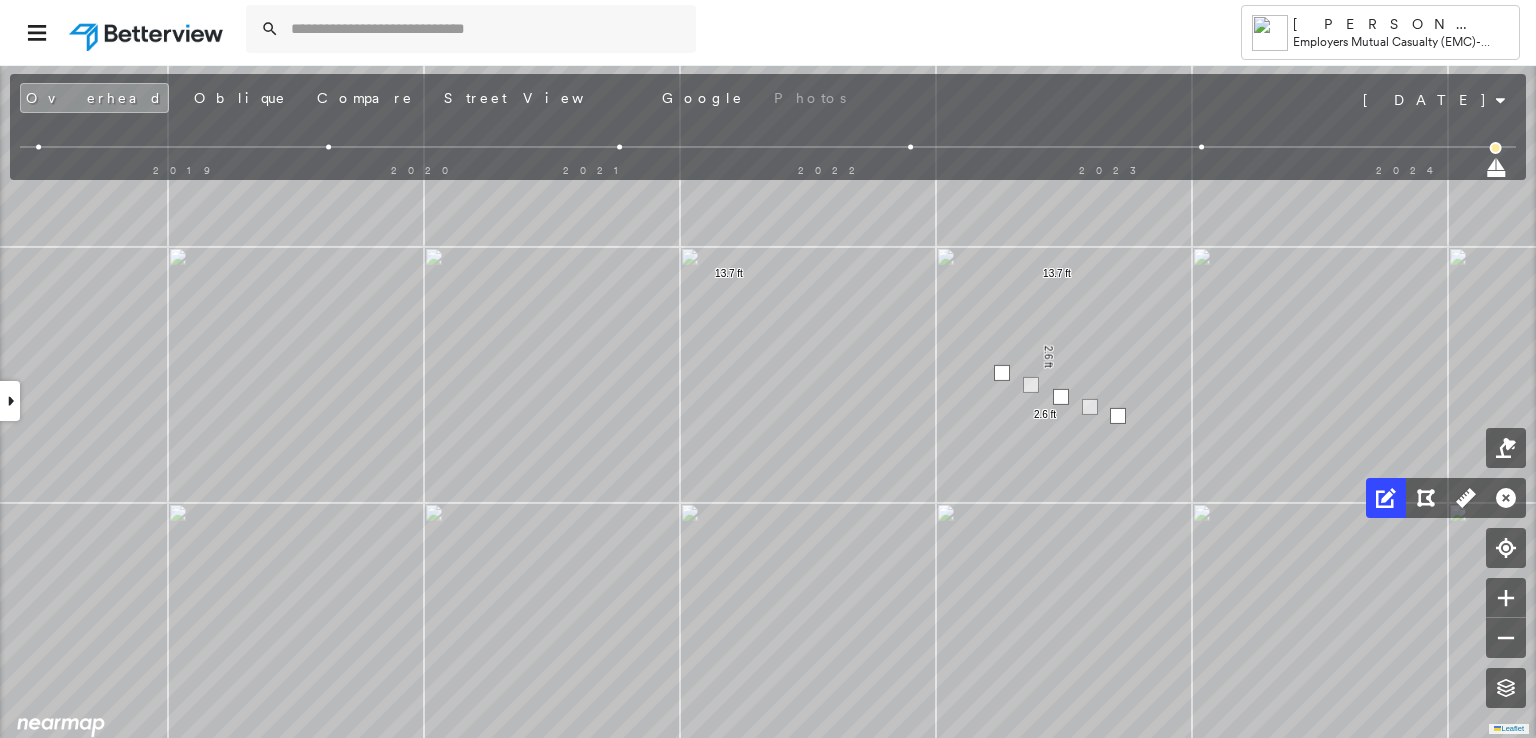 click at bounding box center [1061, 397] 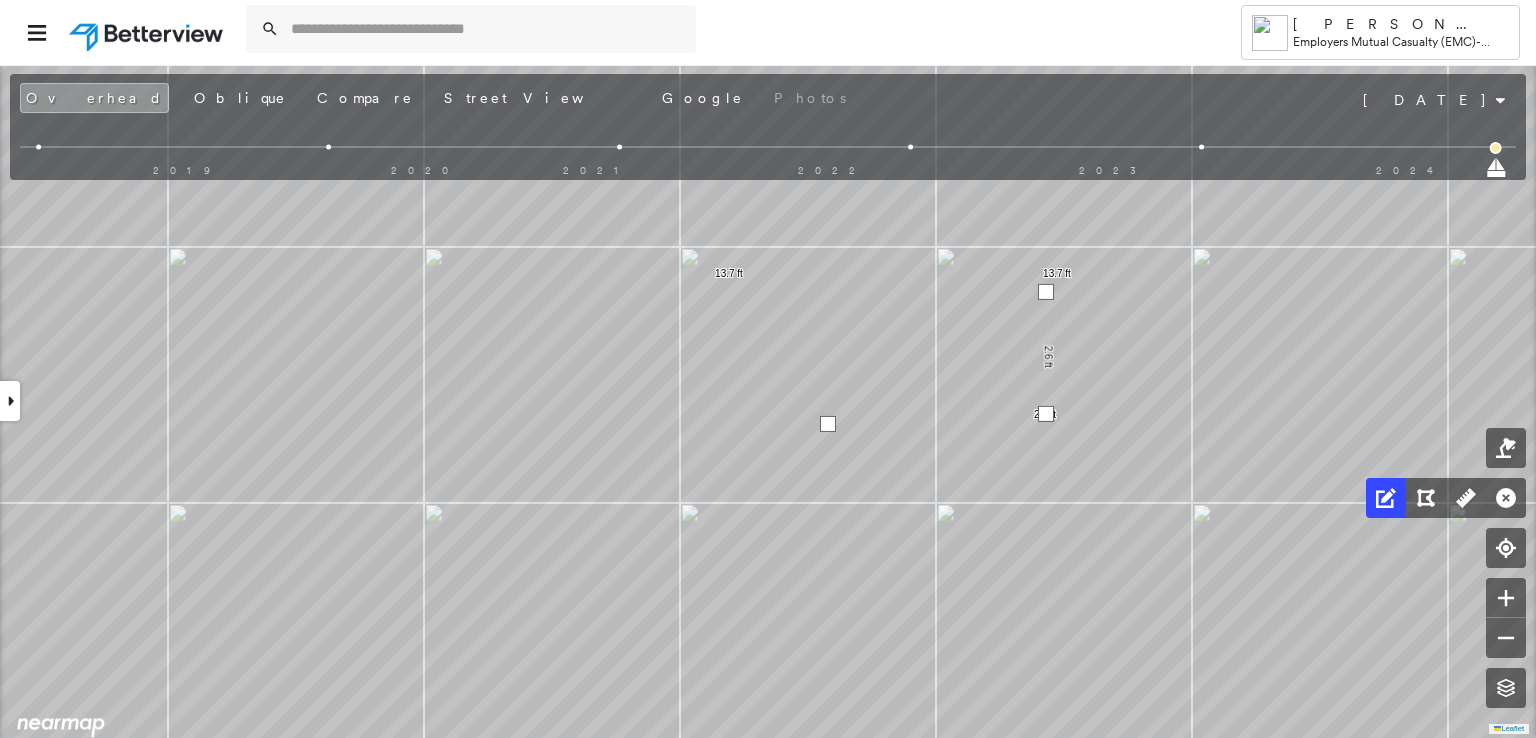 drag, startPoint x: 1042, startPoint y: 353, endPoint x: 824, endPoint y: 424, distance: 229.27058 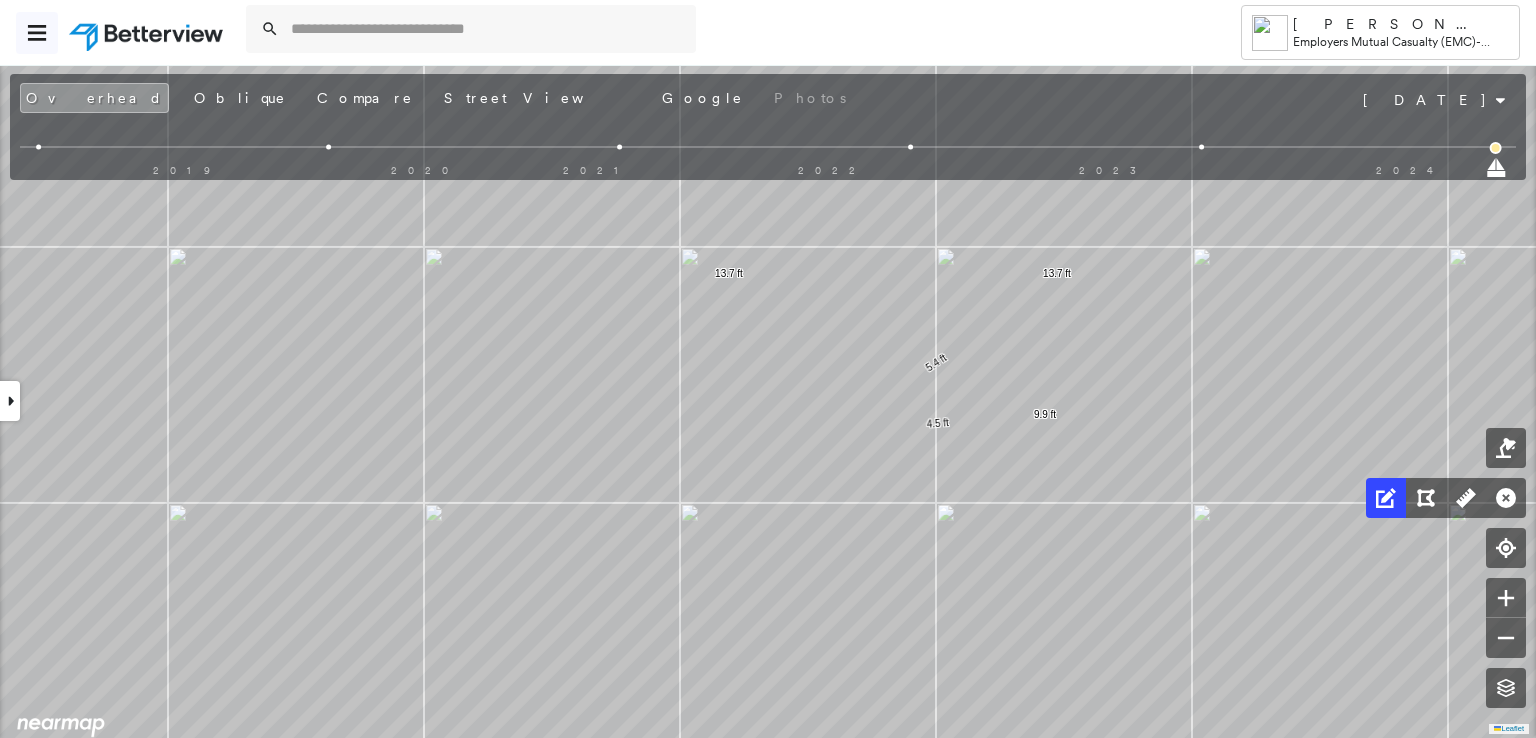 click 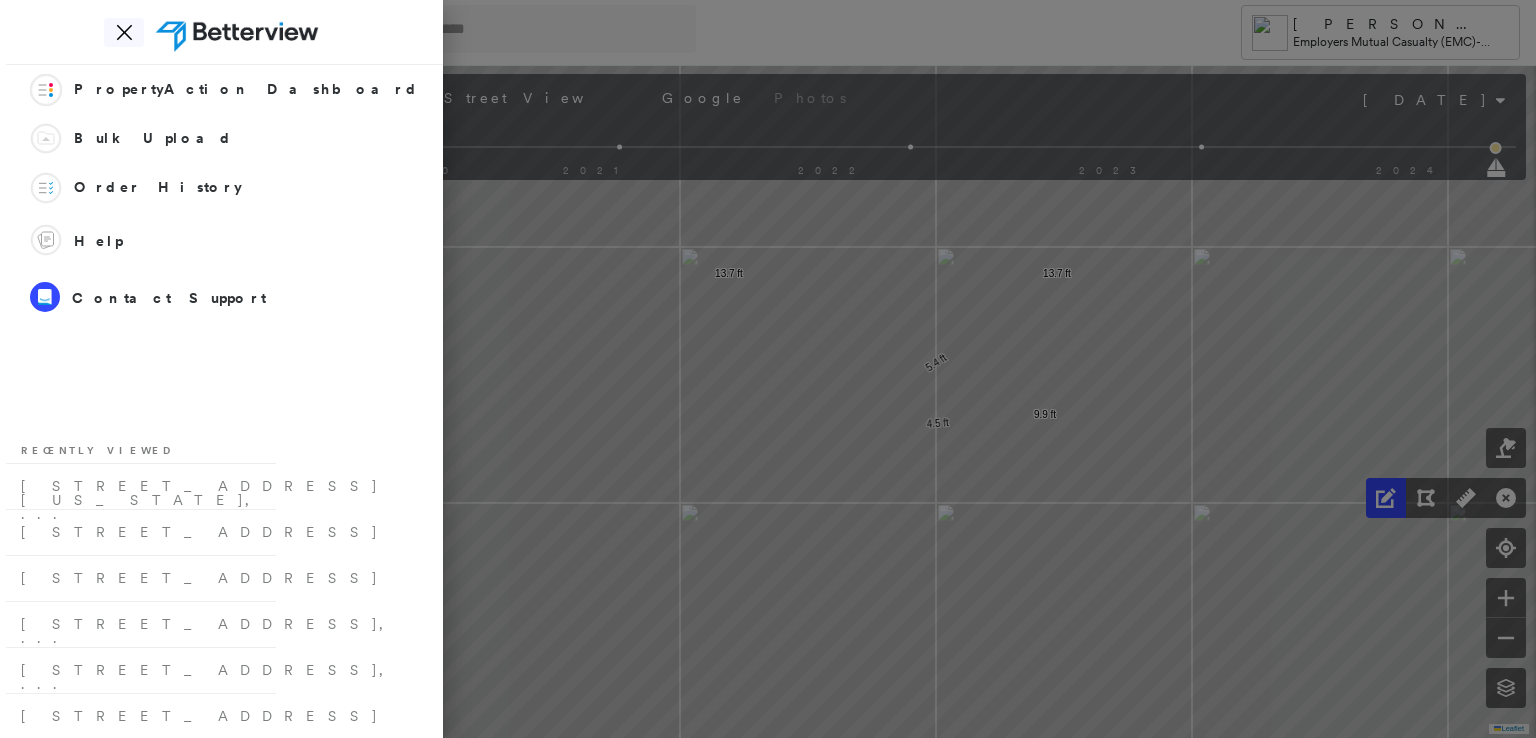 click on "Icon_Closemodal" 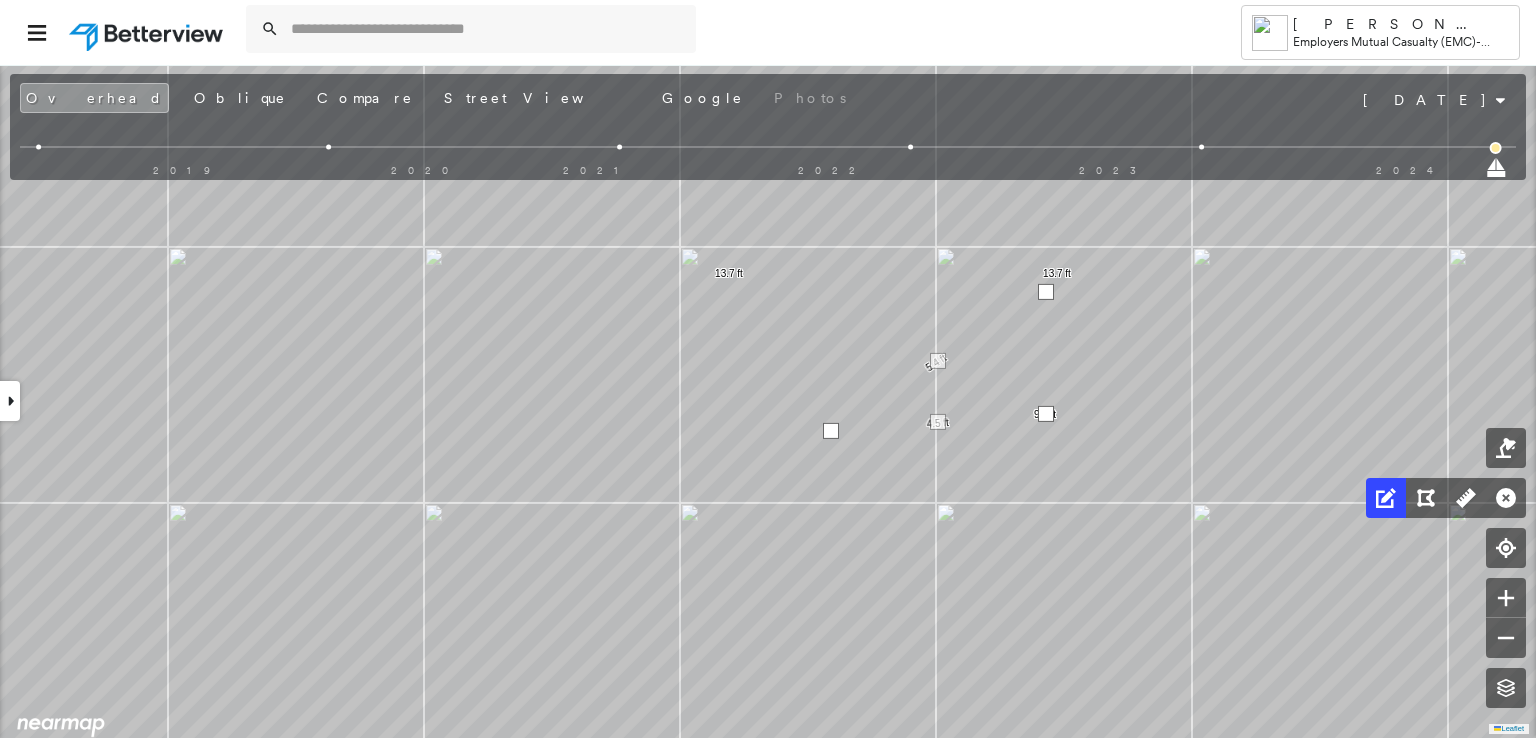 click at bounding box center [938, 361] 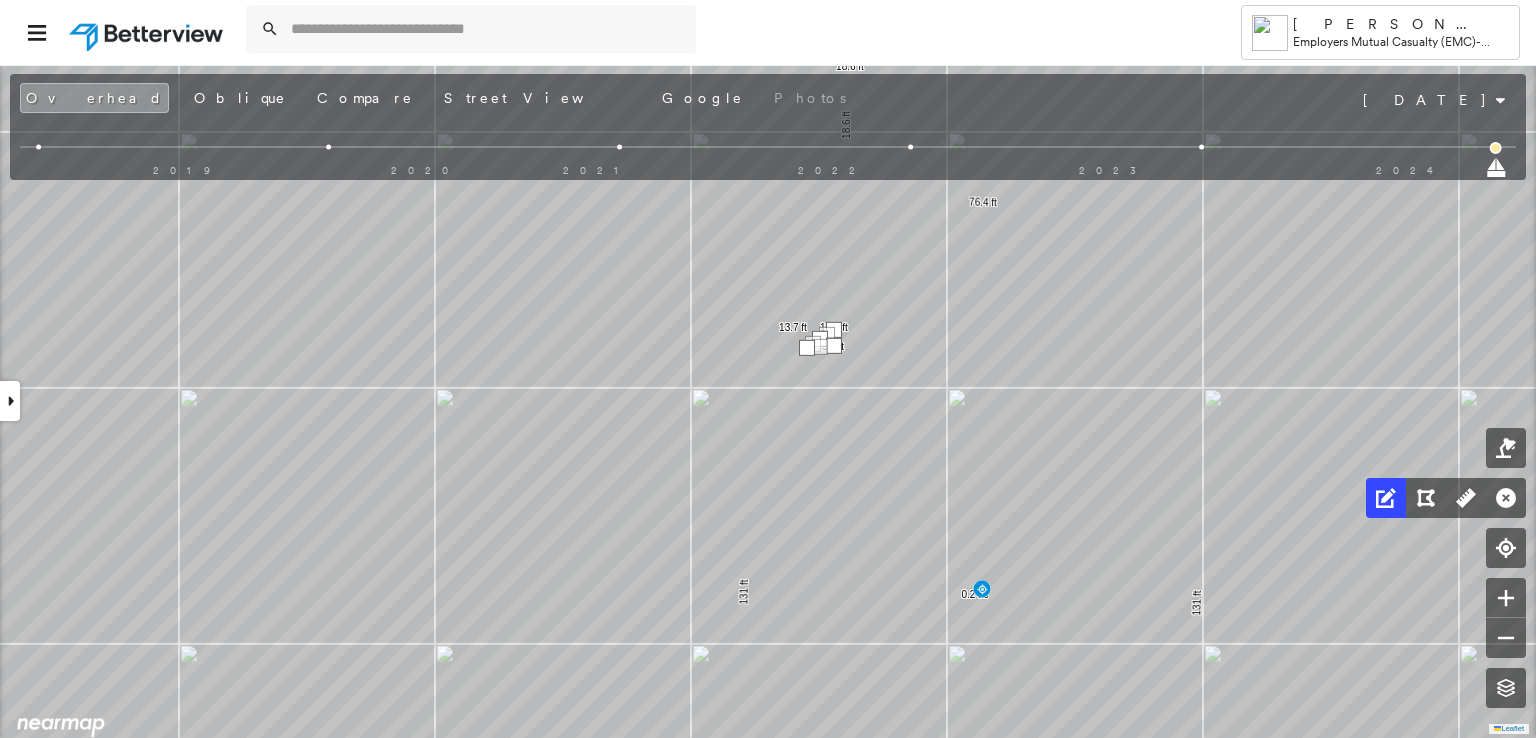 click at bounding box center (834, 330) 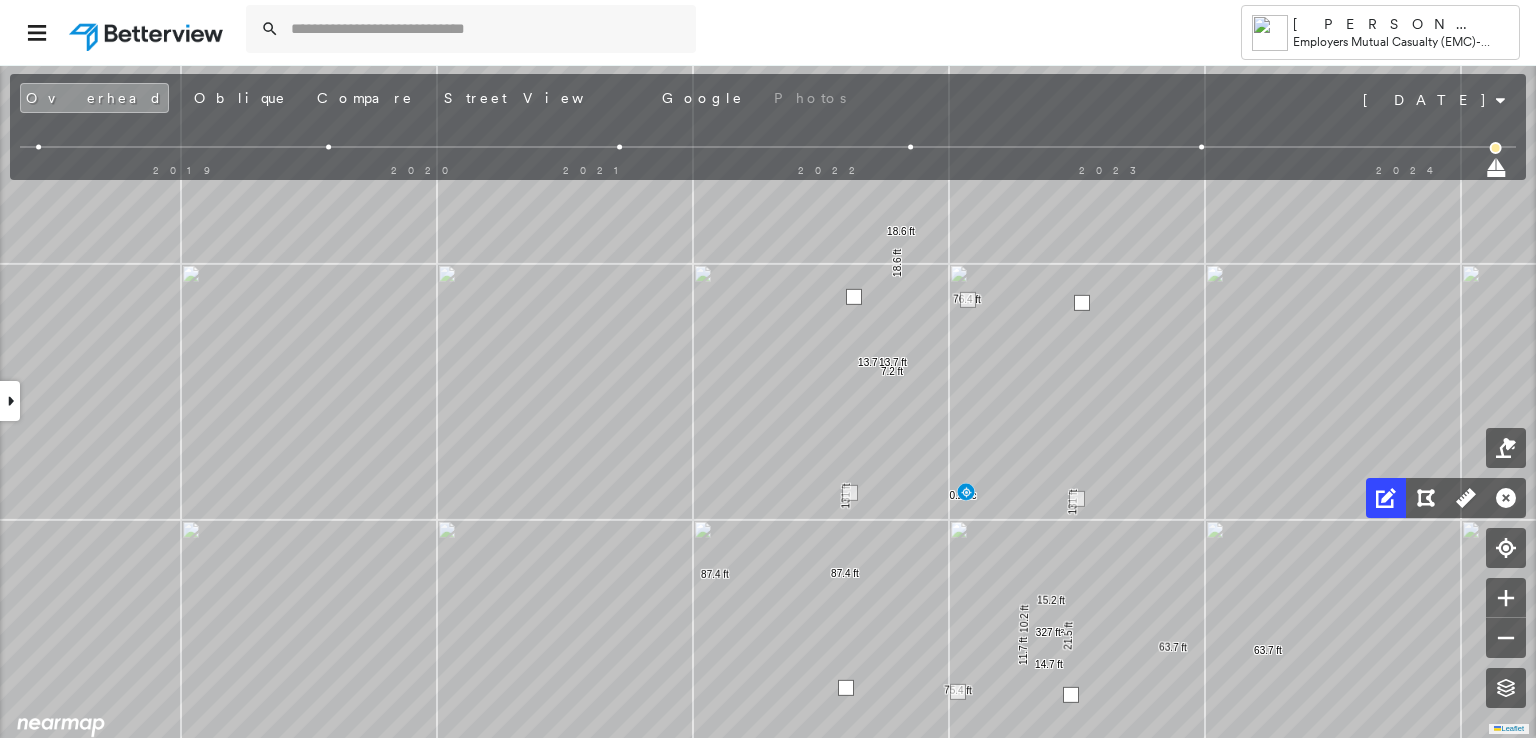 click at bounding box center (1082, 303) 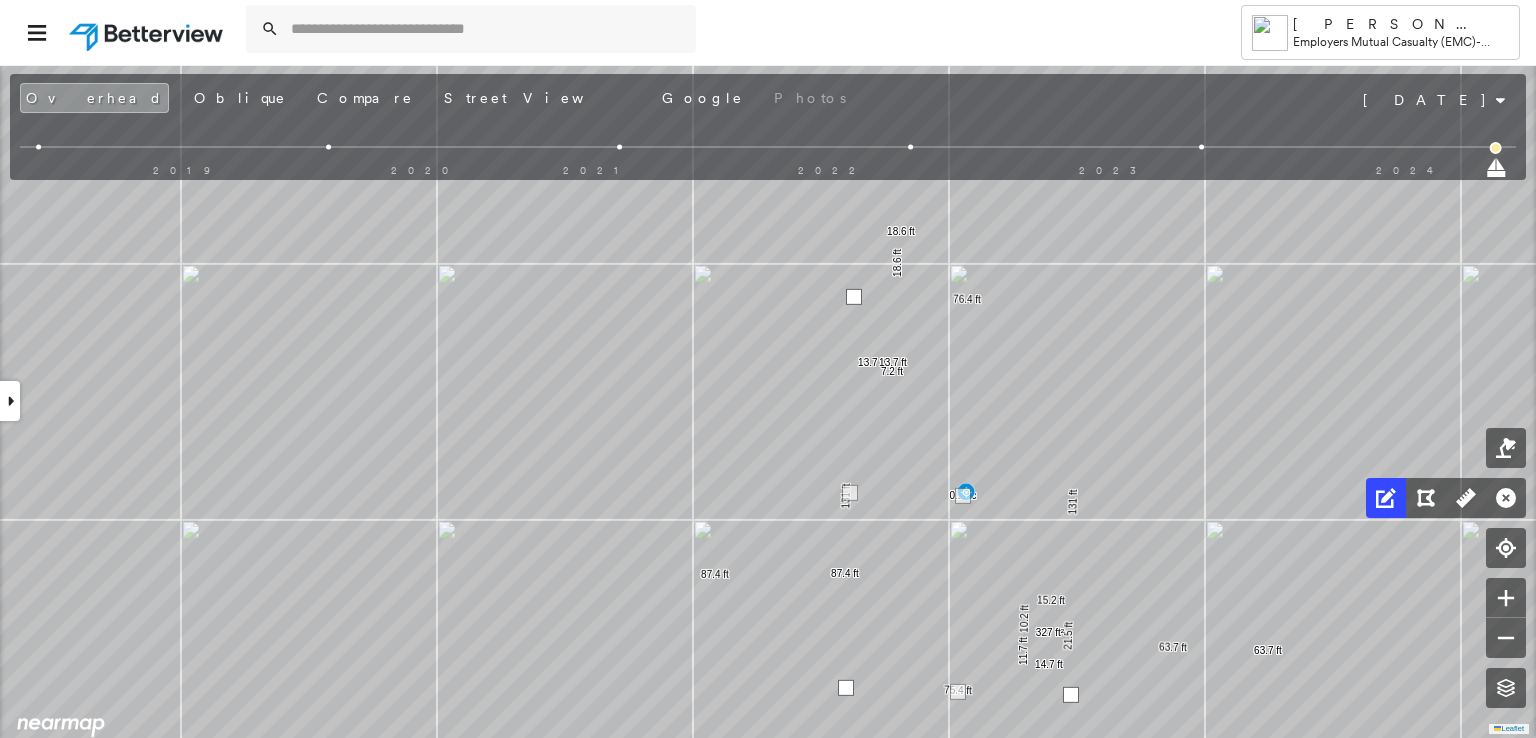 click at bounding box center (854, 297) 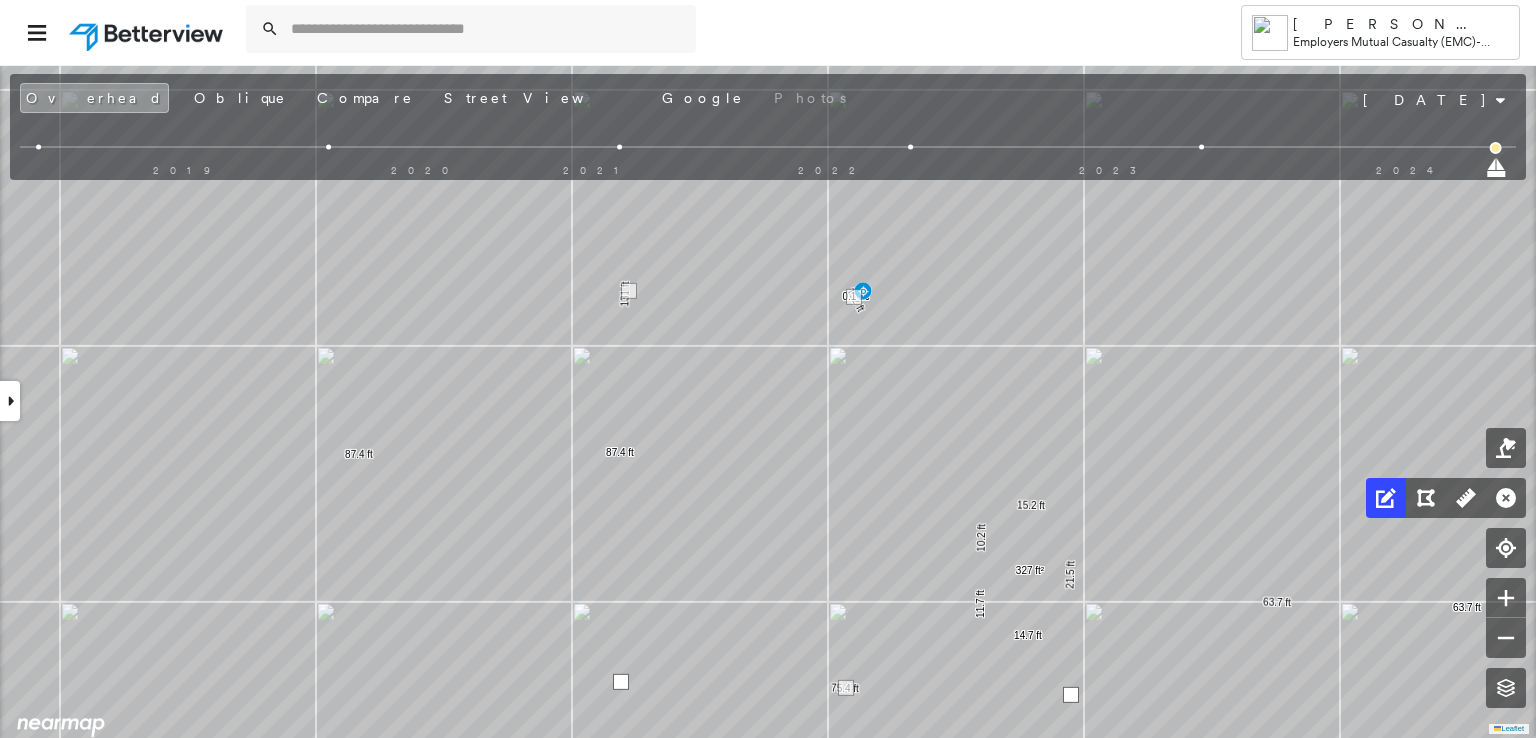 click at bounding box center [1071, 695] 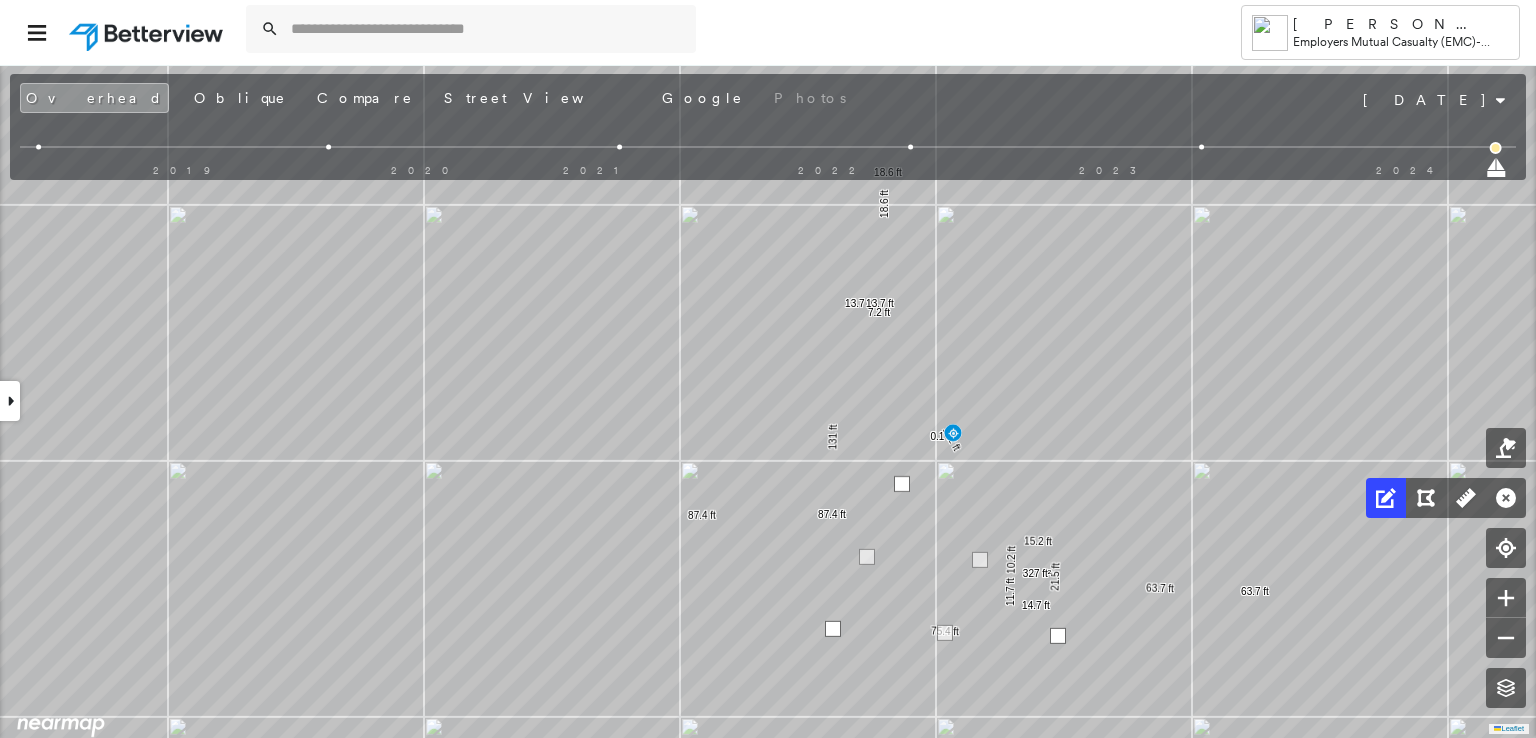 drag, startPoint x: 840, startPoint y: 235, endPoint x: 901, endPoint y: 481, distance: 253.4502 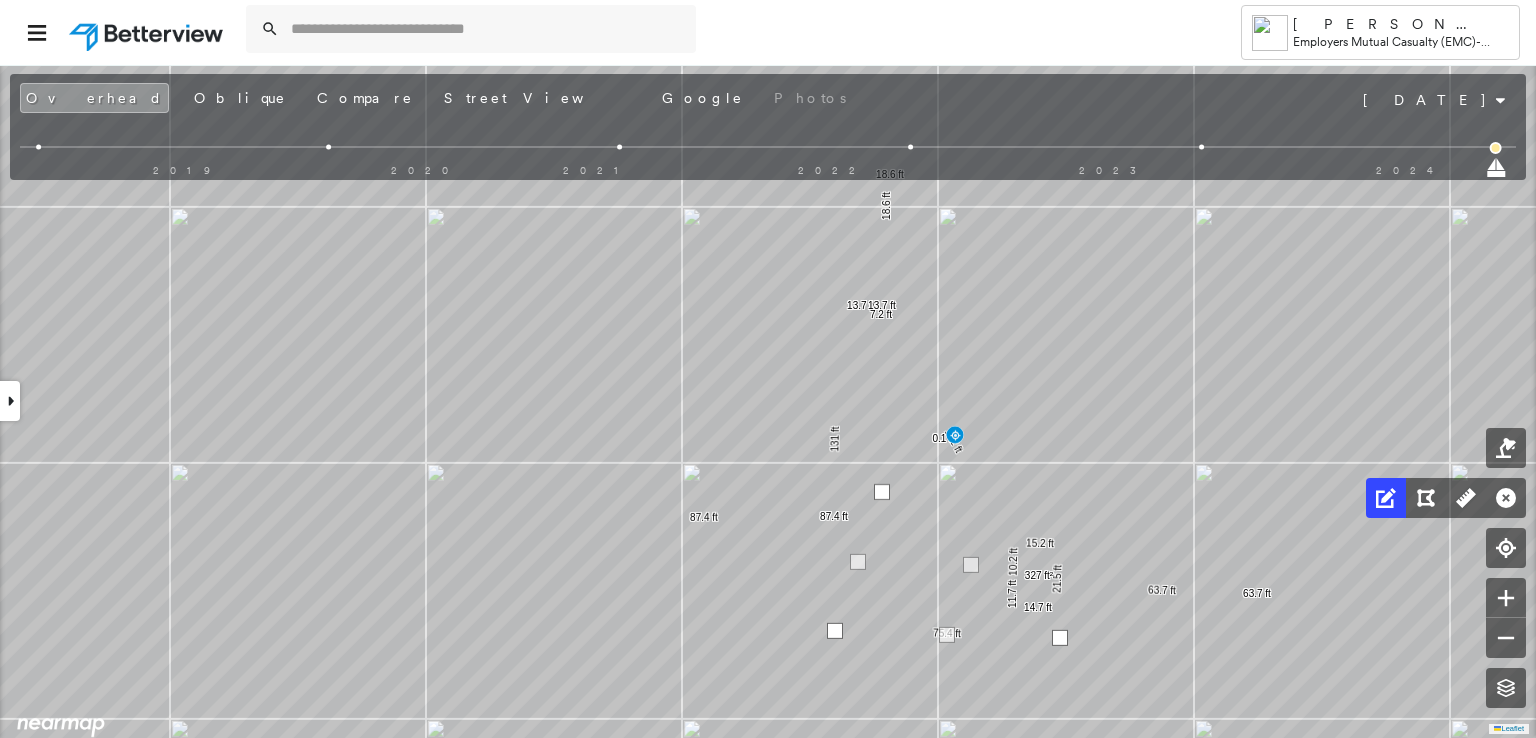 drag, startPoint x: 904, startPoint y: 489, endPoint x: 886, endPoint y: 489, distance: 18 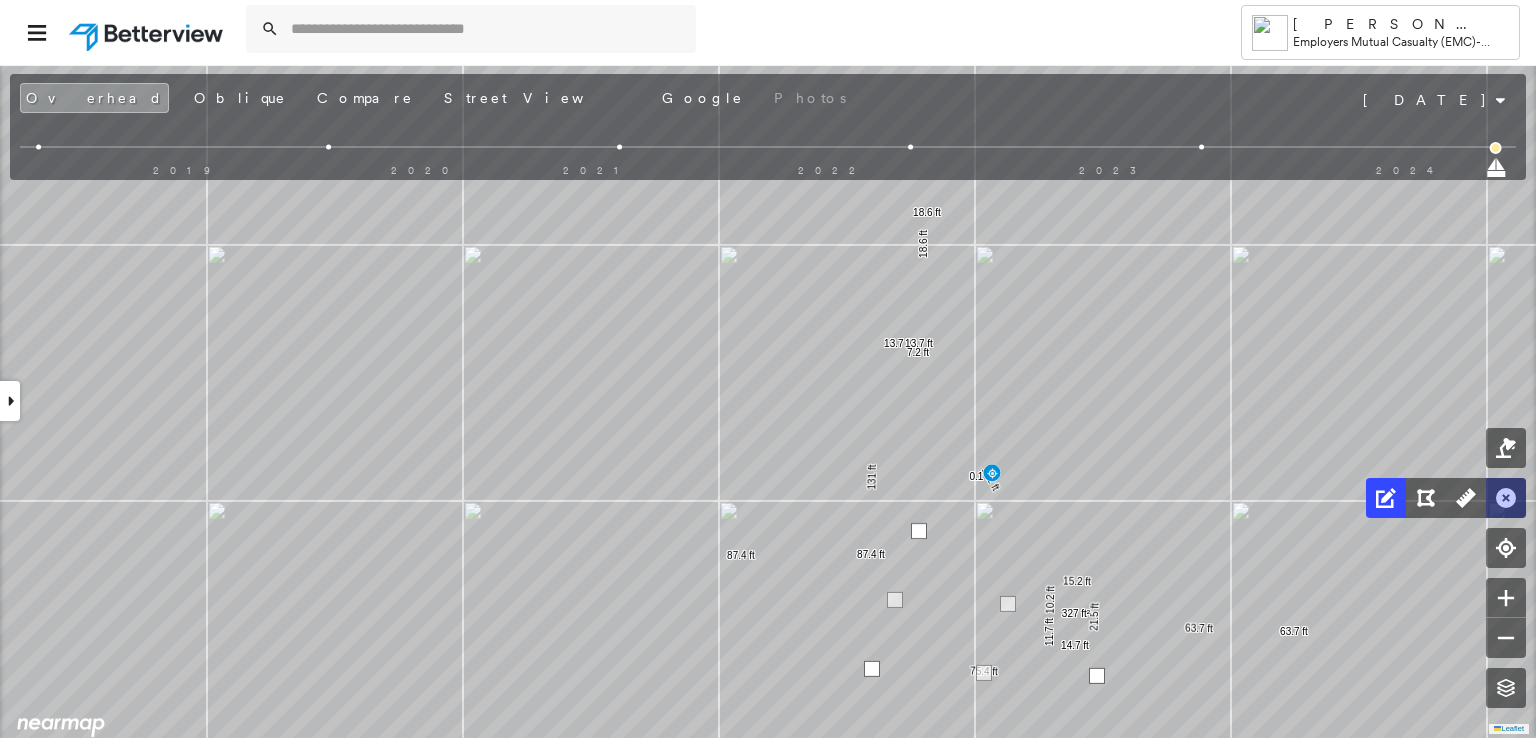 click 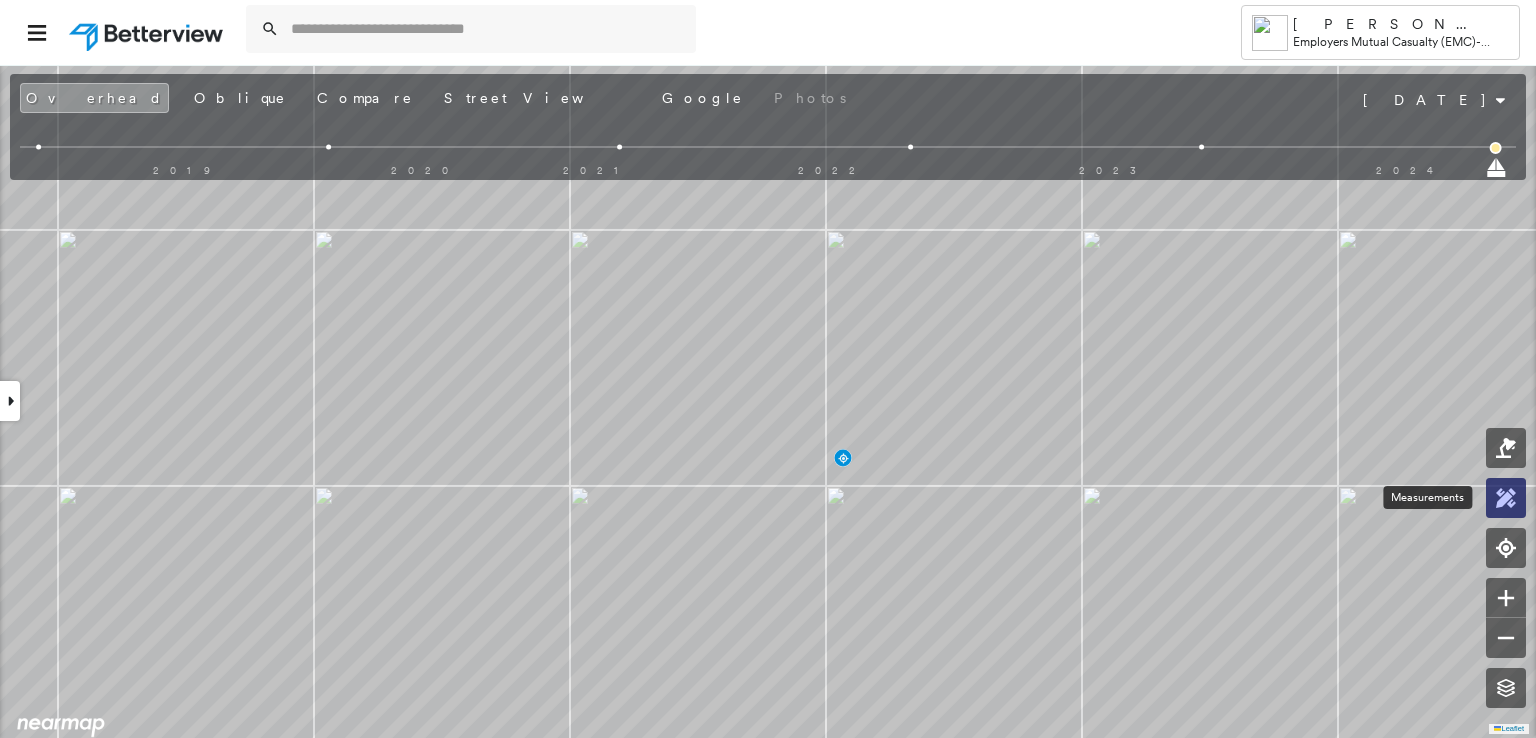 click 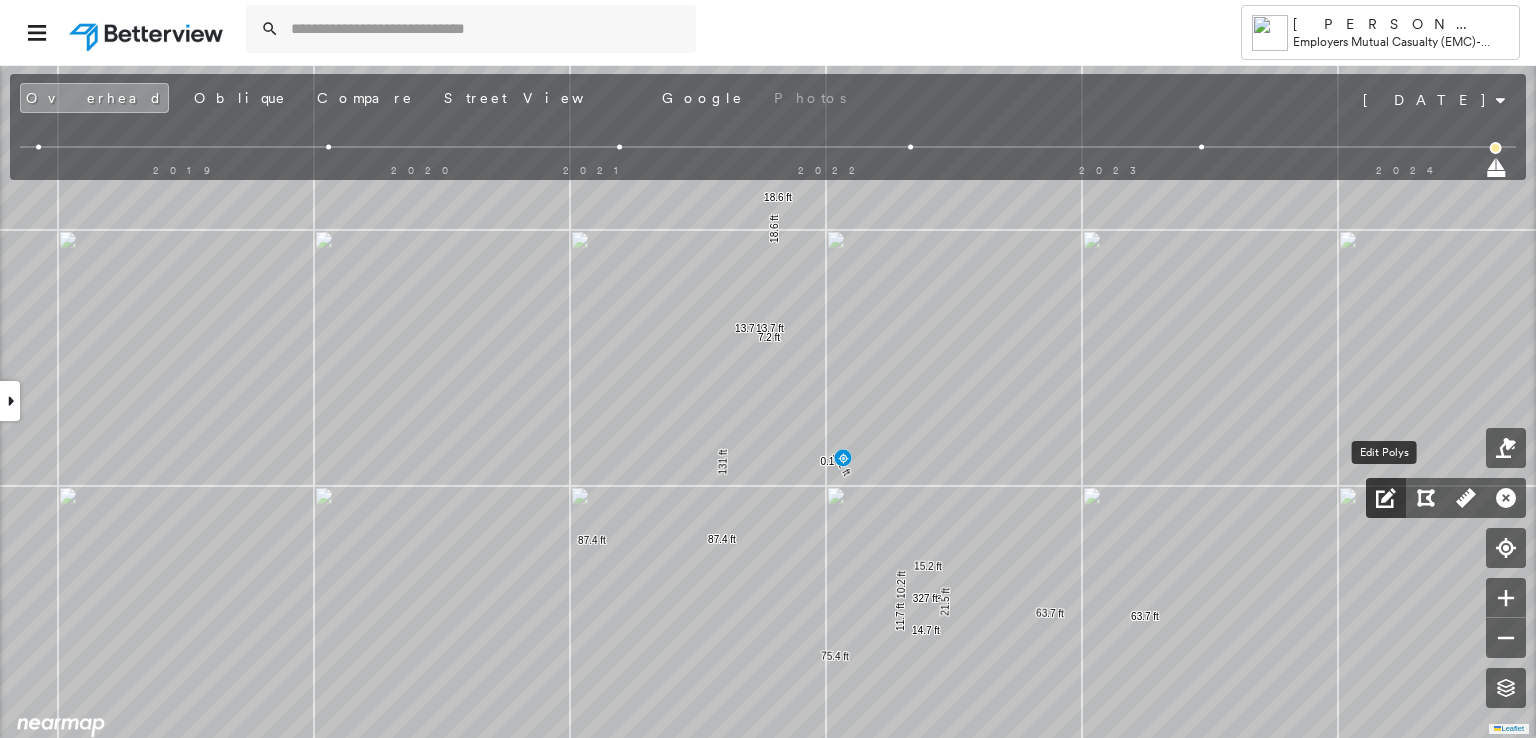 click 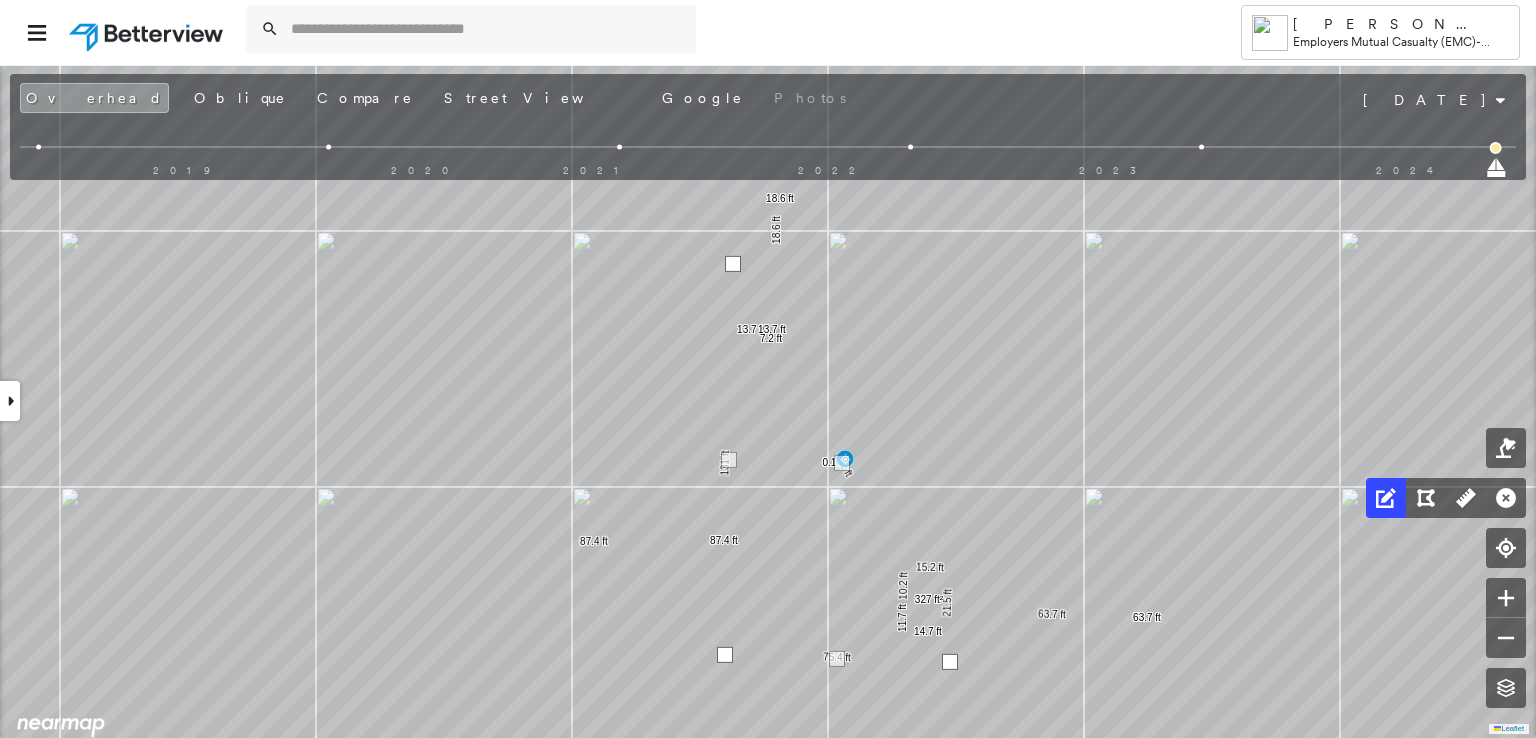 click at bounding box center (950, 662) 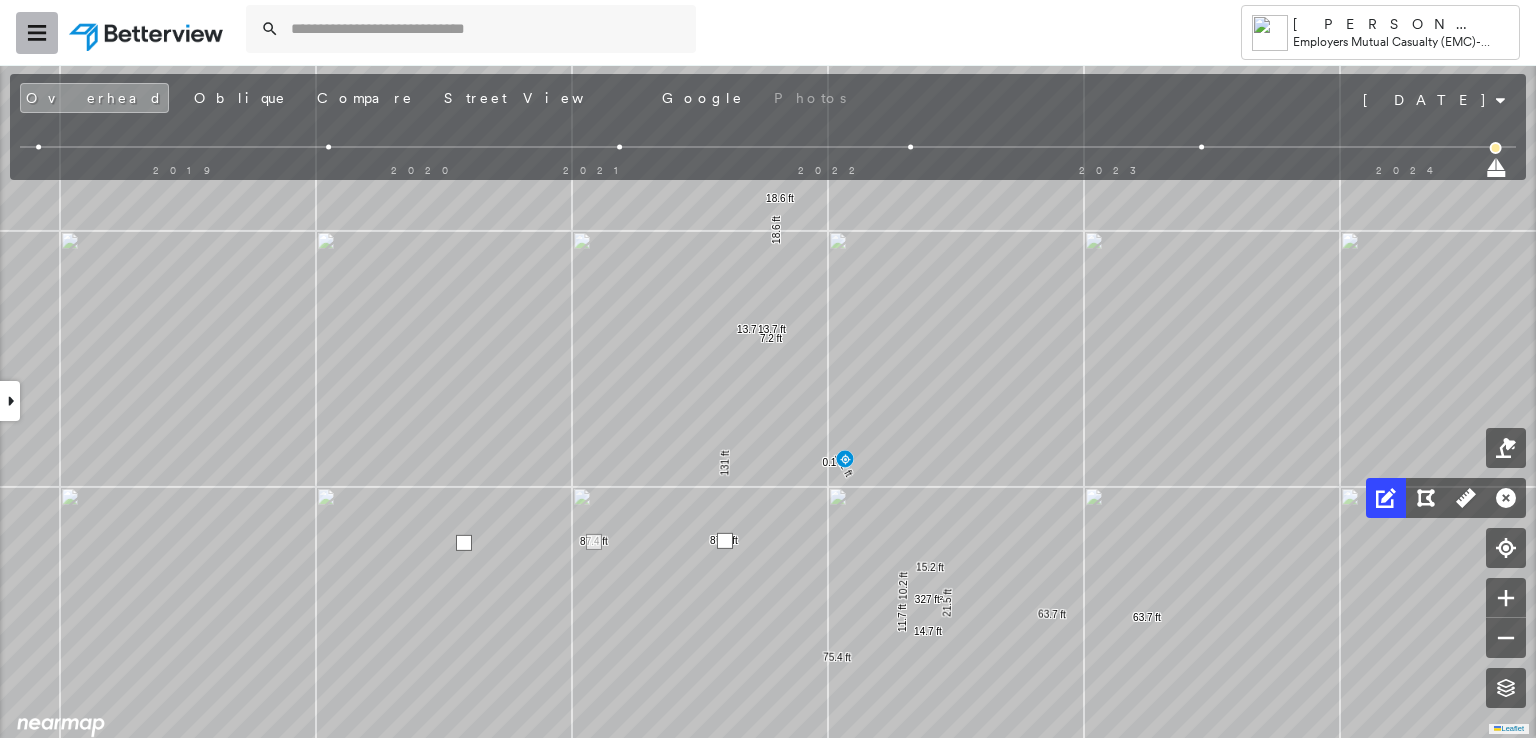click 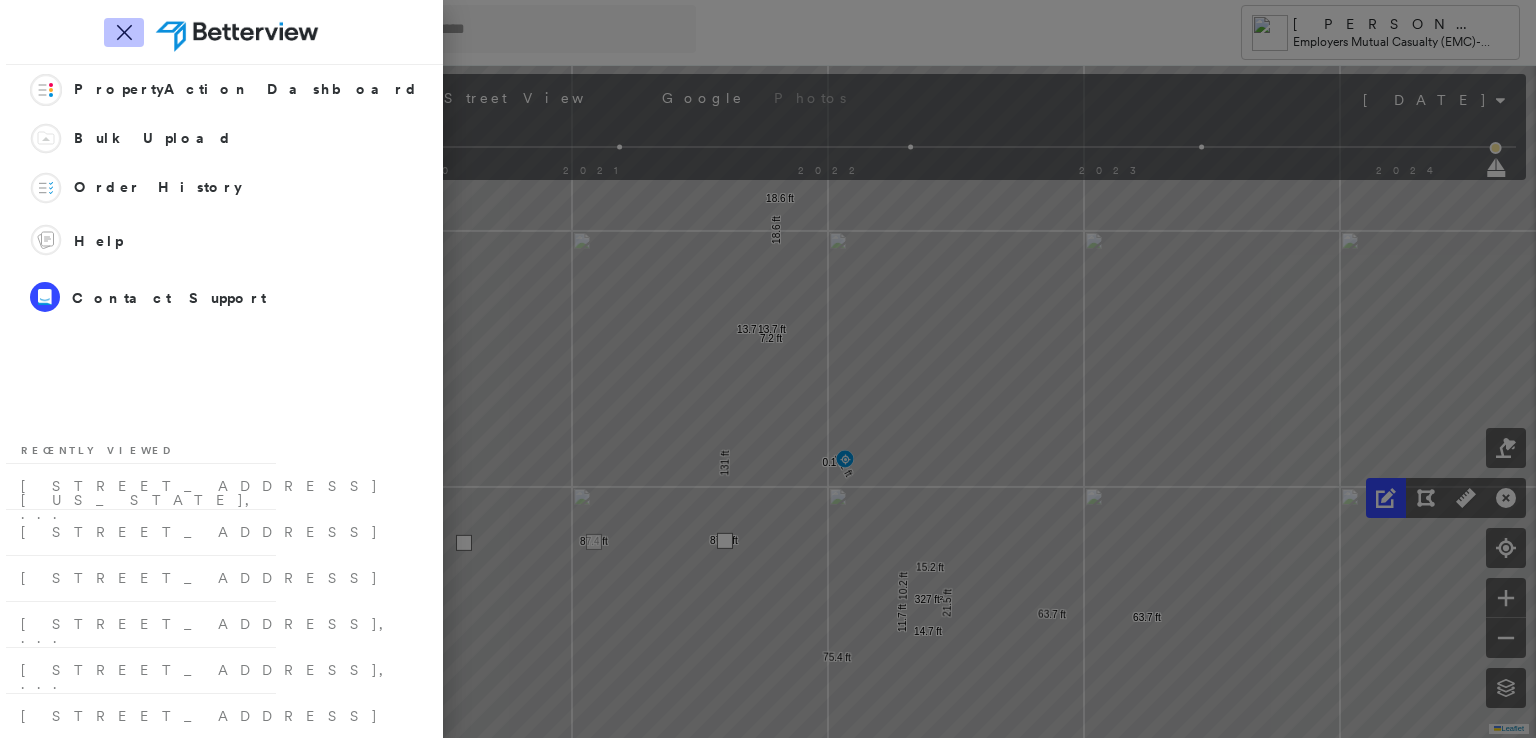 click on "Icon_Closemodal" 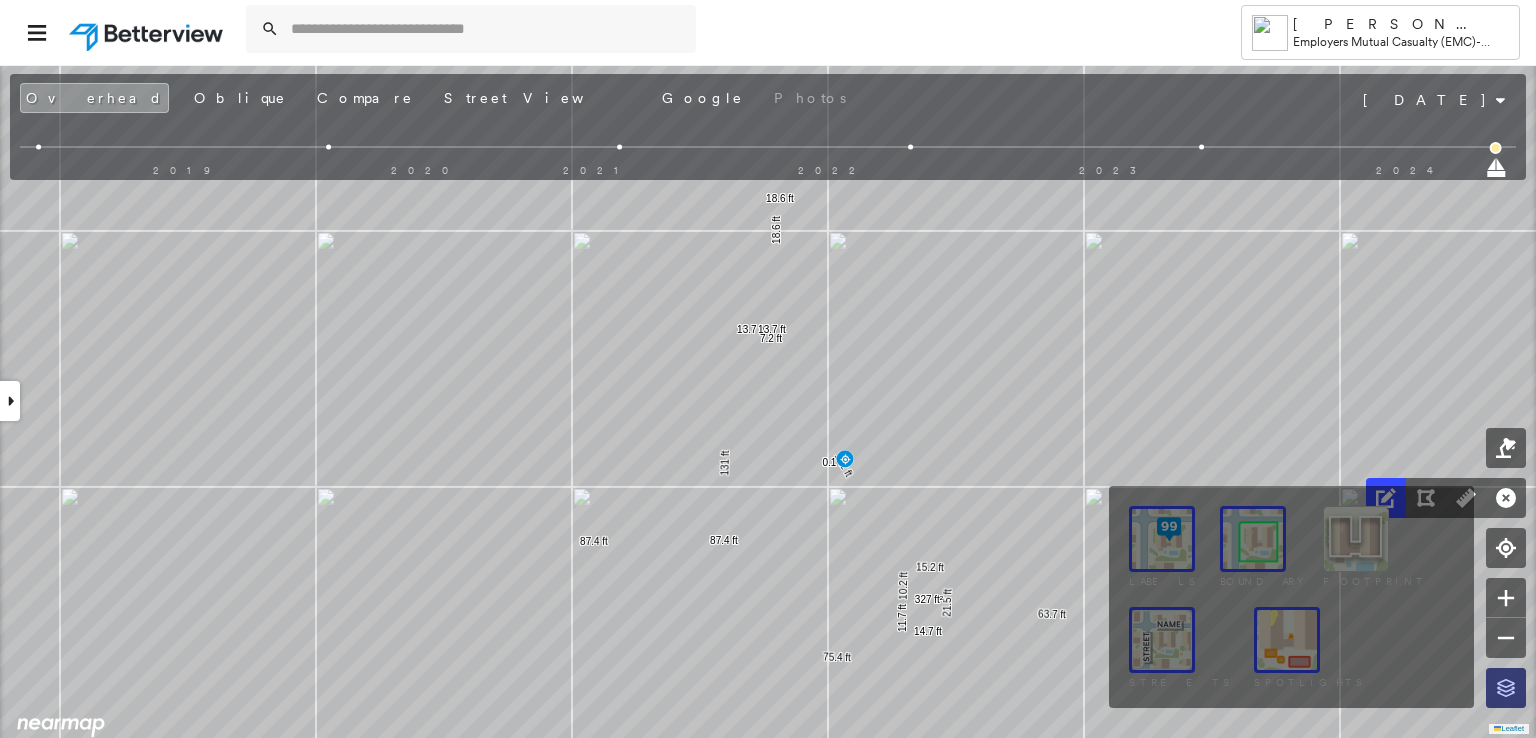drag, startPoint x: 1510, startPoint y: 14, endPoint x: 1509, endPoint y: 689, distance: 675.00073 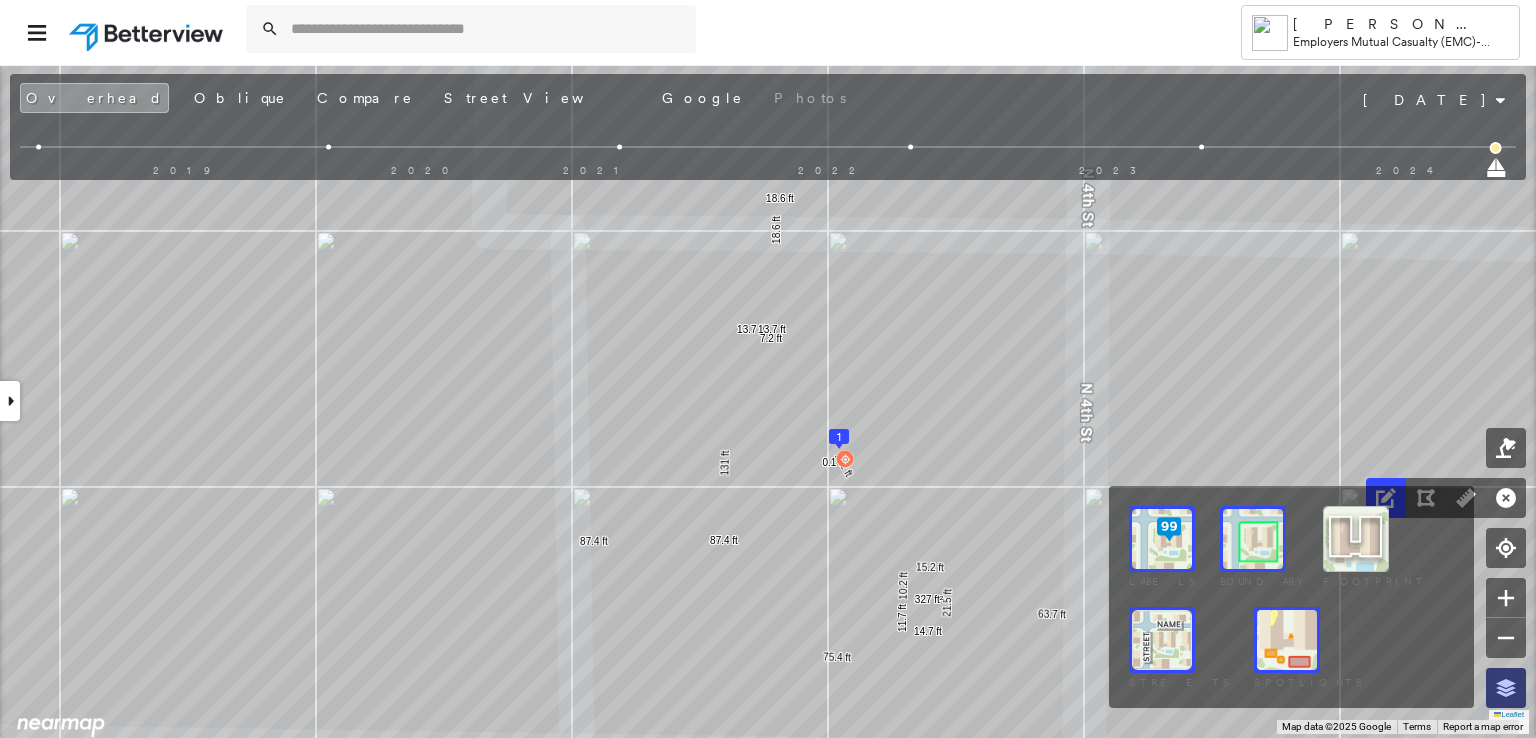 click 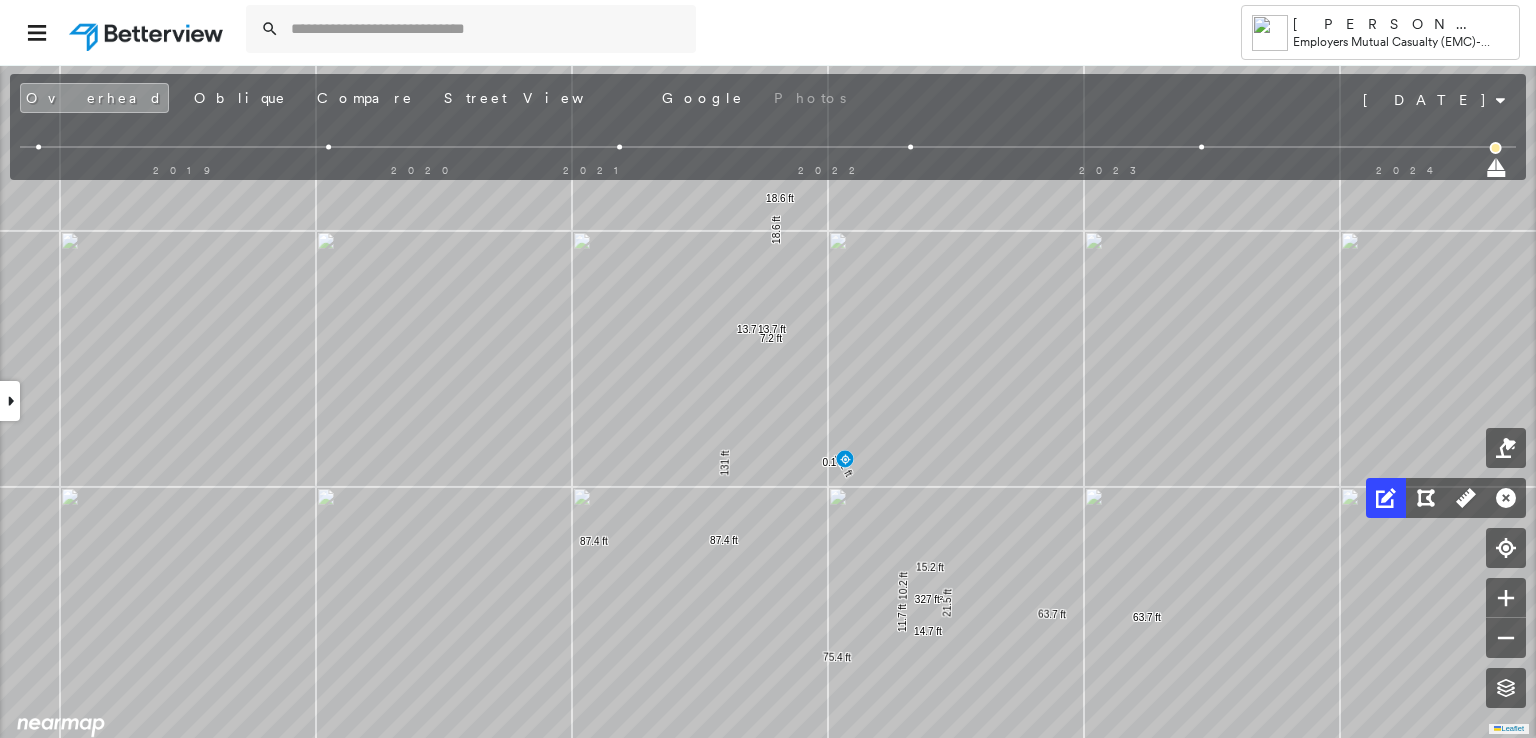 click at bounding box center [10, 401] 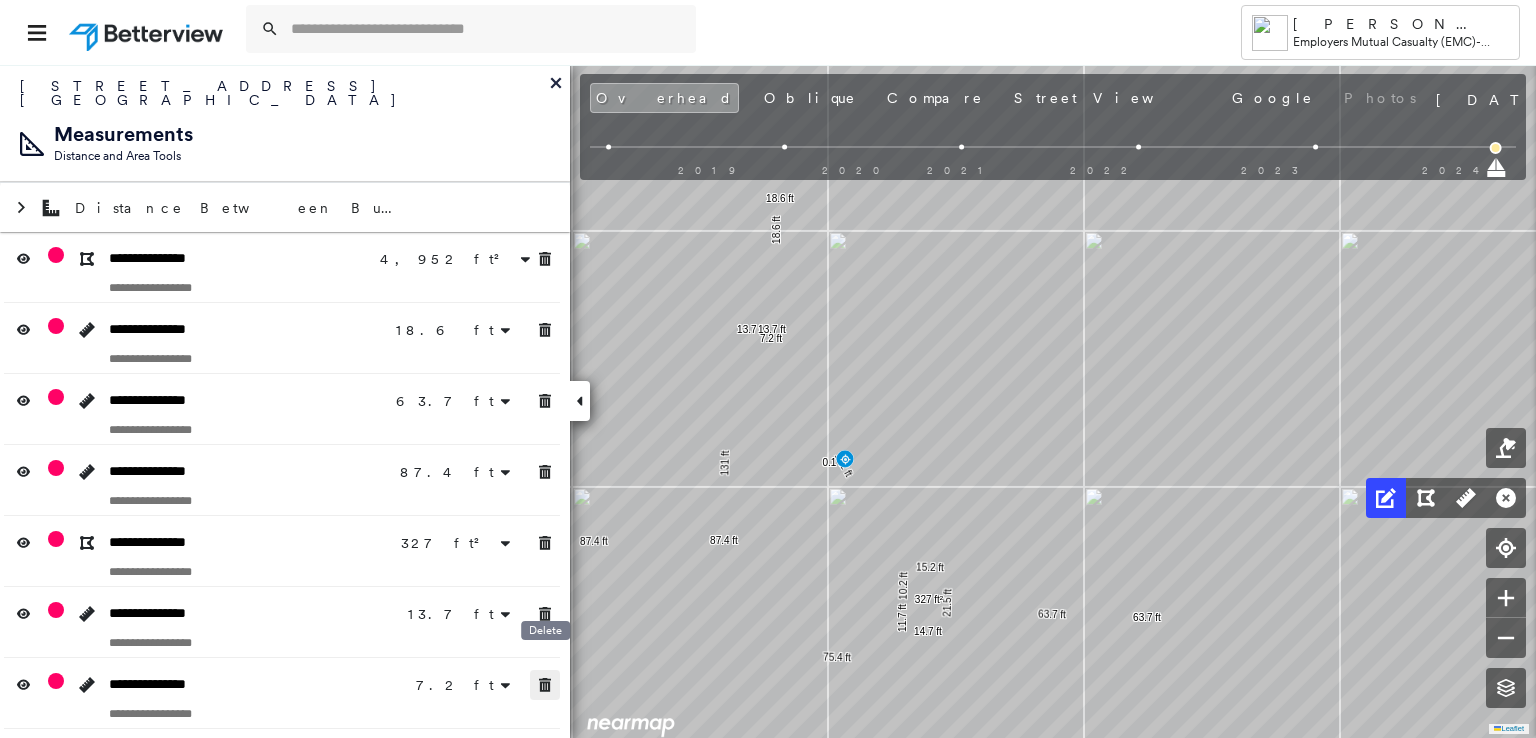 click 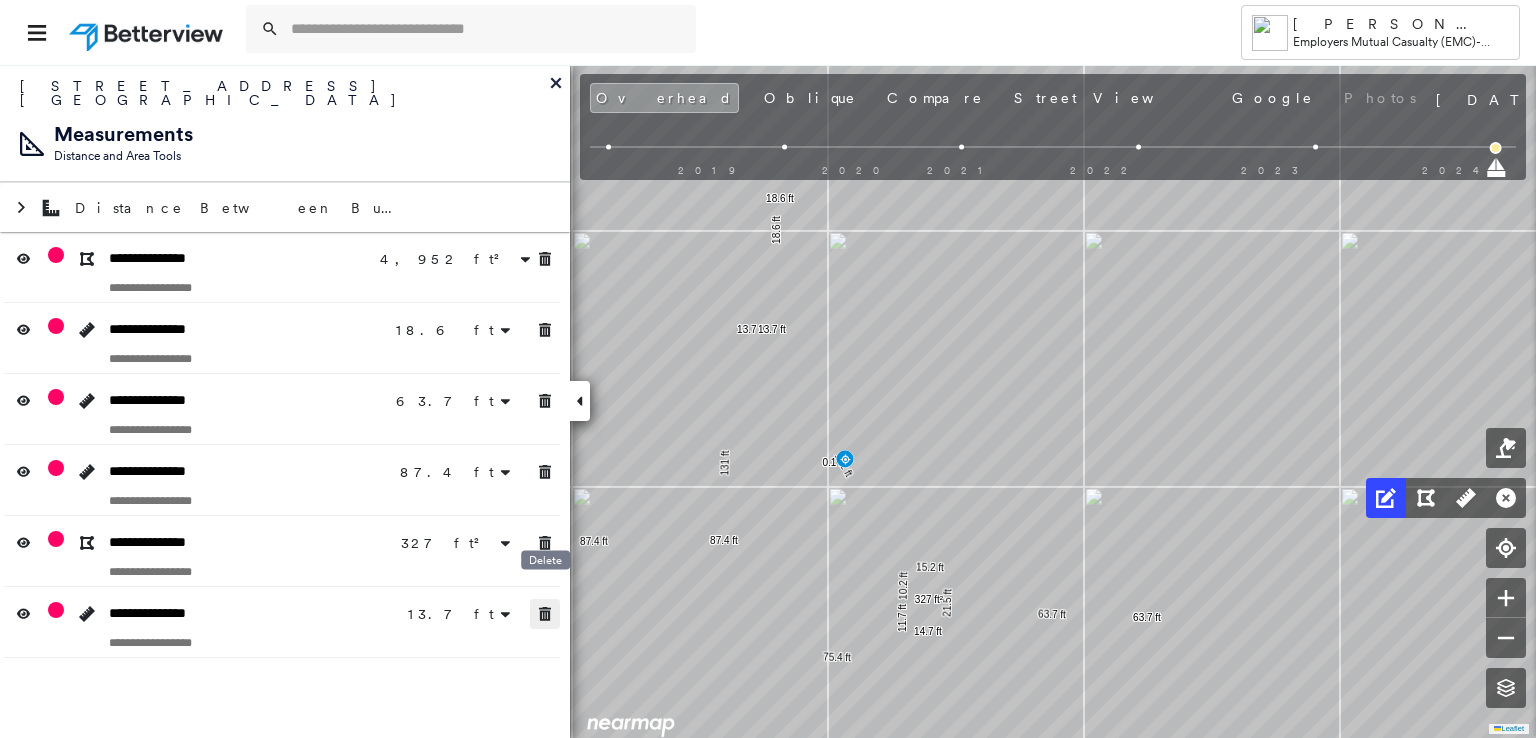 click 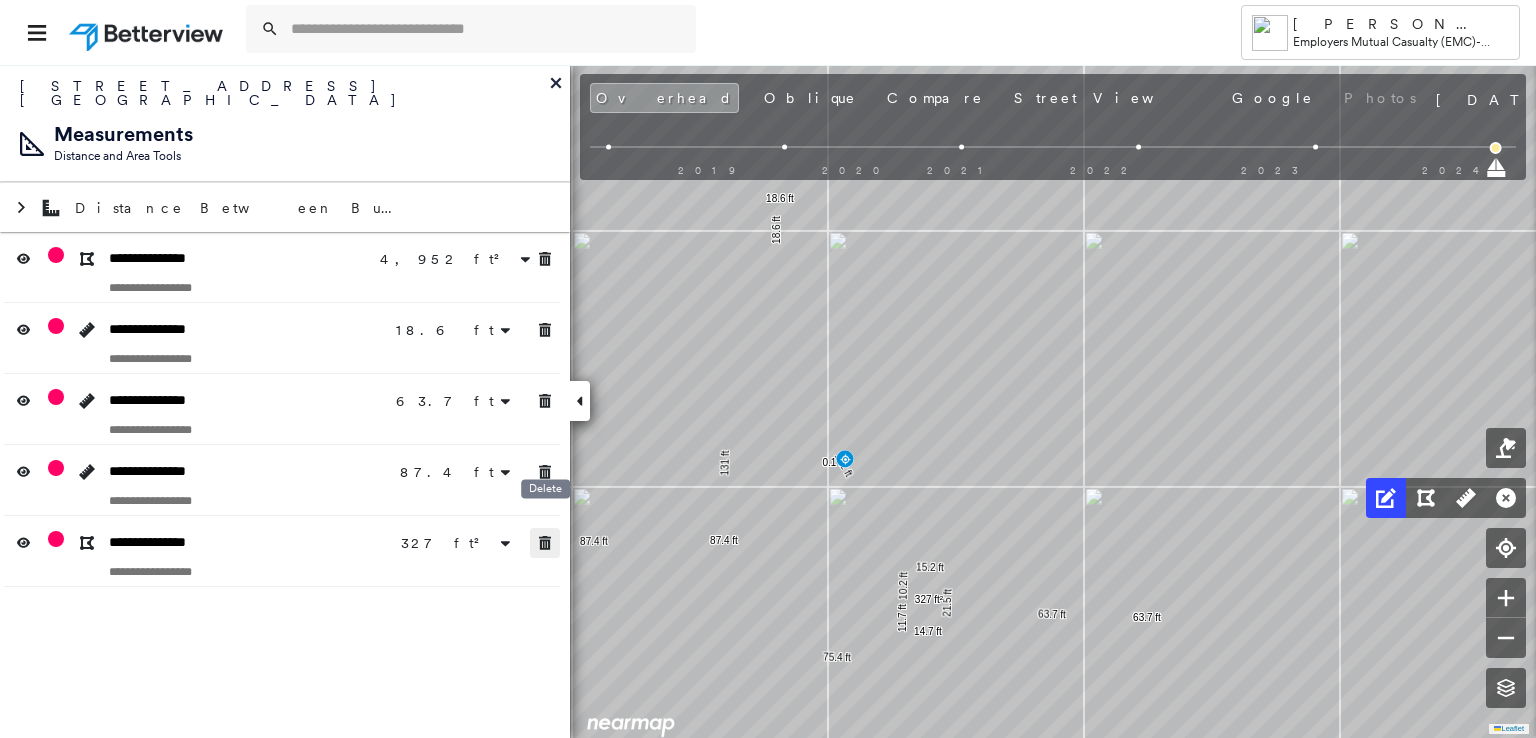 click 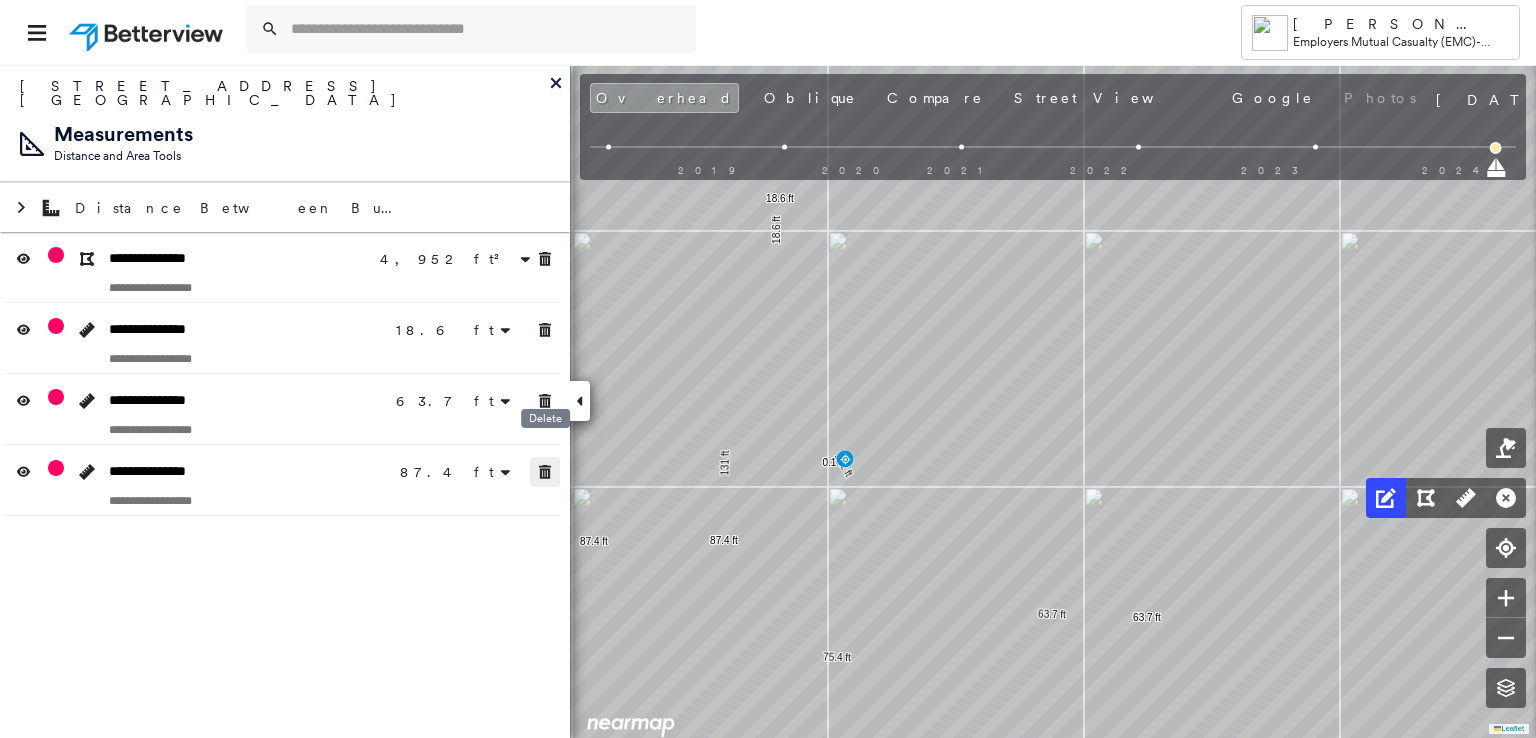 click 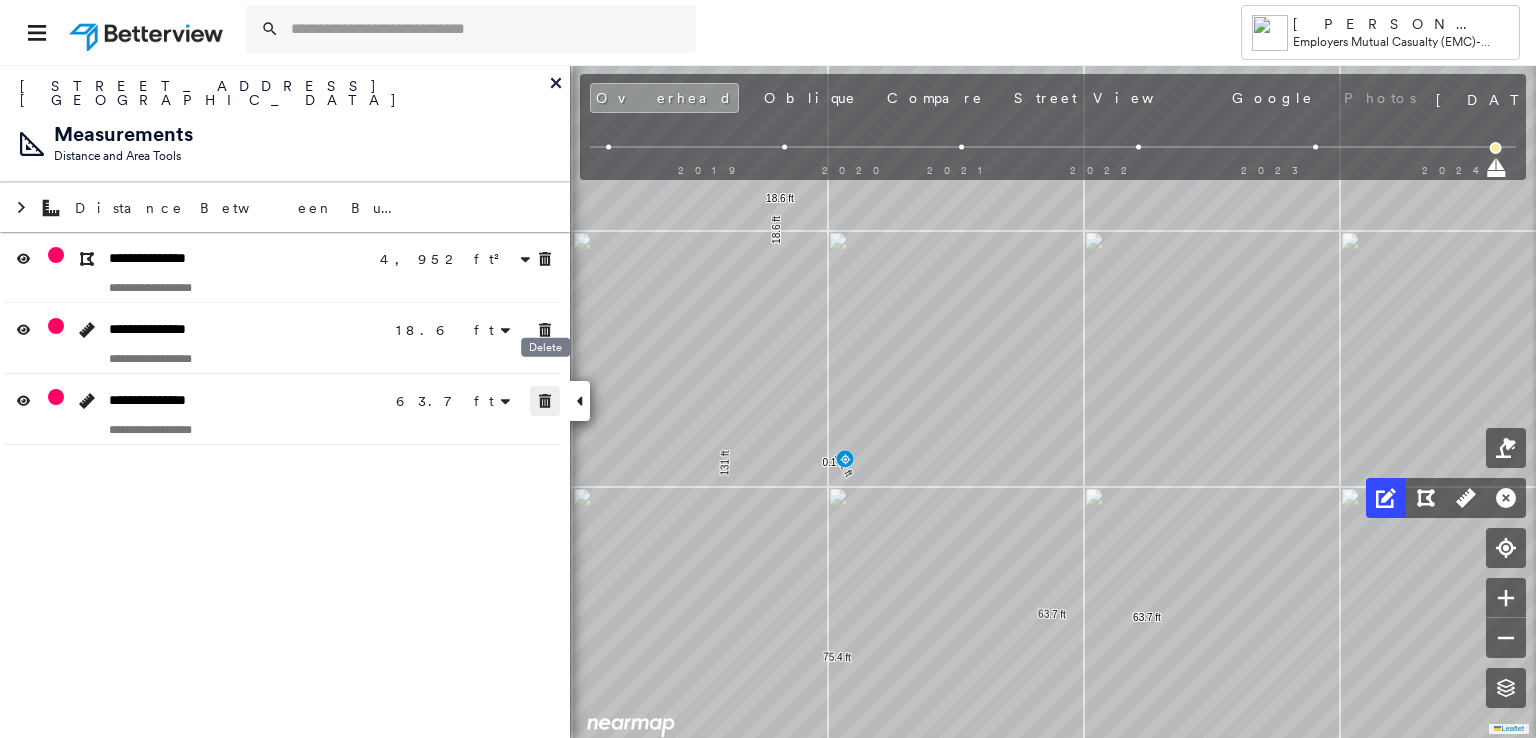 click 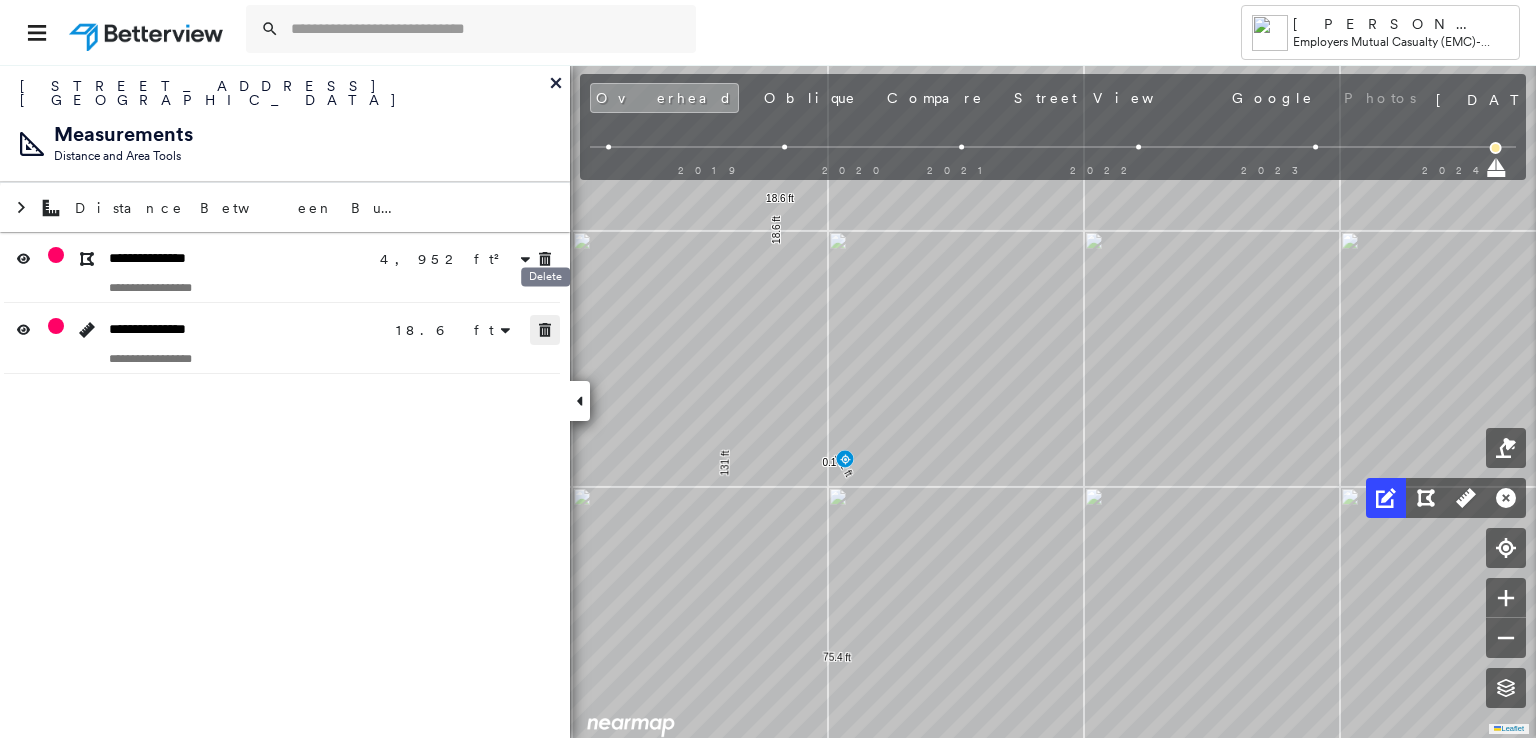 click 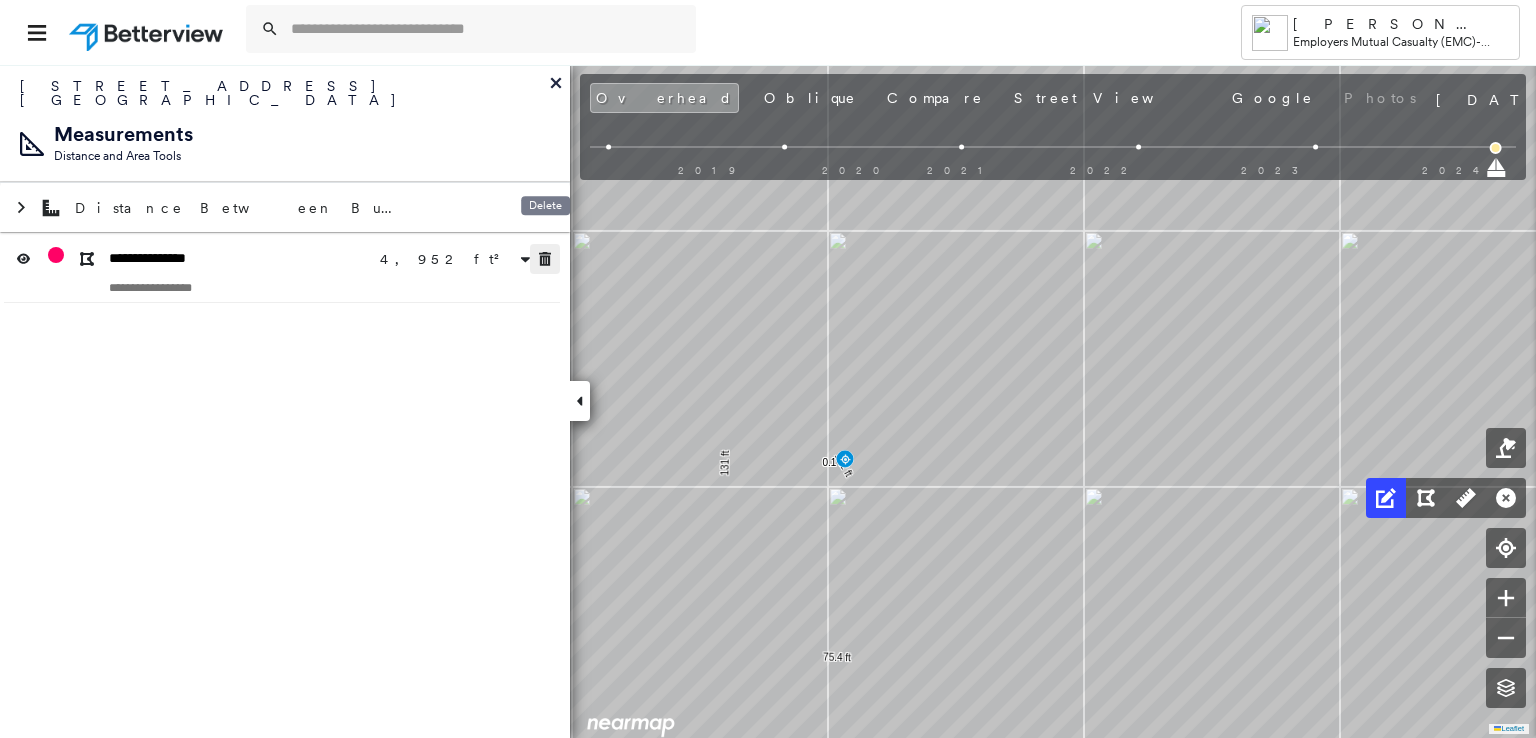 click 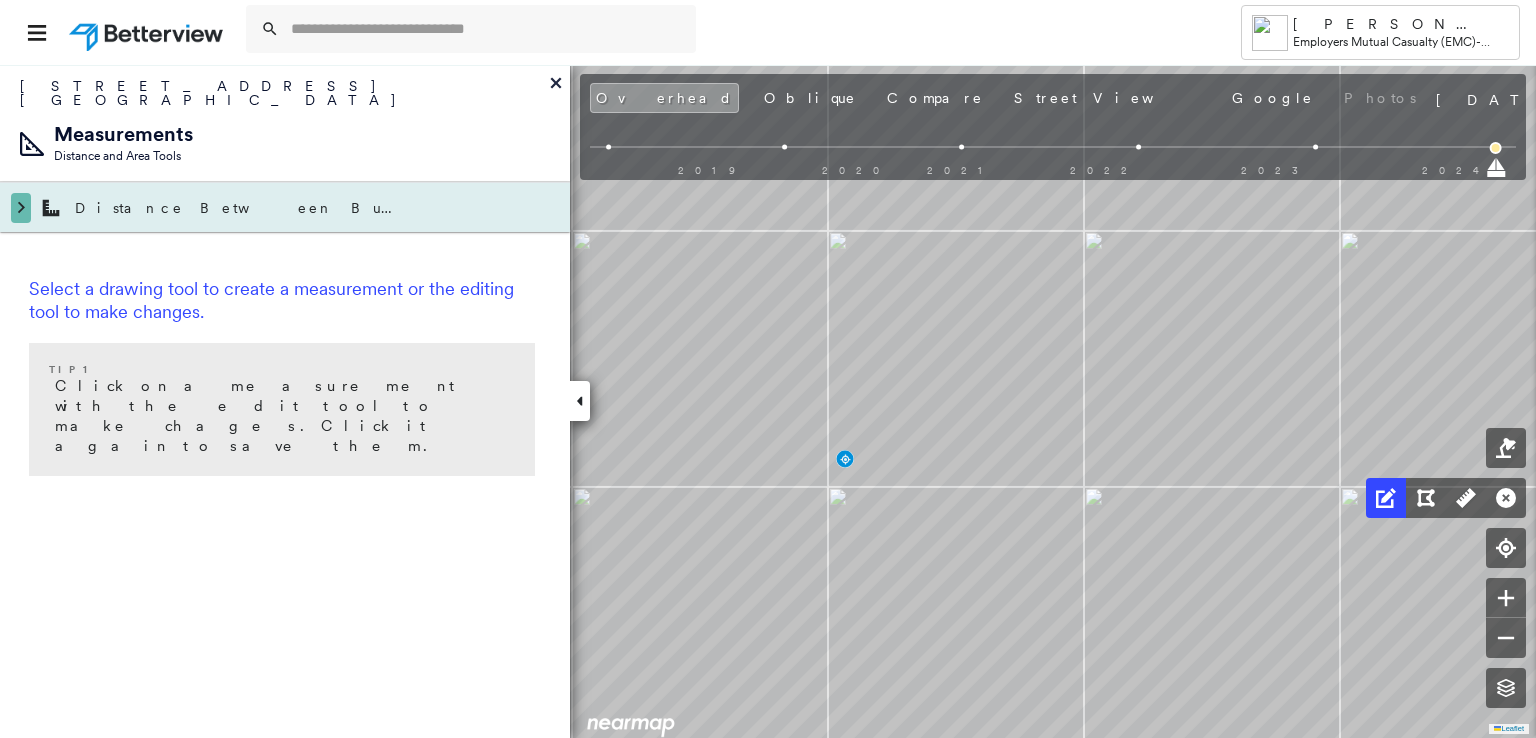 click at bounding box center (21, 208) 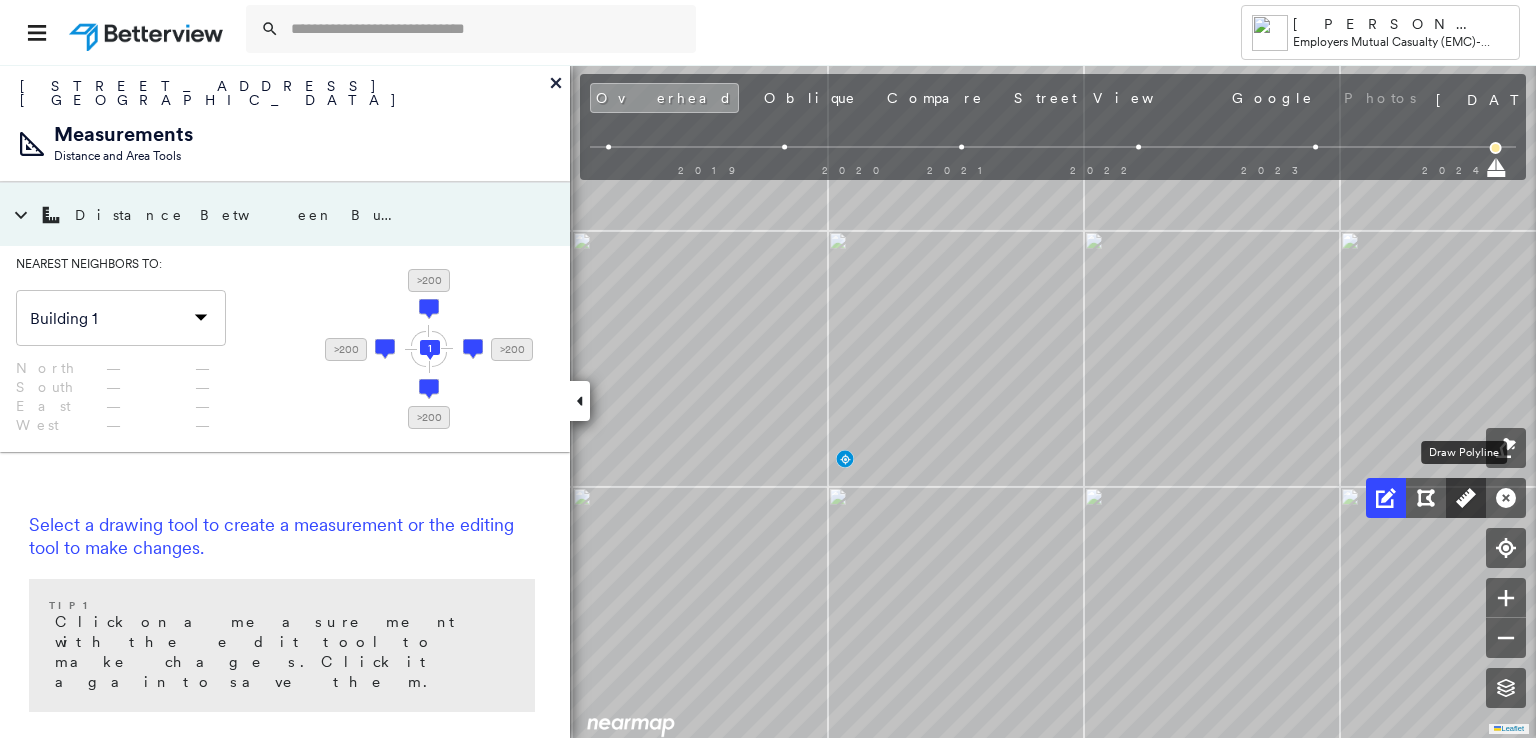 click 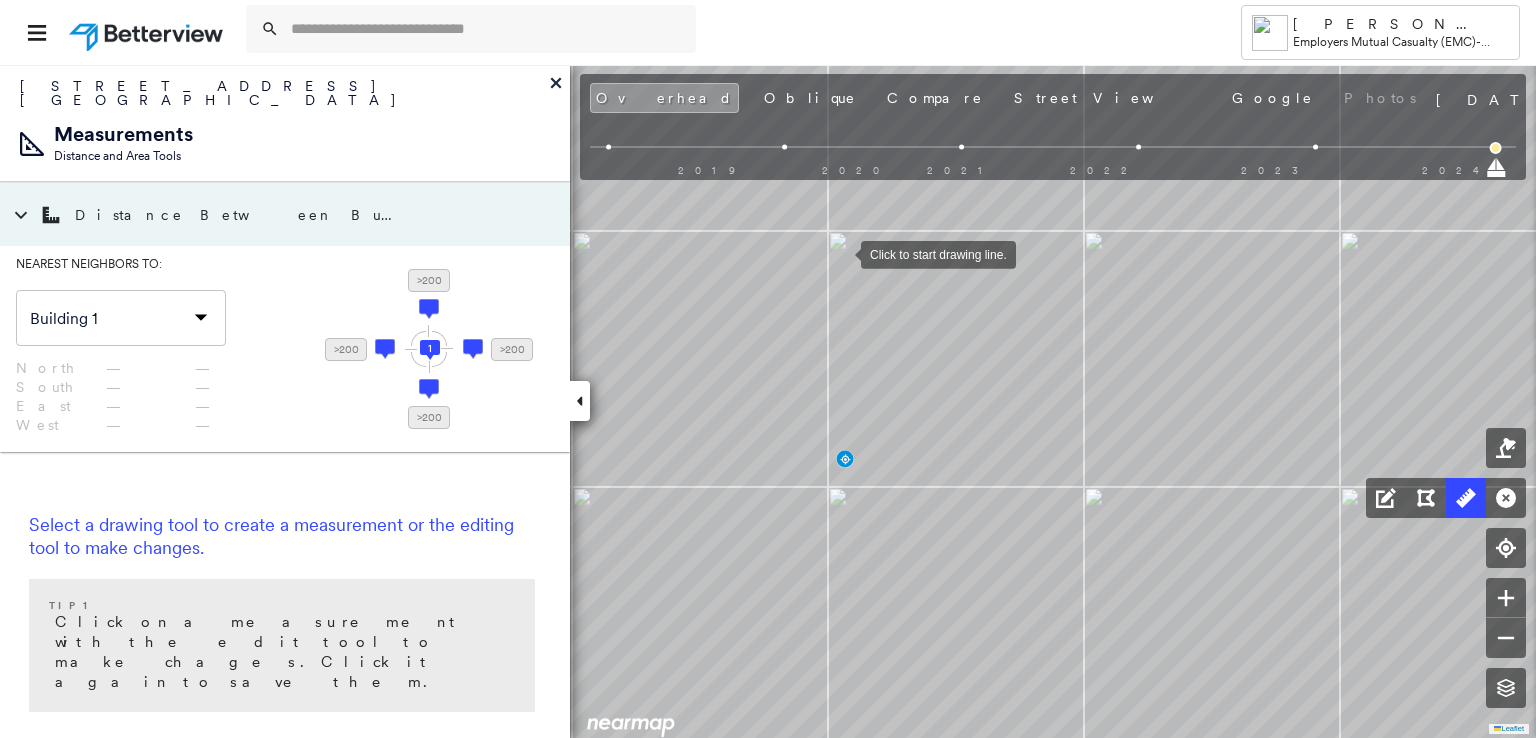 click at bounding box center (841, 253) 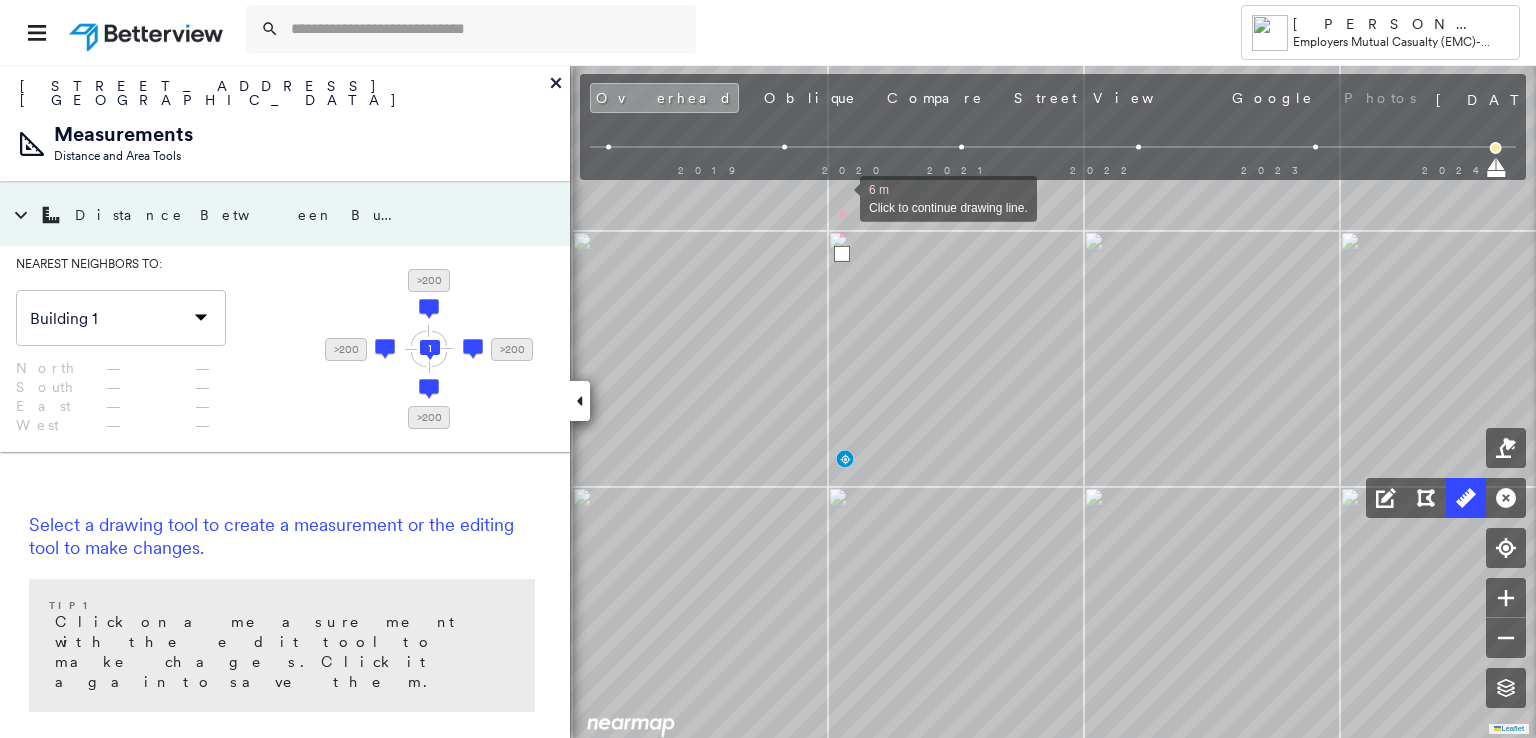 click at bounding box center [840, 197] 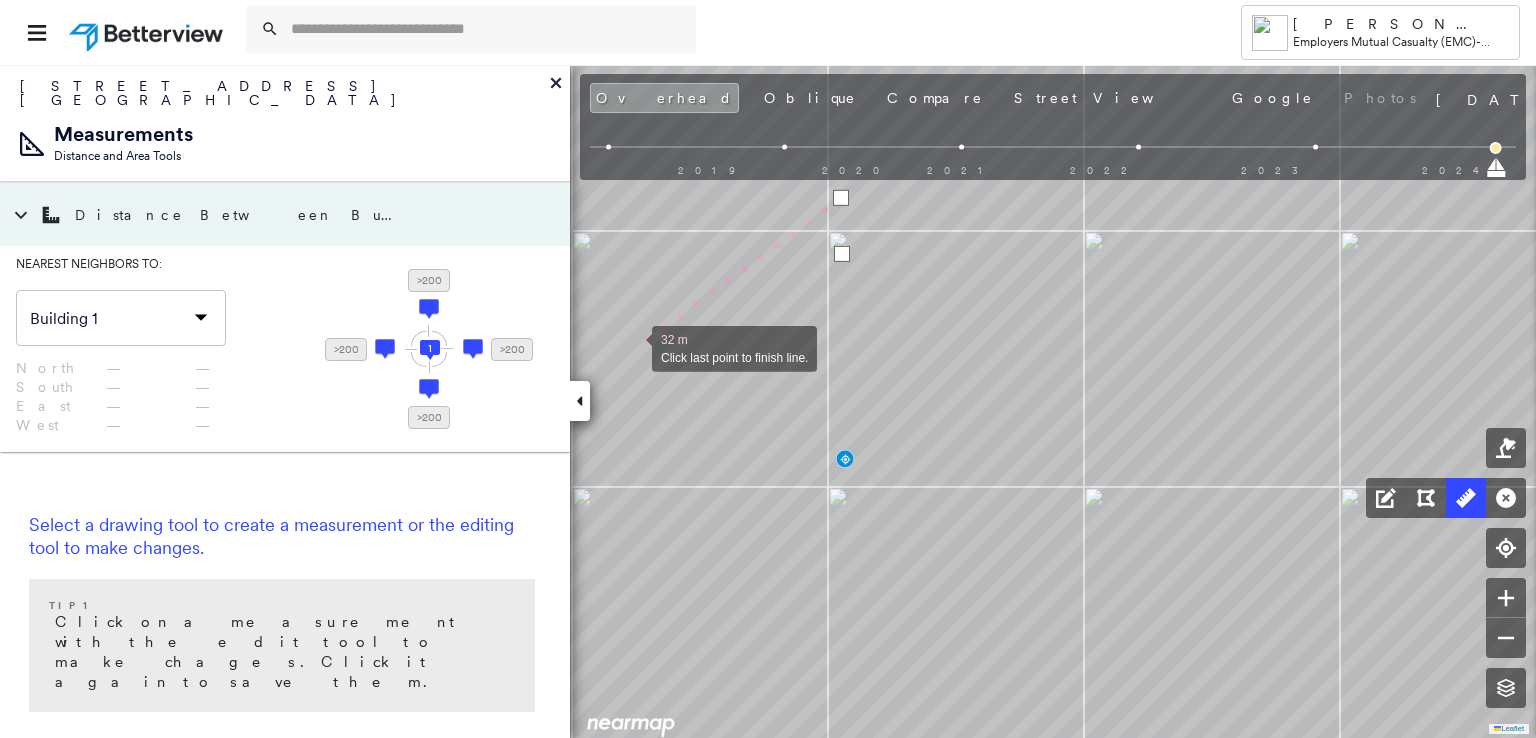 click on "Tower [PERSON_NAME][EMAIL_ADDRESS][PERSON_NAME][DOMAIN_NAME] Employers Mutual Casualty (EMC)  -   Bismarck [STREET_ADDRESS] BNCCorp, Inc.  Assigned to:  - Assigned to:  - BNCCorp, Inc.  Assigned to:  - Open Comments Download PDF Report Summary Construction Occupancy Protection Exposure Determination Overhead Obliques Street View Roof Spotlight™ Index :  77 out of 100 0 100 25 50 75 1 Building Roof Scores 1 Buildings Policy Information :  BNCCorp, Inc.  Flags :  2 (0 cleared, 2 uncleared) Construction Roof Spotlights :  Ponding, Staining, Skylight, Chimney, Vent and 2 more Property Features Roof Size & Shape :  1 building  - Flat | Ballasted Assessor and MLS Details Property Lookup BuildZoom - Building Permit Data and Analysis Occupancy Ownership Place Detail Geocode Smarty Streets - Surrounding Properties Protection Protection Exposure FEMA Risk Index Crime Regional Hazard: 2   out of  5 Snow Load Regional Hazard: 2   out of  5 Additional Perils Guidewire HazardHub HazardHub Risks MLS Photos Determination Flags :  Low" at bounding box center [768, 369] 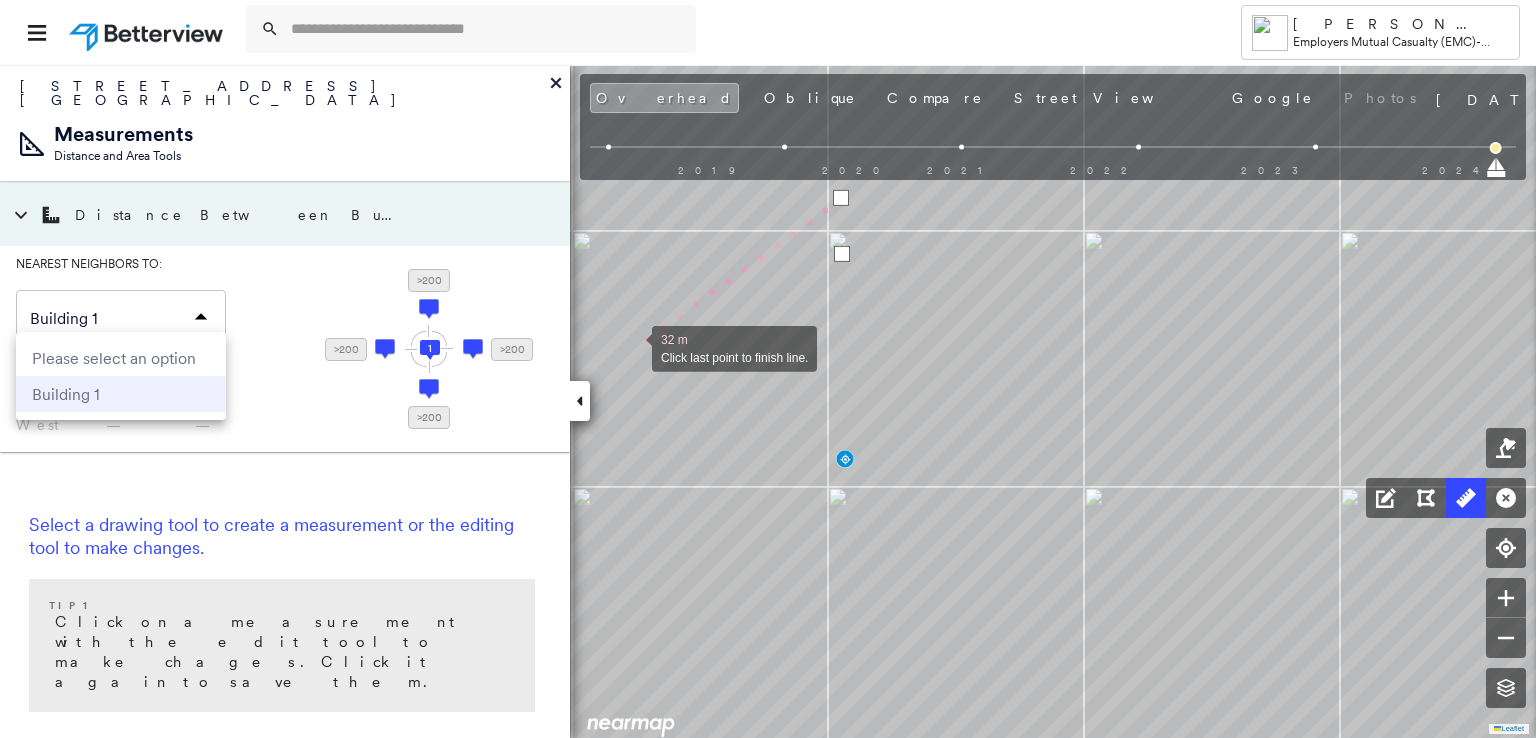 click on "Building 1" at bounding box center (121, 394) 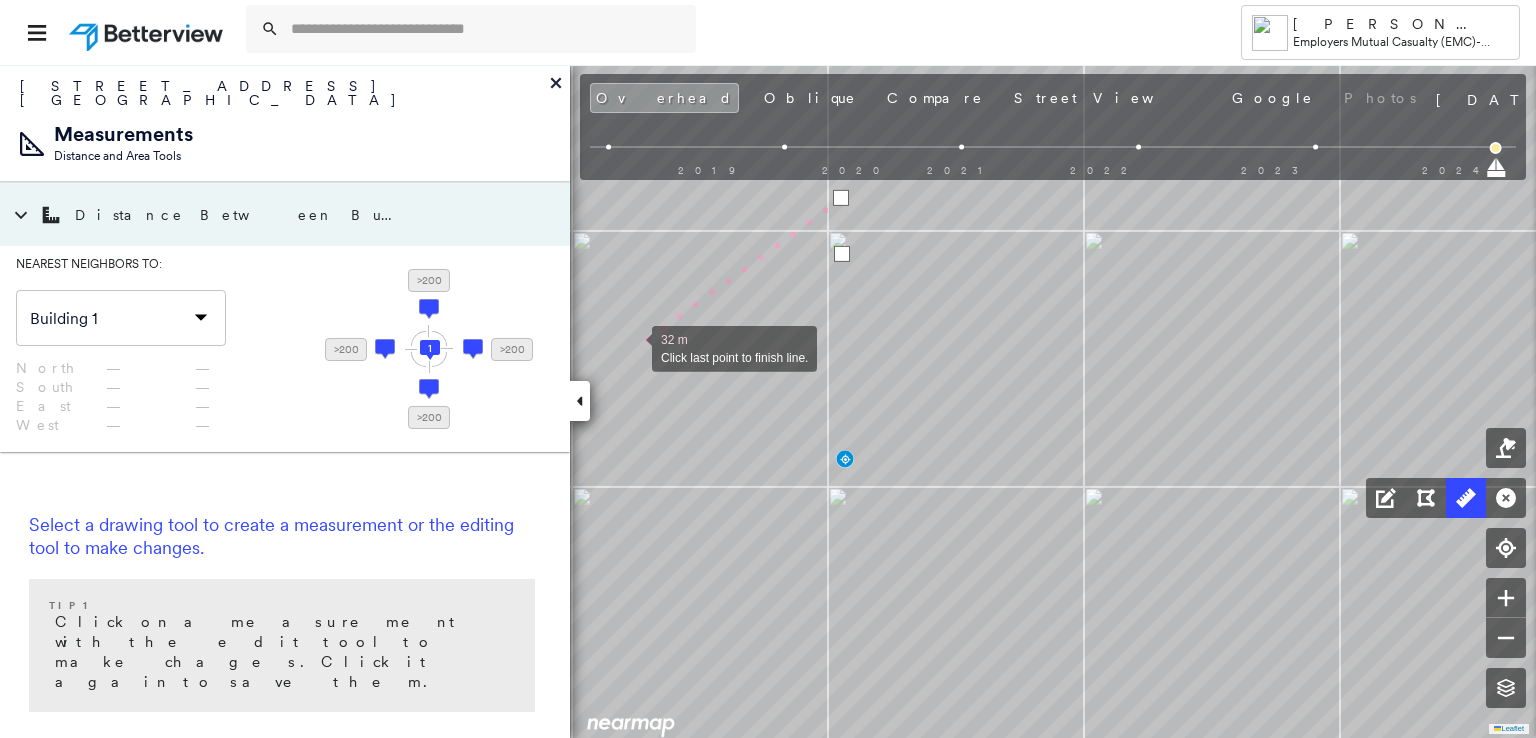 click on "North" at bounding box center (51, 368) 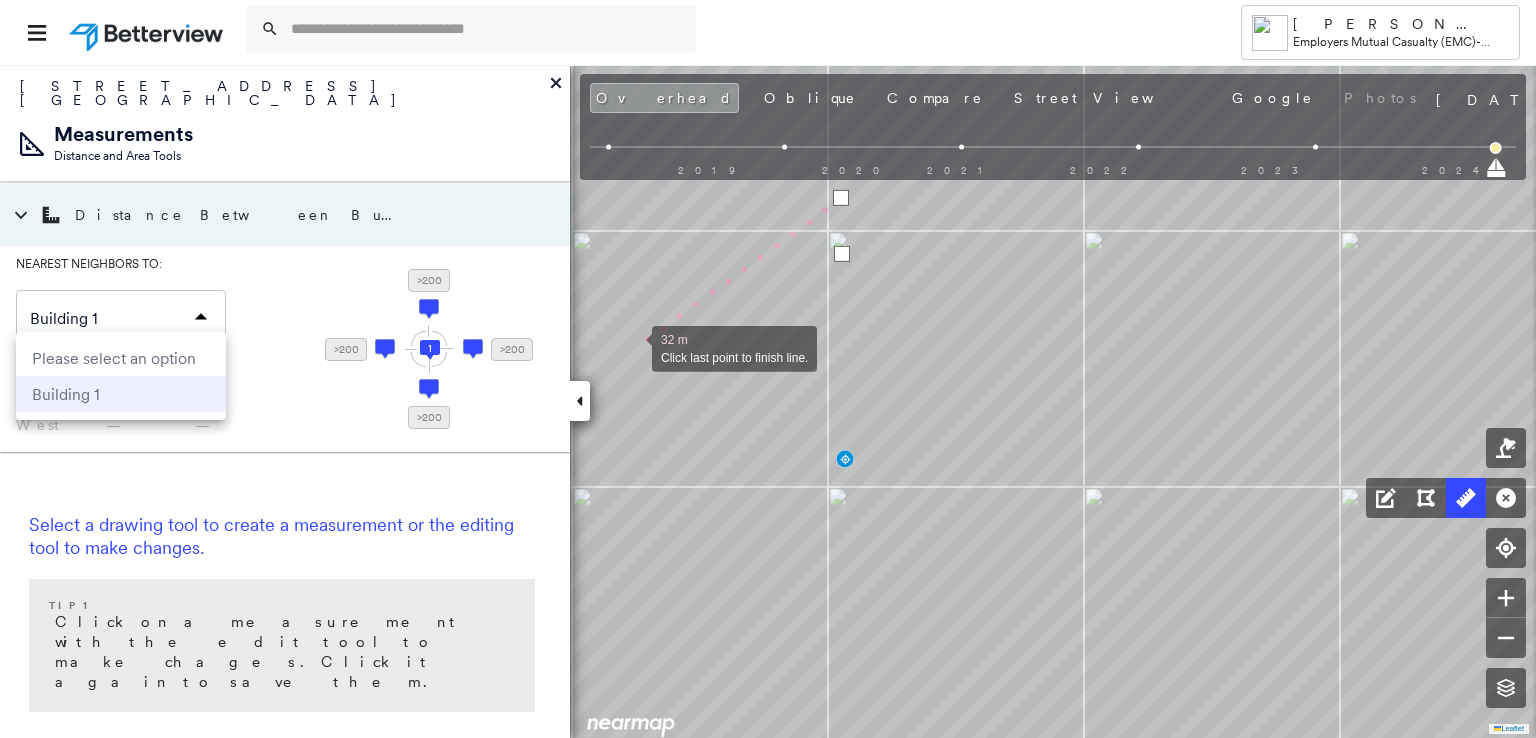 click on "Building 1" at bounding box center [121, 394] 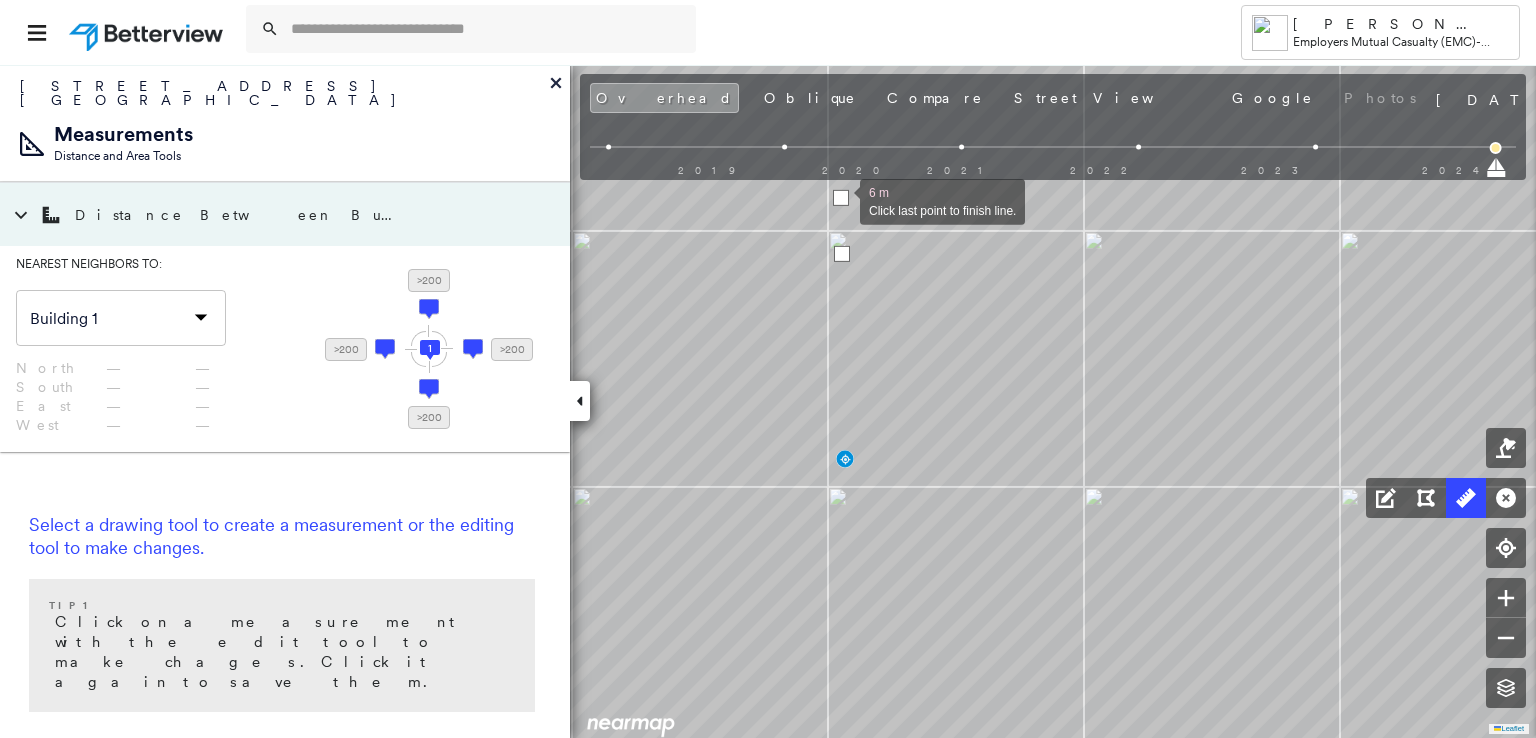 click at bounding box center [841, 198] 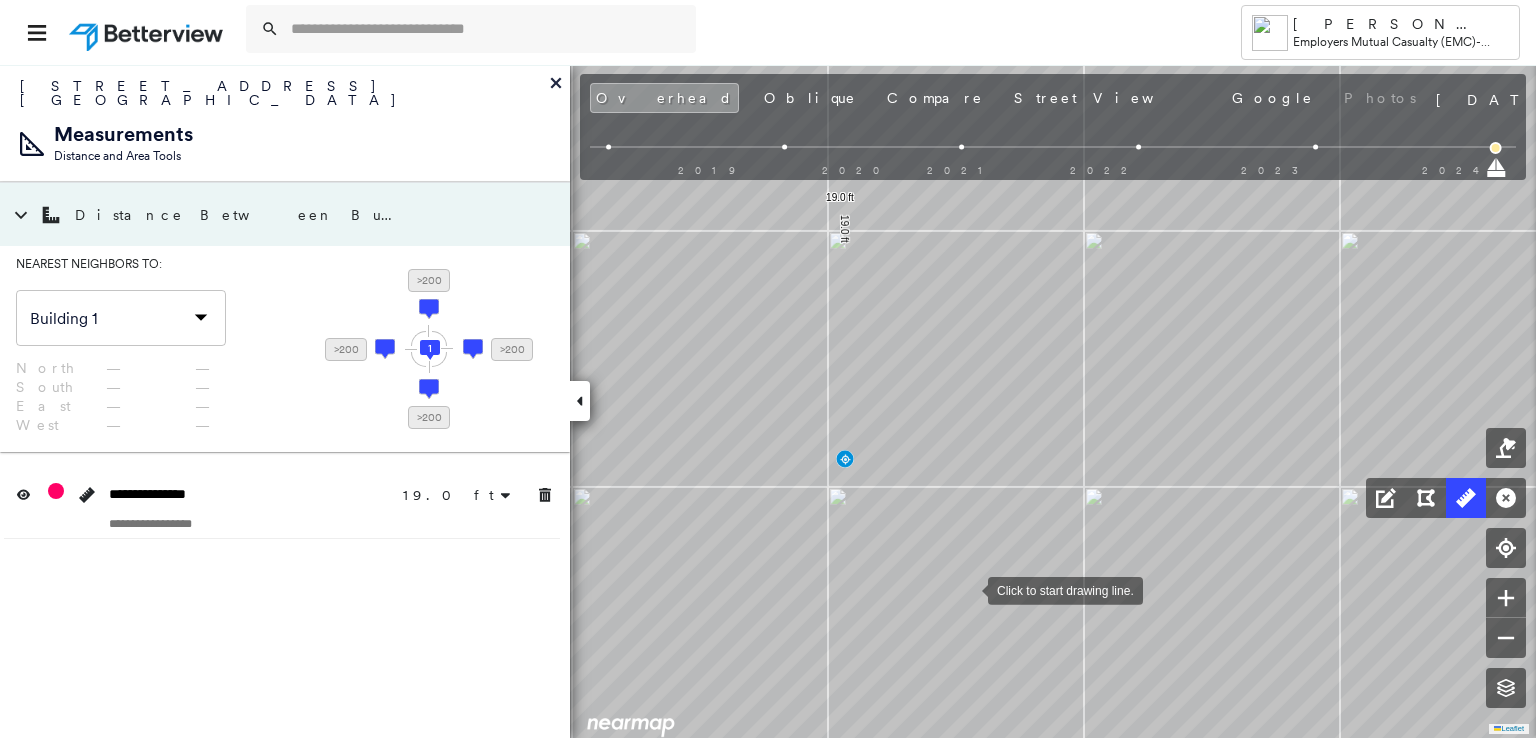 click at bounding box center [968, 589] 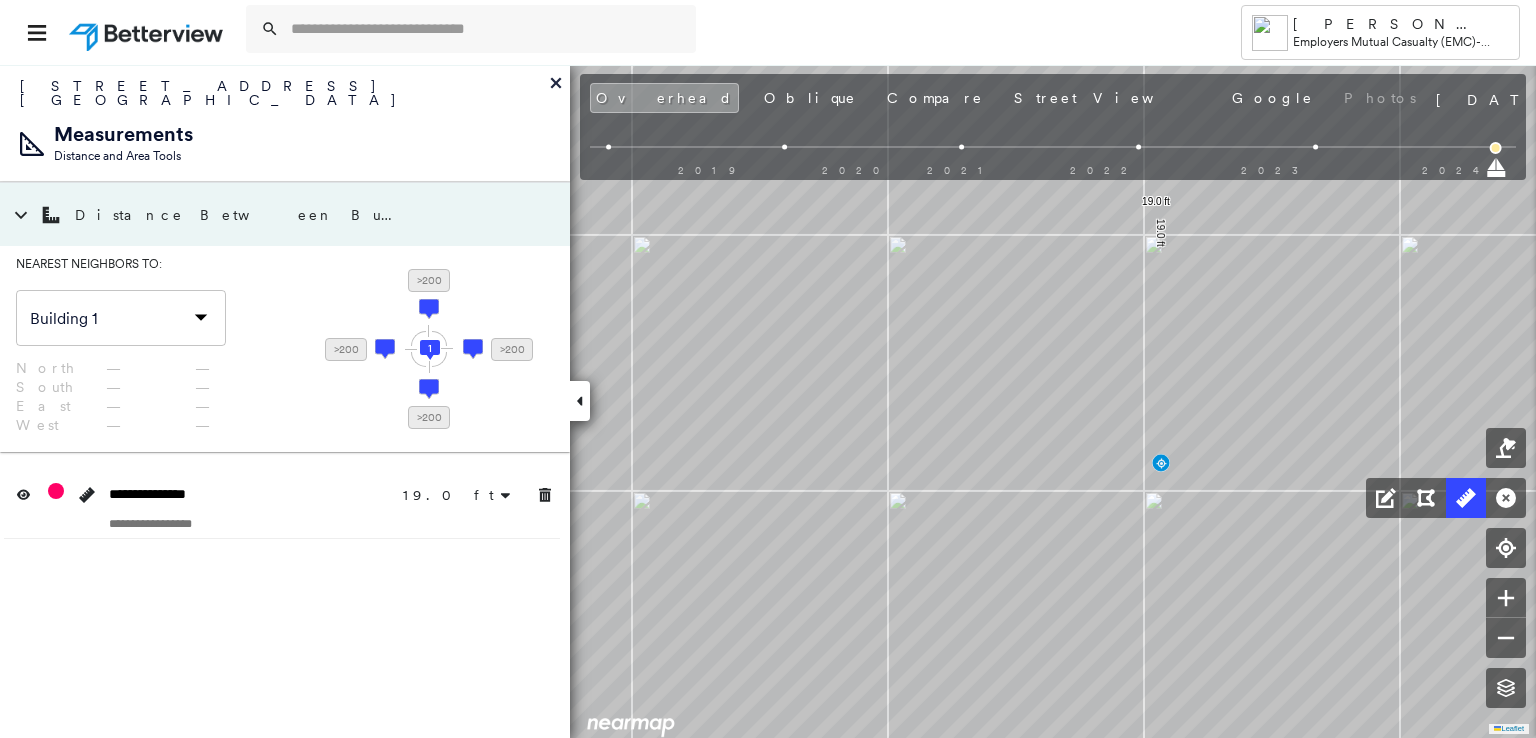 click on "Tower [PERSON_NAME][EMAIL_ADDRESS][PERSON_NAME][DOMAIN_NAME] Employers Mutual Casualty (EMC)  -   Bismarck [STREET_ADDRESS] BNCCorp, Inc.  Assigned to:  - Assigned to:  - BNCCorp, Inc.  Assigned to:  - Open Comments Download PDF Report Summary Construction Occupancy Protection Exposure Determination Overhead Obliques Street View Roof Spotlight™ Index :  77 out of 100 0 100 25 50 75 1 Building Roof Scores 1 Buildings Policy Information :  BNCCorp, Inc.  Flags :  2 (0 cleared, 2 uncleared) Construction Roof Spotlights :  Ponding, Staining, Skylight, Chimney, Vent and 2 more Property Features Roof Size & Shape :  1 building  - Flat | Ballasted Assessor and MLS Details Property Lookup BuildZoom - Building Permit Data and Analysis Occupancy Ownership Place Detail Geocode Smarty Streets - Surrounding Properties Protection Protection Exposure FEMA Risk Index Crime Regional Hazard: 2   out of  5 Snow Load Regional Hazard: 2   out of  5 Additional Perils Guidewire HazardHub HazardHub Risks MLS Photos Determination Flags :  Low" at bounding box center (768, 369) 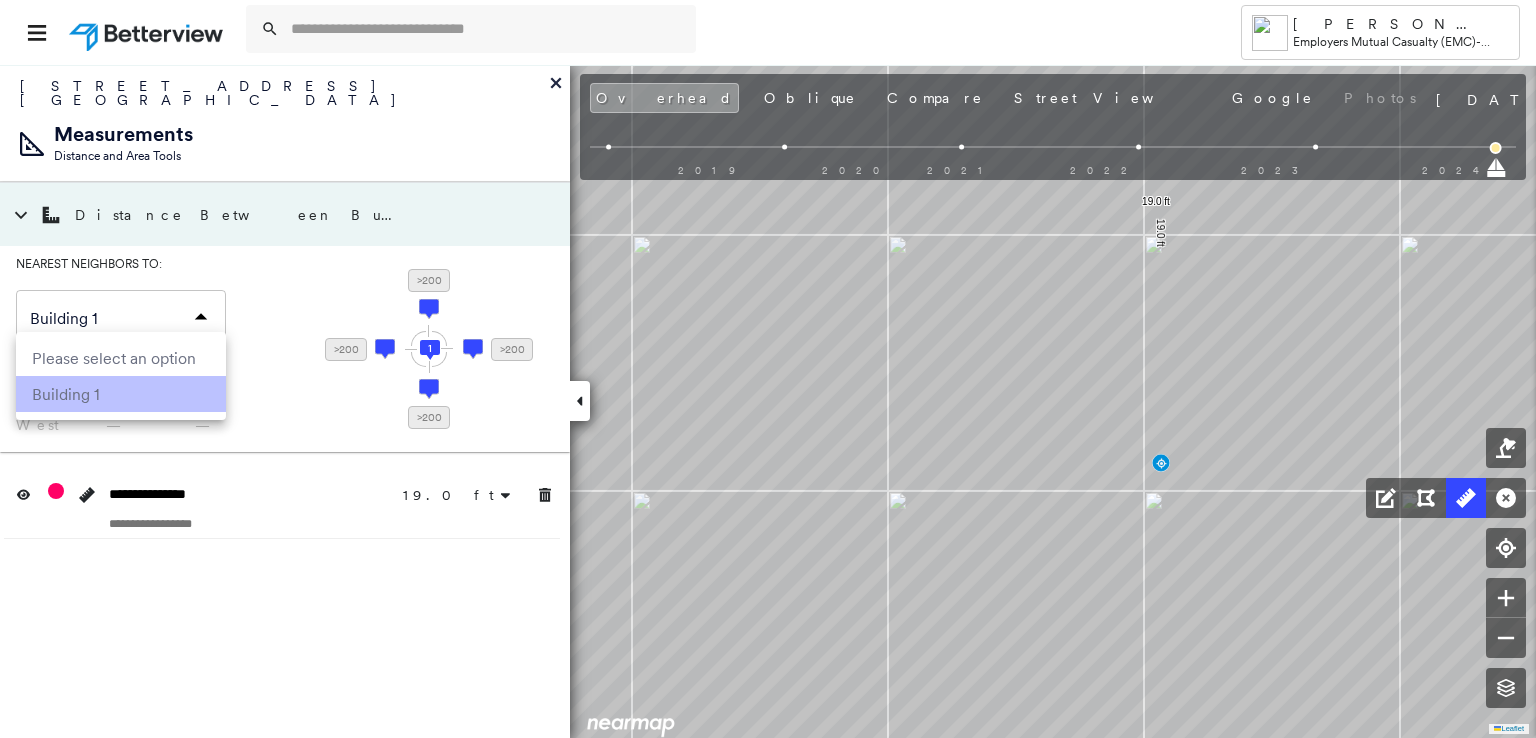 click at bounding box center [768, 369] 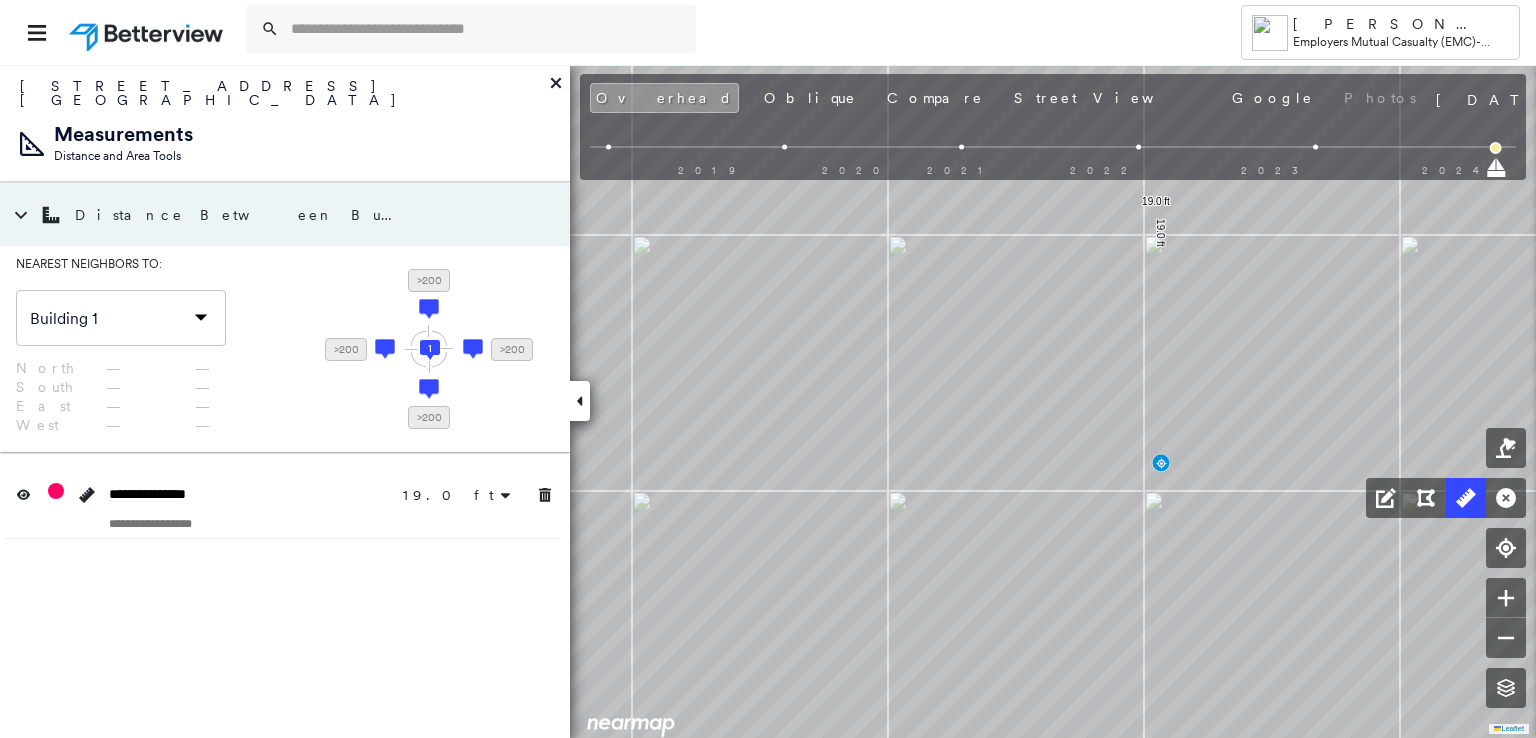 click on "North" at bounding box center (51, 368) 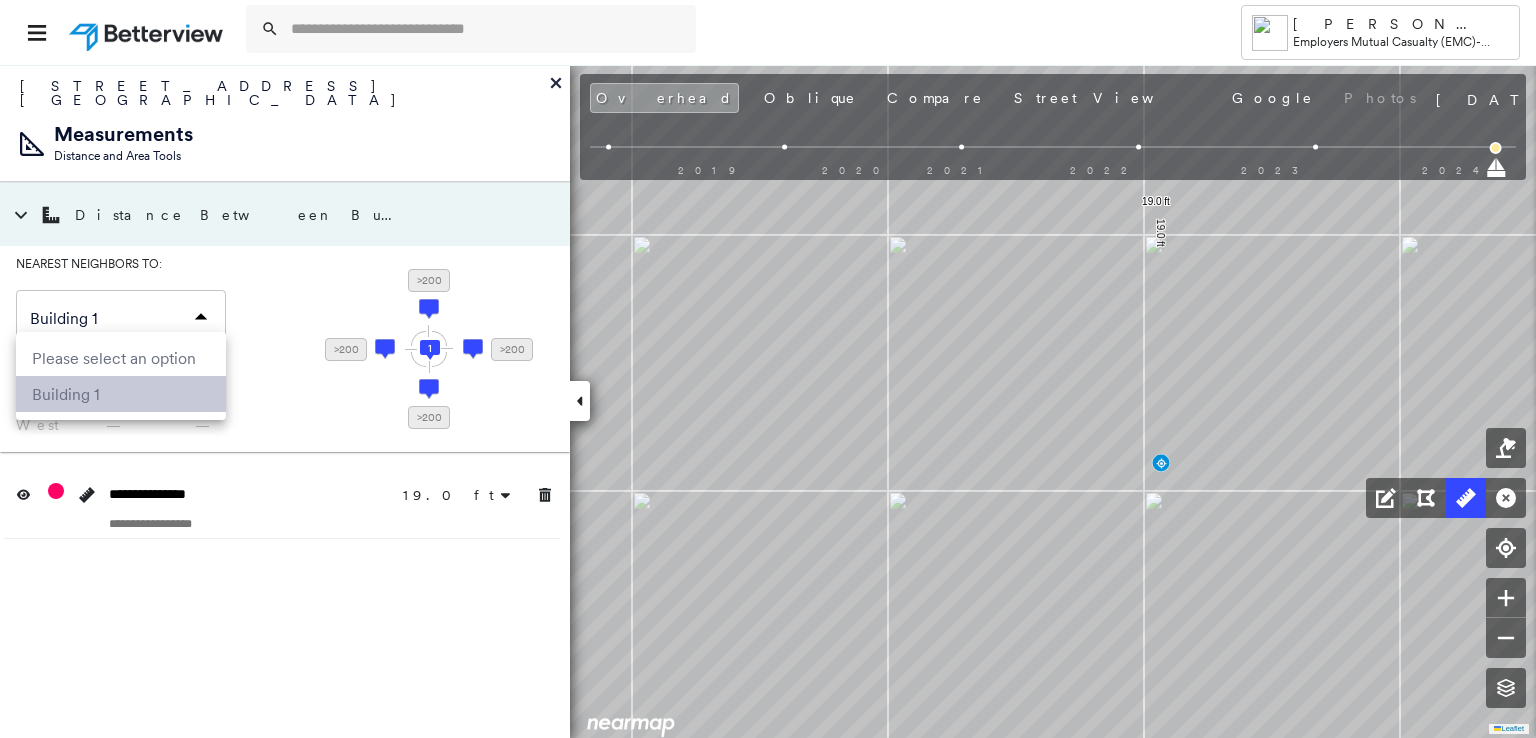 click on "Building 1" at bounding box center [121, 394] 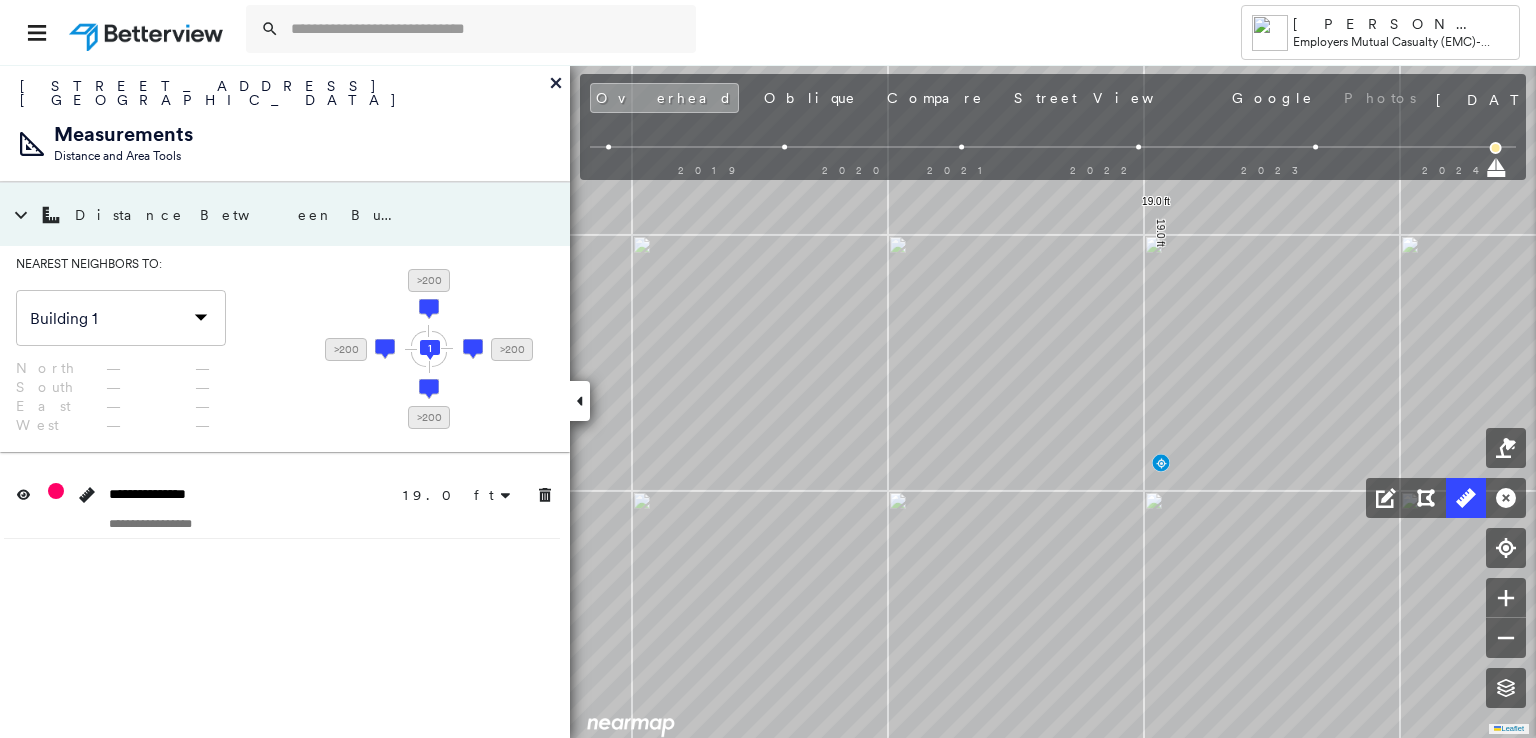 click on "1" 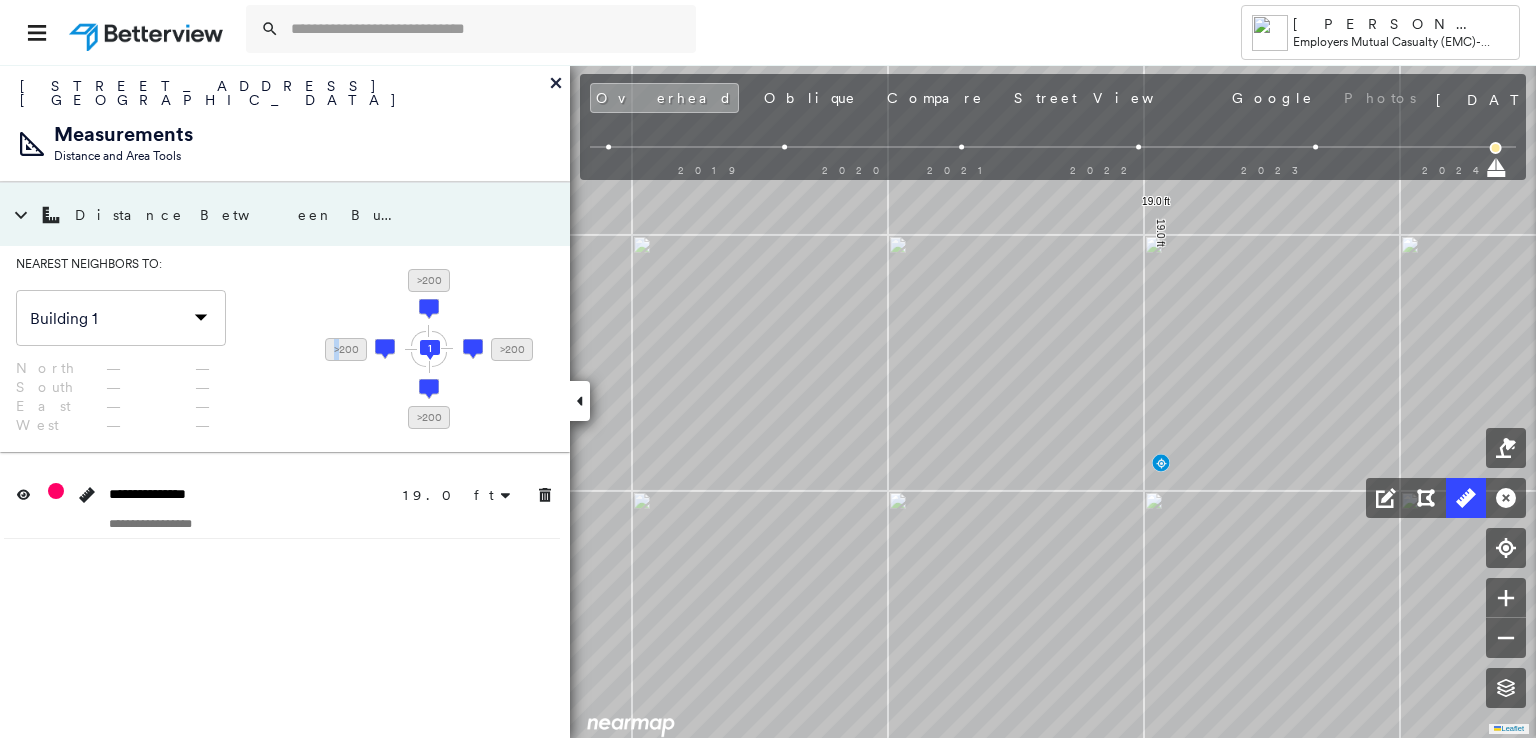 click 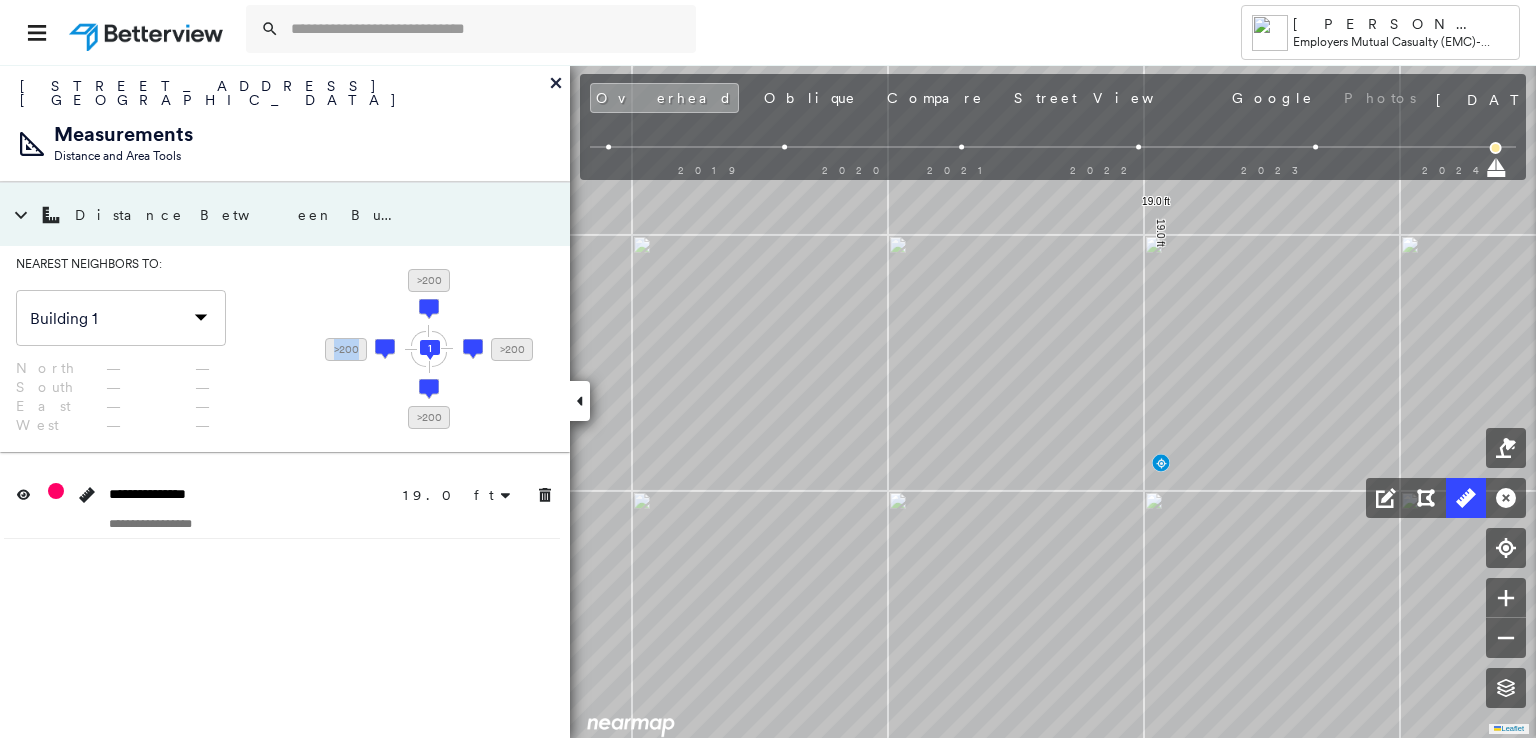 click 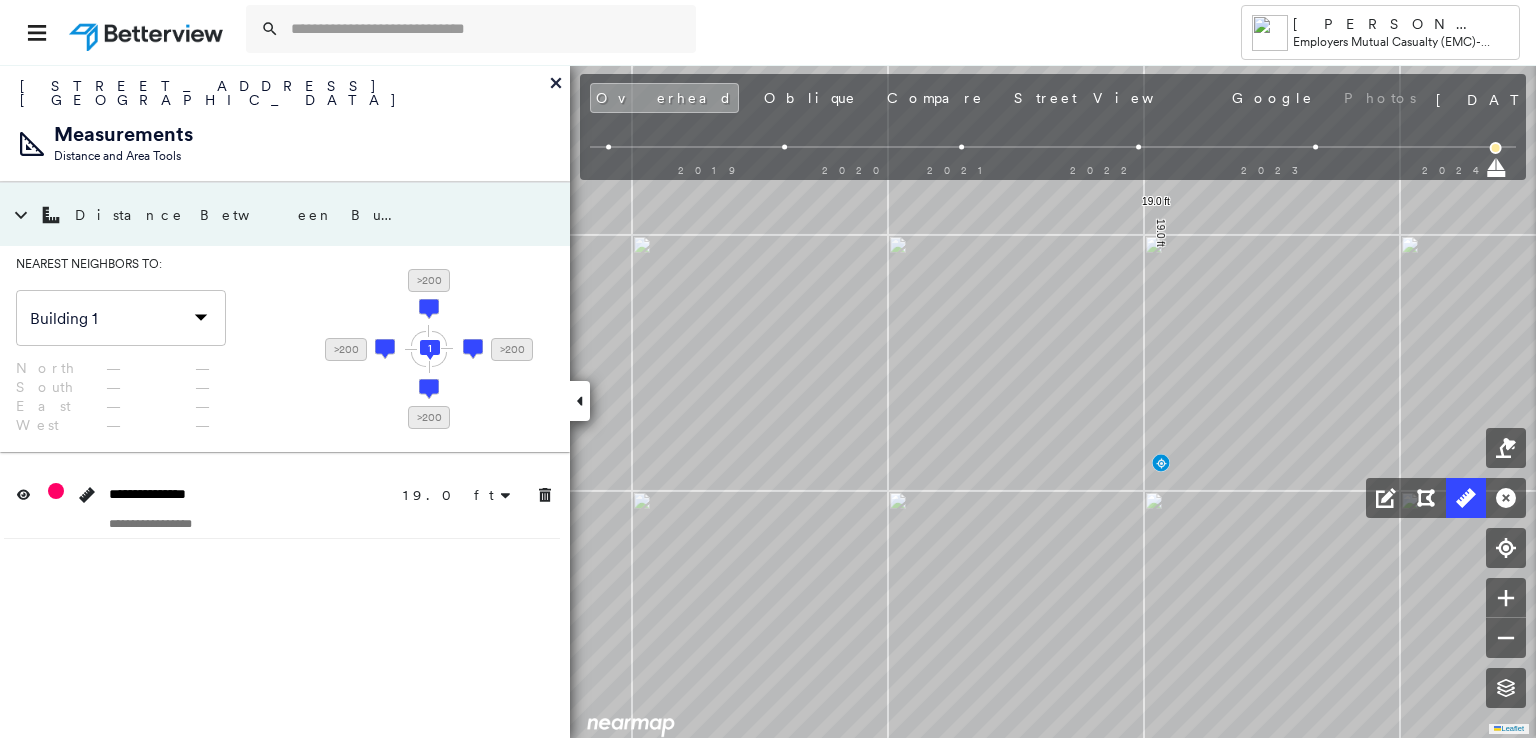 click 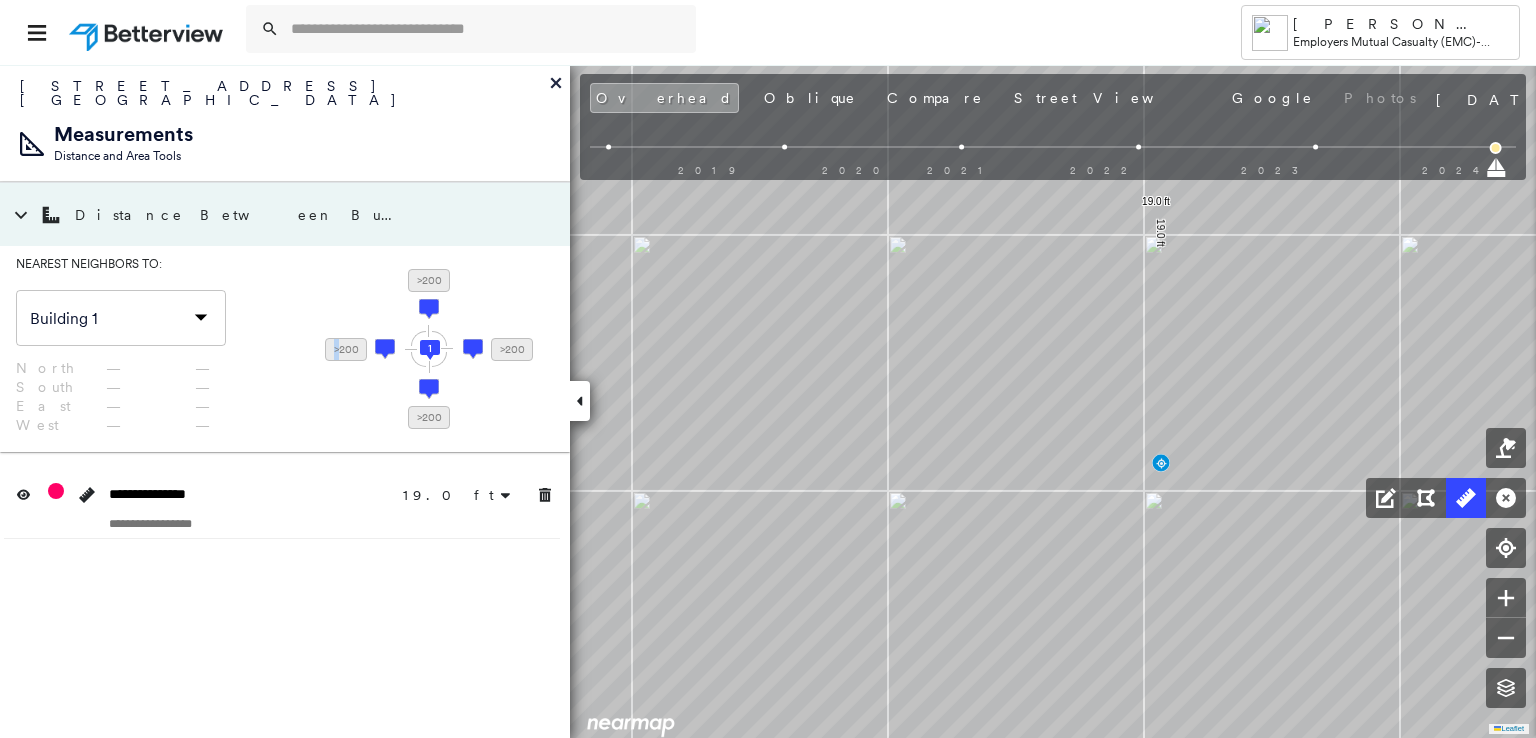click 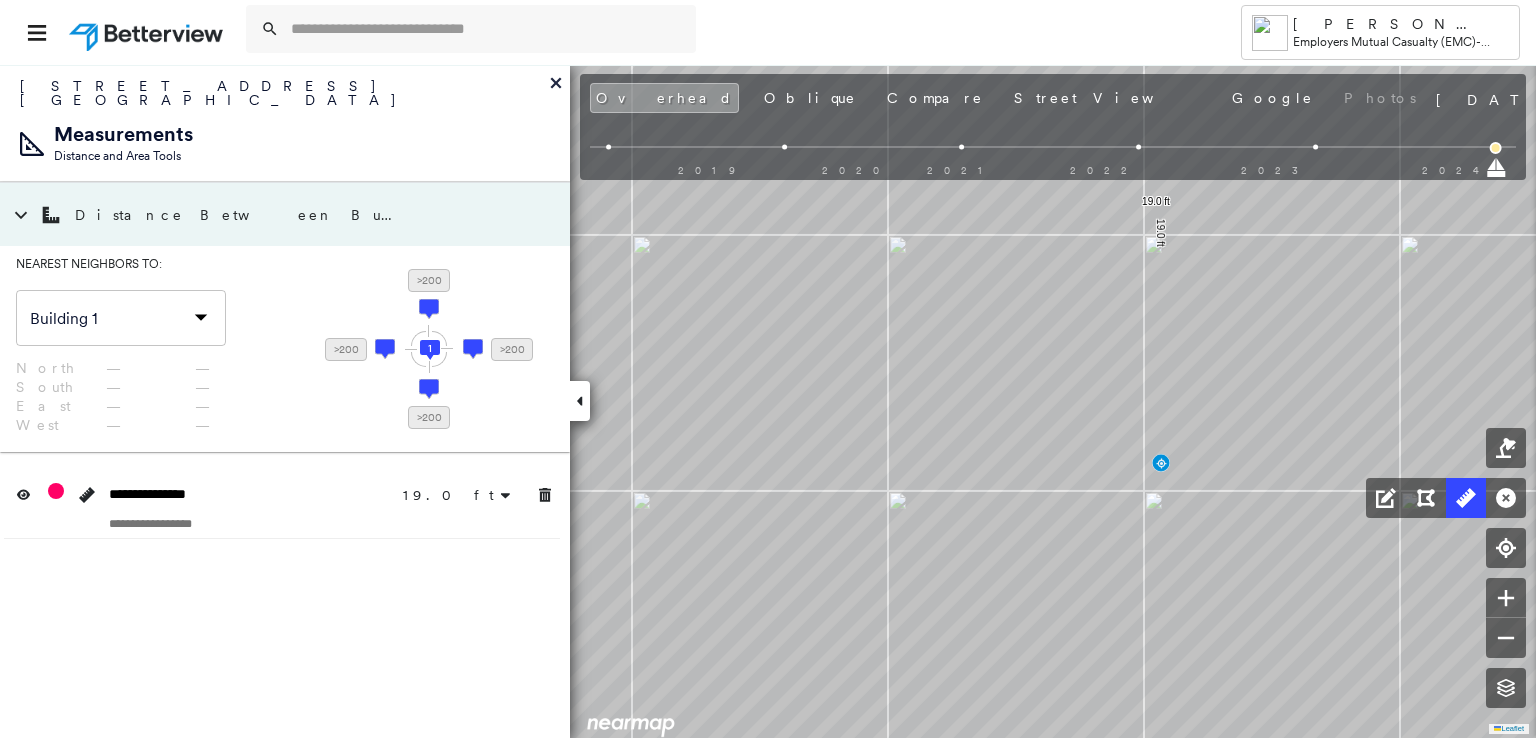 click on ">200" at bounding box center (429, 280) 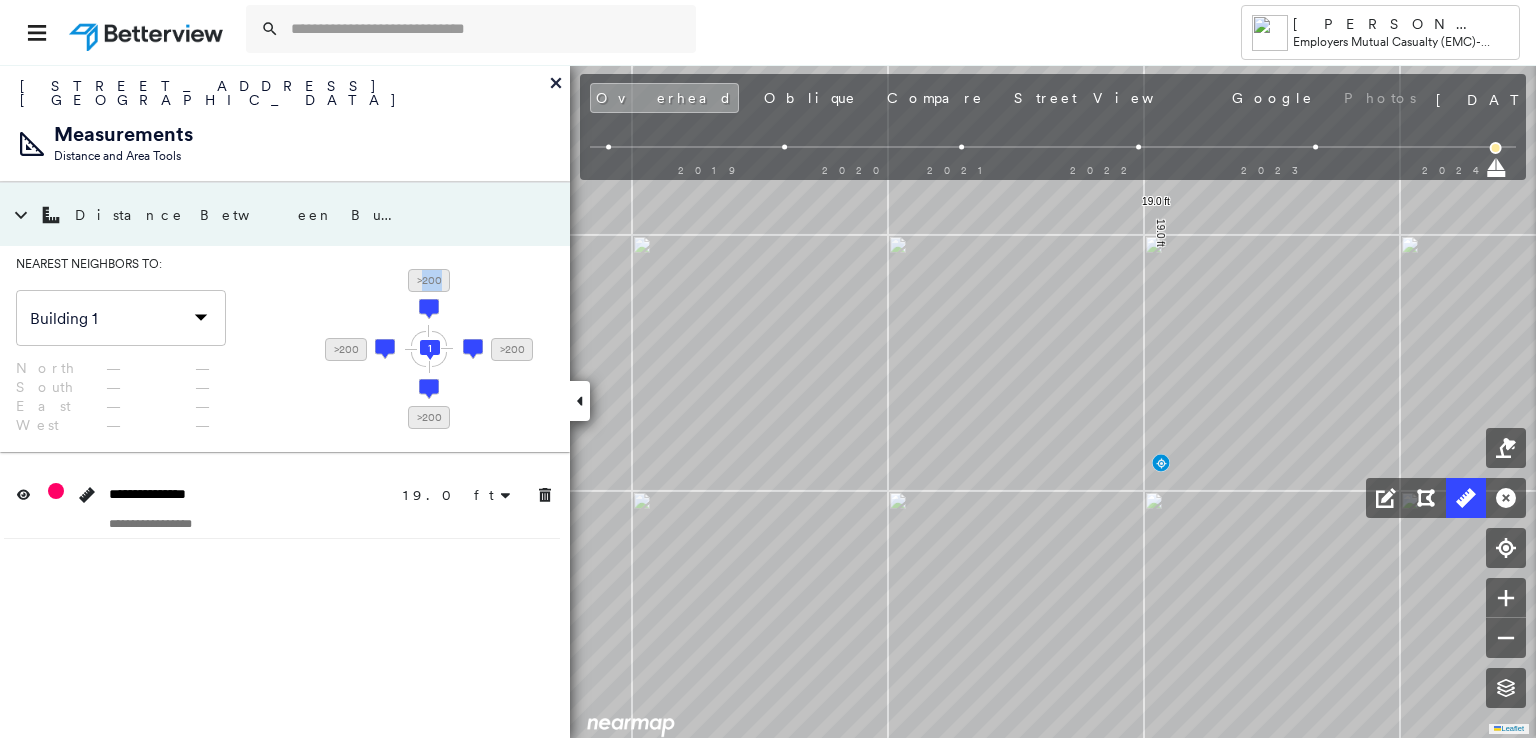 click on ">200" at bounding box center [429, 280] 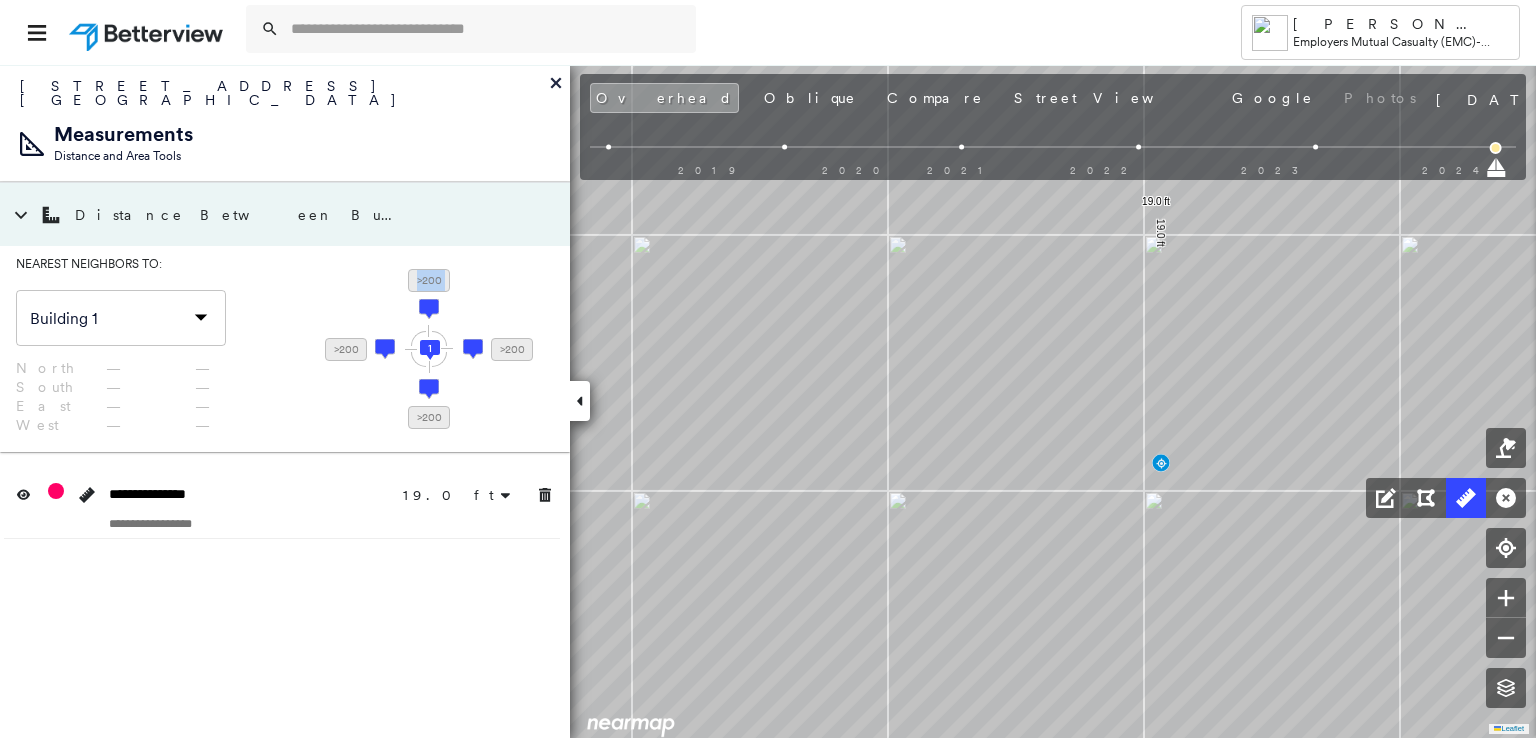 click on ">200" at bounding box center (429, 280) 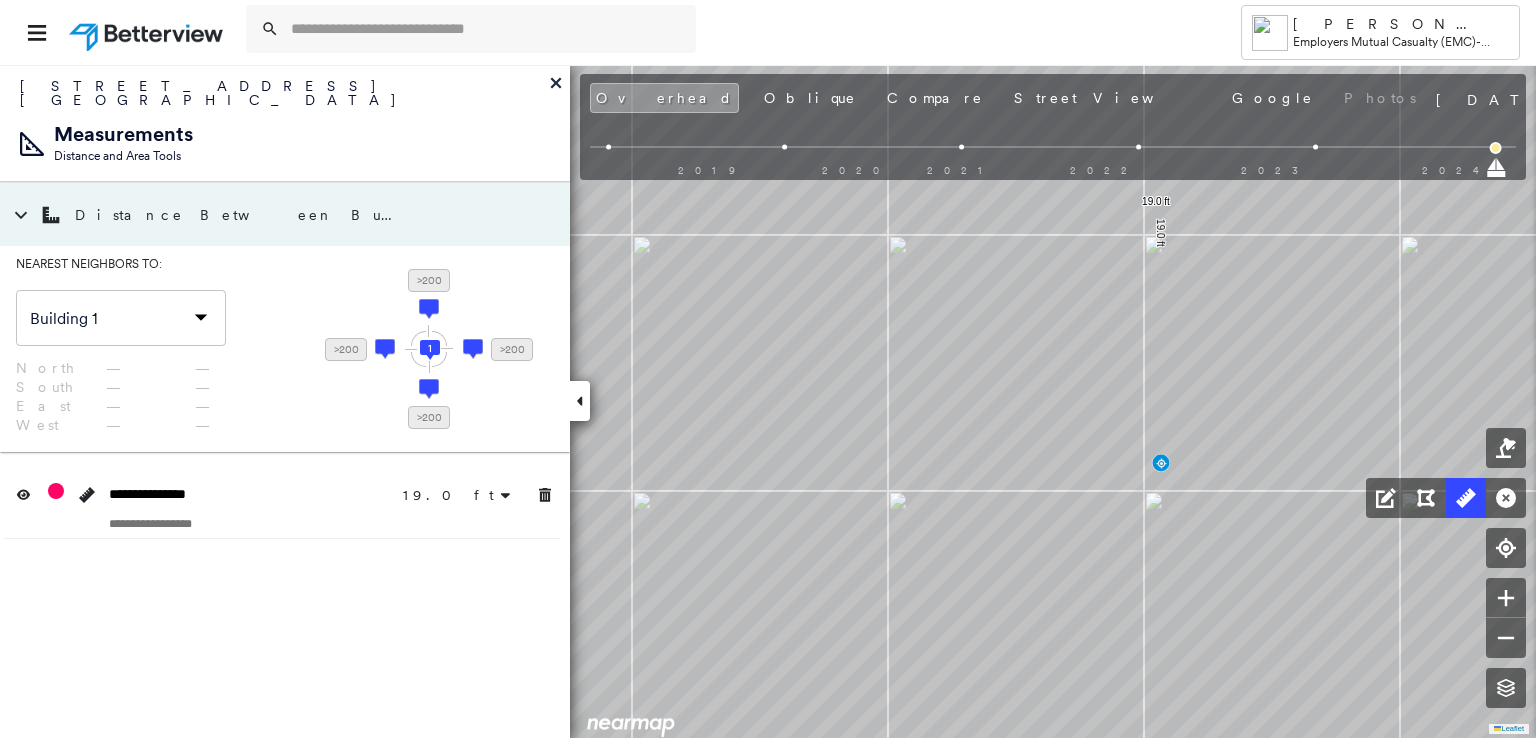 click at bounding box center [242, 523] 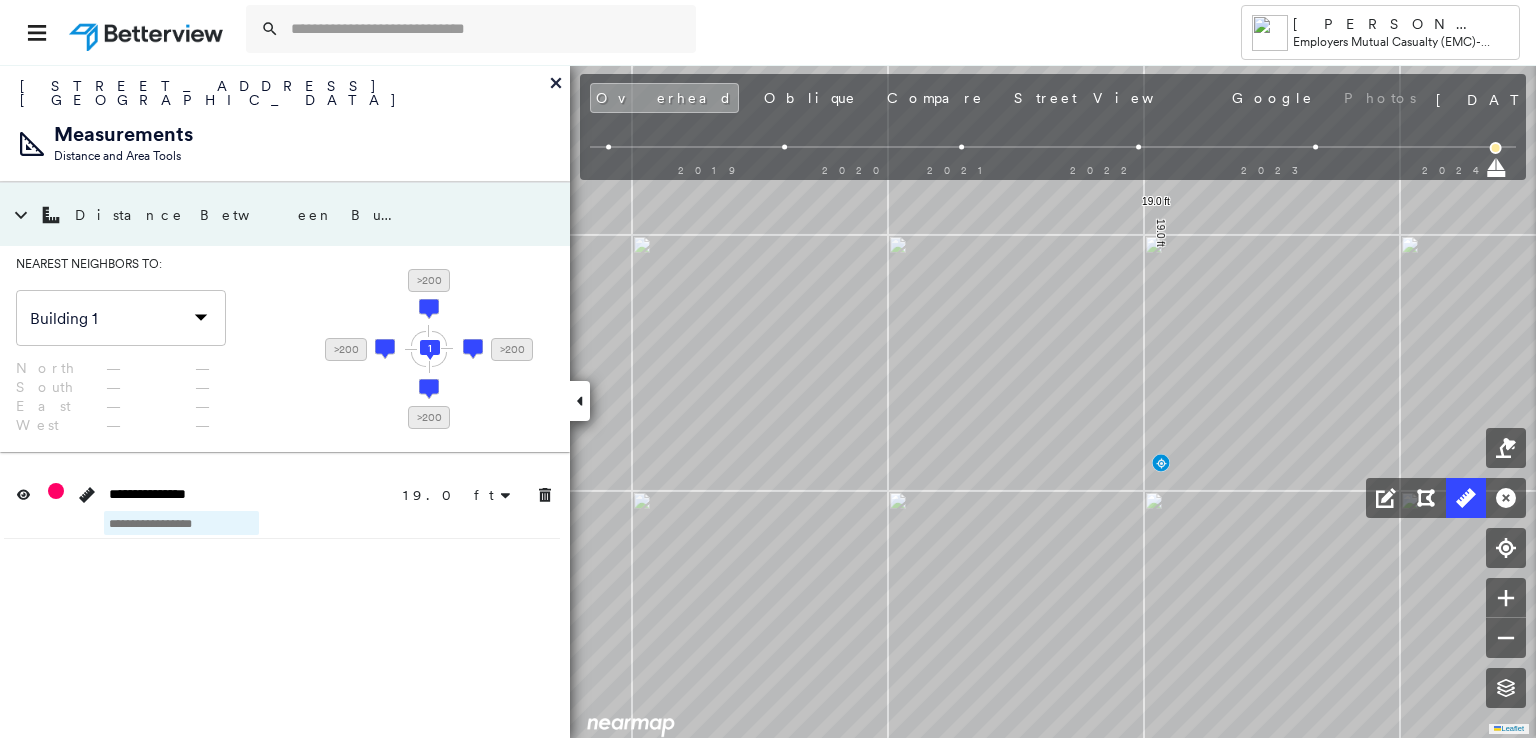 click at bounding box center [181, 523] 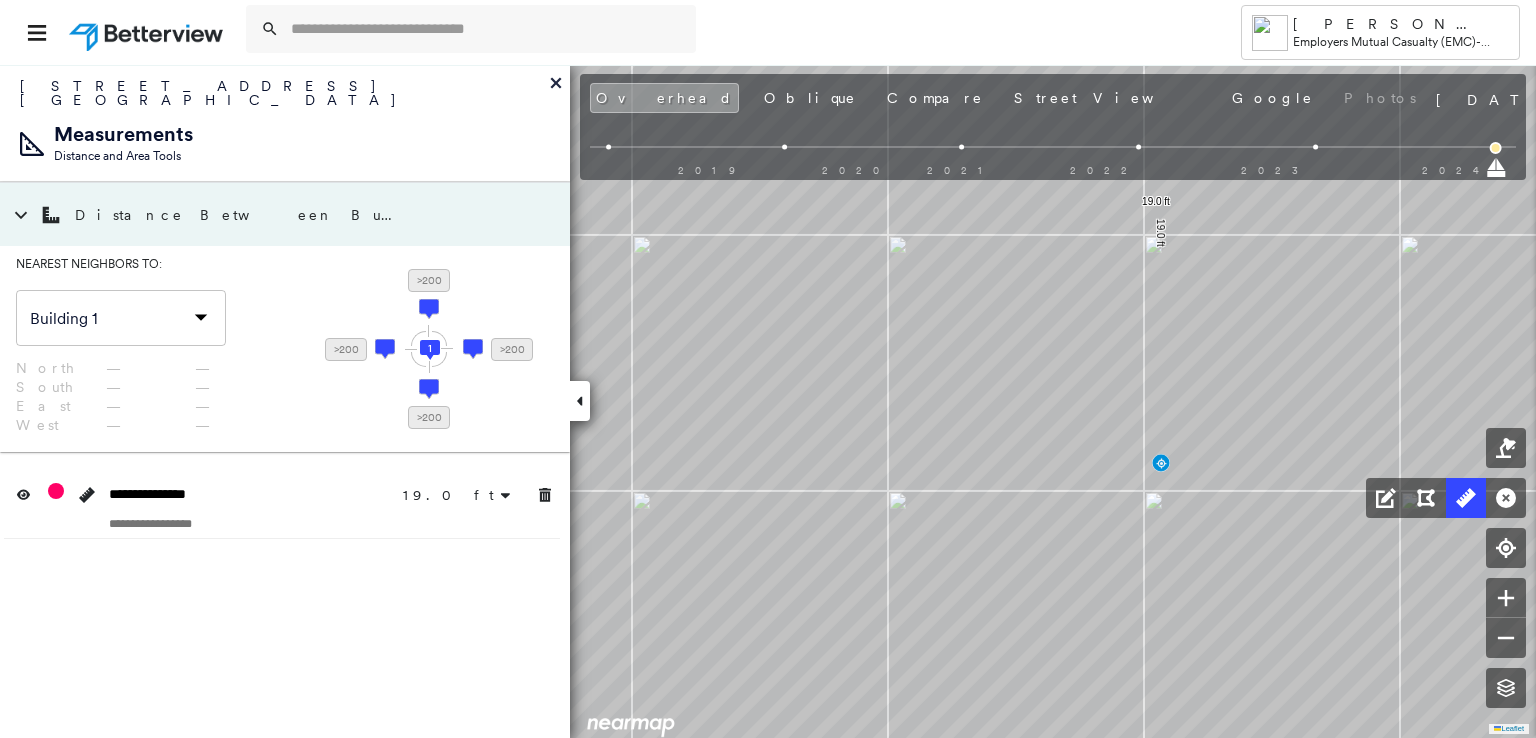click 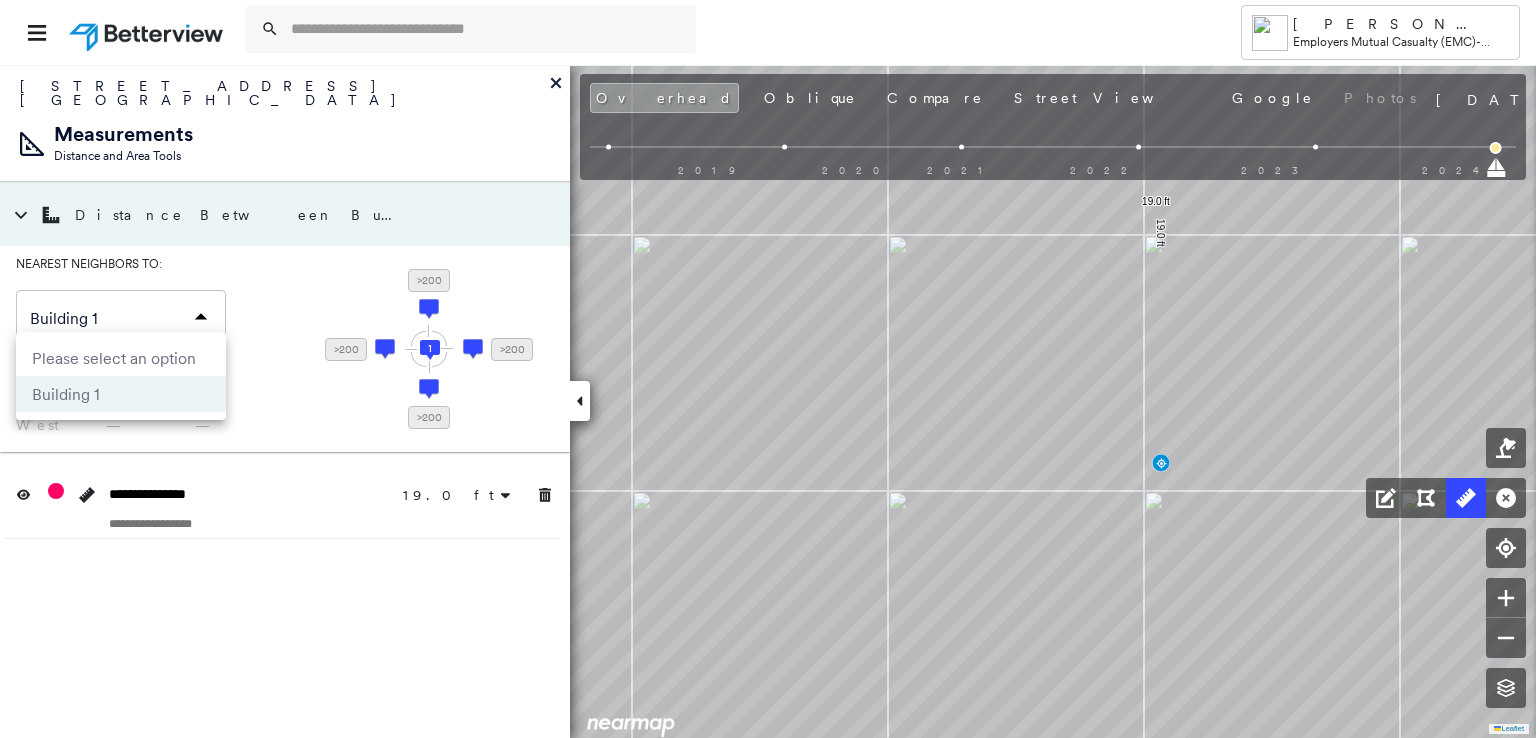 click on "Tower [PERSON_NAME][EMAIL_ADDRESS][PERSON_NAME][DOMAIN_NAME] Employers Mutual Casualty (EMC)  -   Bismarck [STREET_ADDRESS] BNCCorp, Inc.  Assigned to:  - Assigned to:  - BNCCorp, Inc.  Assigned to:  - Open Comments Download PDF Report Summary Construction Occupancy Protection Exposure Determination Overhead Obliques Street View Roof Spotlight™ Index :  77 out of 100 0 100 25 50 75 1 Building Roof Scores 1 Buildings Policy Information :  BNCCorp, Inc.  Flags :  2 (0 cleared, 2 uncleared) Construction Roof Spotlights :  Ponding, Staining, Skylight, Chimney, Vent and 2 more Property Features Roof Size & Shape :  1 building  - Flat | Ballasted Assessor and MLS Details Property Lookup BuildZoom - Building Permit Data and Analysis Occupancy Ownership Place Detail Geocode Smarty Streets - Surrounding Properties Protection Protection Exposure FEMA Risk Index Crime Regional Hazard: 2   out of  5 Snow Load Regional Hazard: 2   out of  5 Additional Perils Guidewire HazardHub HazardHub Risks MLS Photos Determination Flags :  Low" at bounding box center [768, 369] 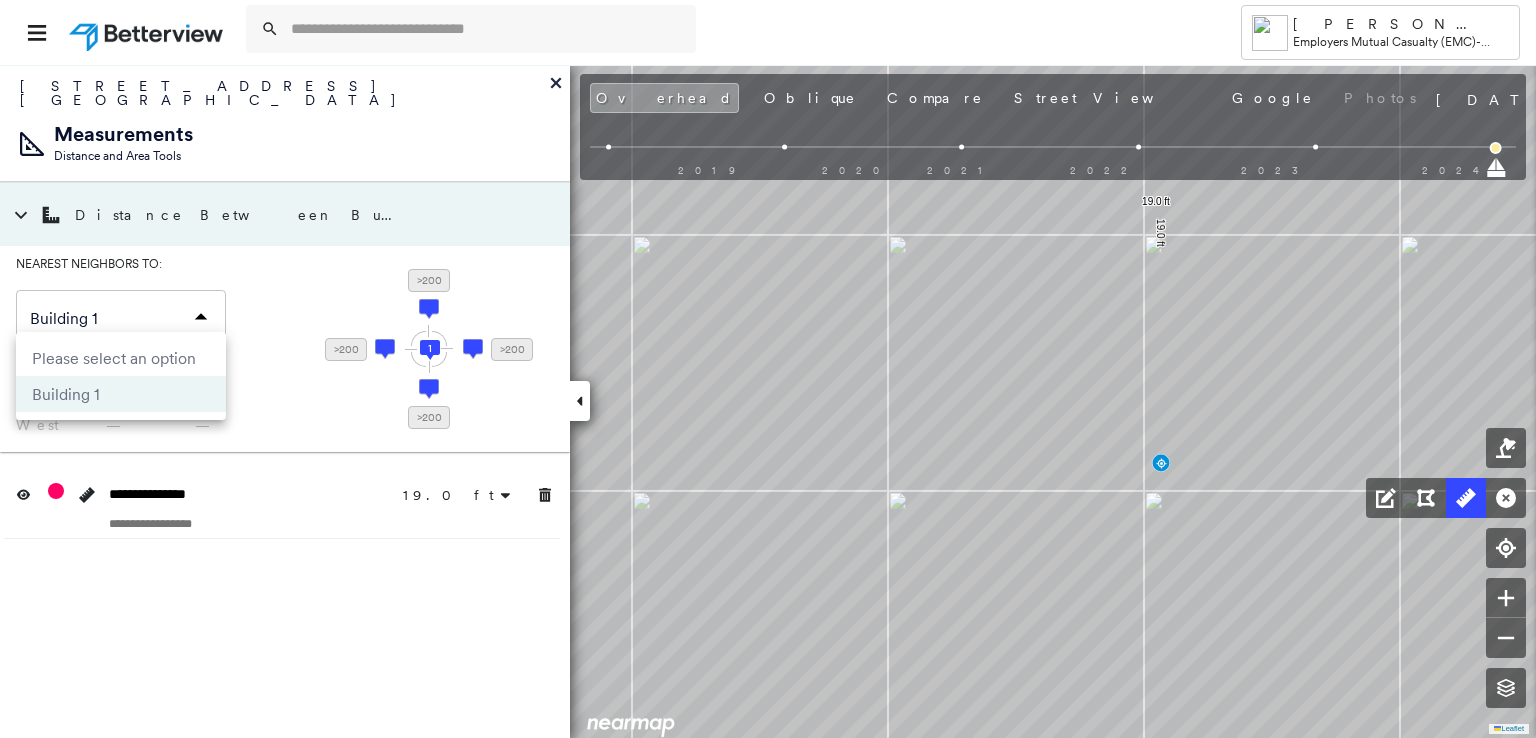 click at bounding box center (768, 369) 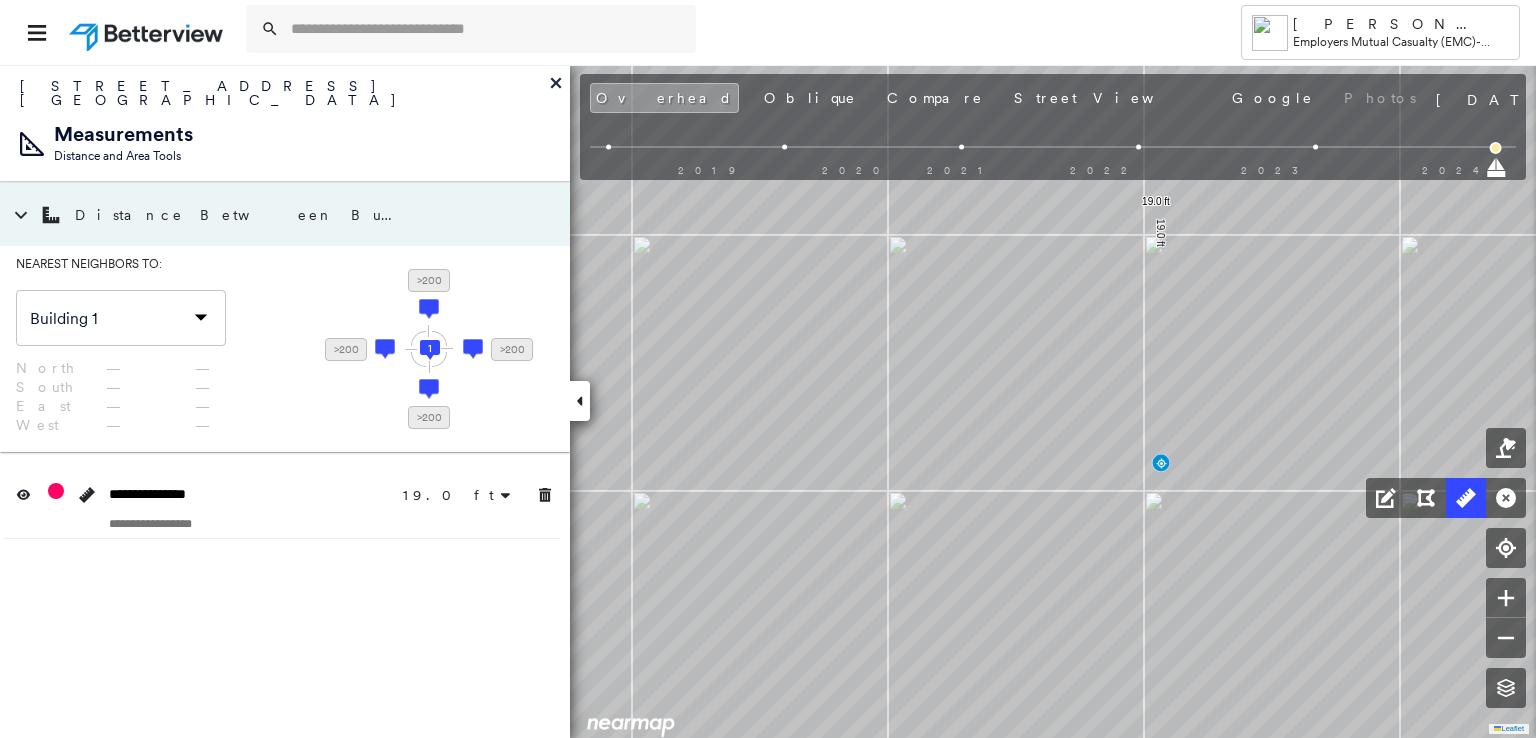 click 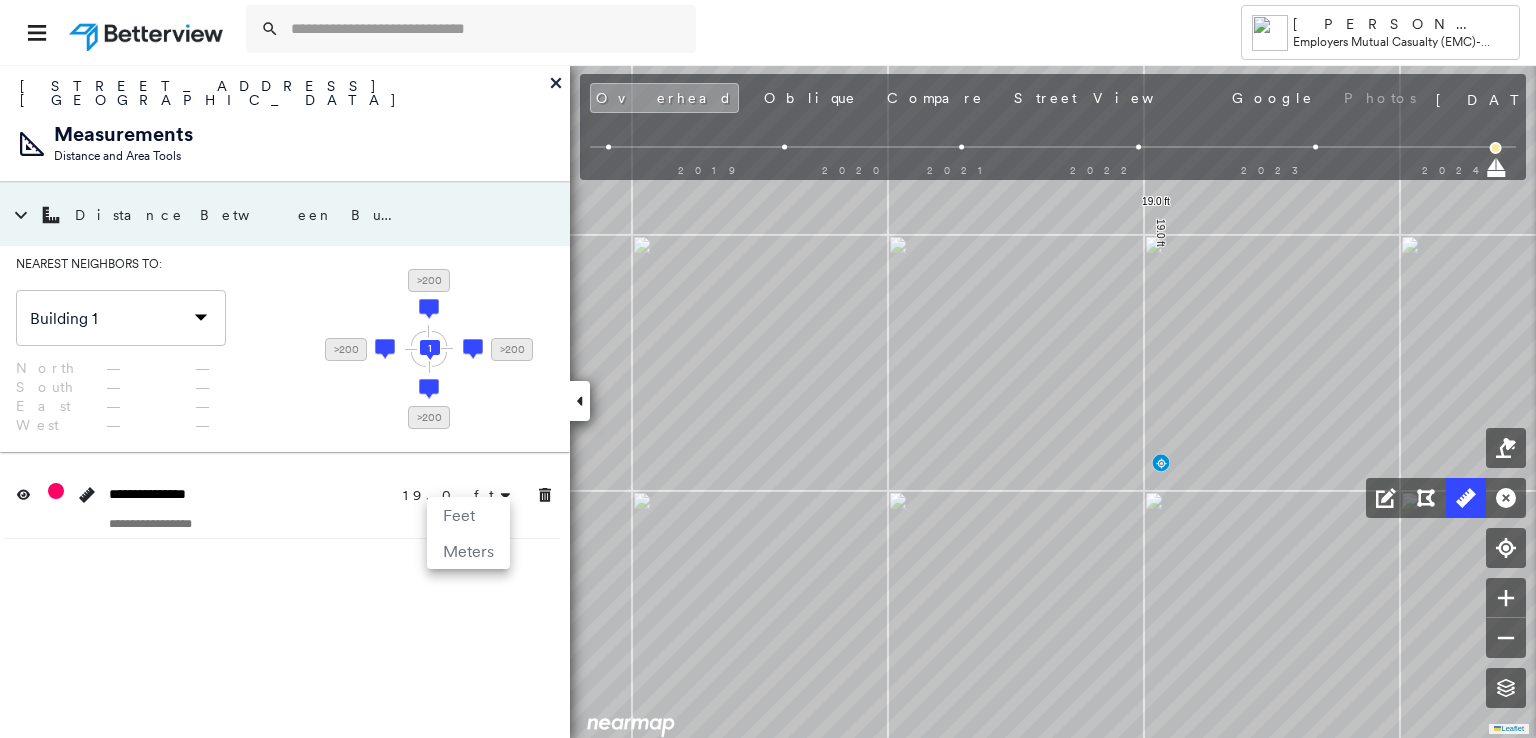 click at bounding box center (768, 369) 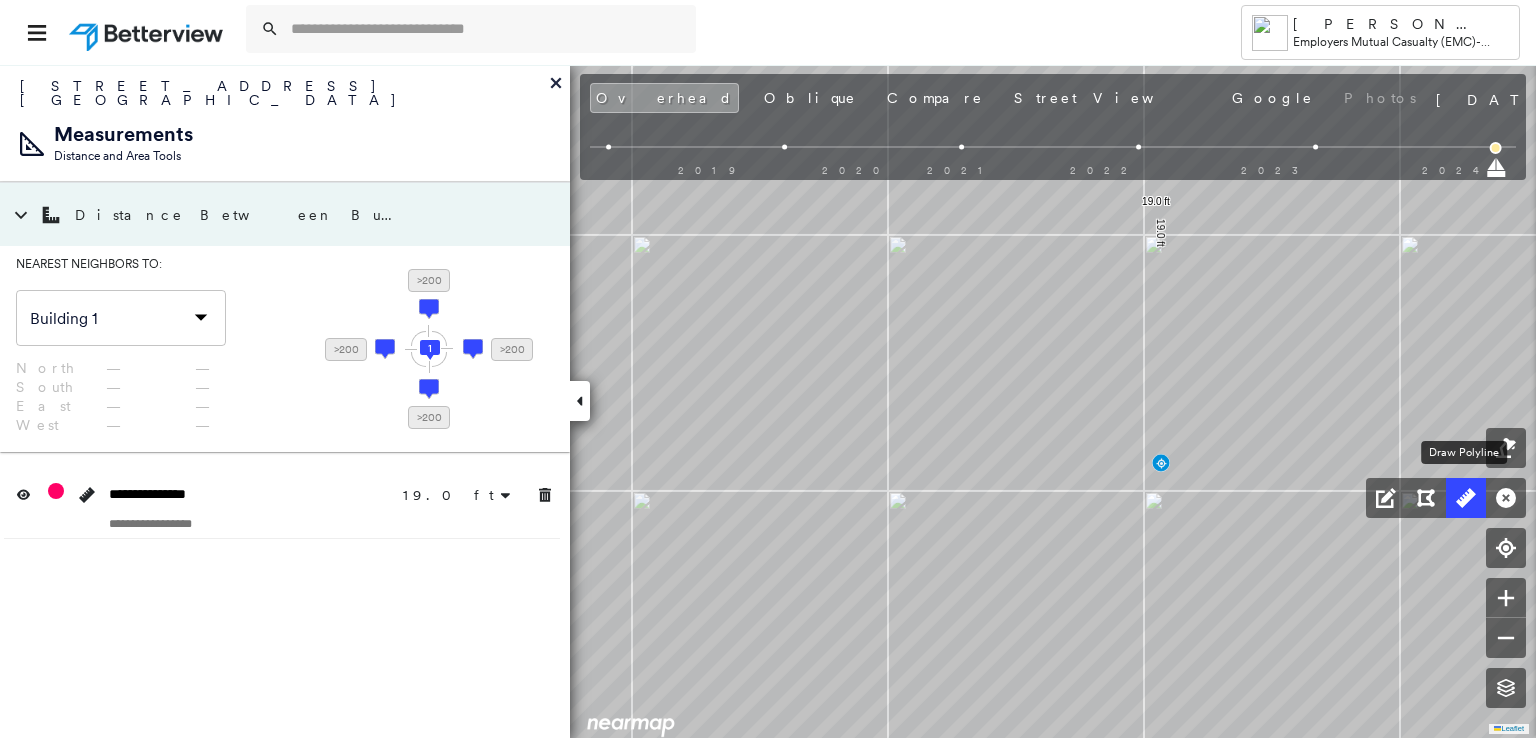 click 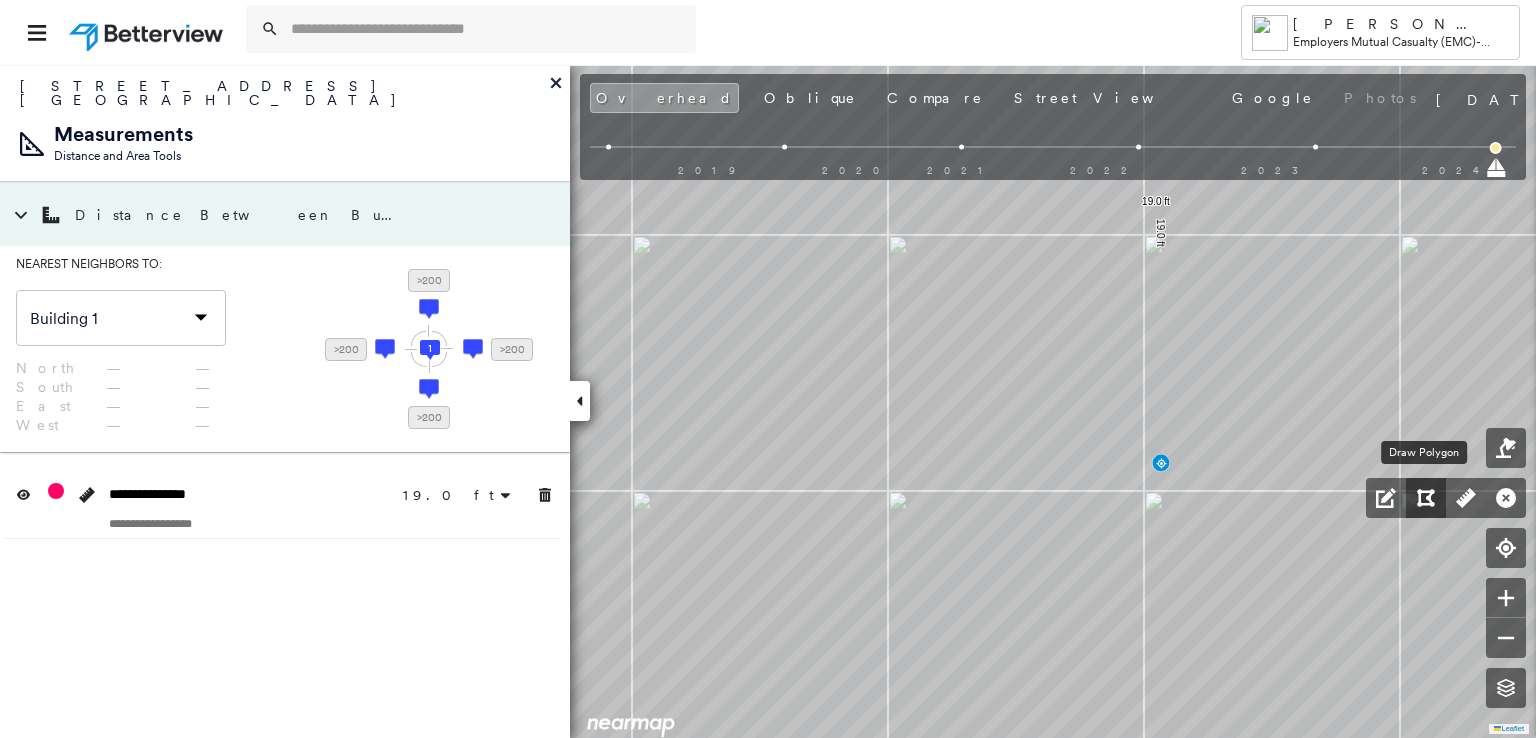 click 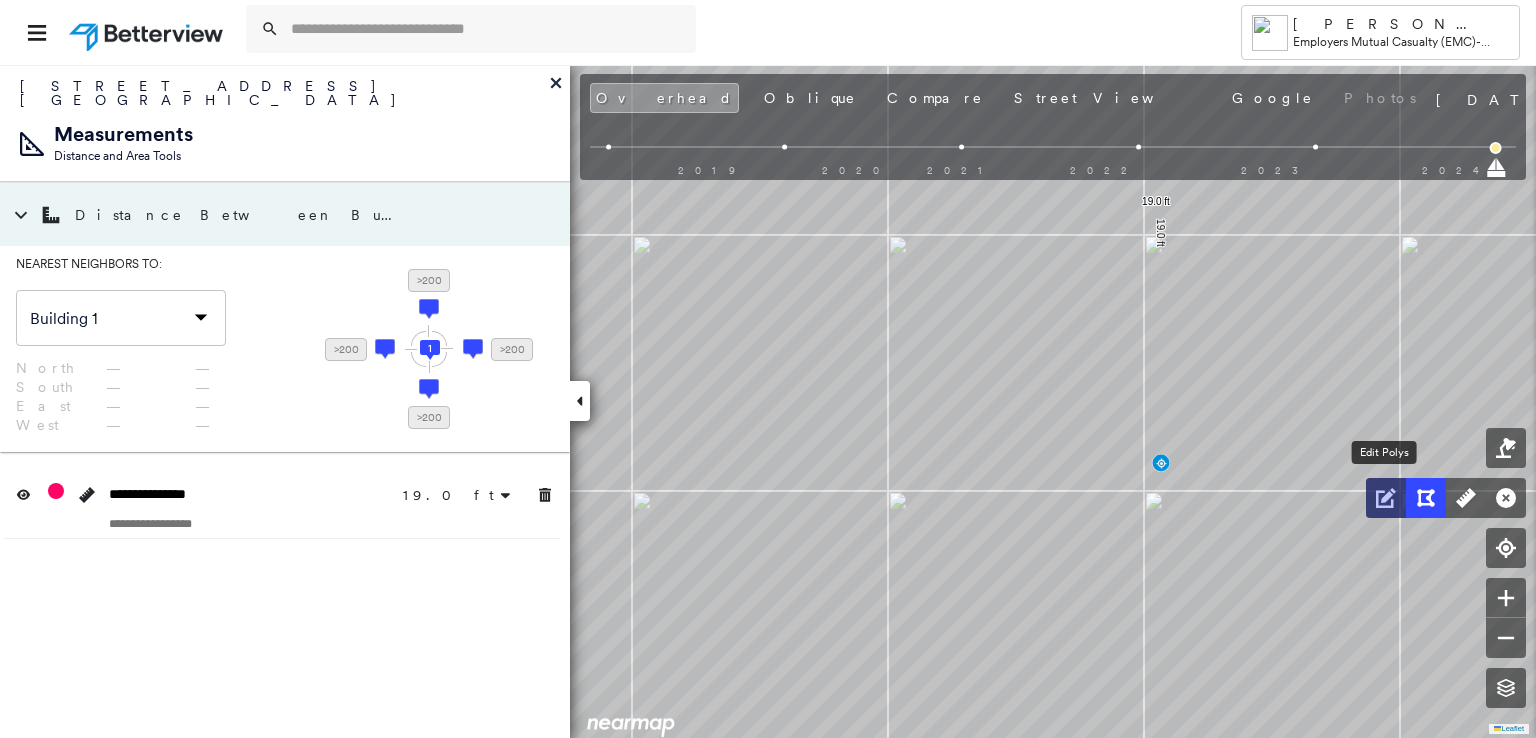 click 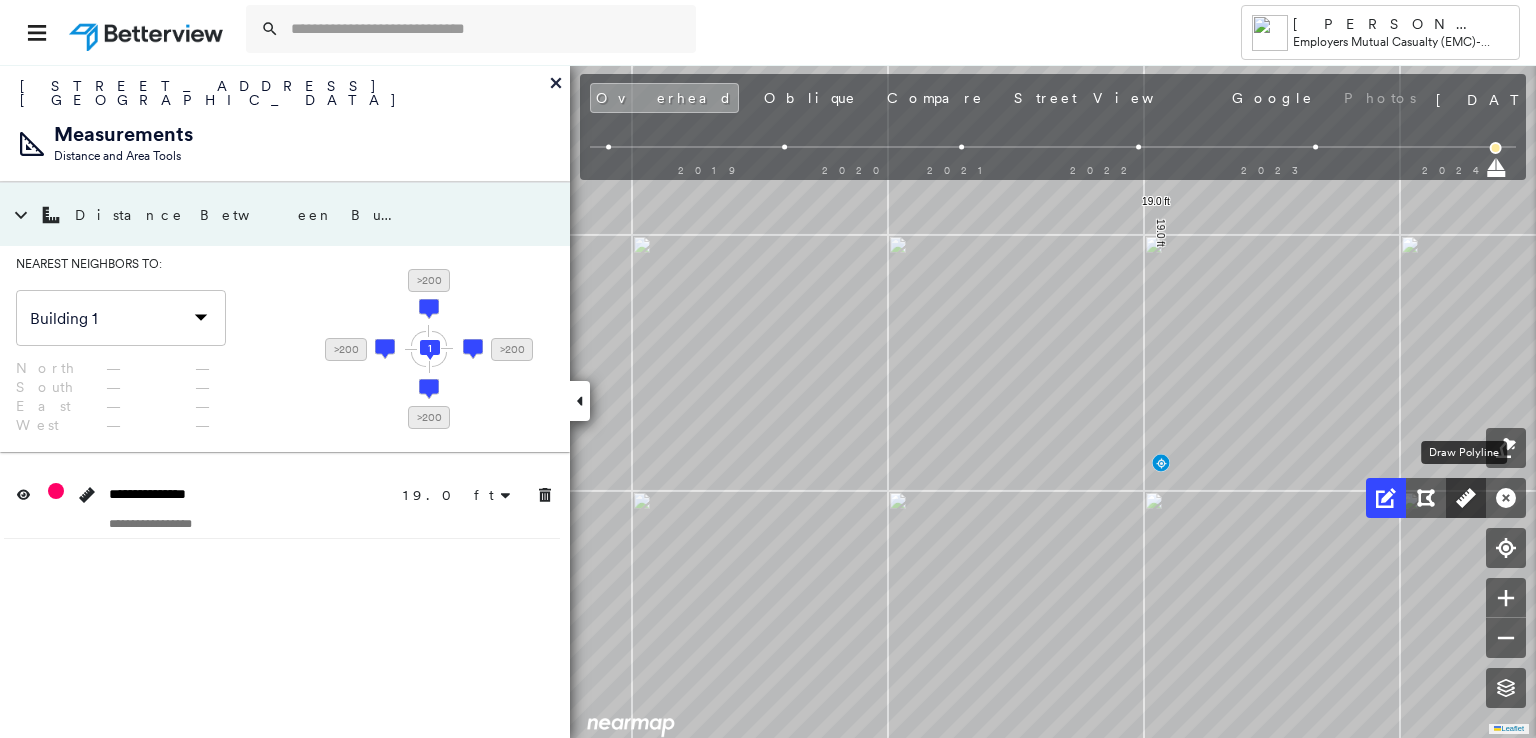 click 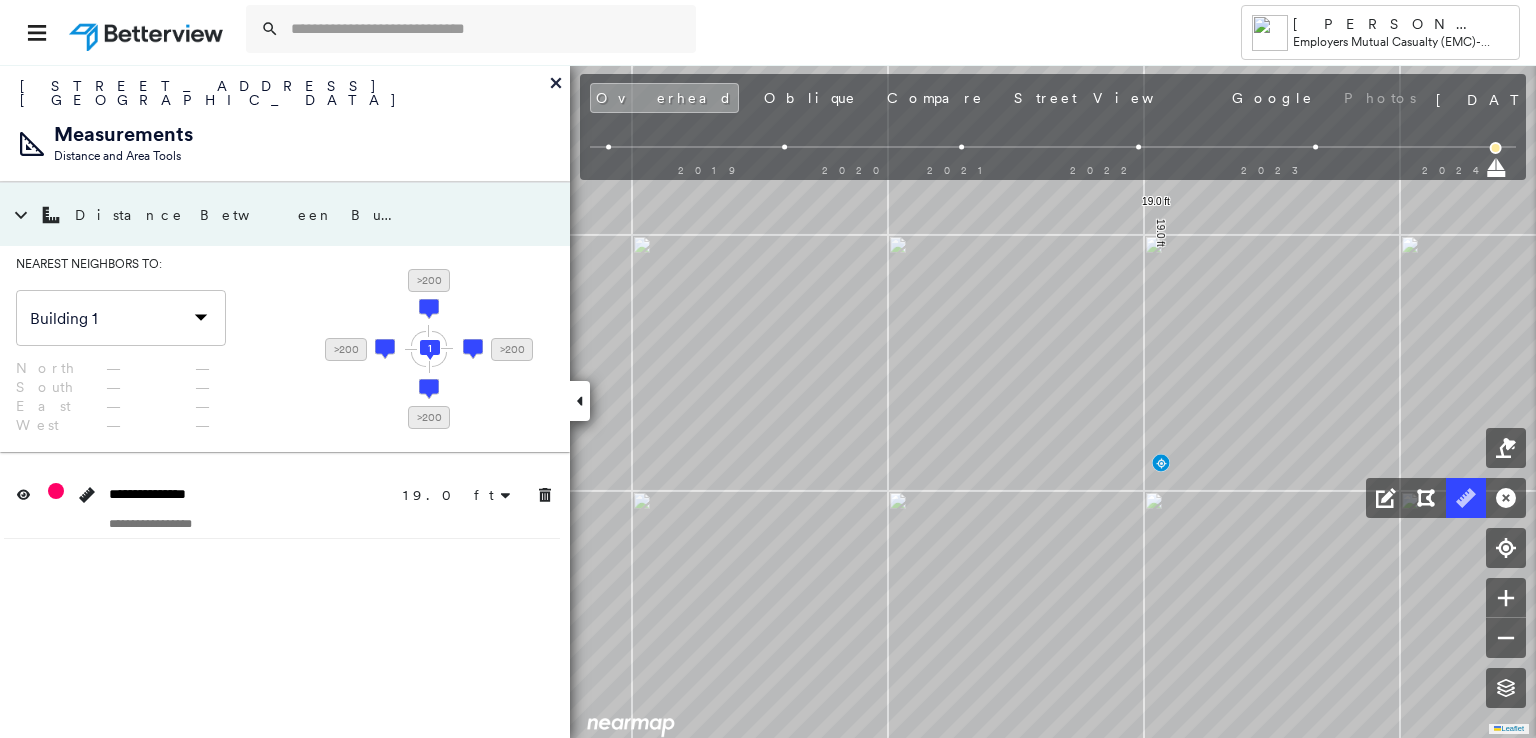 click 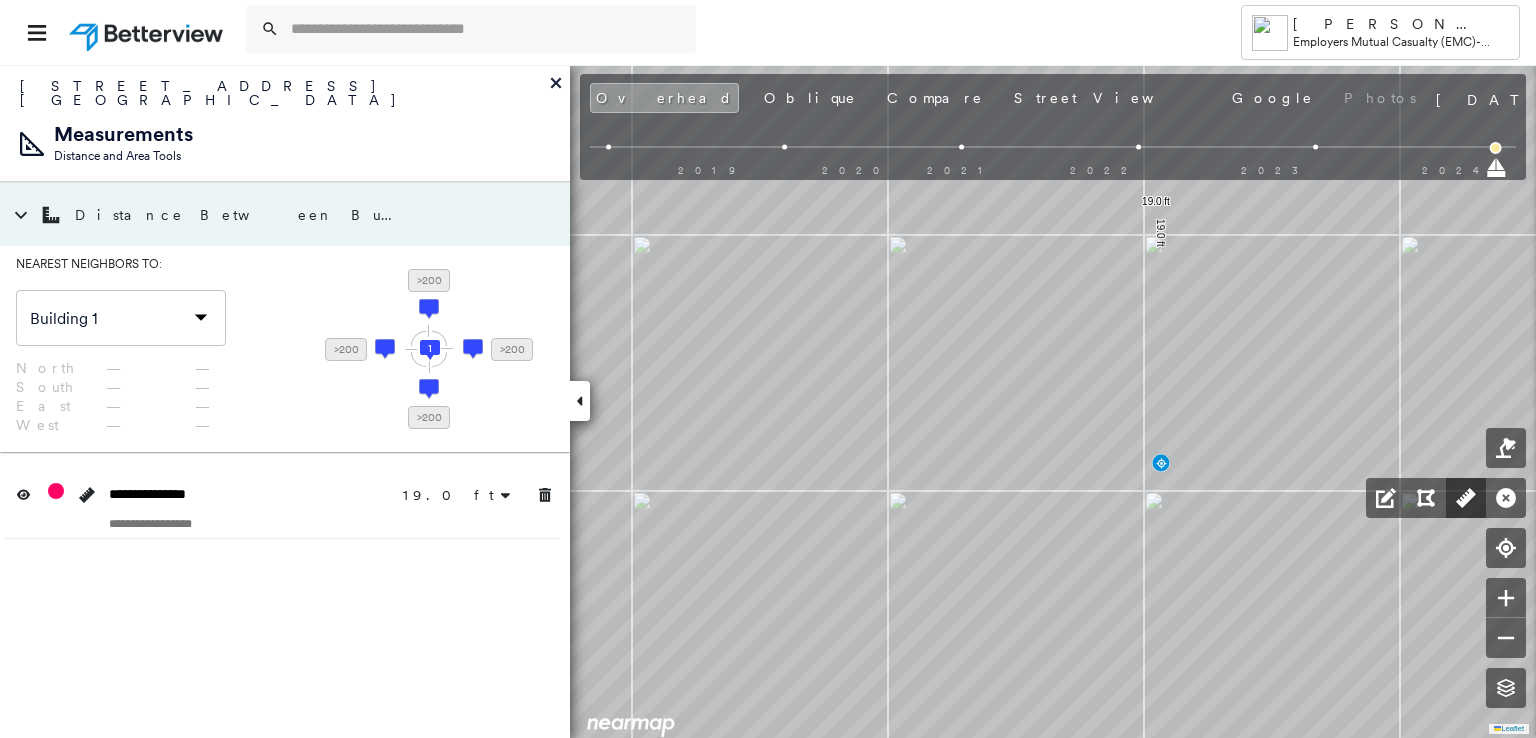 click 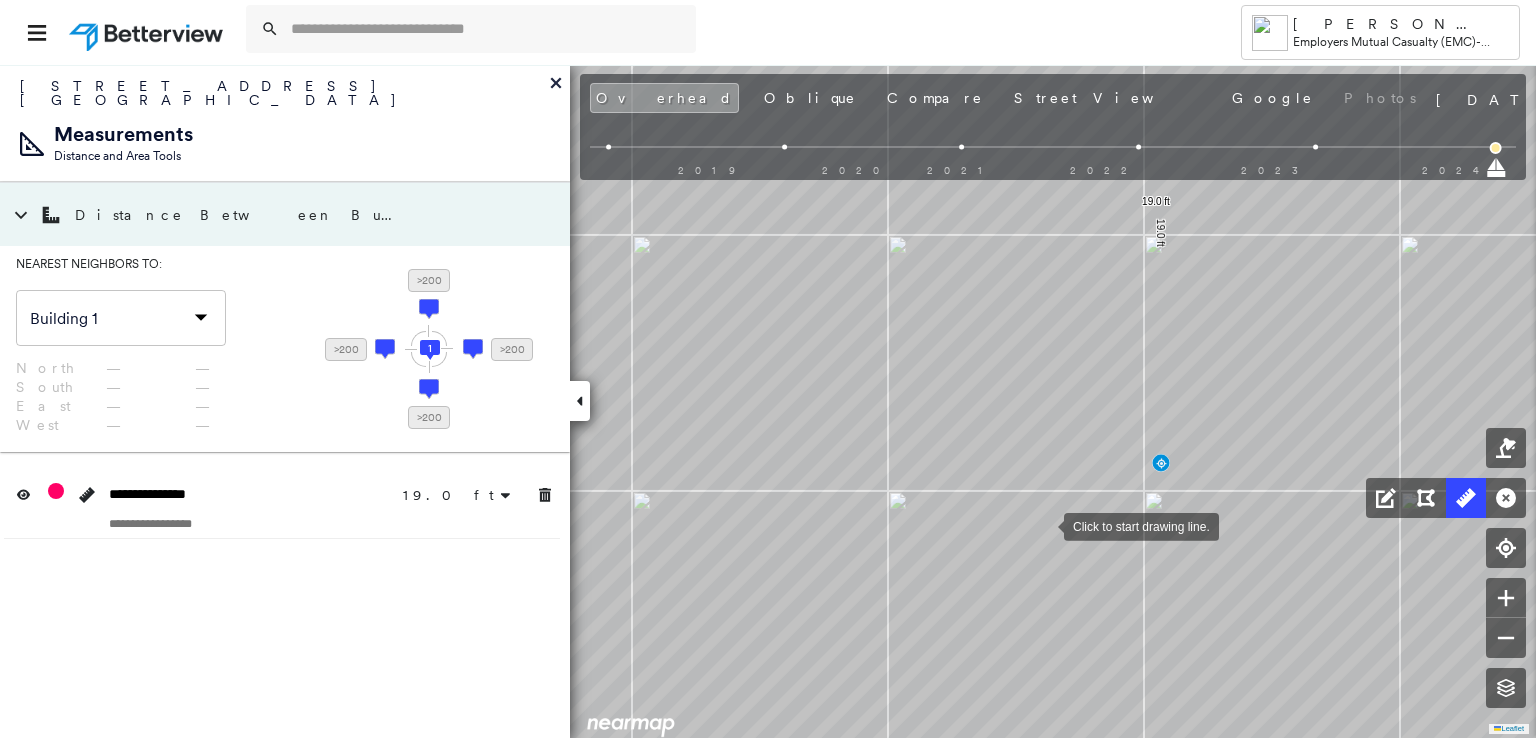 click at bounding box center [1044, 525] 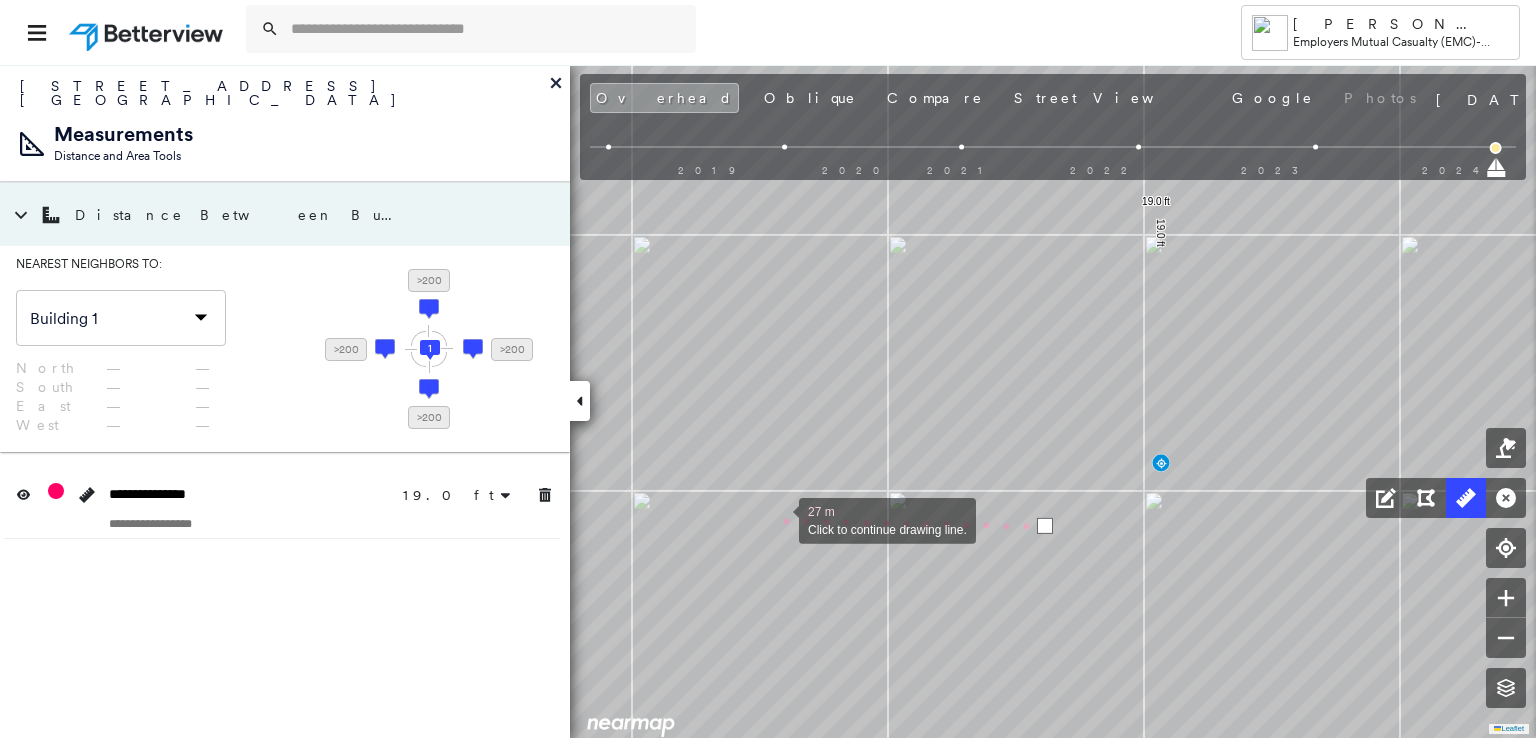 click at bounding box center [779, 519] 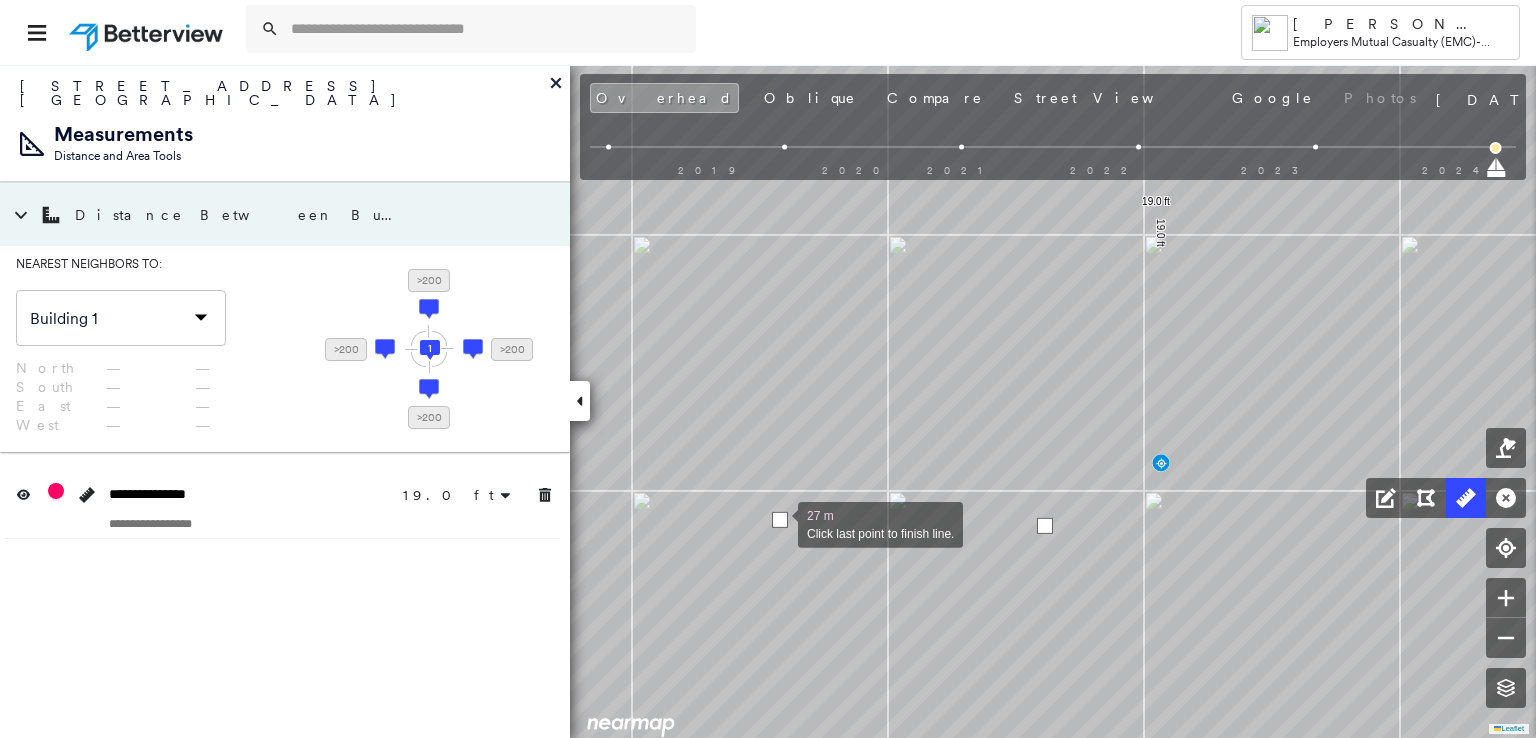 click at bounding box center [780, 520] 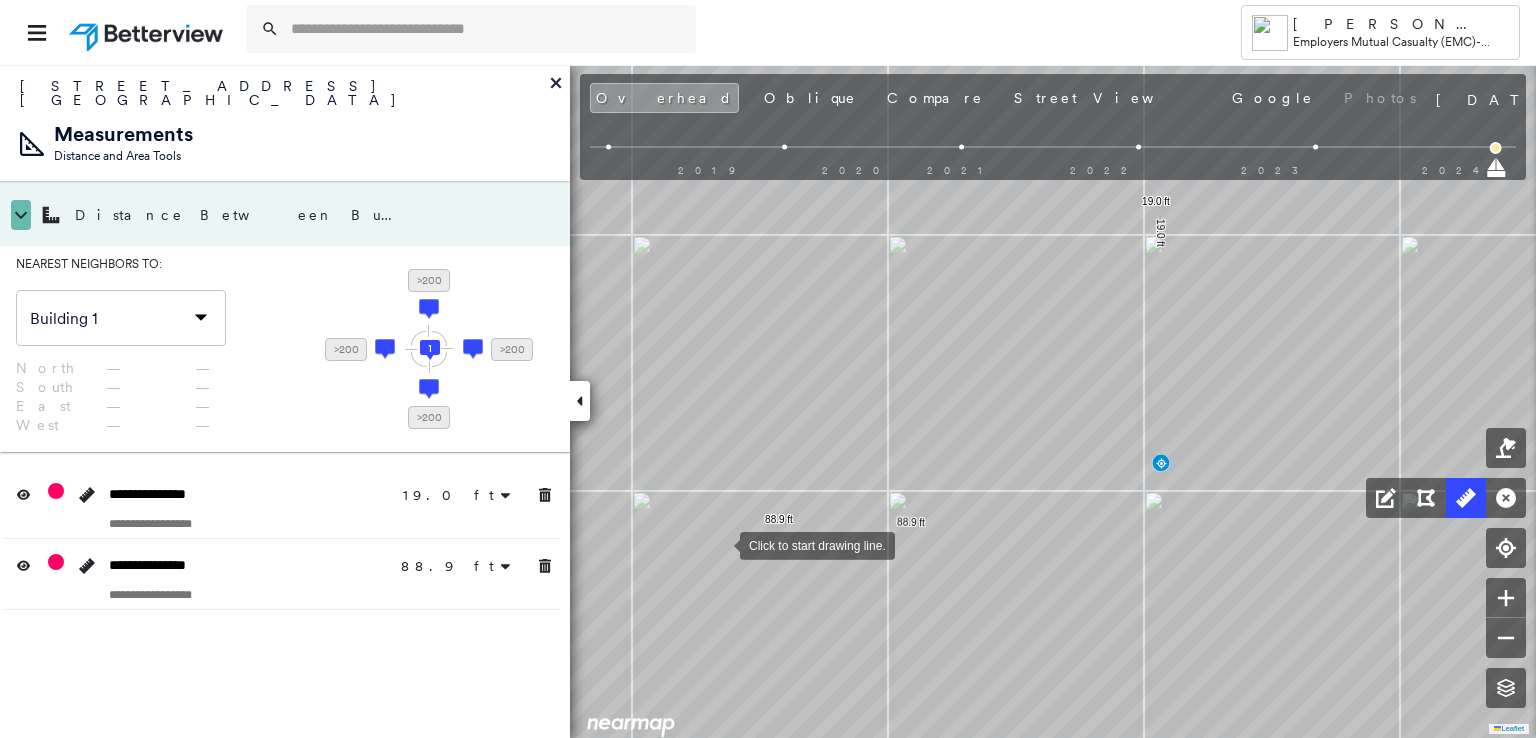 click 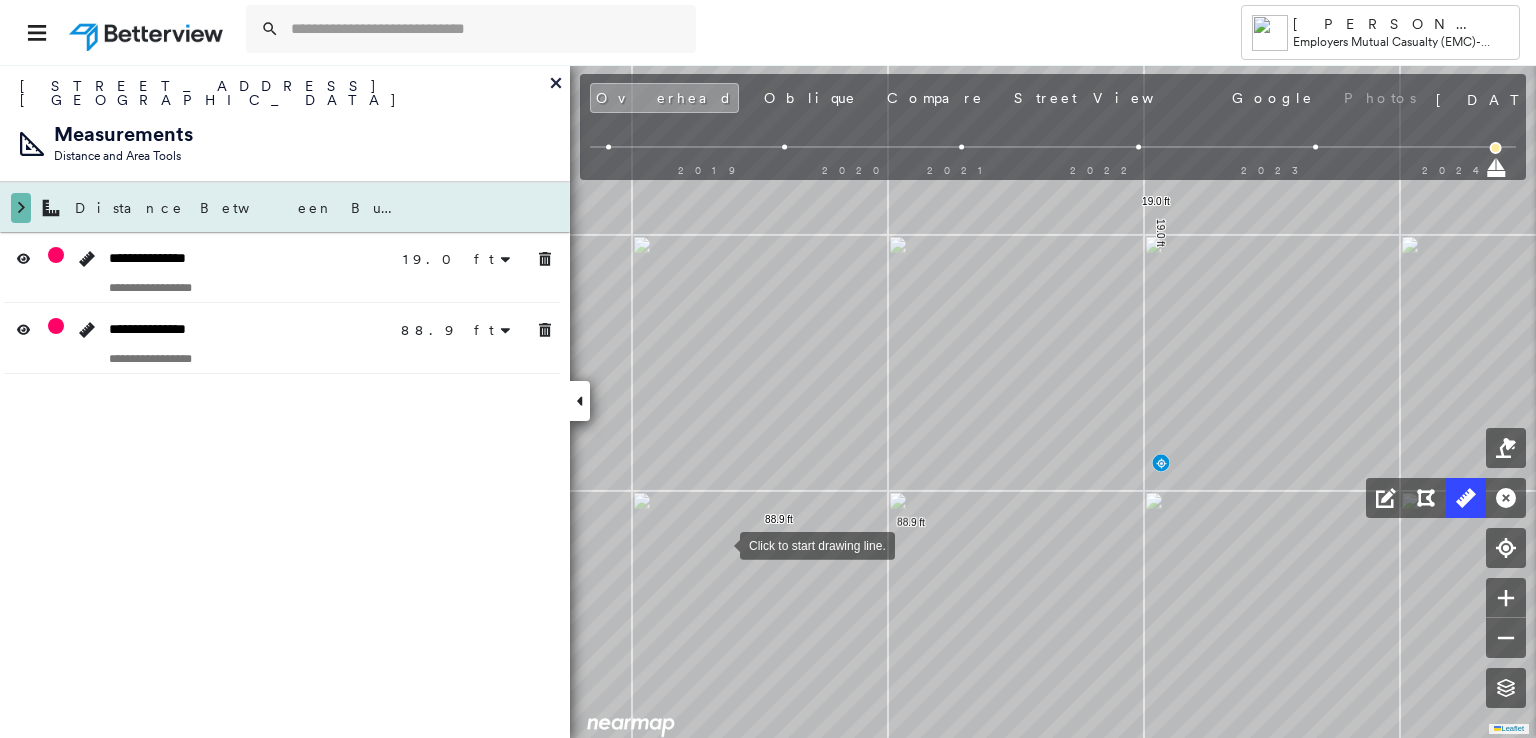 click 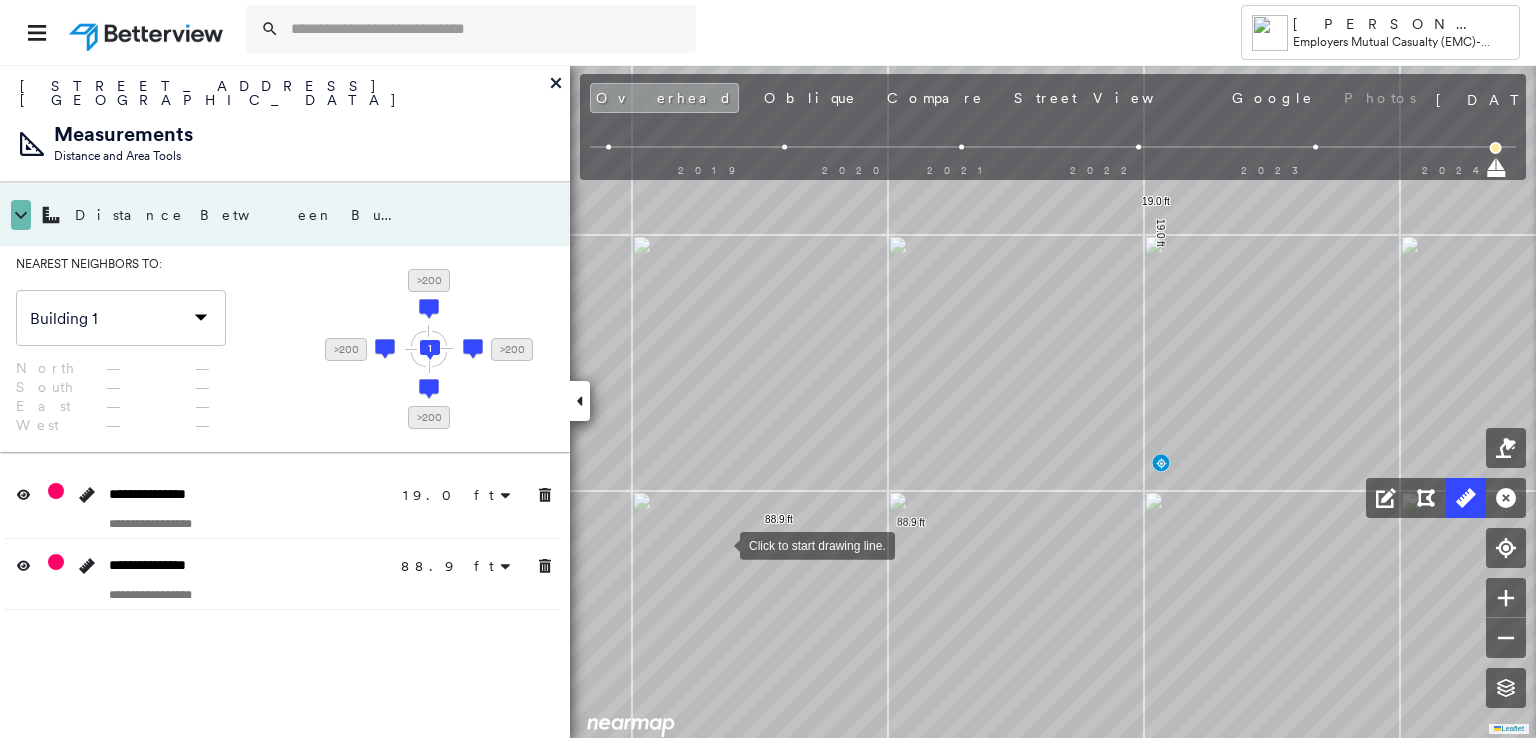 click at bounding box center [21, 215] 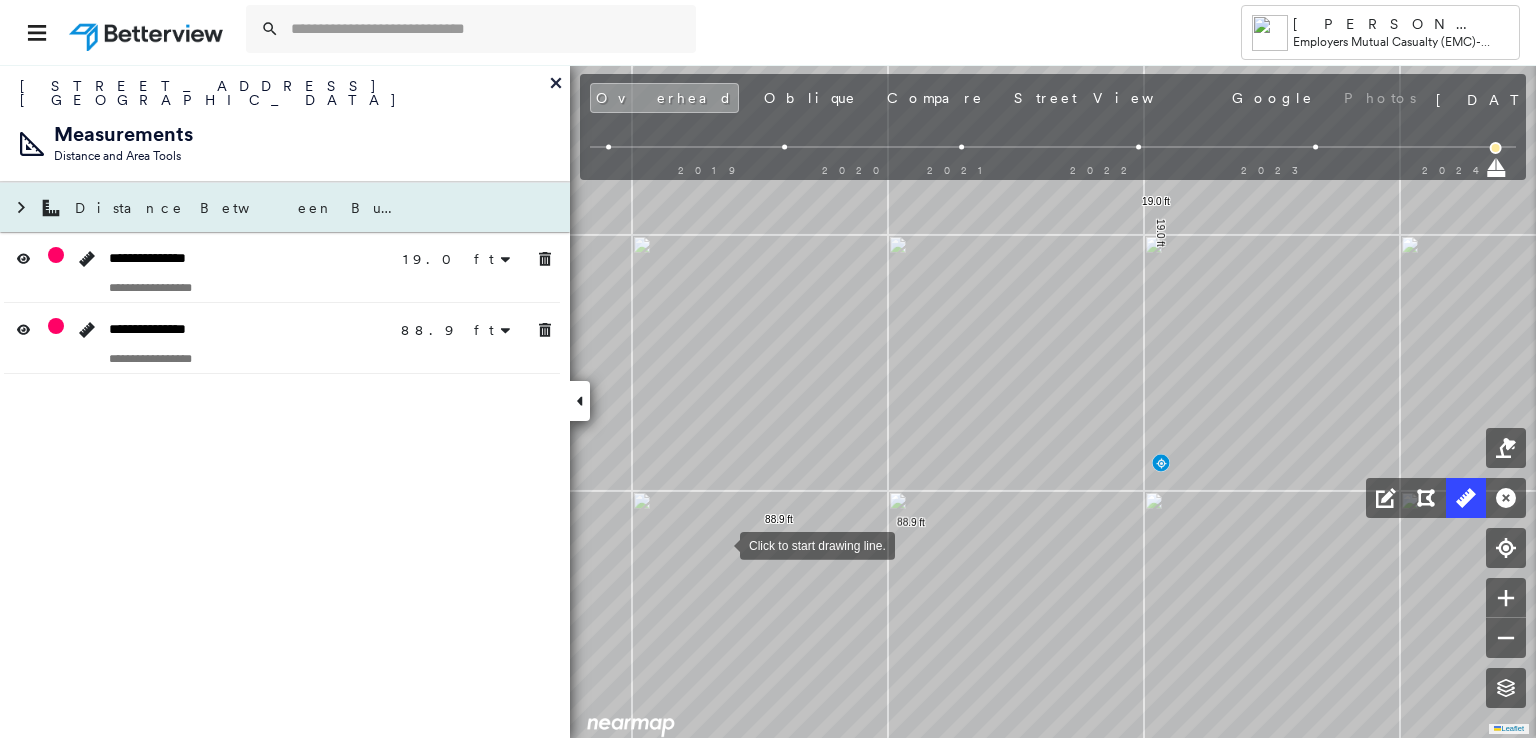 click on "Distance Between Buildings" at bounding box center (250, 208) 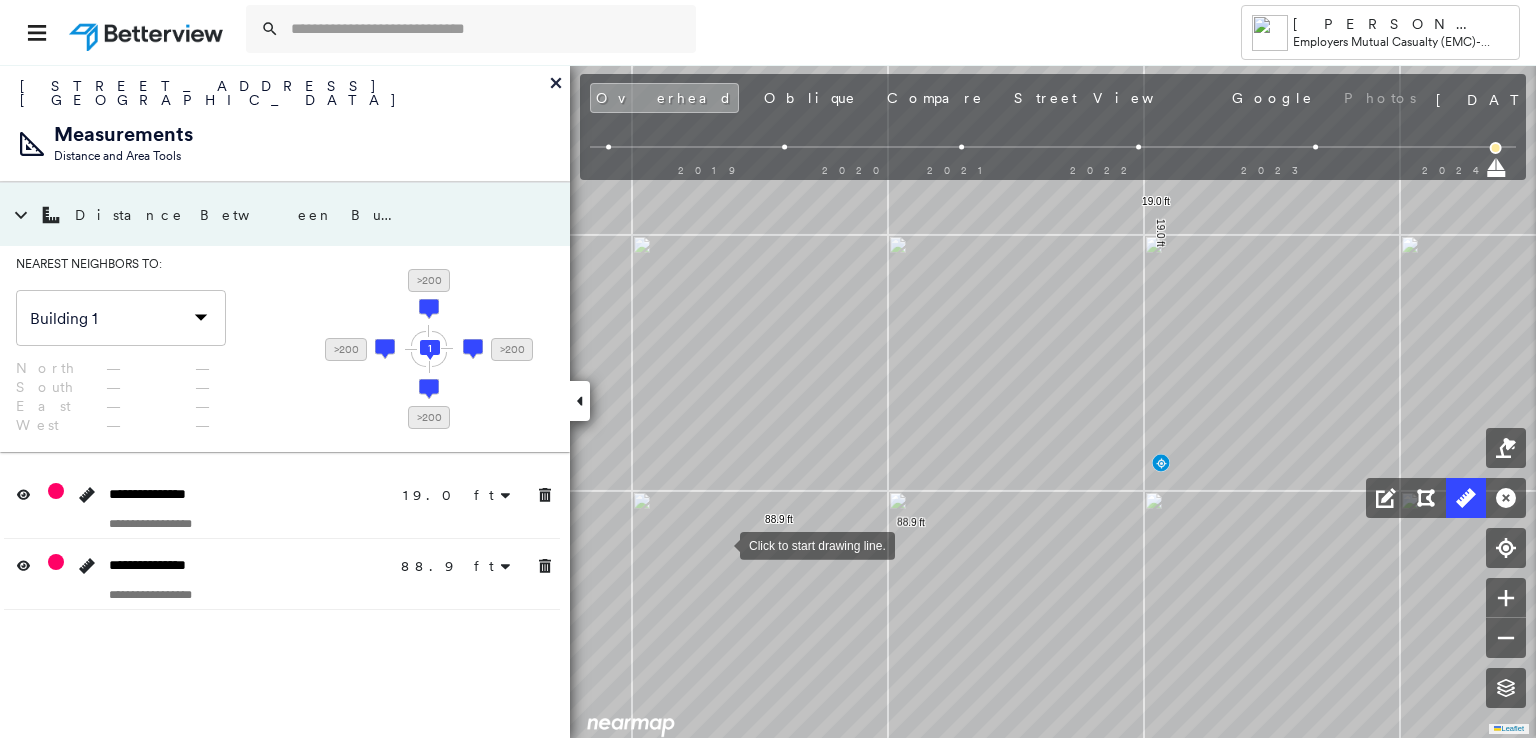 click on ">200" at bounding box center (512, 349) 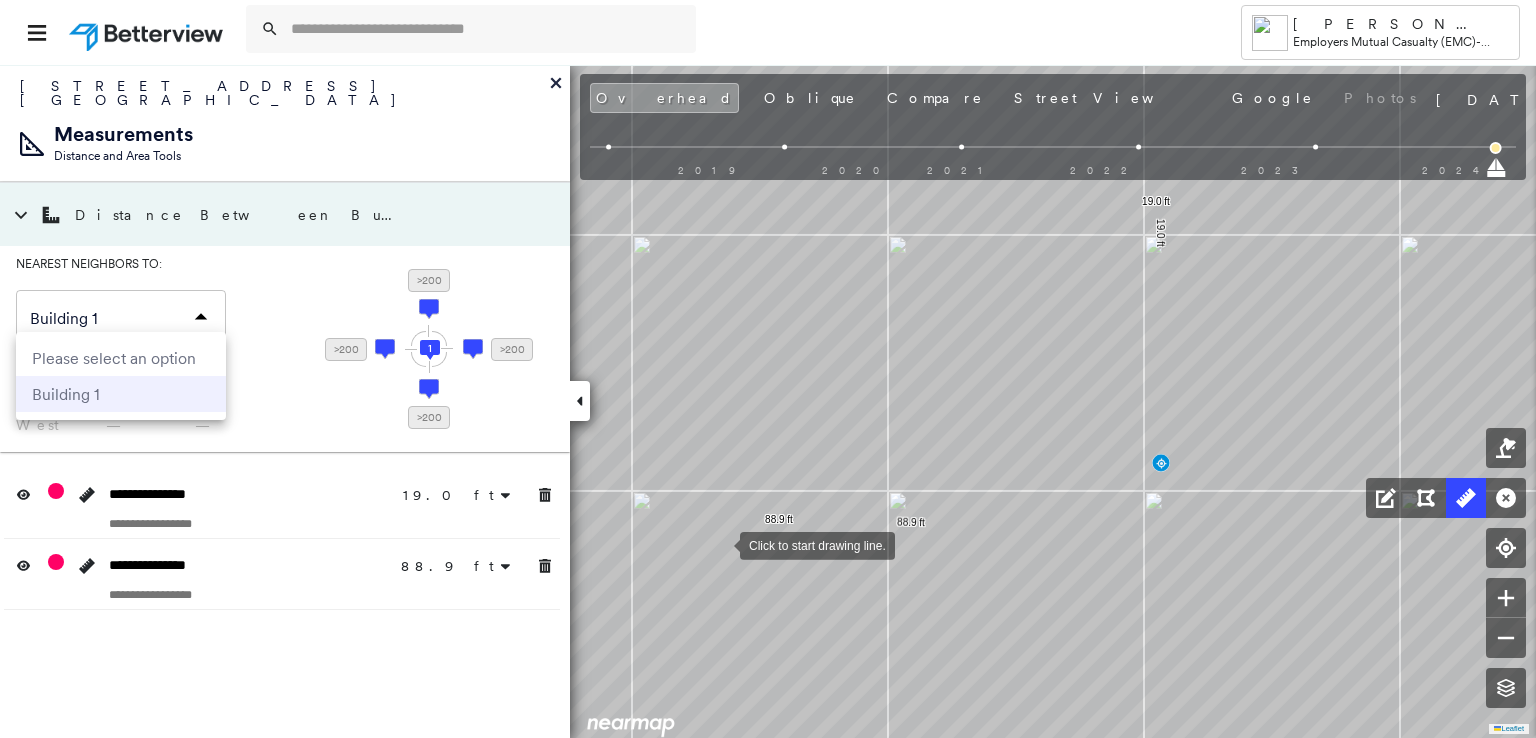 click on "Building 1" at bounding box center (121, 394) 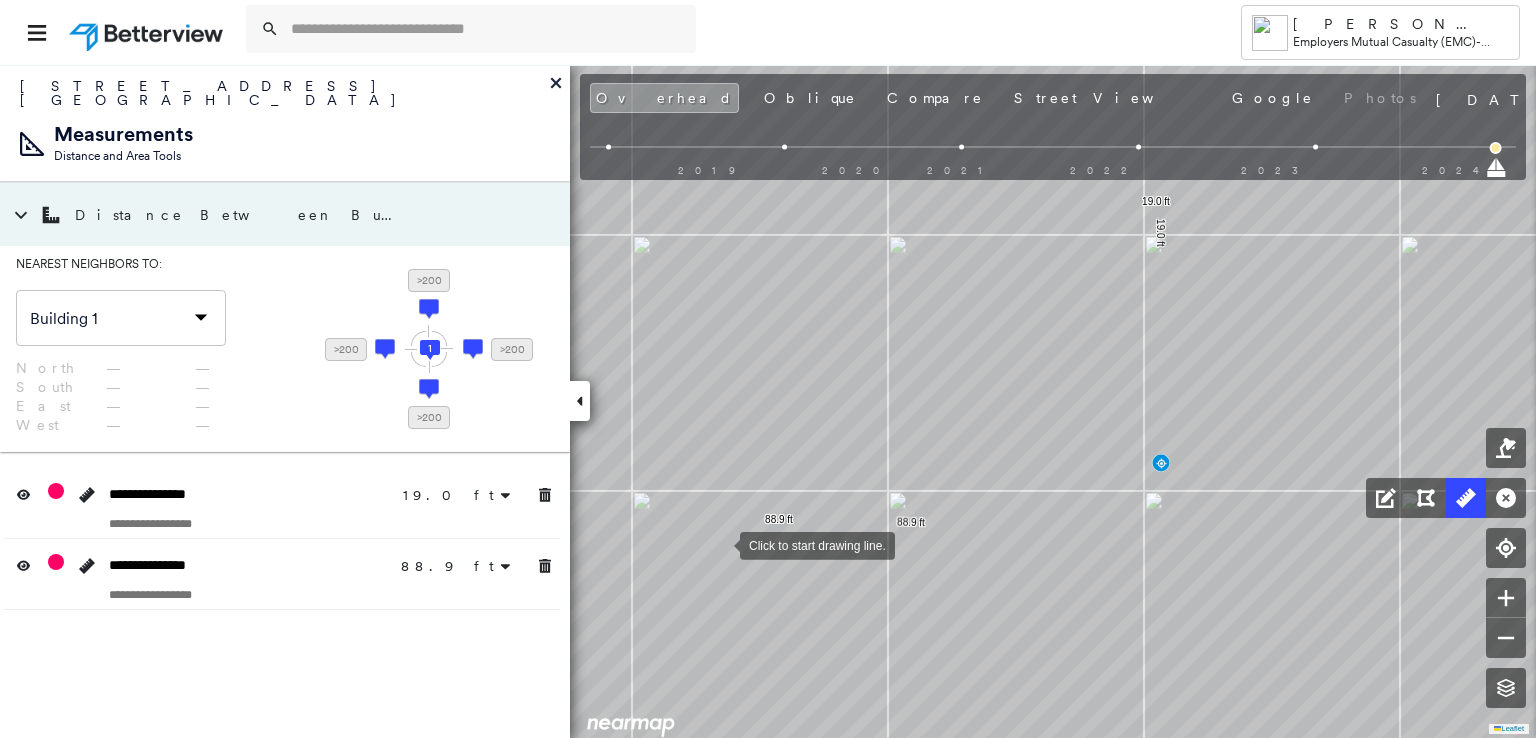 click on ">200" at bounding box center [429, 280] 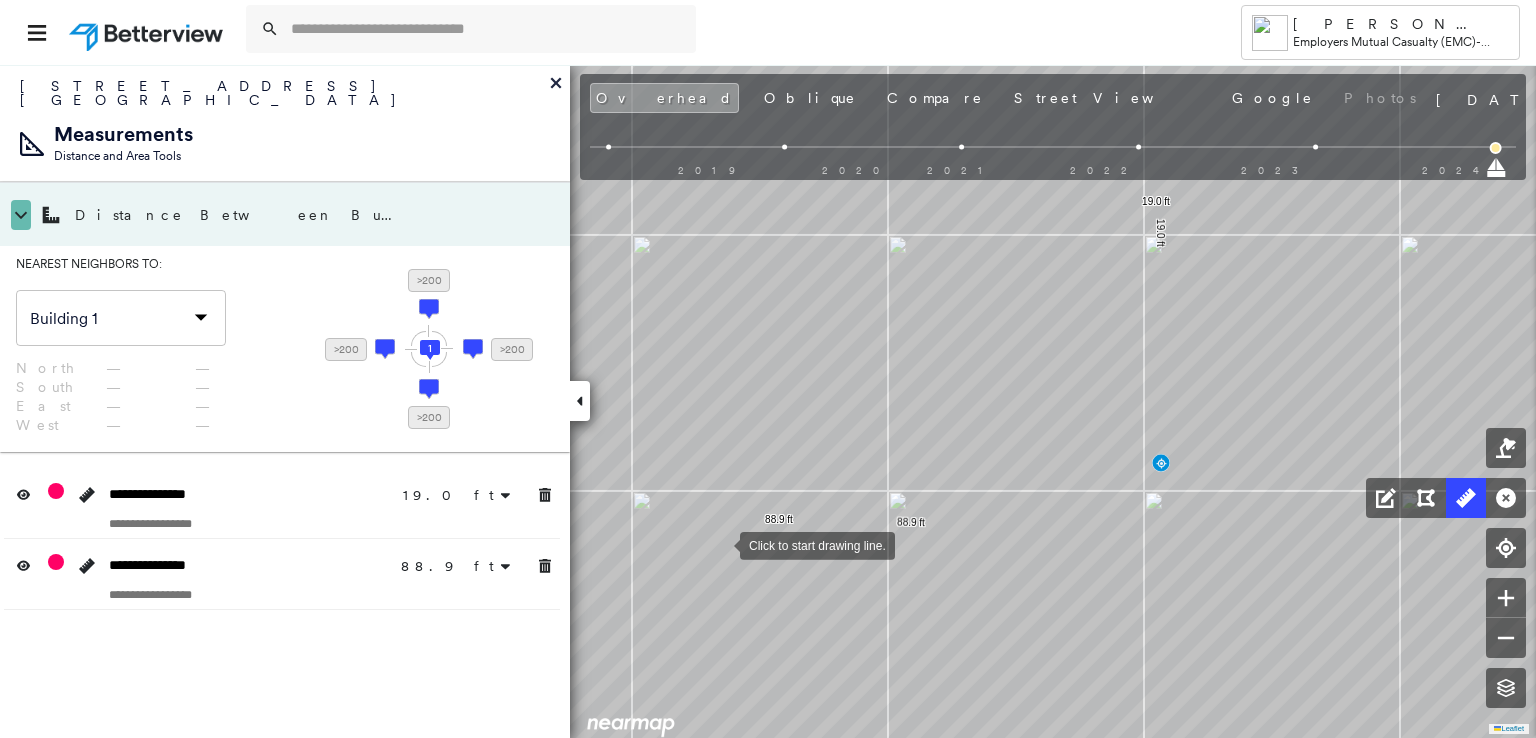 click 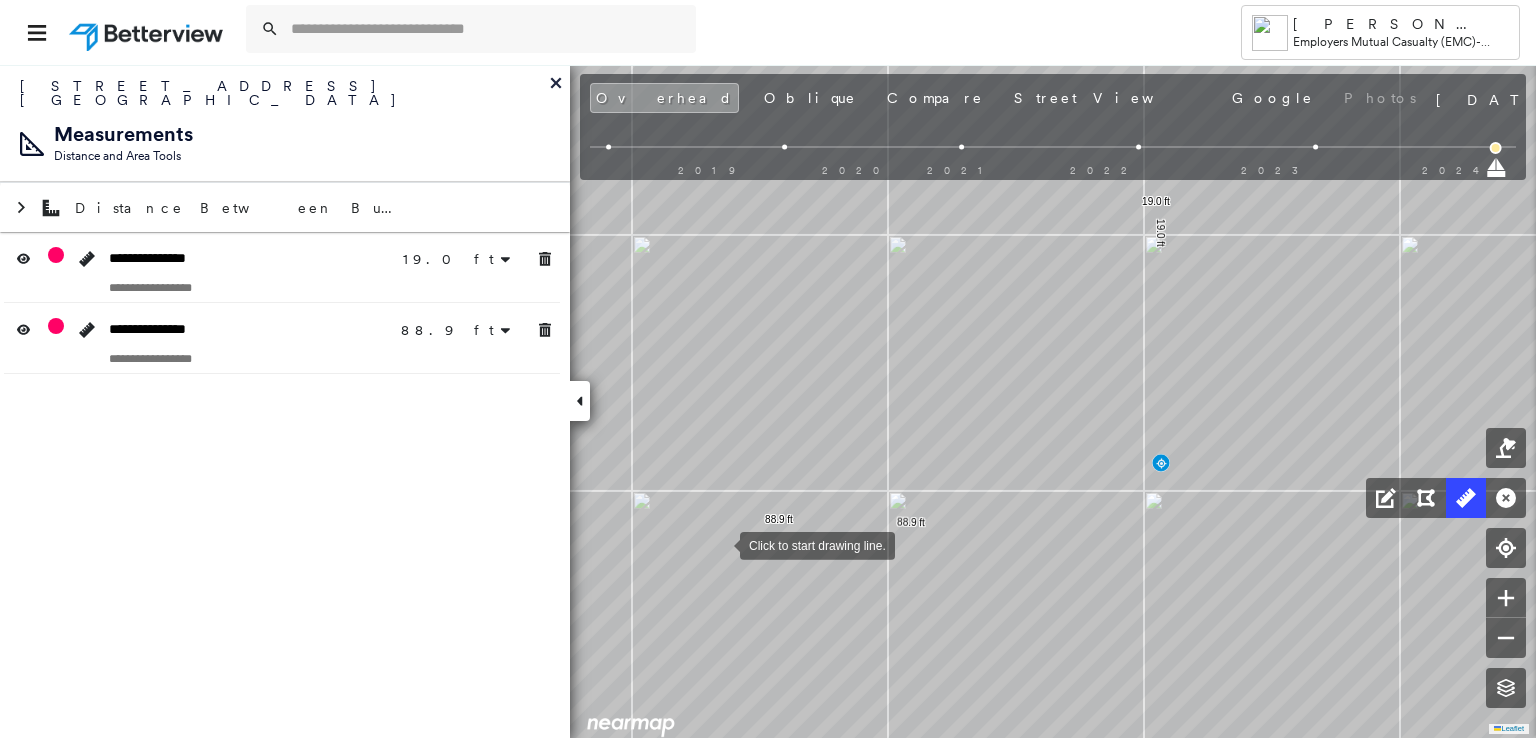 click on "Measurements" at bounding box center (123, 134) 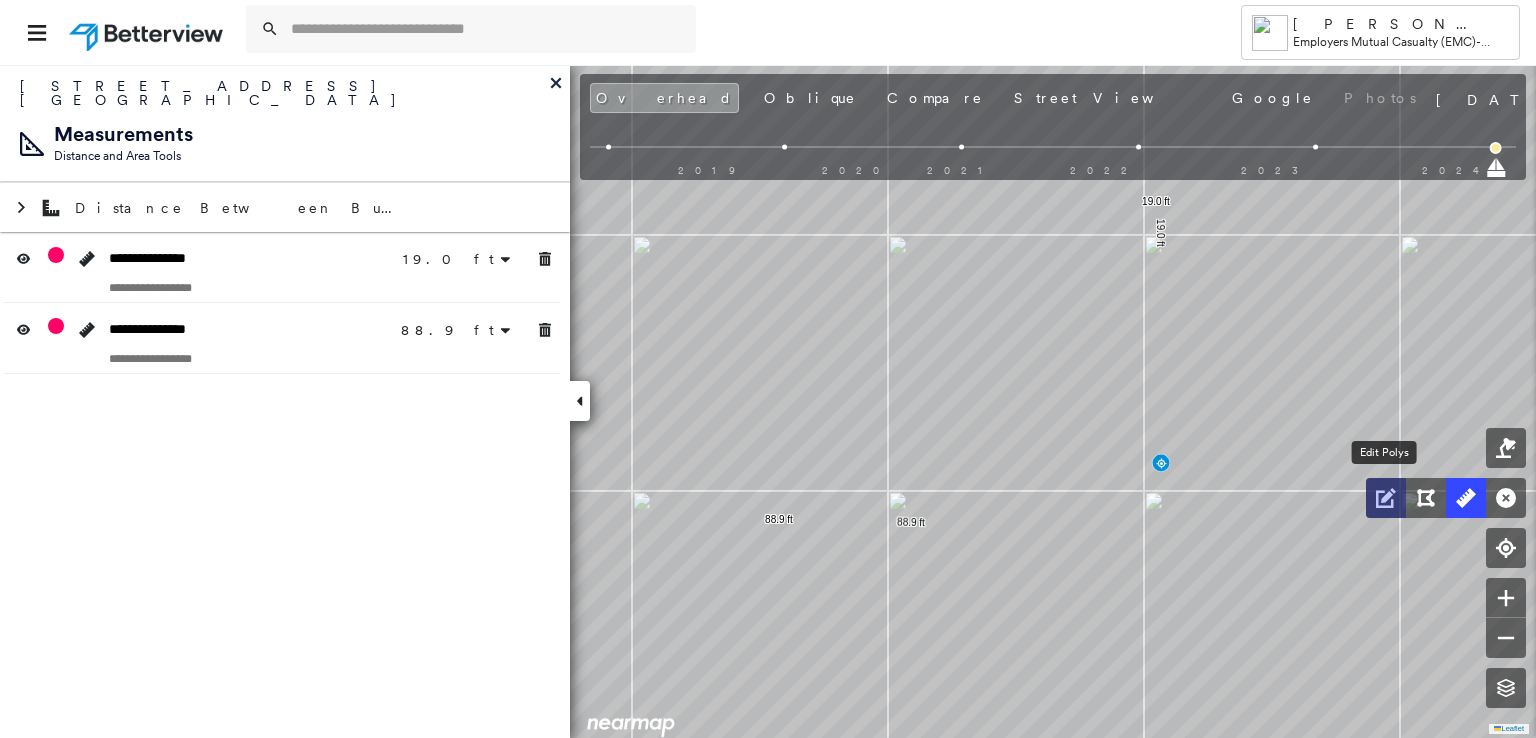 click 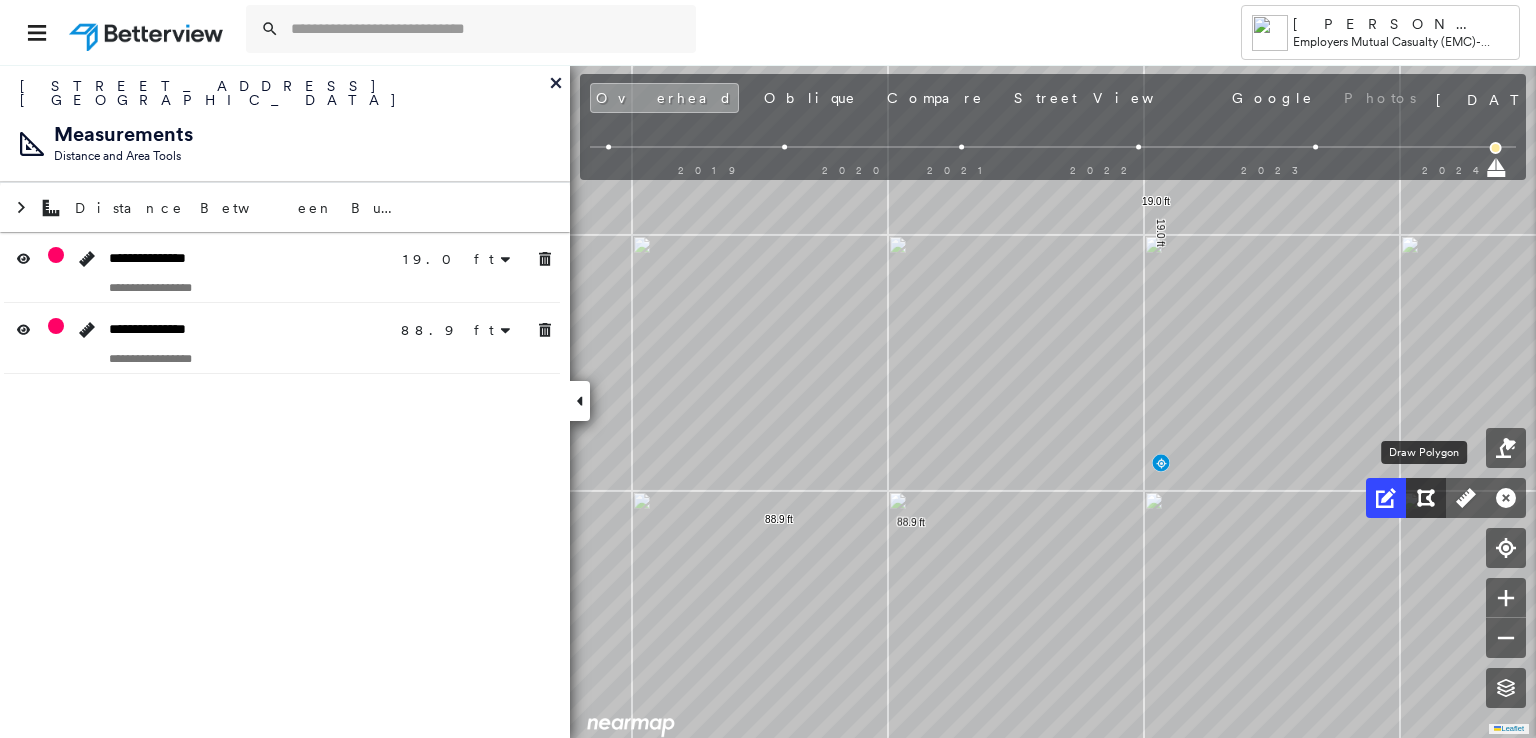 click 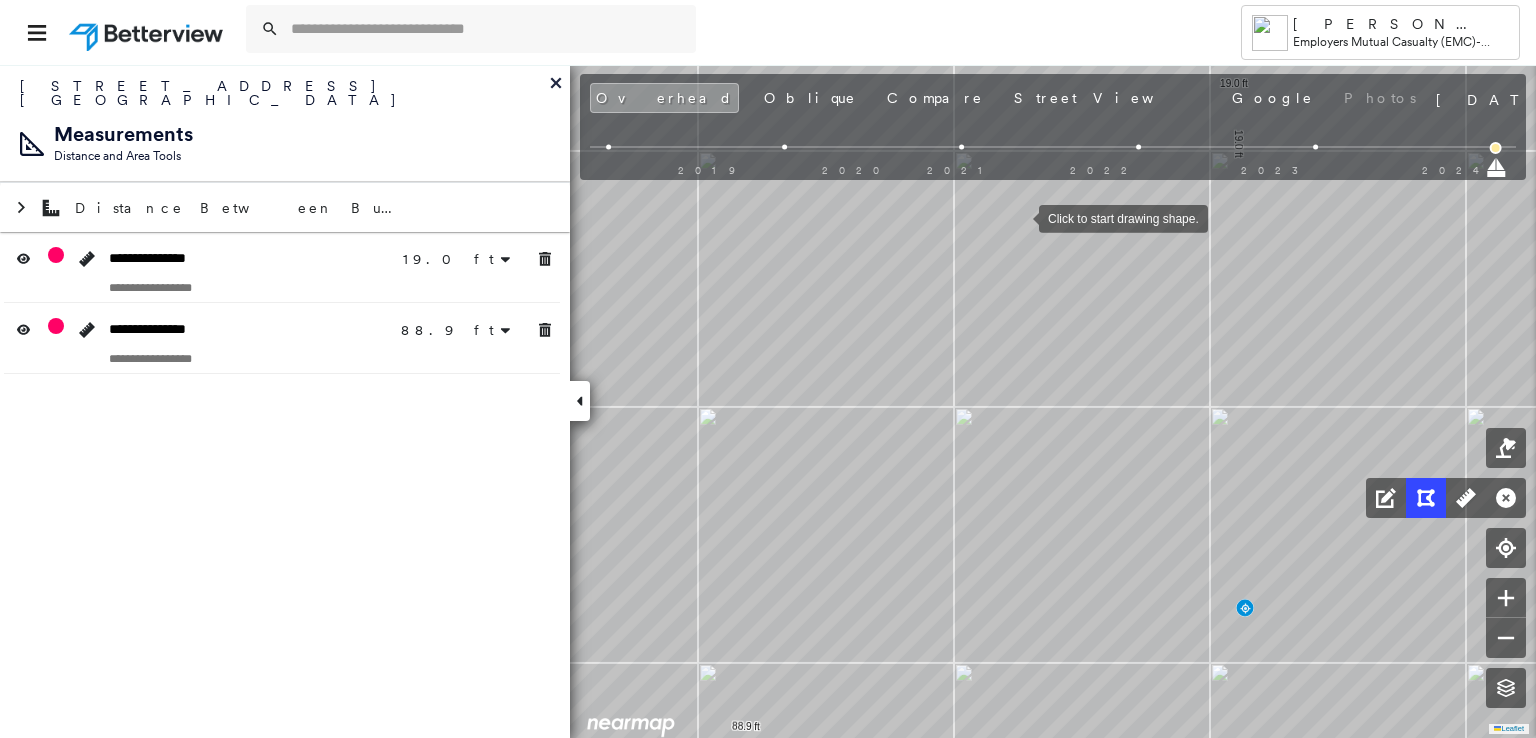 click at bounding box center (1019, 217) 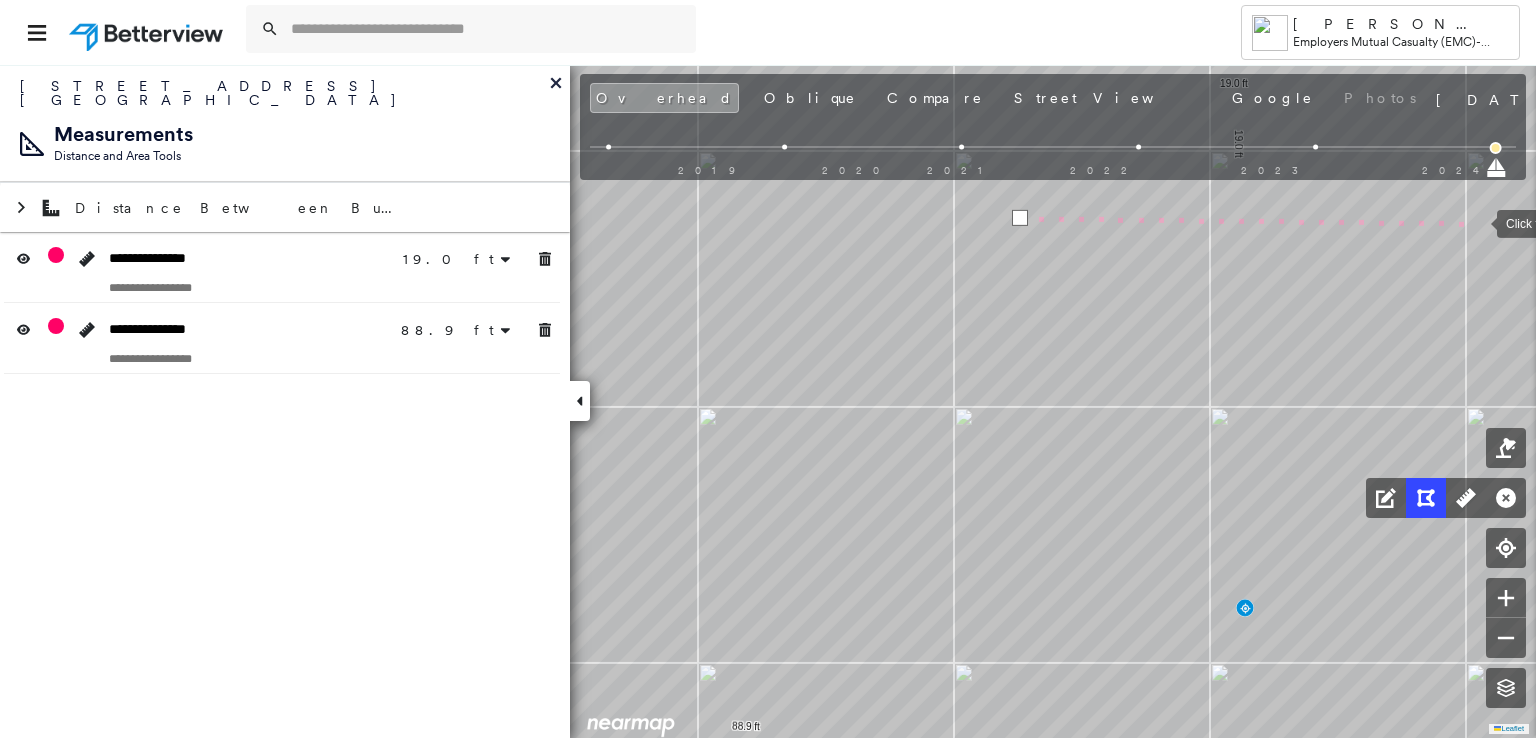 click at bounding box center (1477, 222) 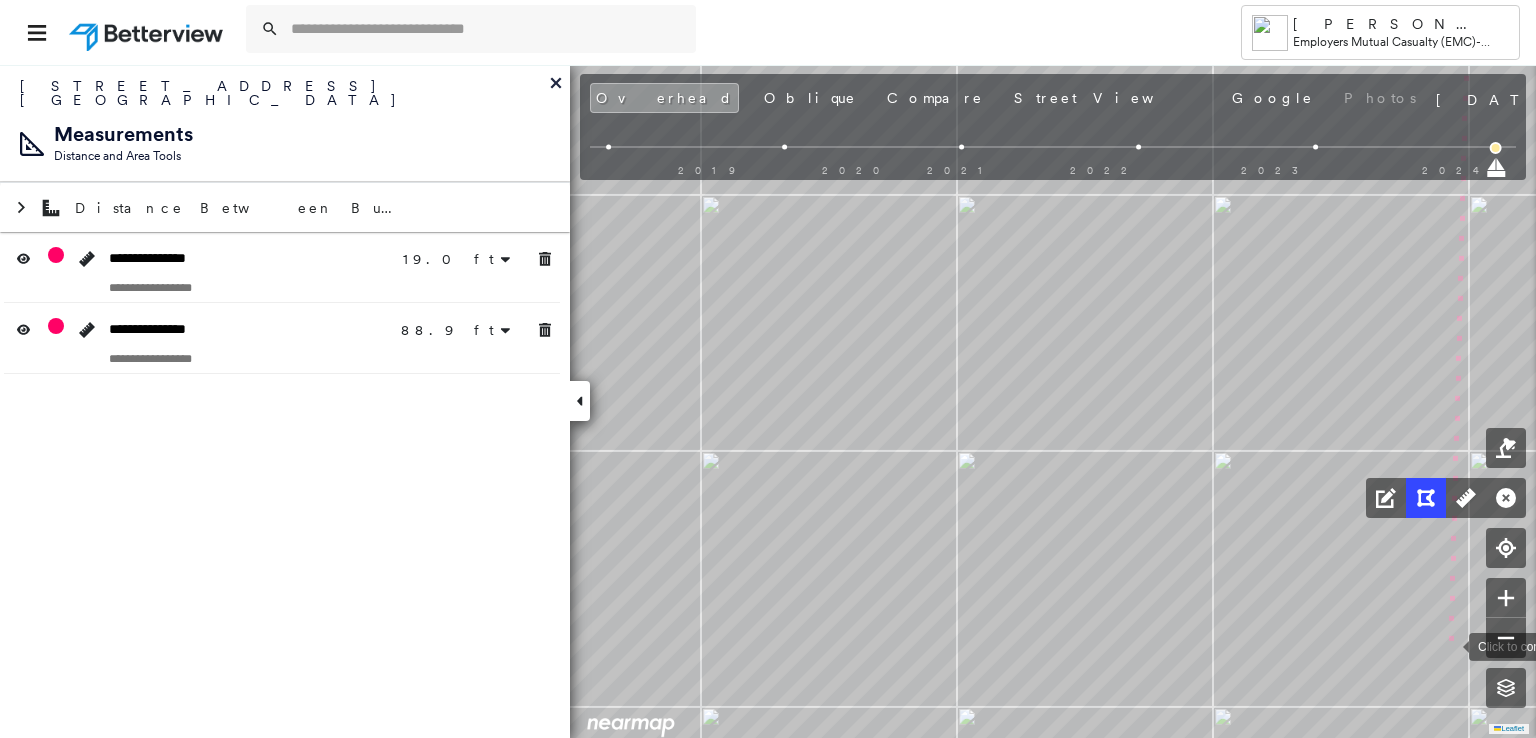 click at bounding box center [1449, 645] 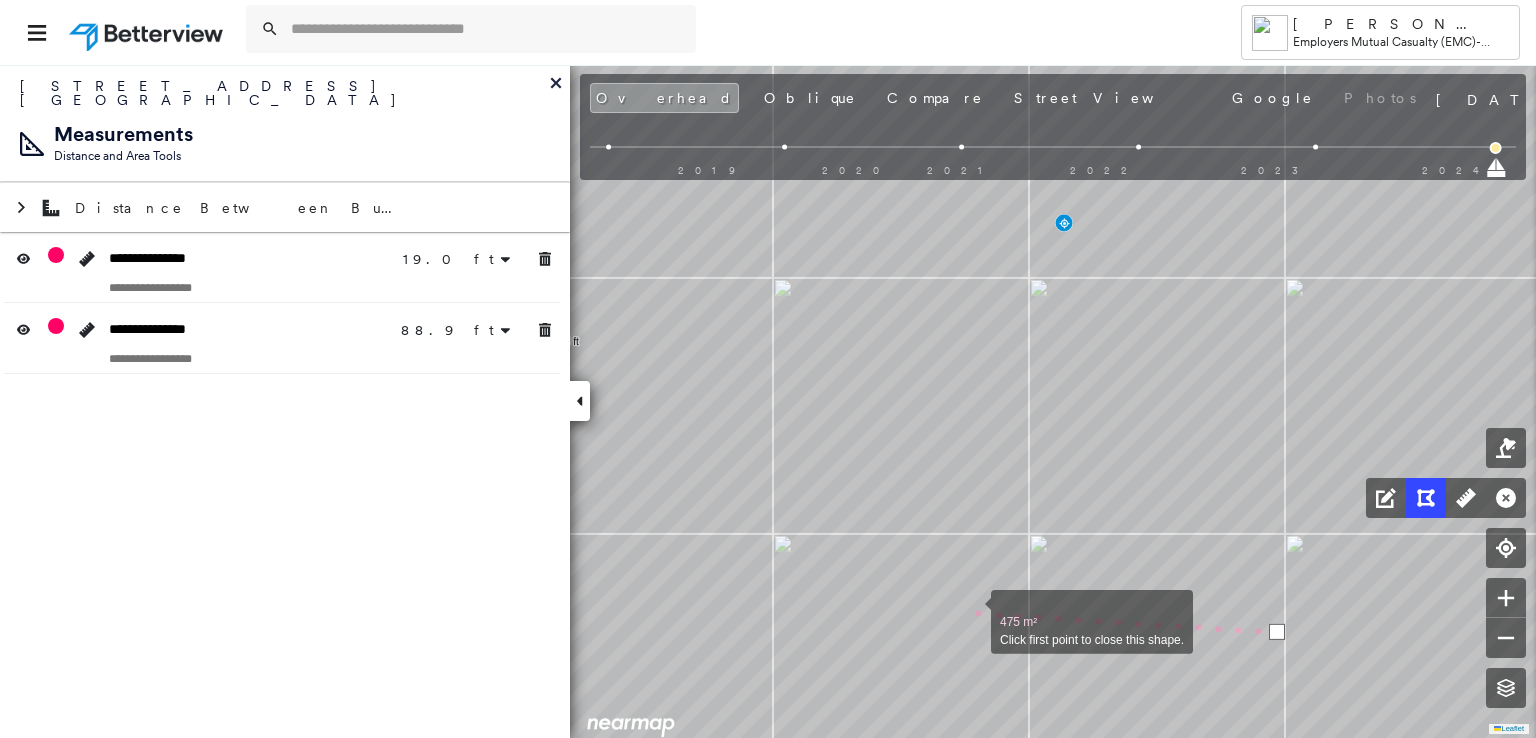 drag, startPoint x: 809, startPoint y: 605, endPoint x: 904, endPoint y: 614, distance: 95.42536 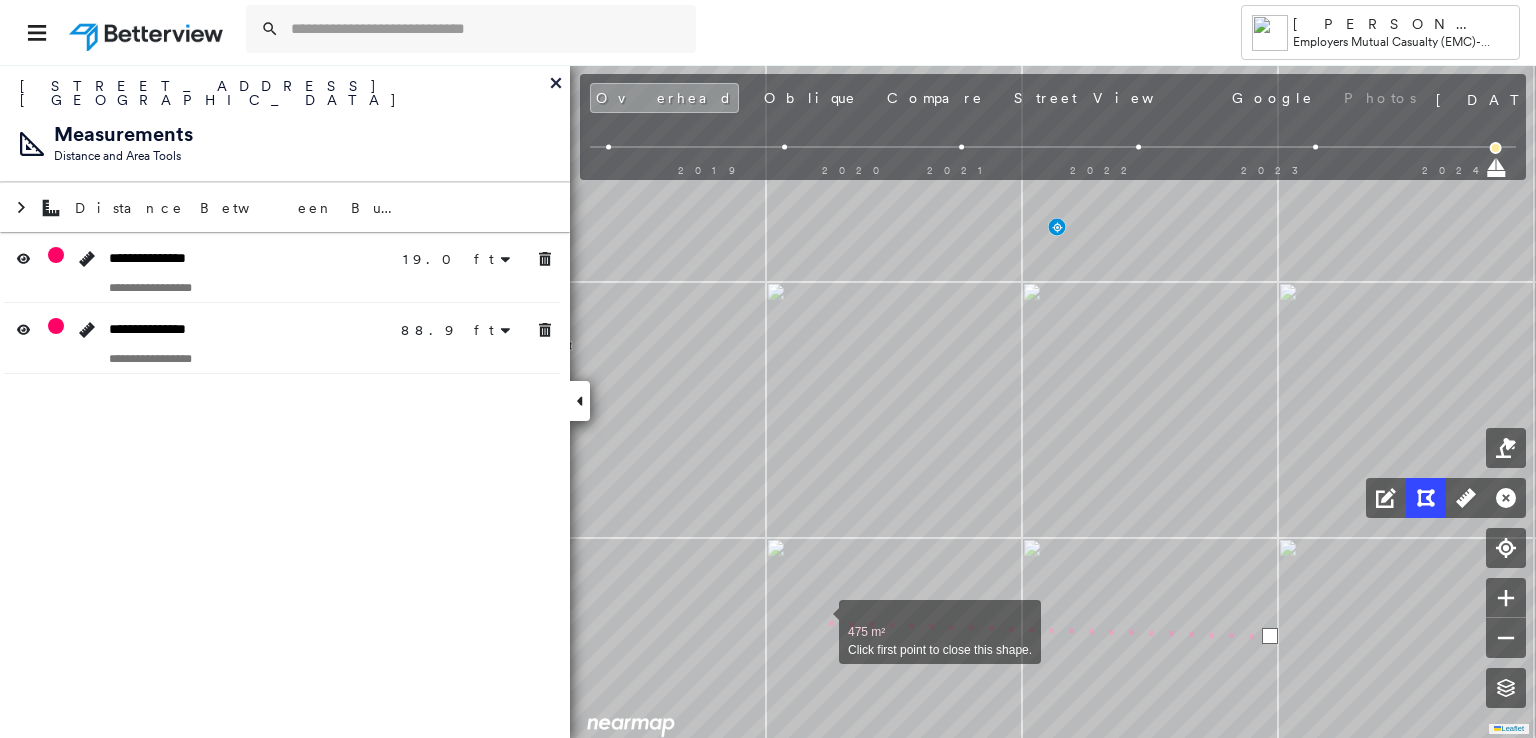 click at bounding box center [819, 621] 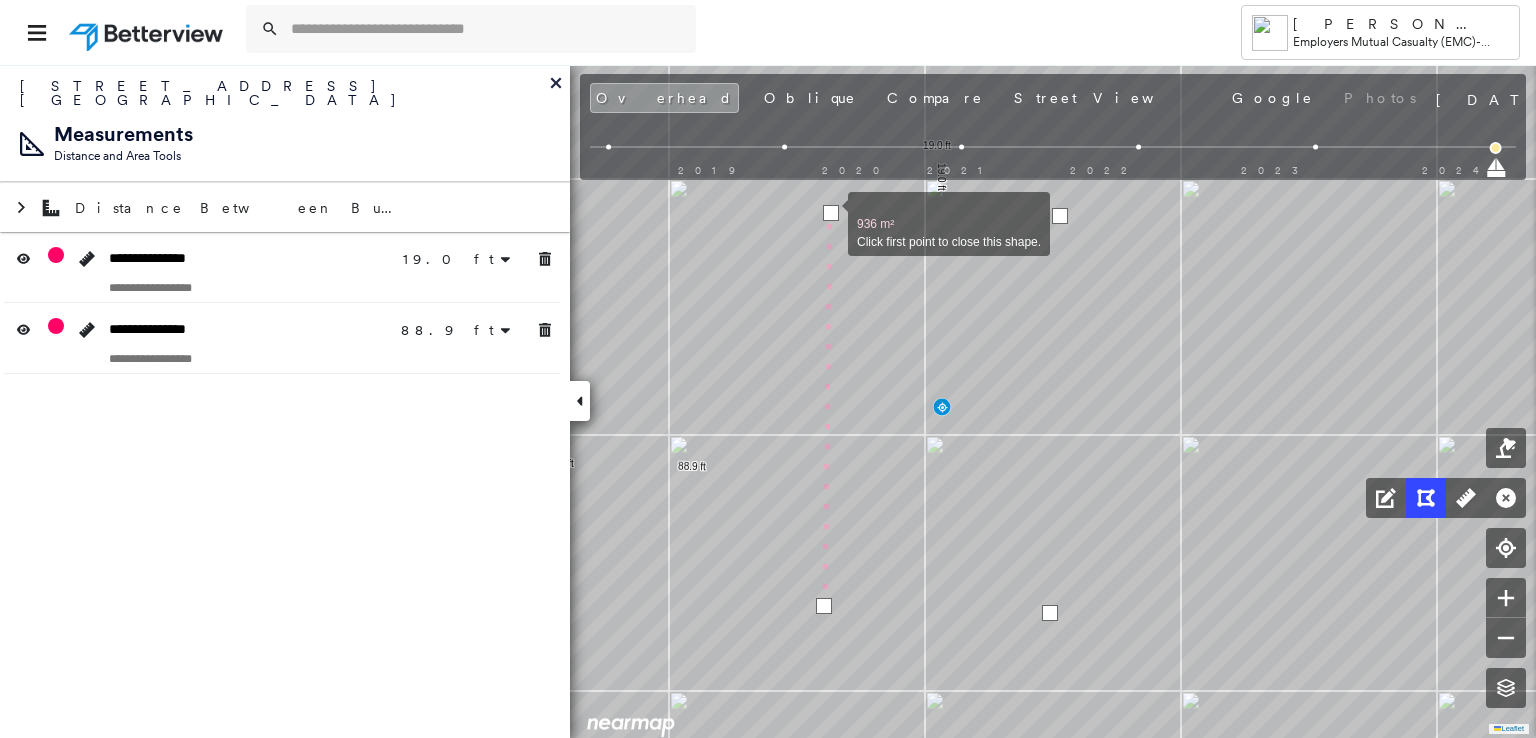 click at bounding box center [831, 213] 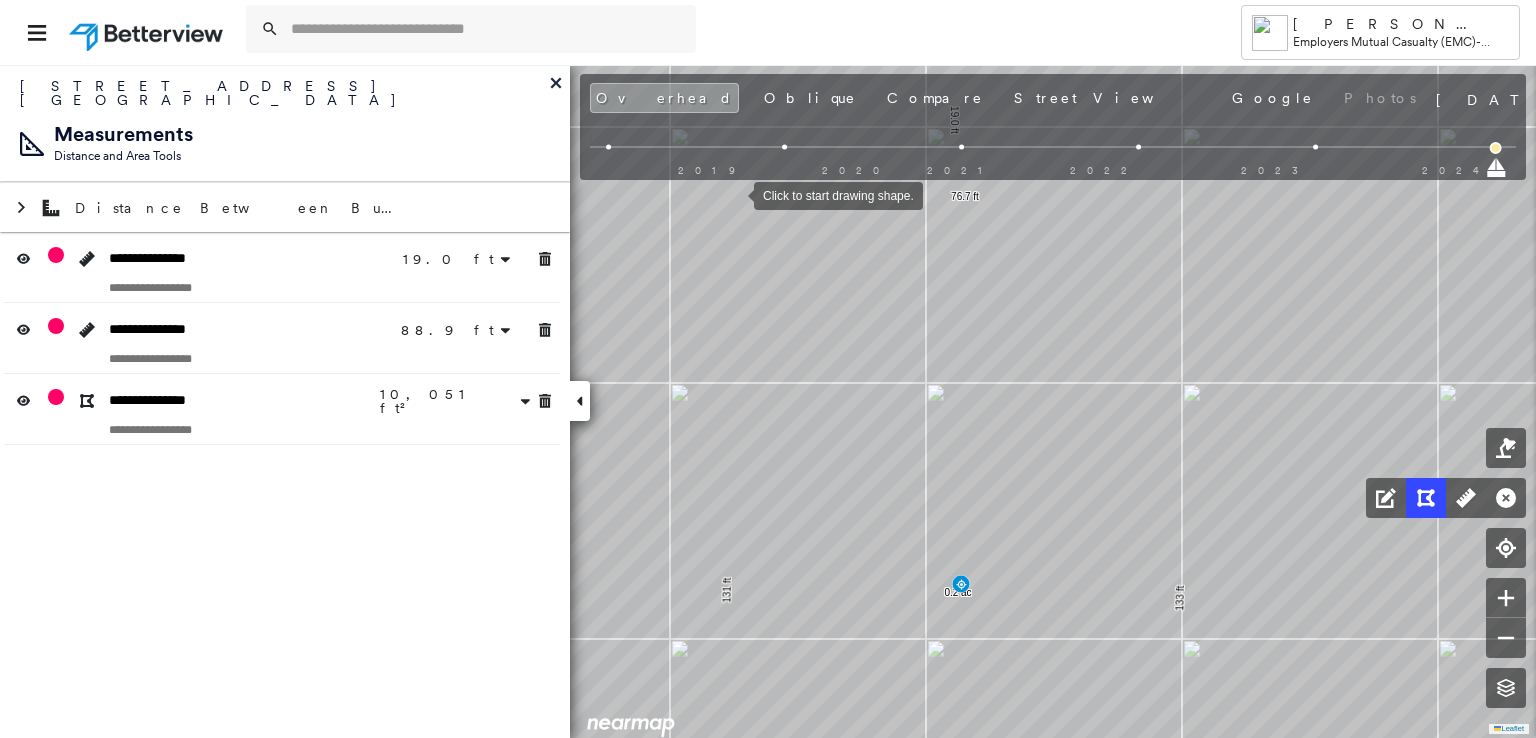 click at bounding box center (734, 194) 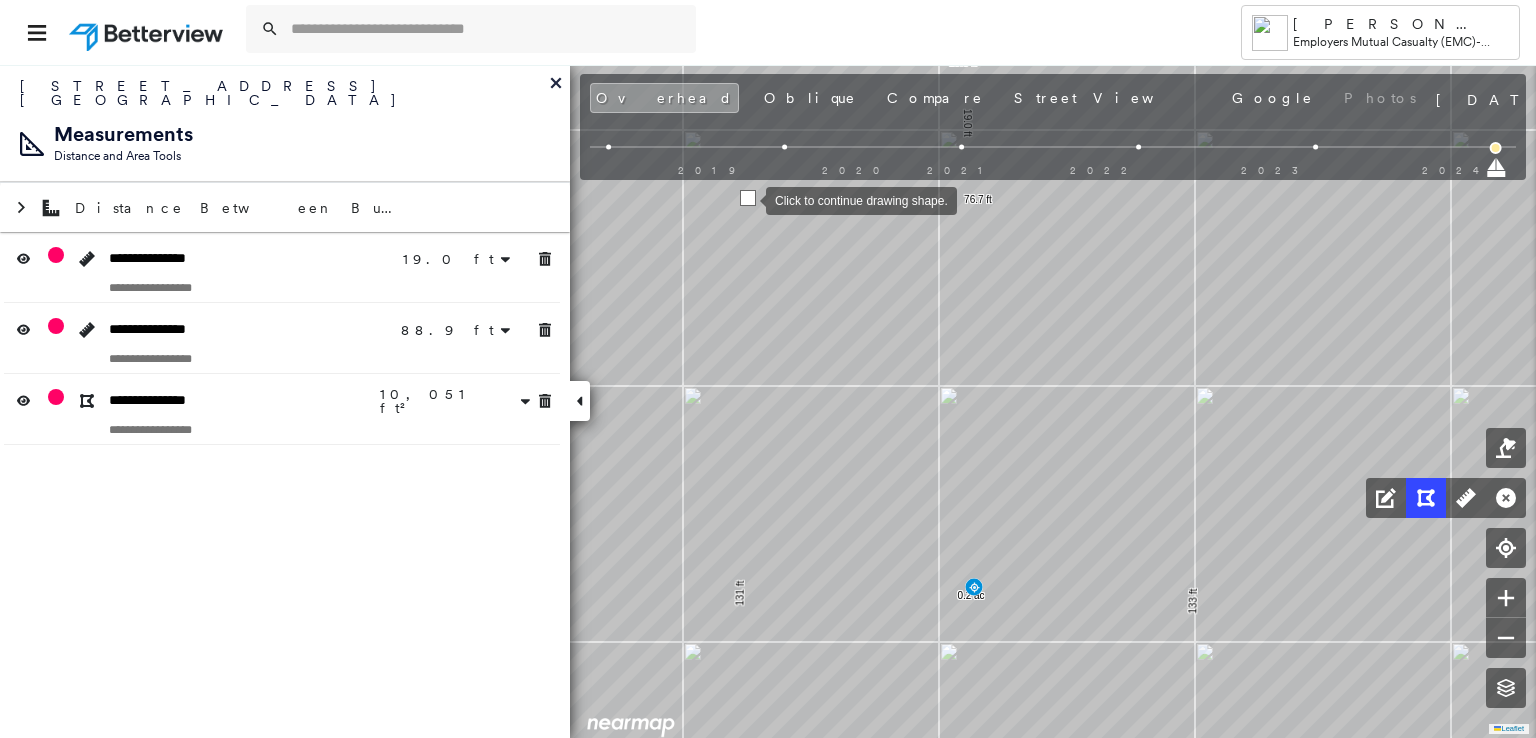 click at bounding box center (748, 198) 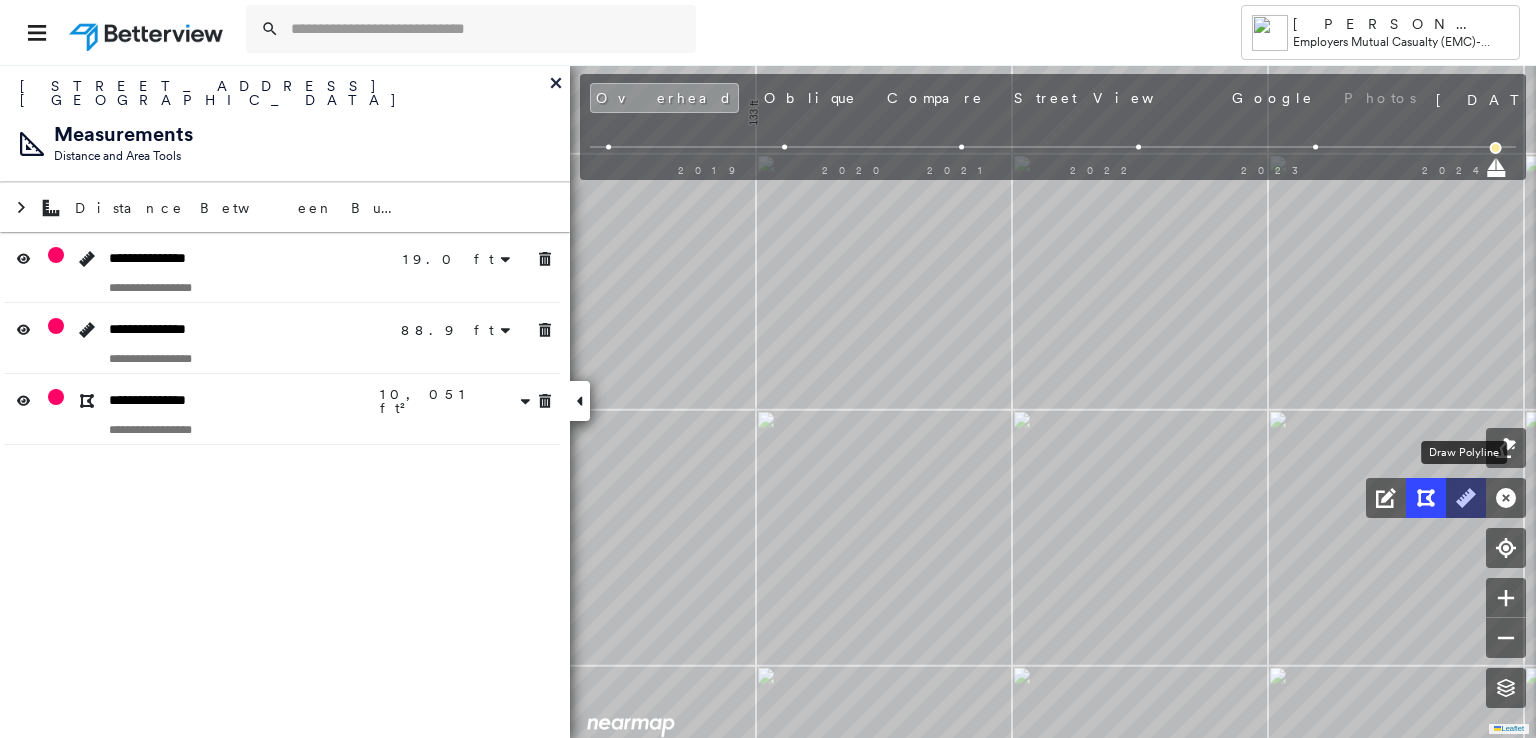 click 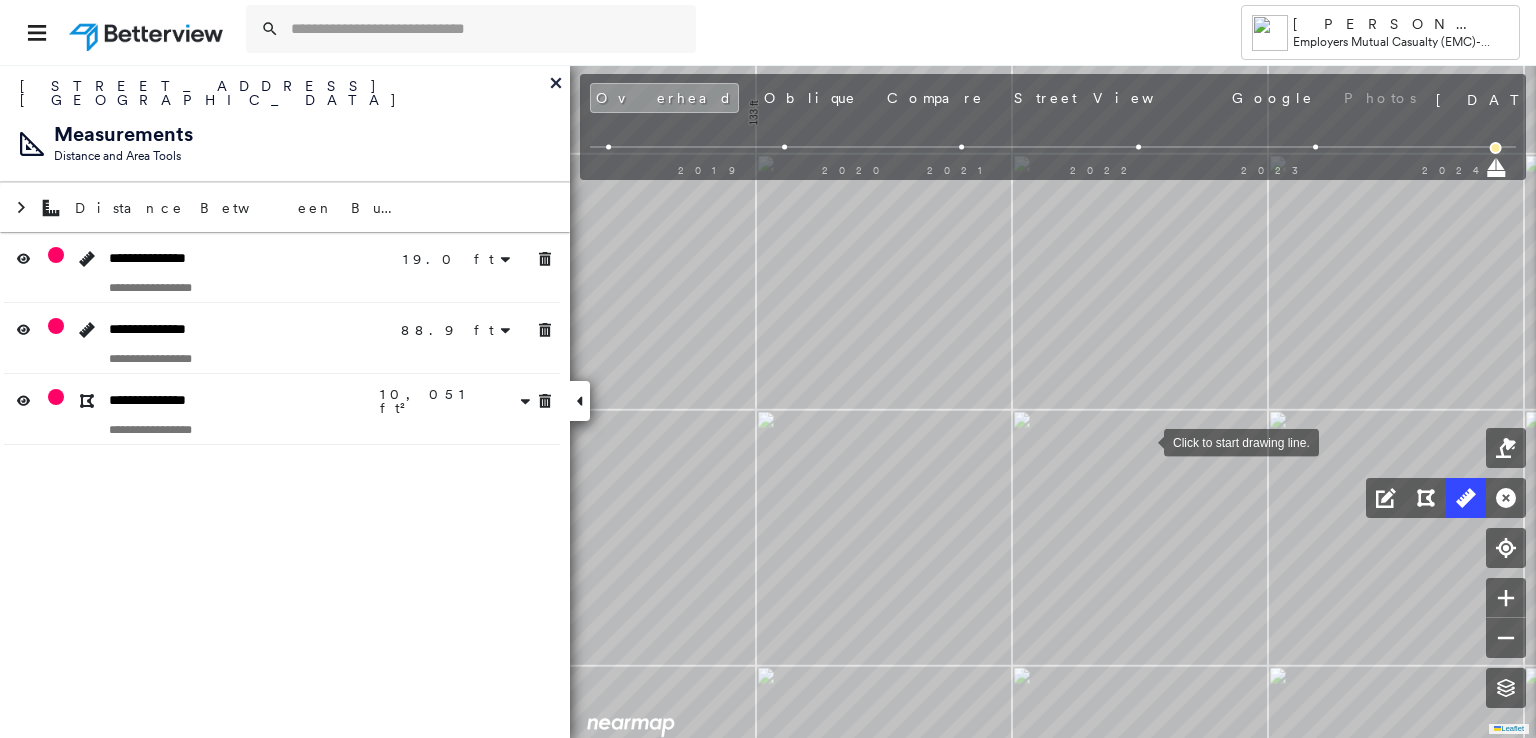 click at bounding box center (1144, 441) 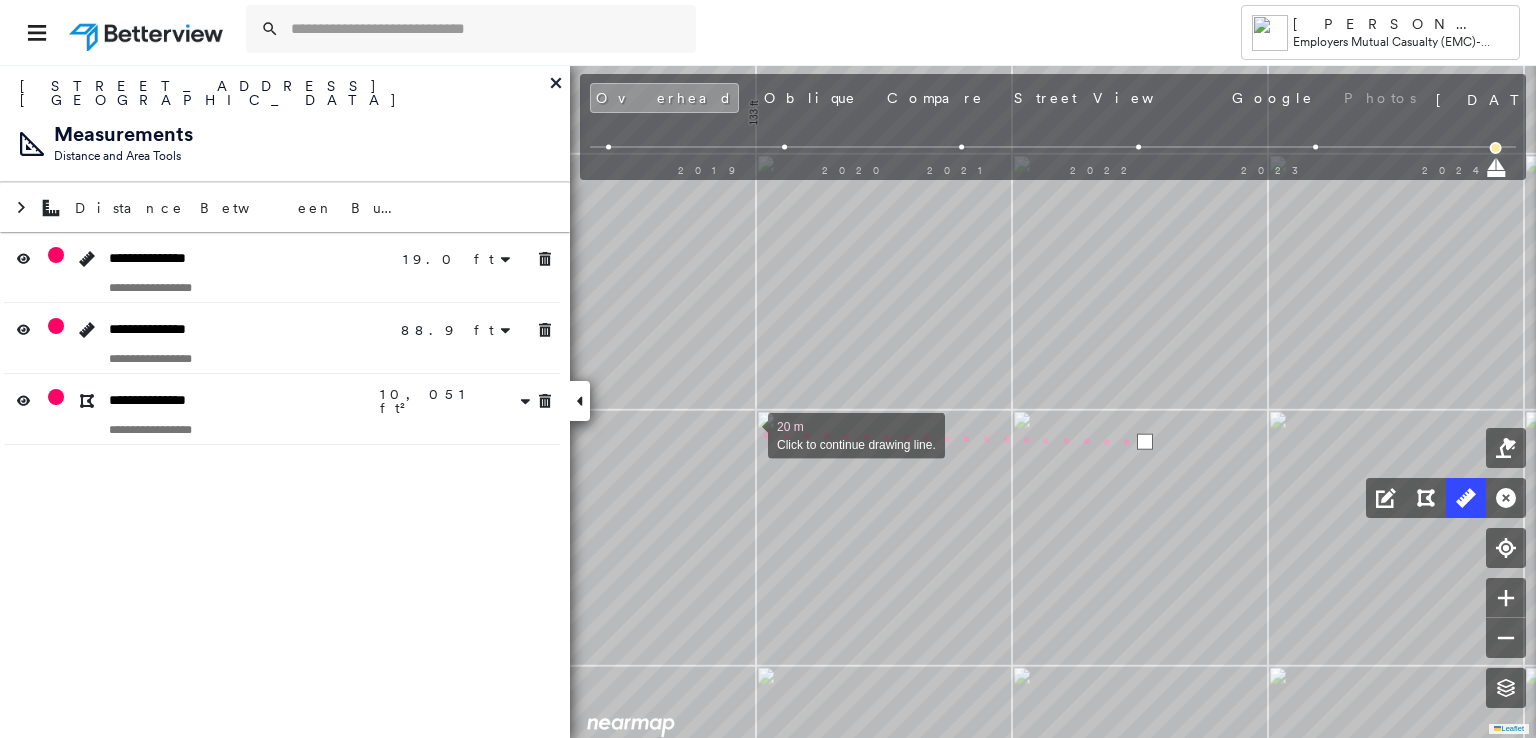 click at bounding box center [748, 434] 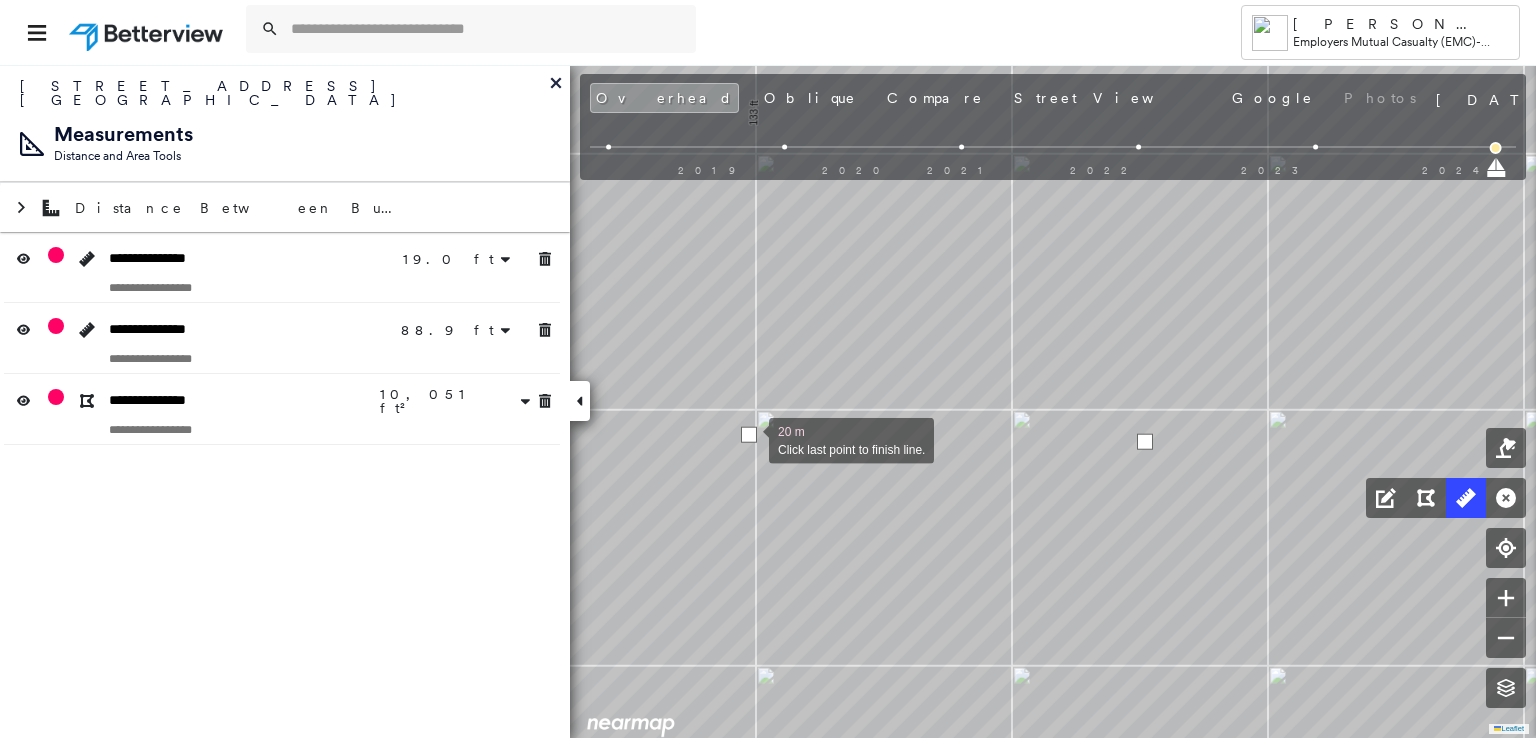click at bounding box center (749, 435) 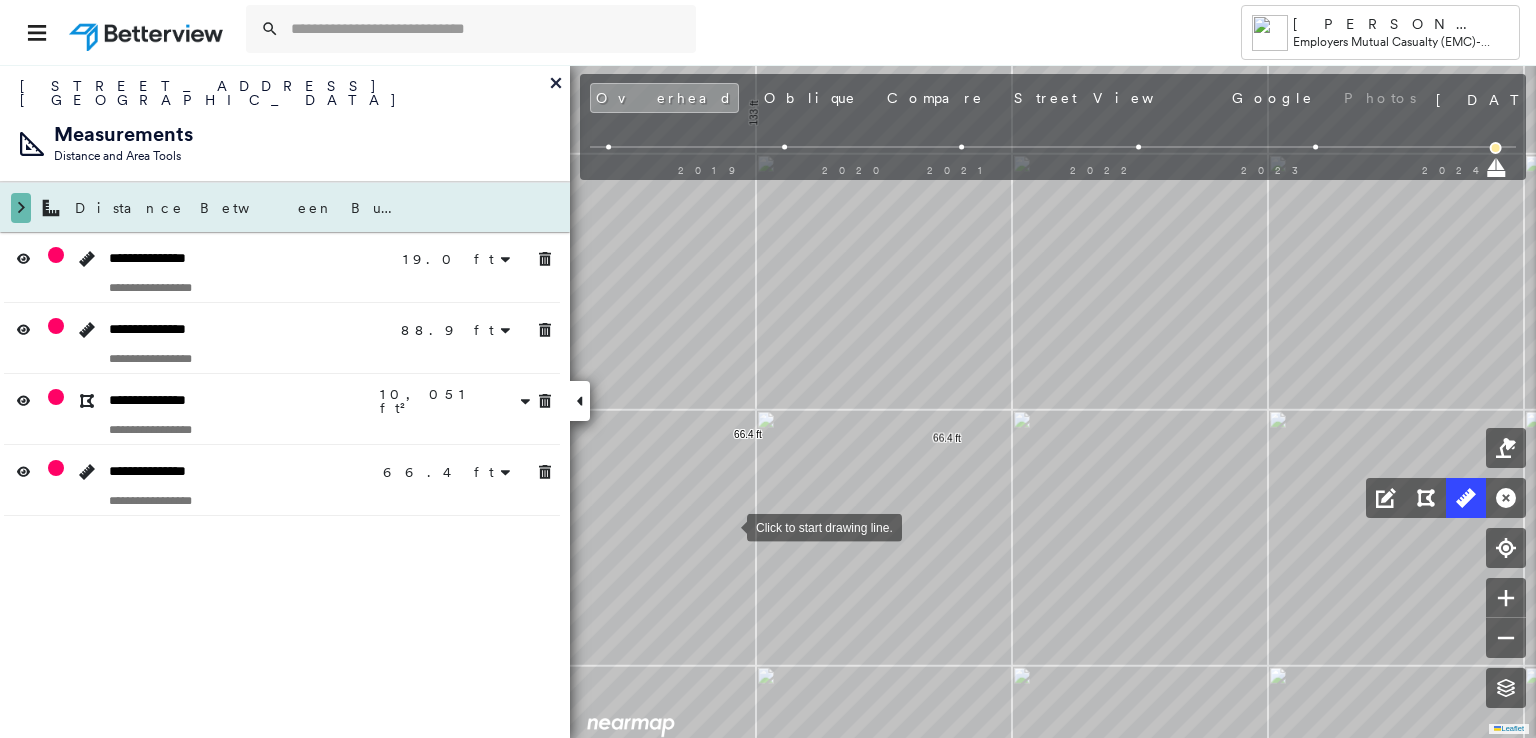 click 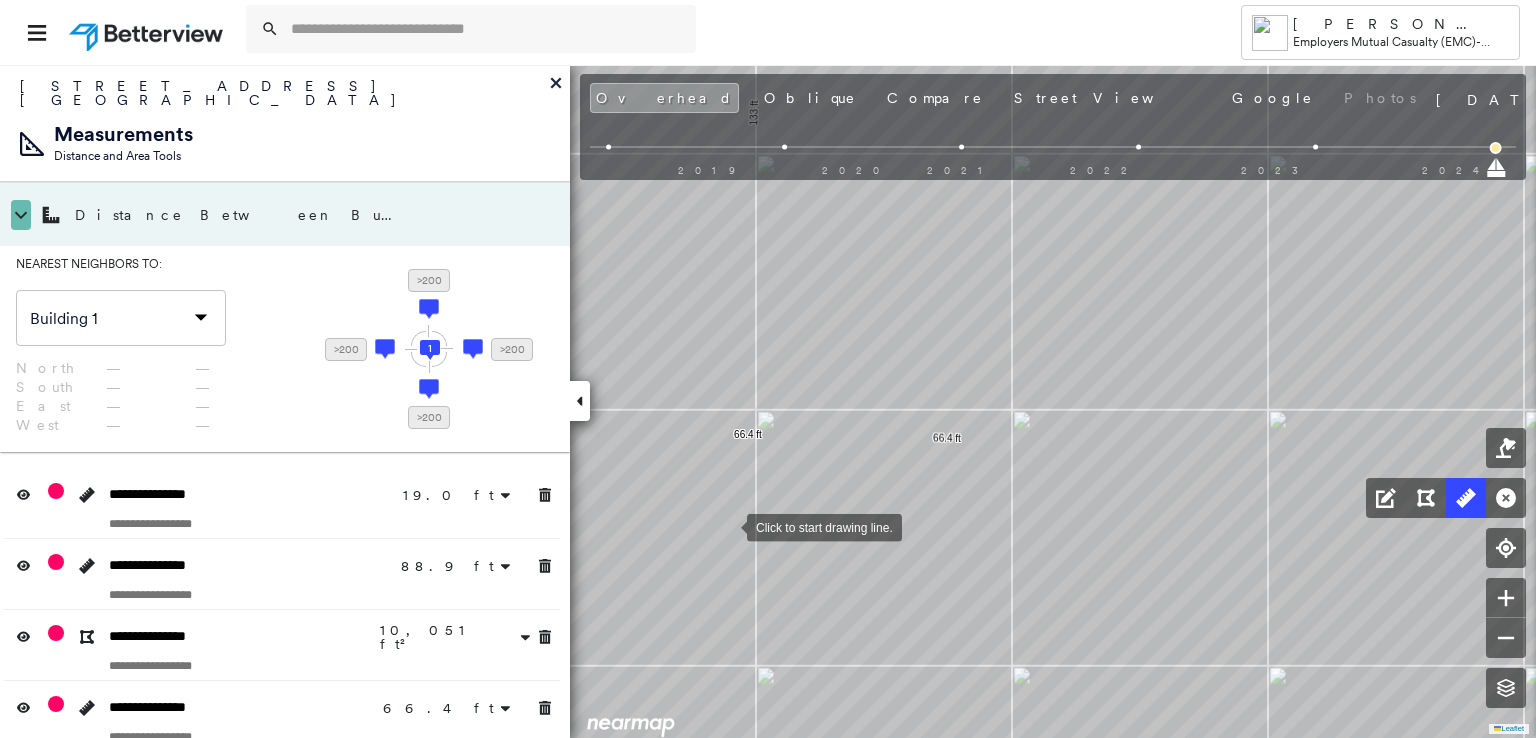 click 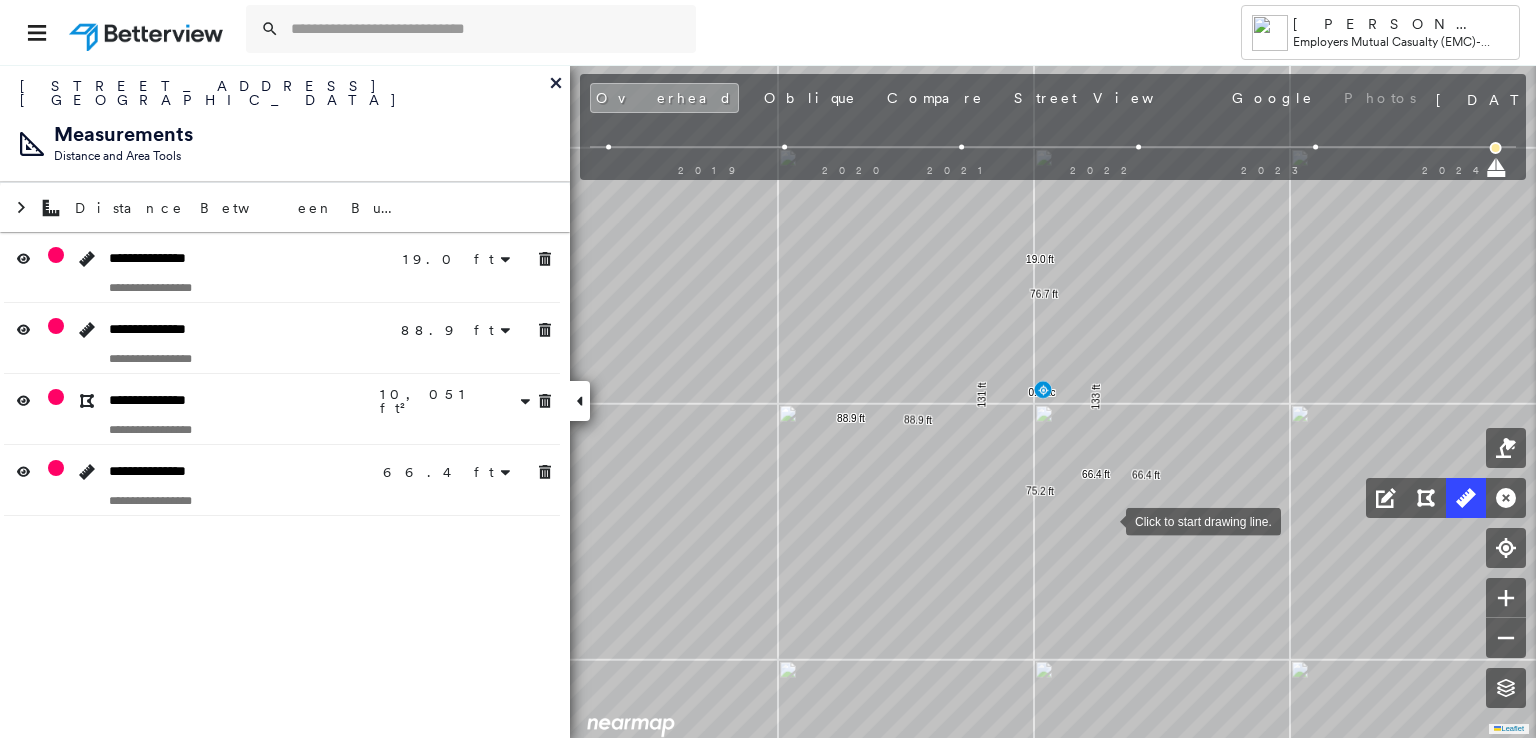 drag, startPoint x: 937, startPoint y: 549, endPoint x: 1106, endPoint y: 520, distance: 171.47011 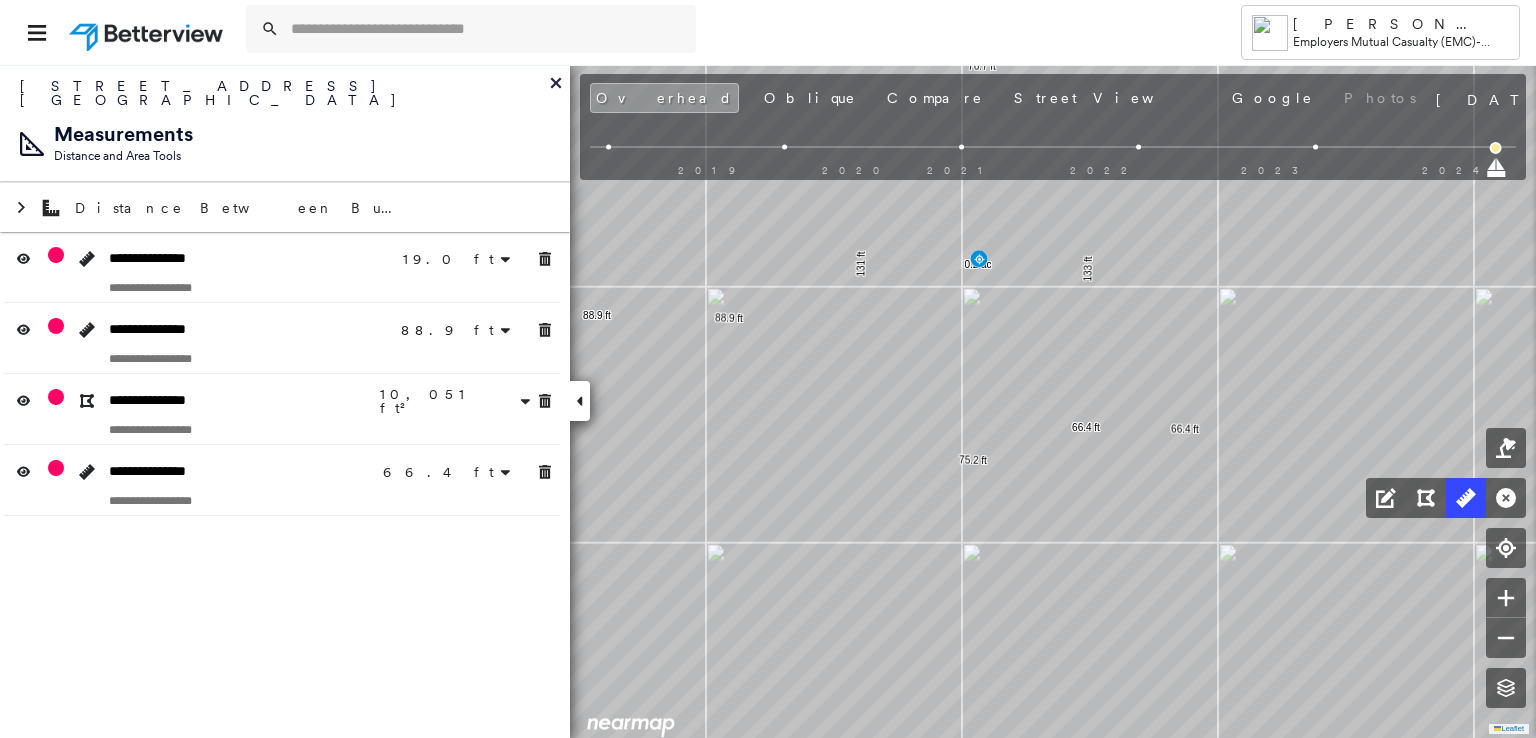 click at bounding box center [580, 401] 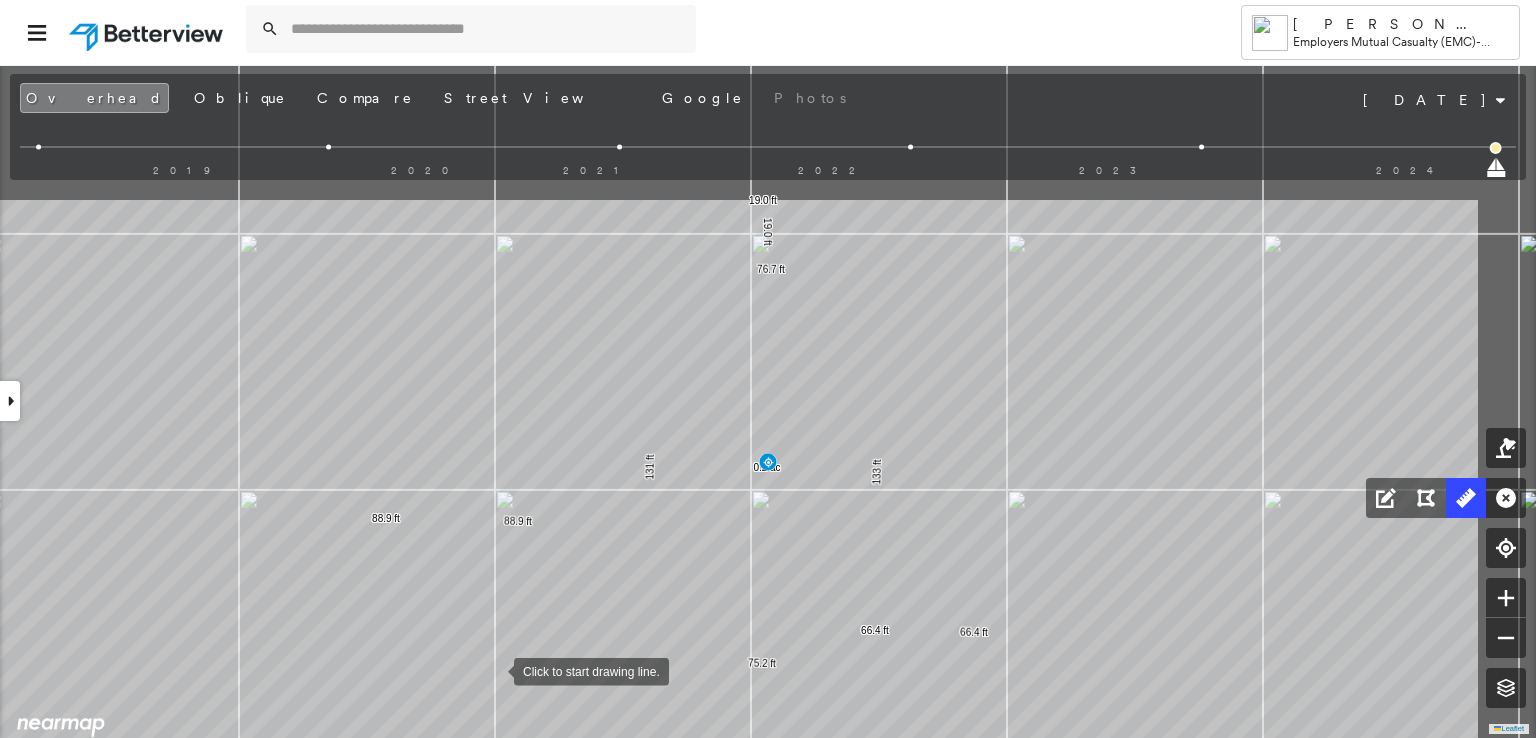 drag, startPoint x: 704, startPoint y: 466, endPoint x: 493, endPoint y: 669, distance: 292.79684 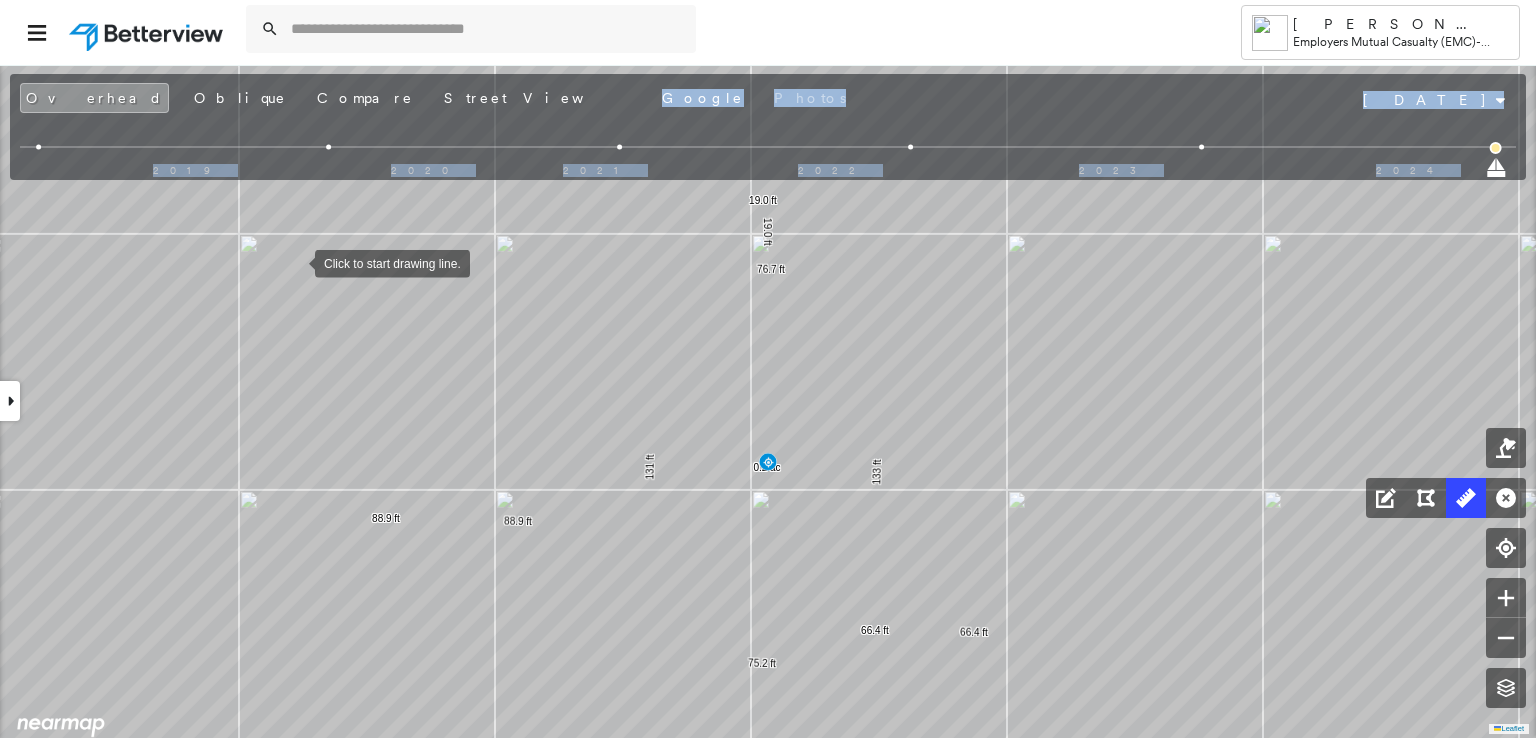 drag, startPoint x: 299, startPoint y: 115, endPoint x: 295, endPoint y: 262, distance: 147.05441 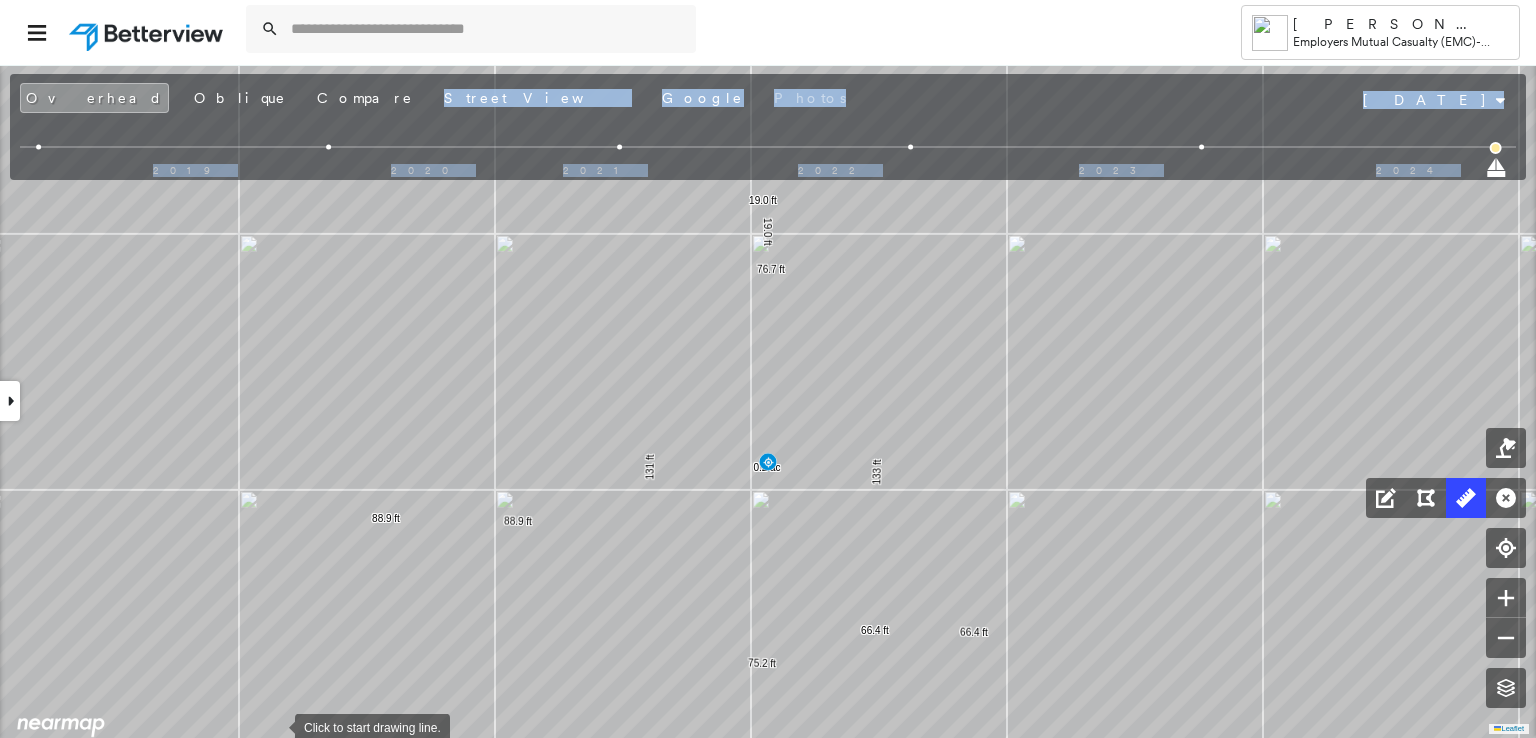drag, startPoint x: 275, startPoint y: 120, endPoint x: 272, endPoint y: 707, distance: 587.0077 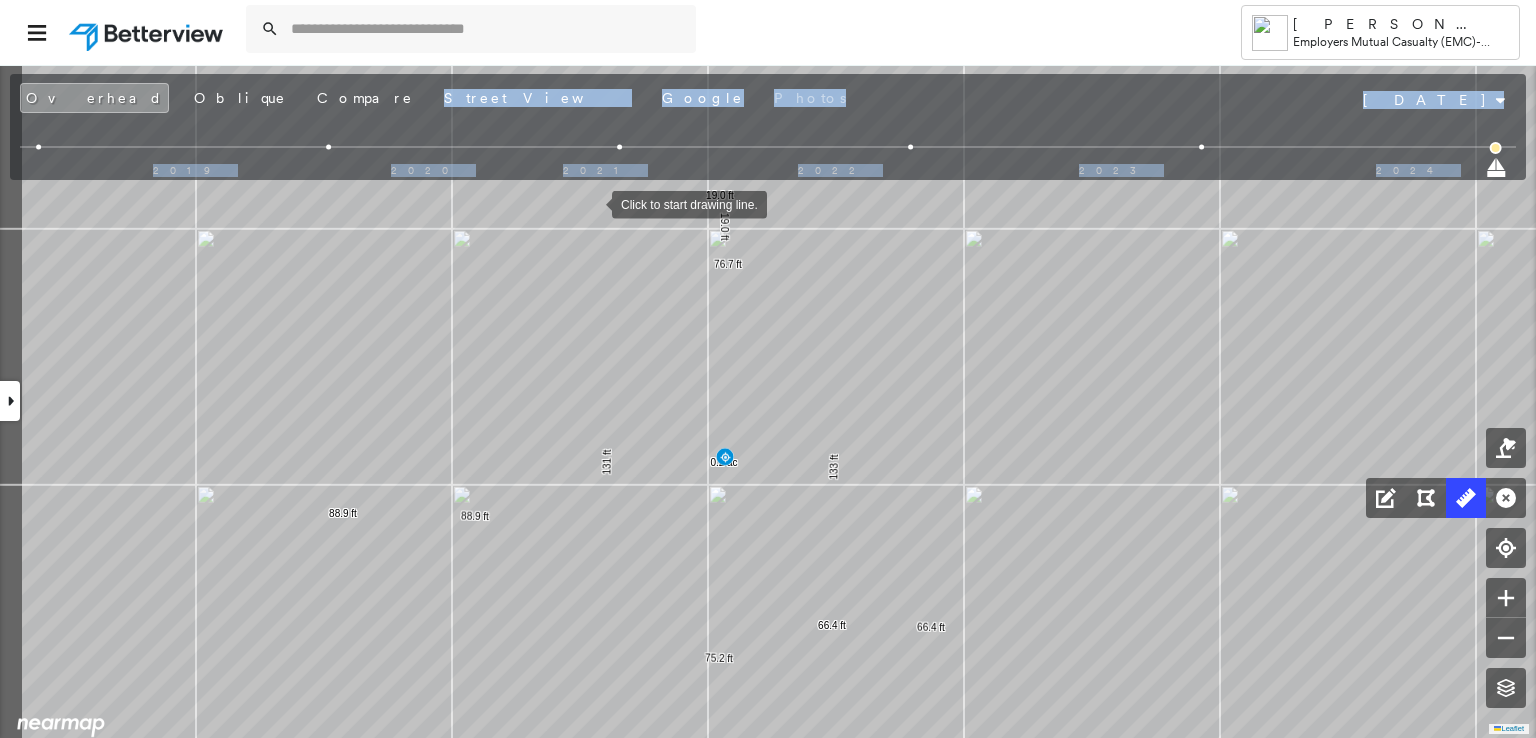 drag, startPoint x: 416, startPoint y: 231, endPoint x: 592, endPoint y: 202, distance: 178.3732 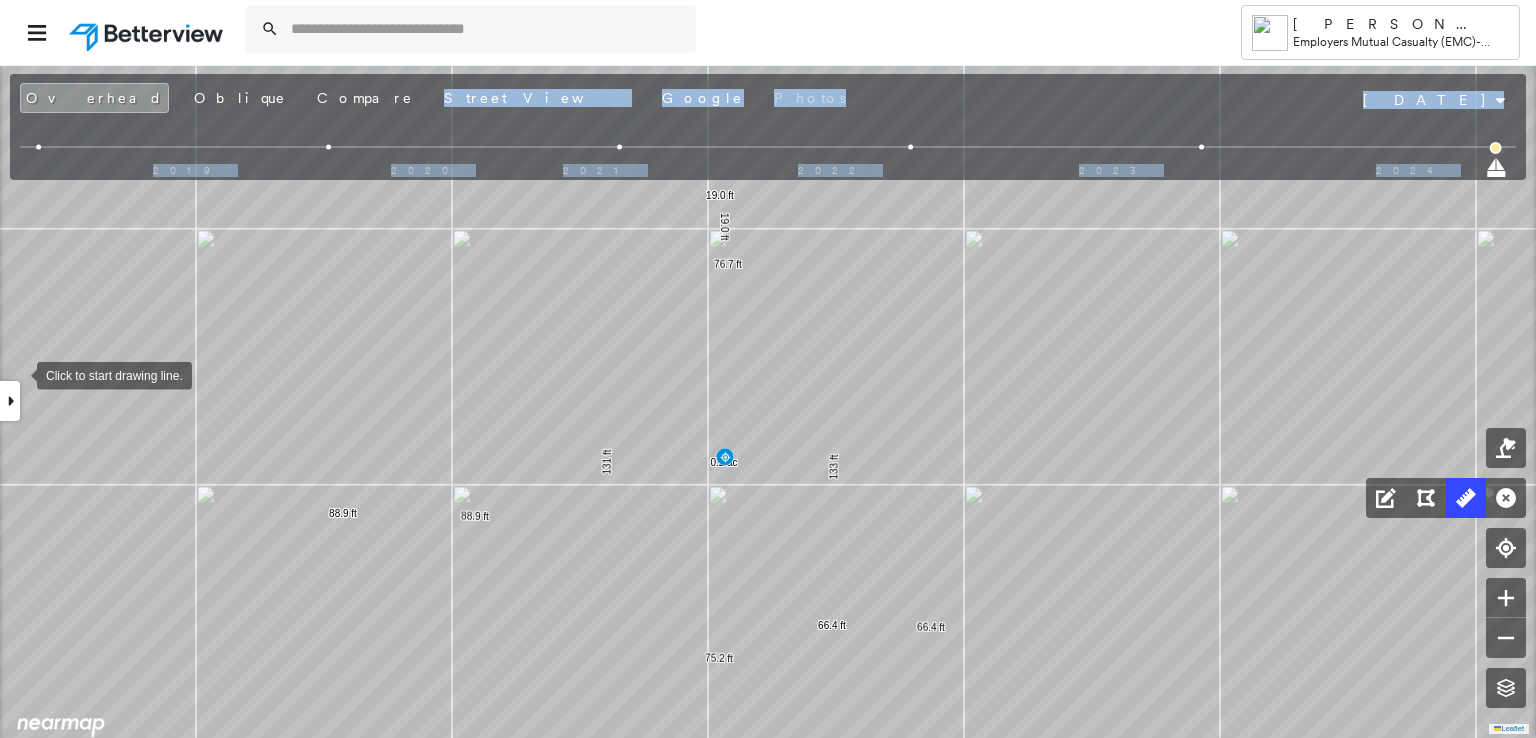 click 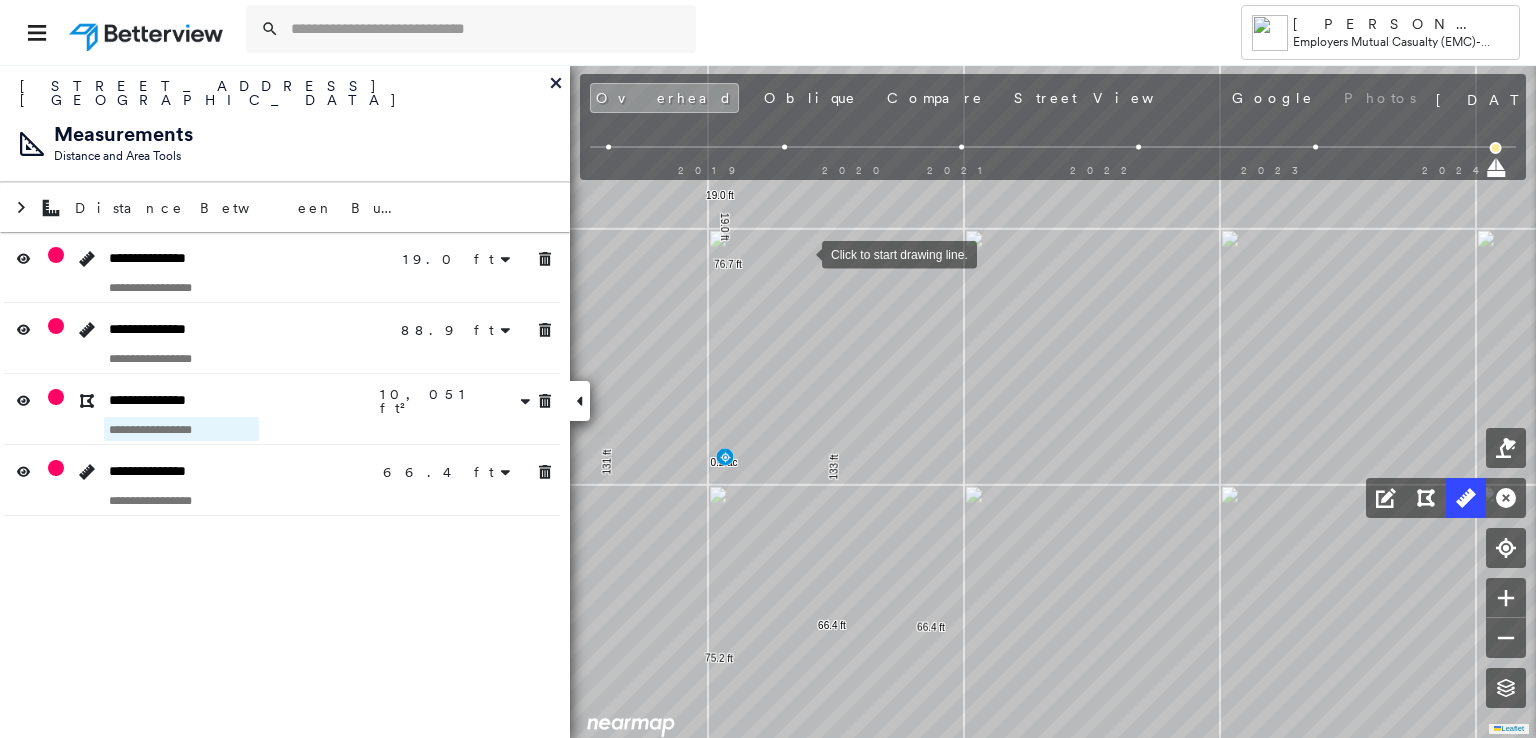 click at bounding box center (181, 429) 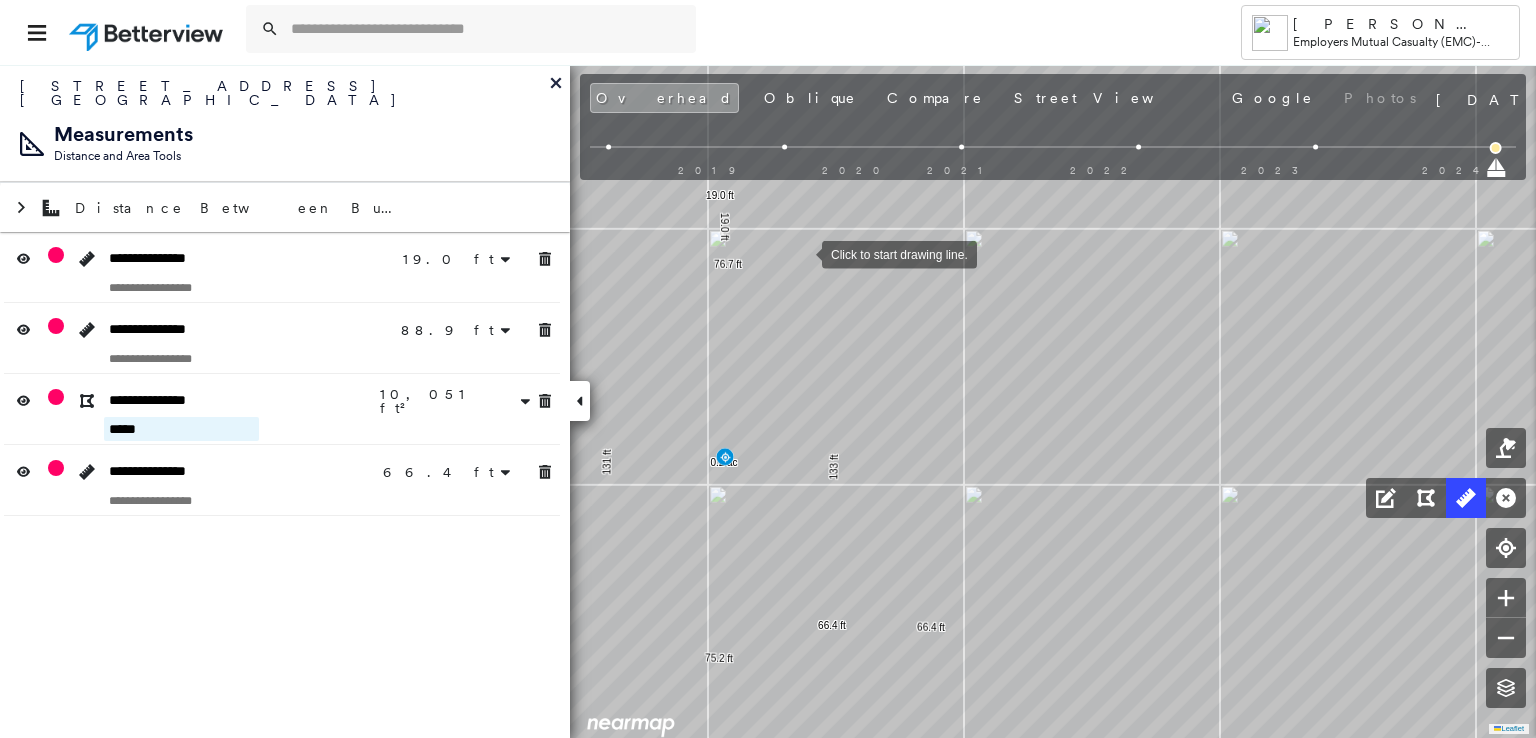 type on "*****" 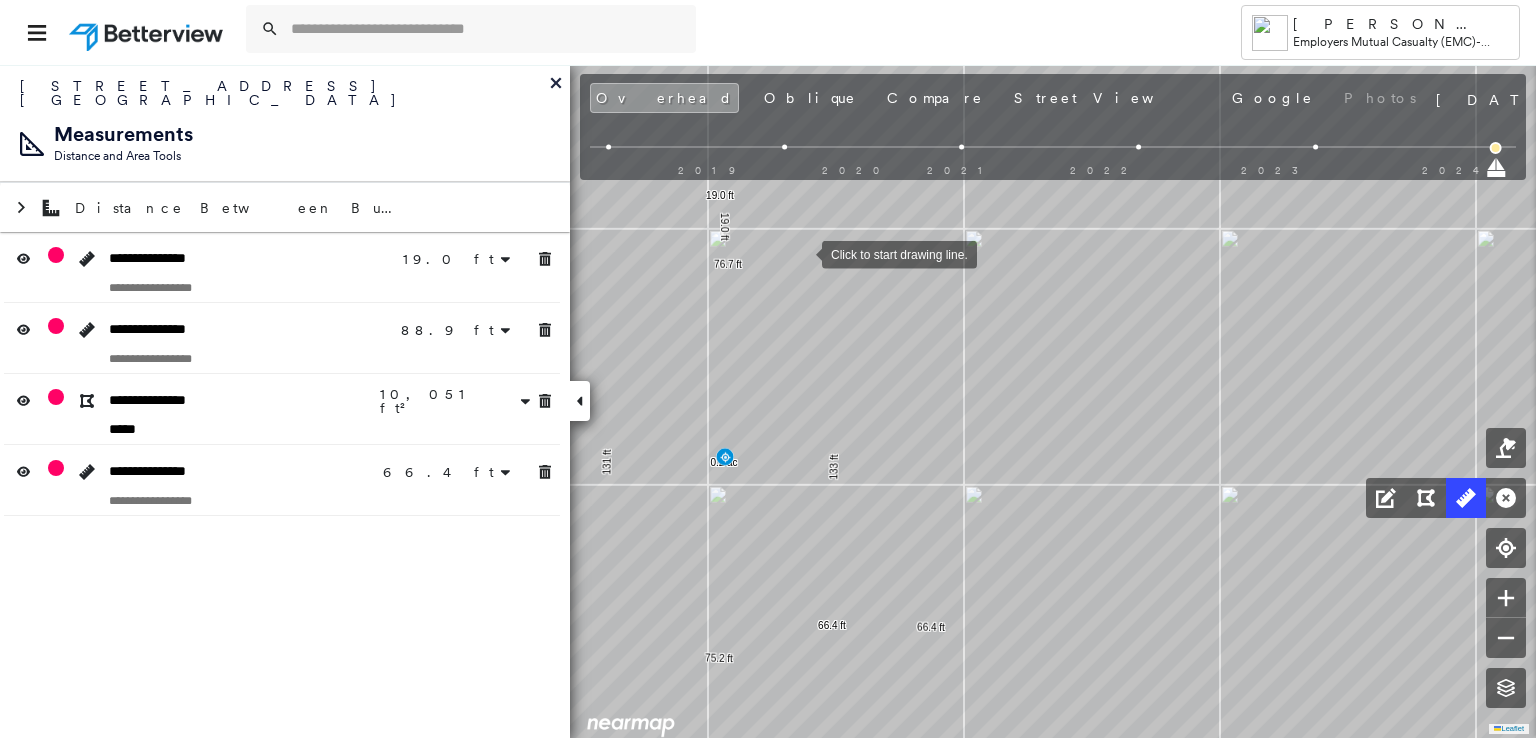 click on "**********" at bounding box center [285, 401] 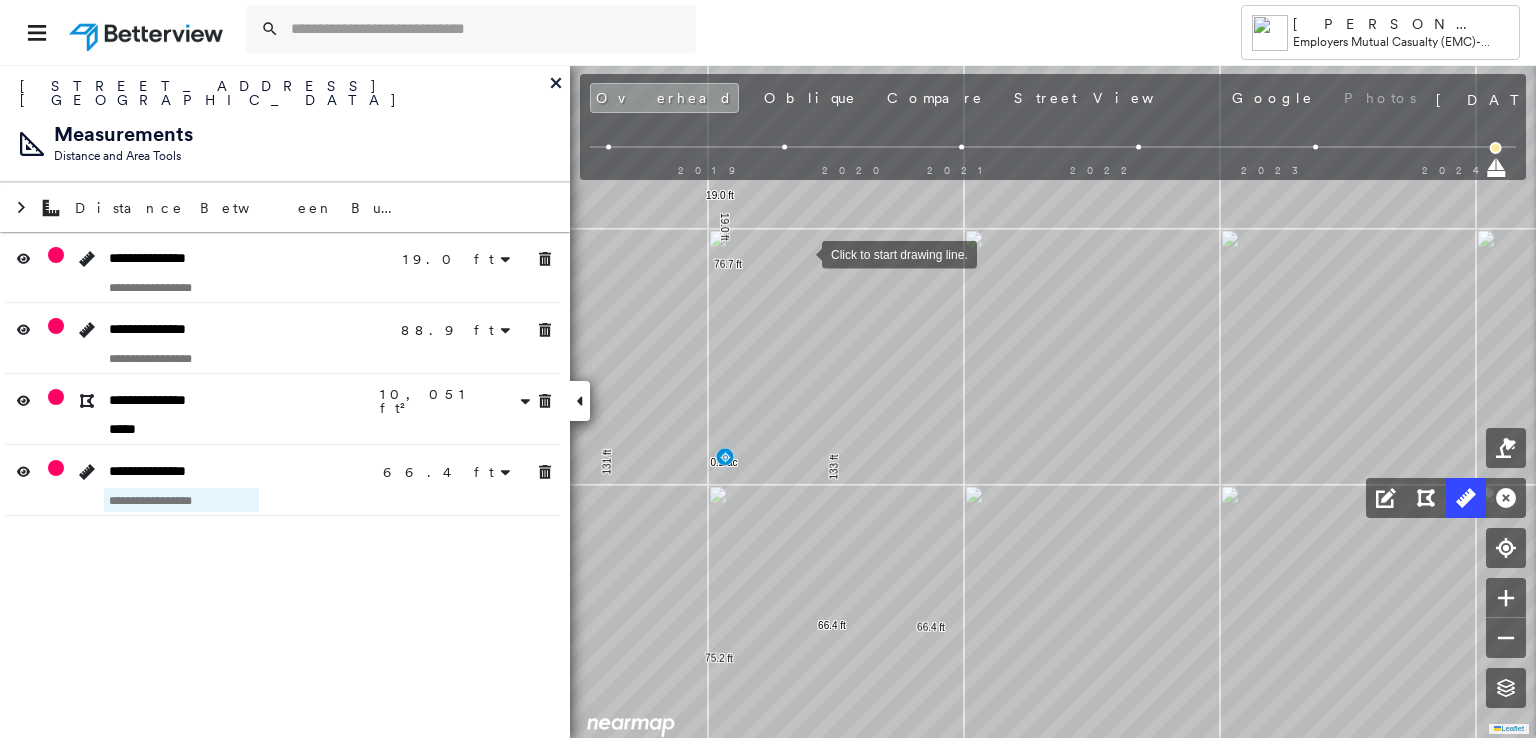 click at bounding box center (181, 500) 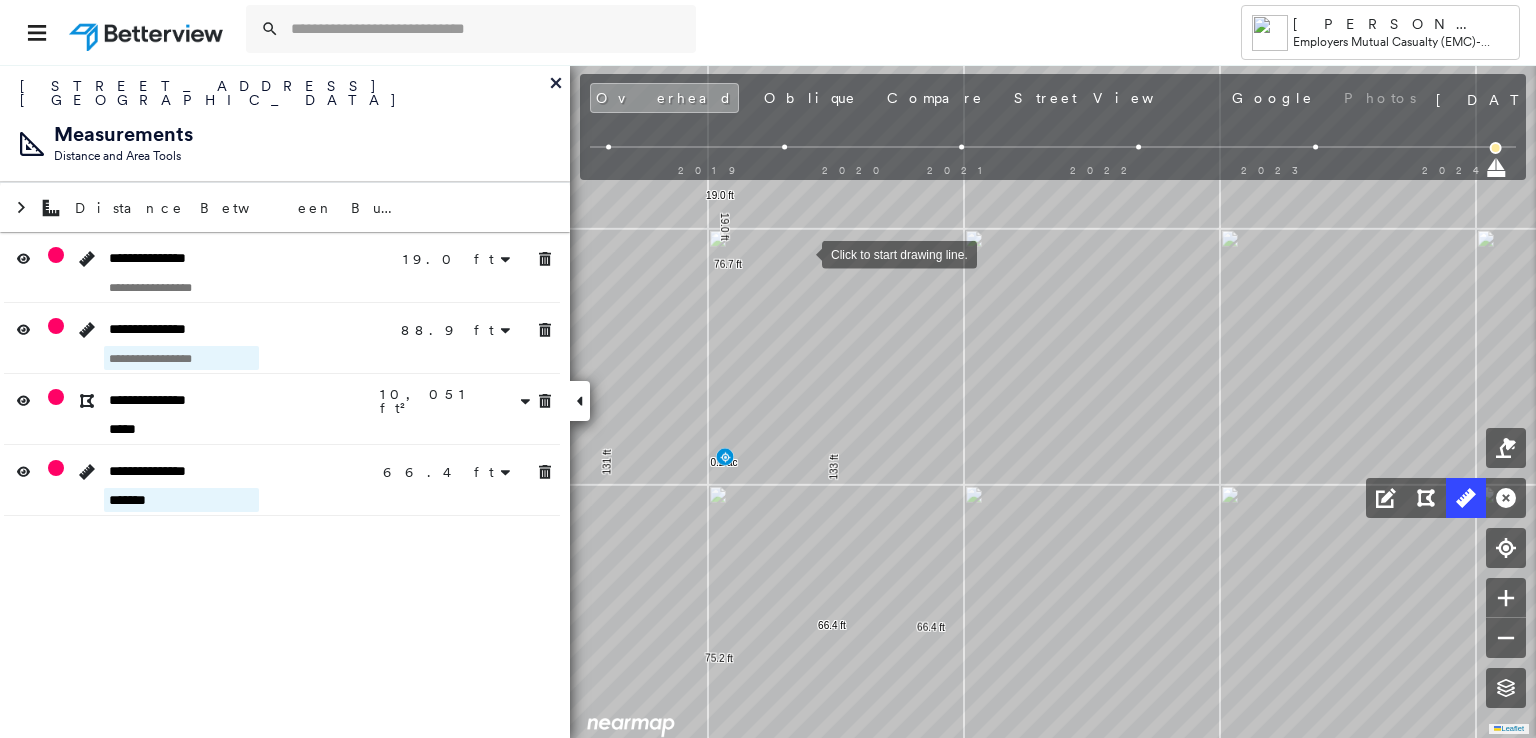 type on "*******" 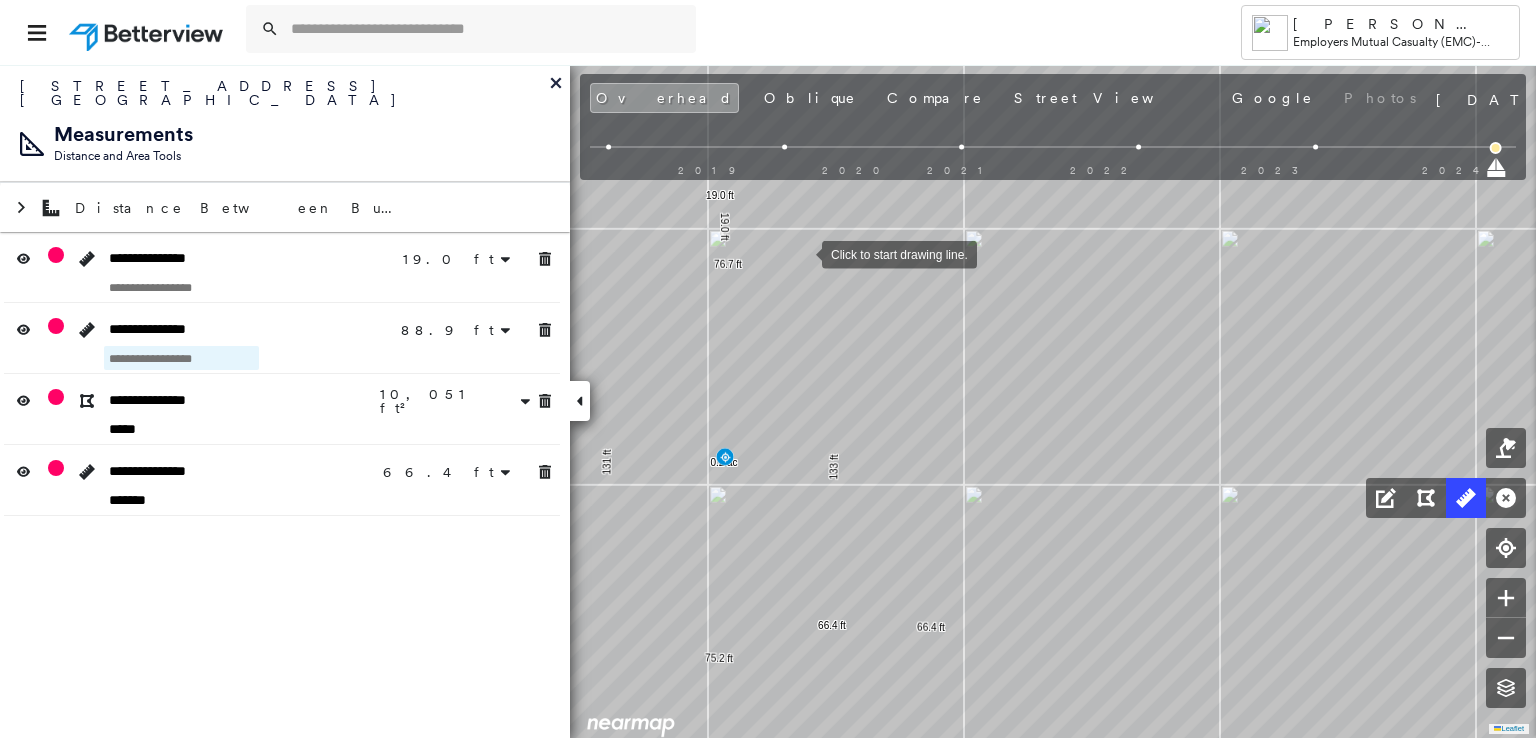 click at bounding box center [181, 358] 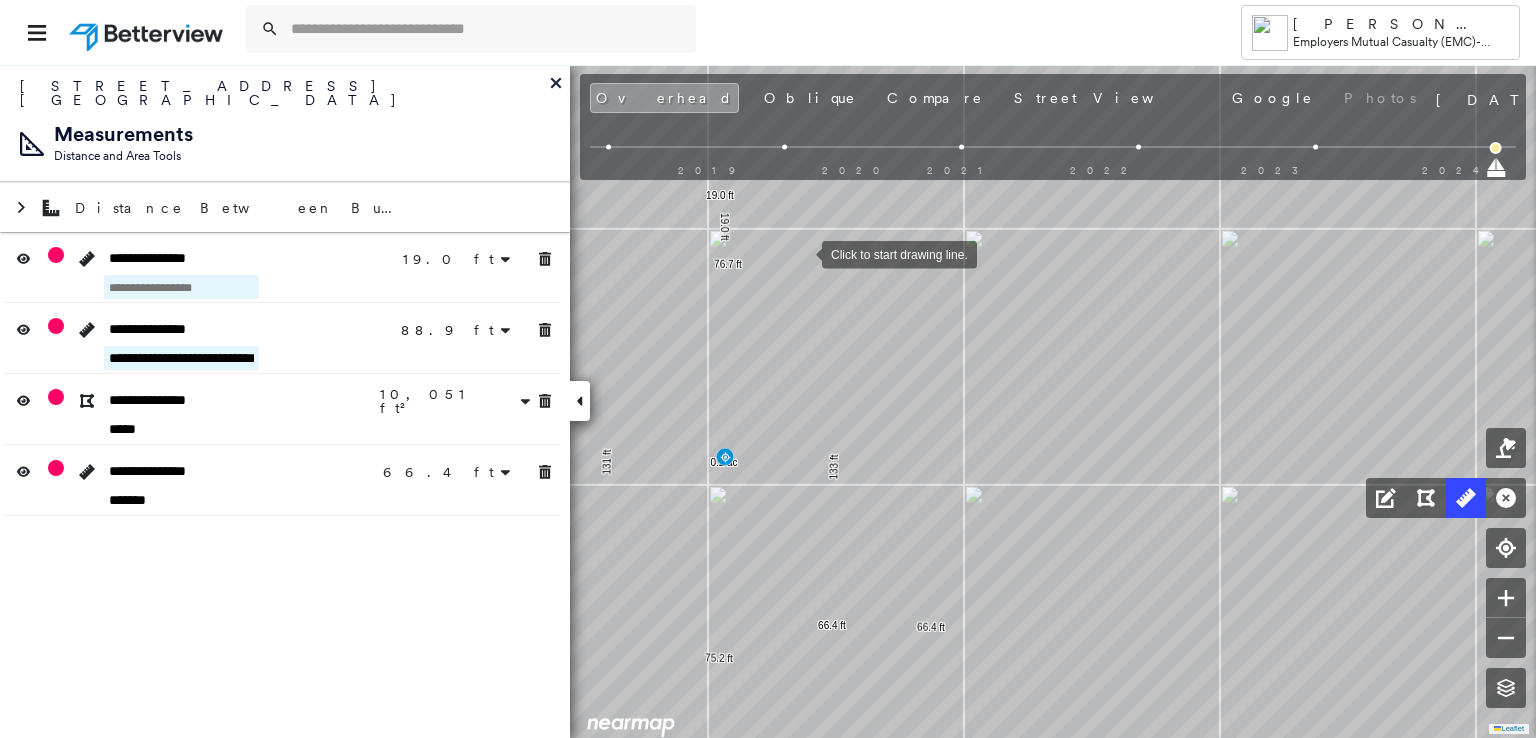 type on "**********" 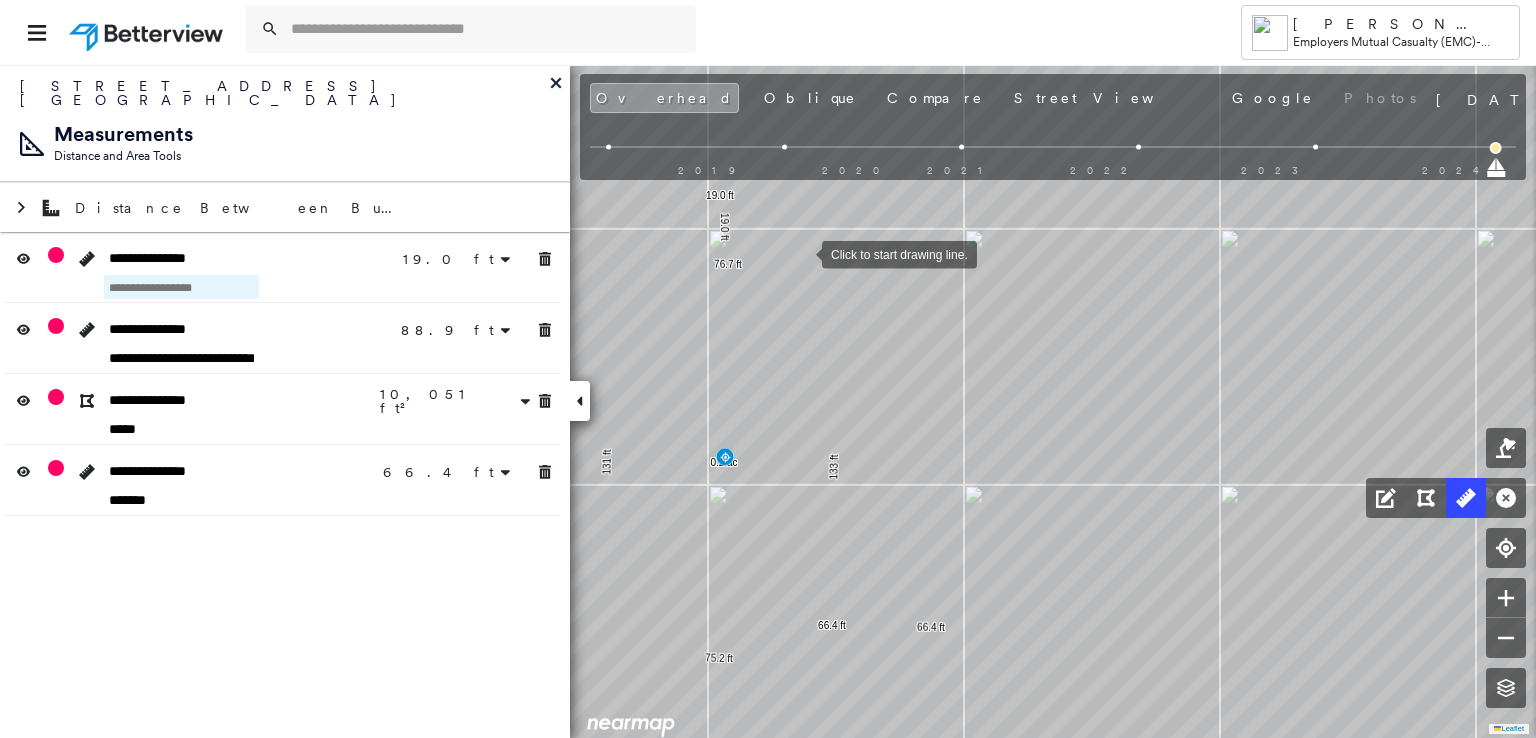 click at bounding box center (181, 287) 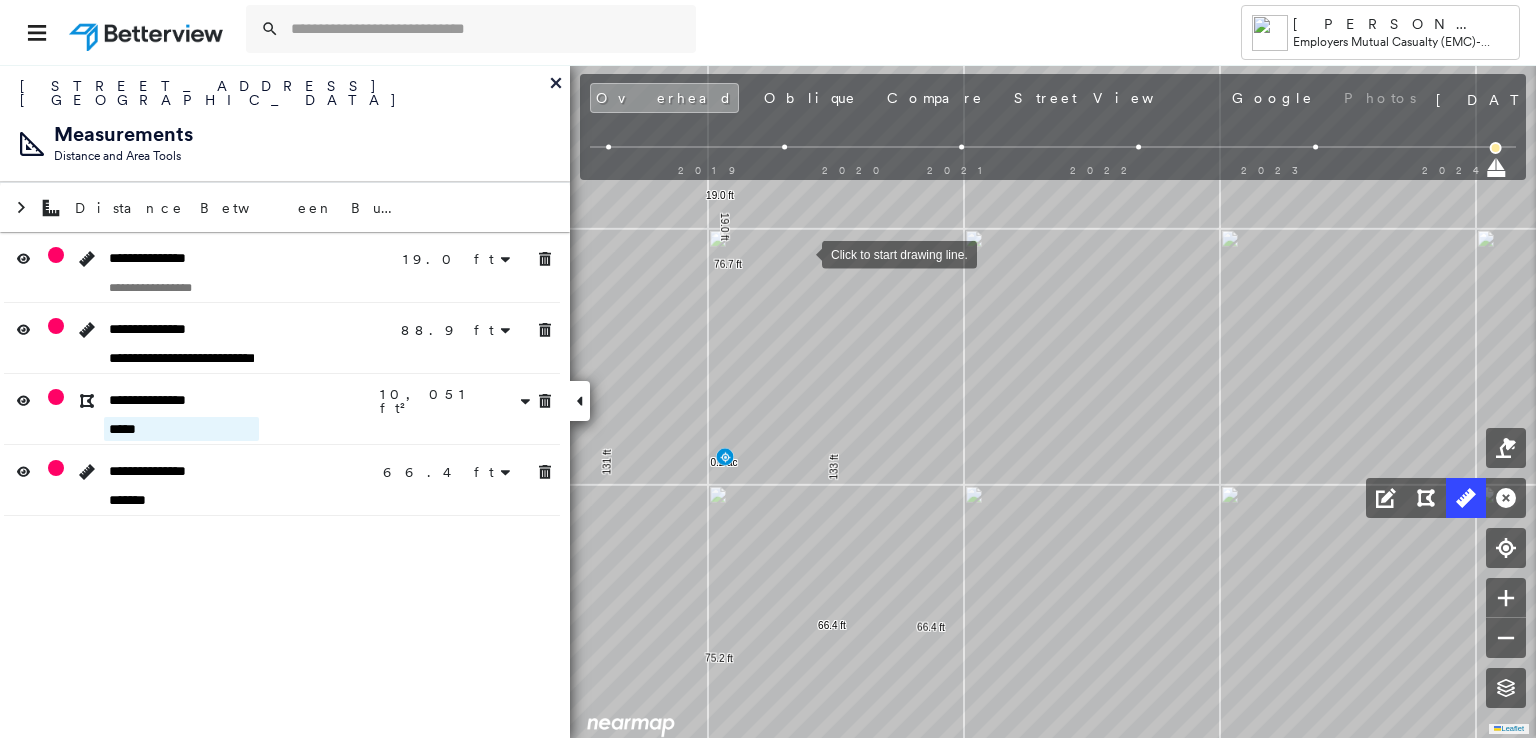click on "*****" at bounding box center (181, 429) 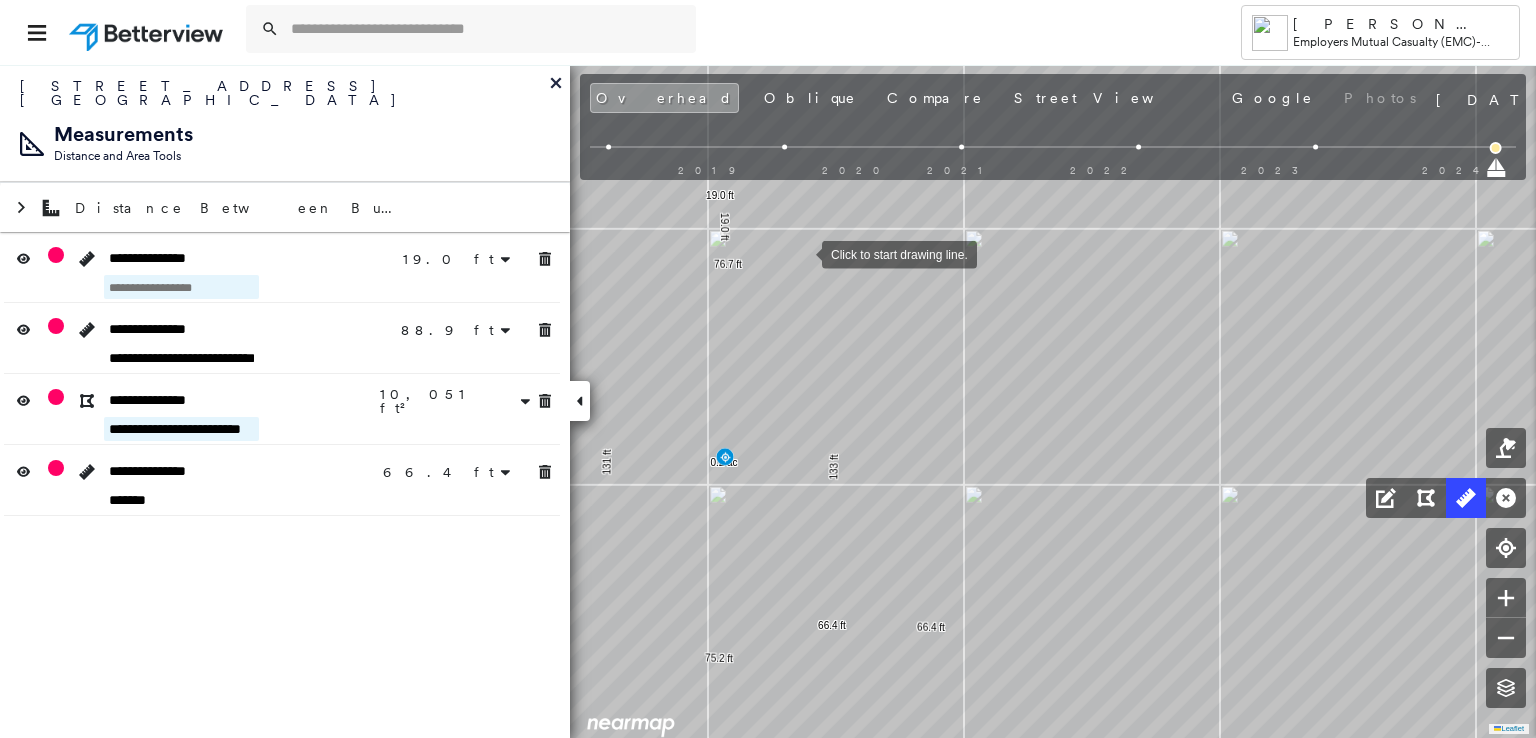 type on "**********" 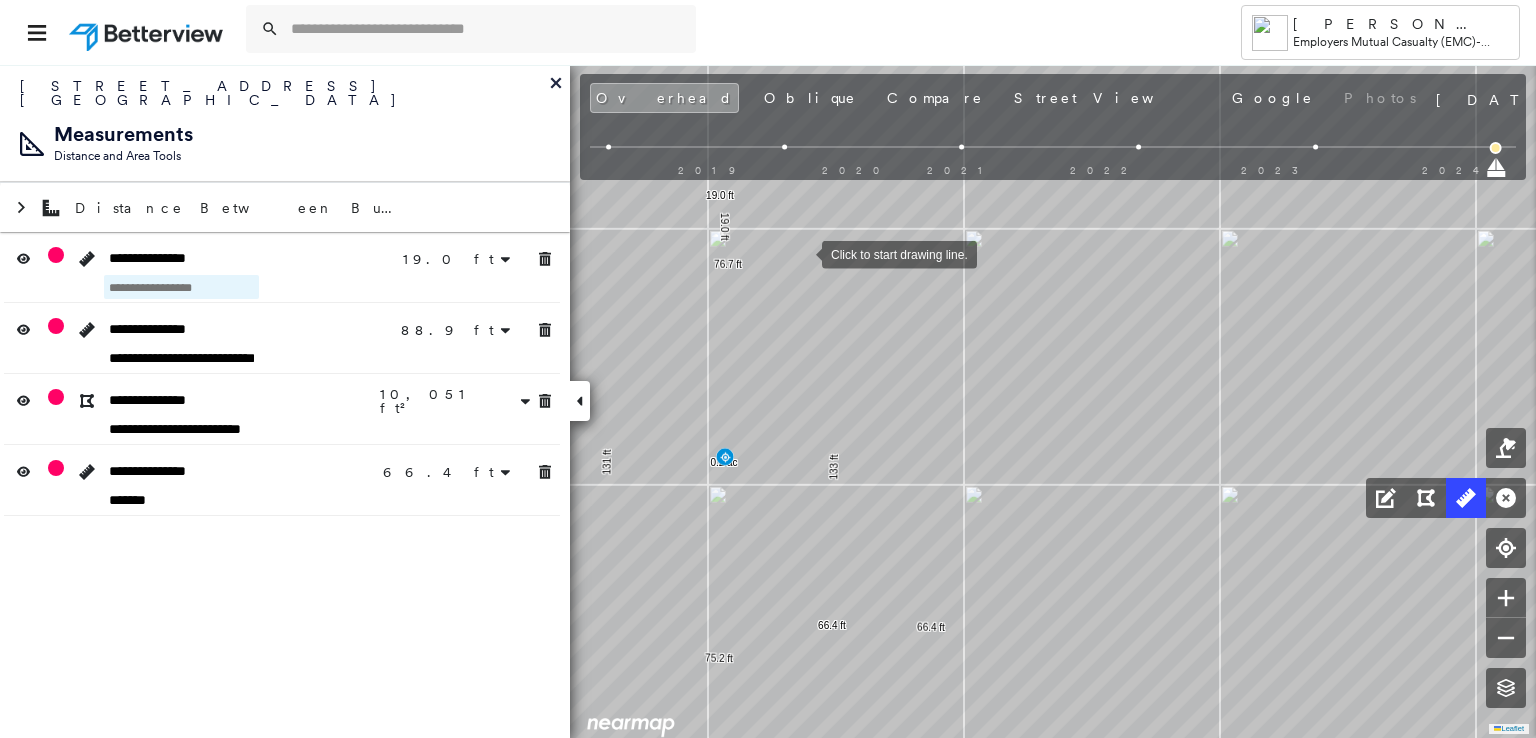 click at bounding box center [181, 287] 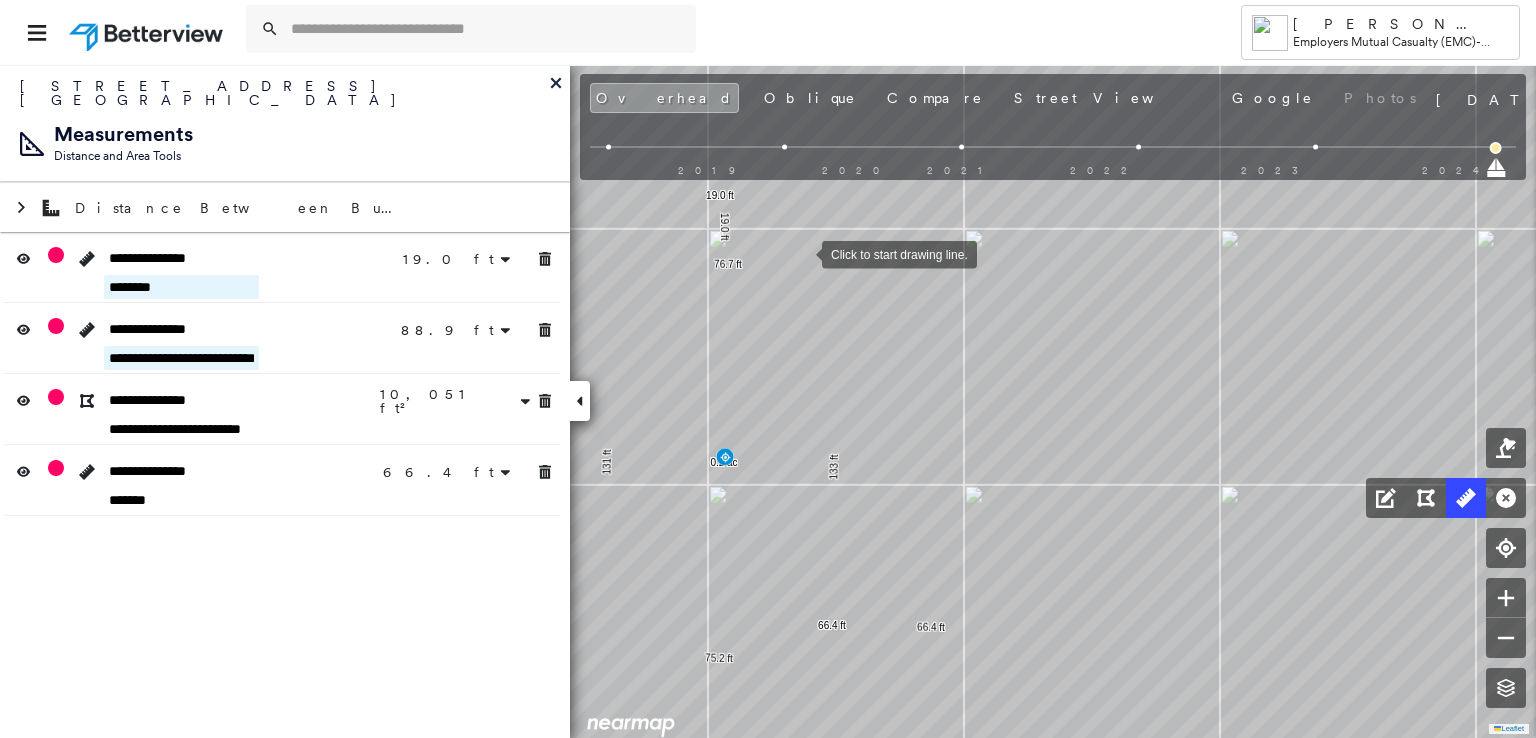 type on "********" 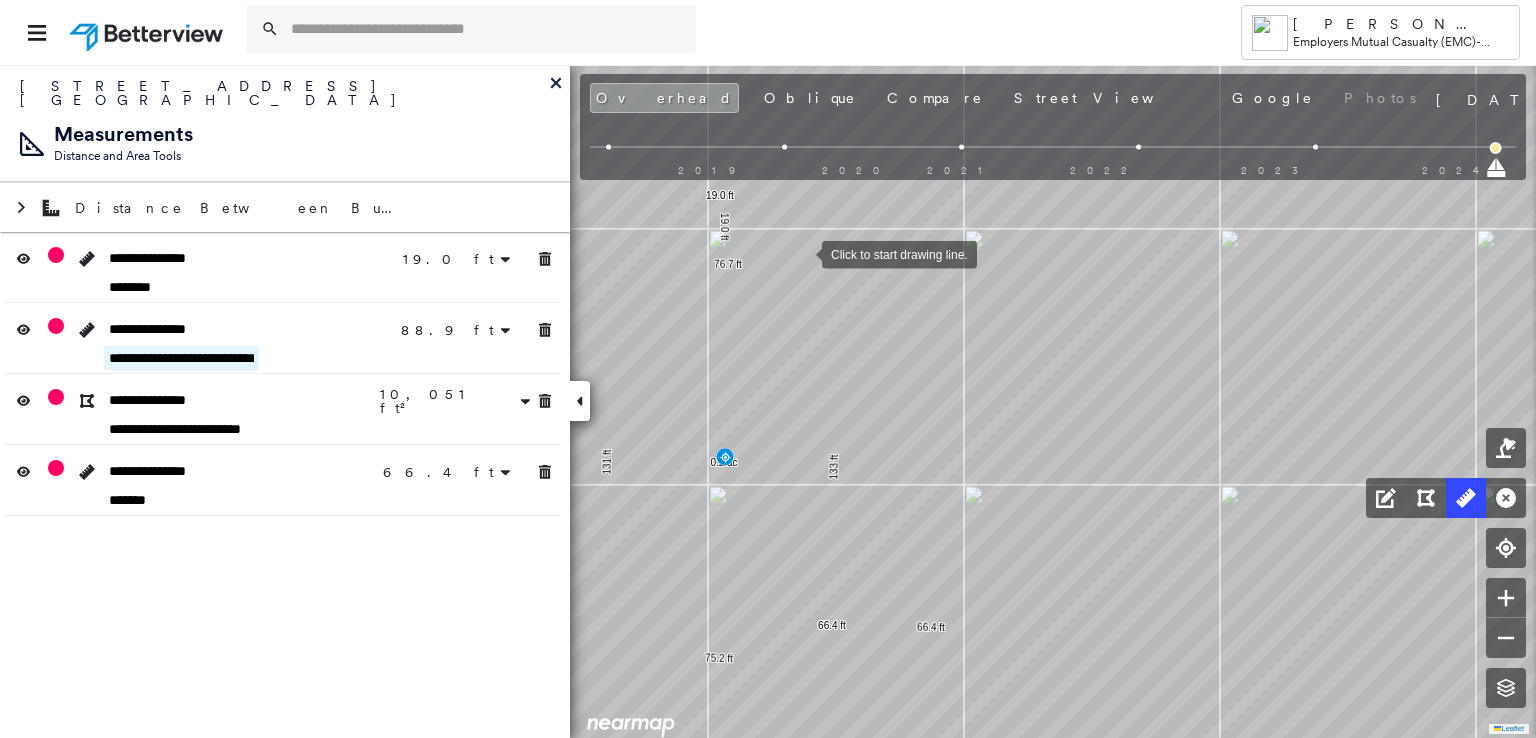 click on "**********" at bounding box center [181, 358] 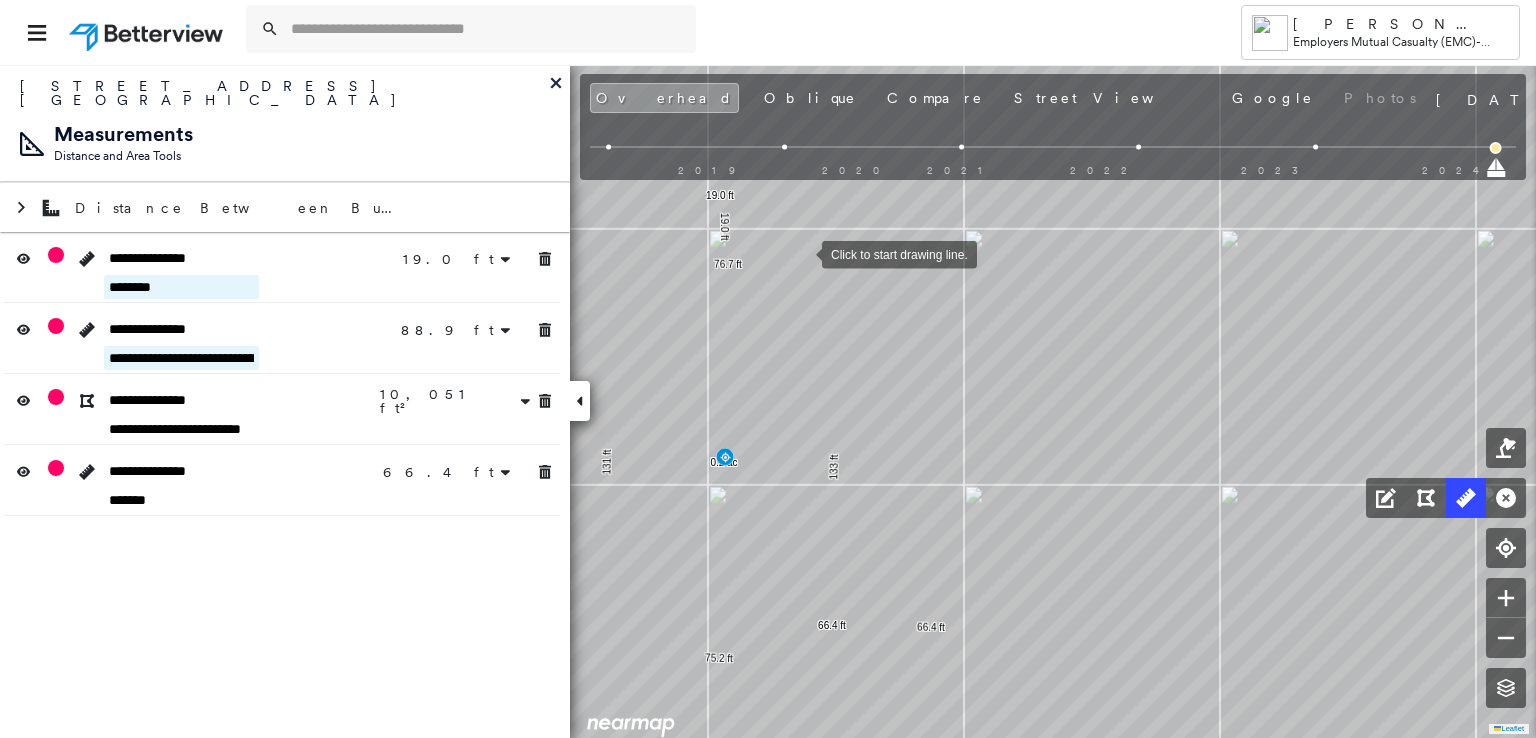 type on "**********" 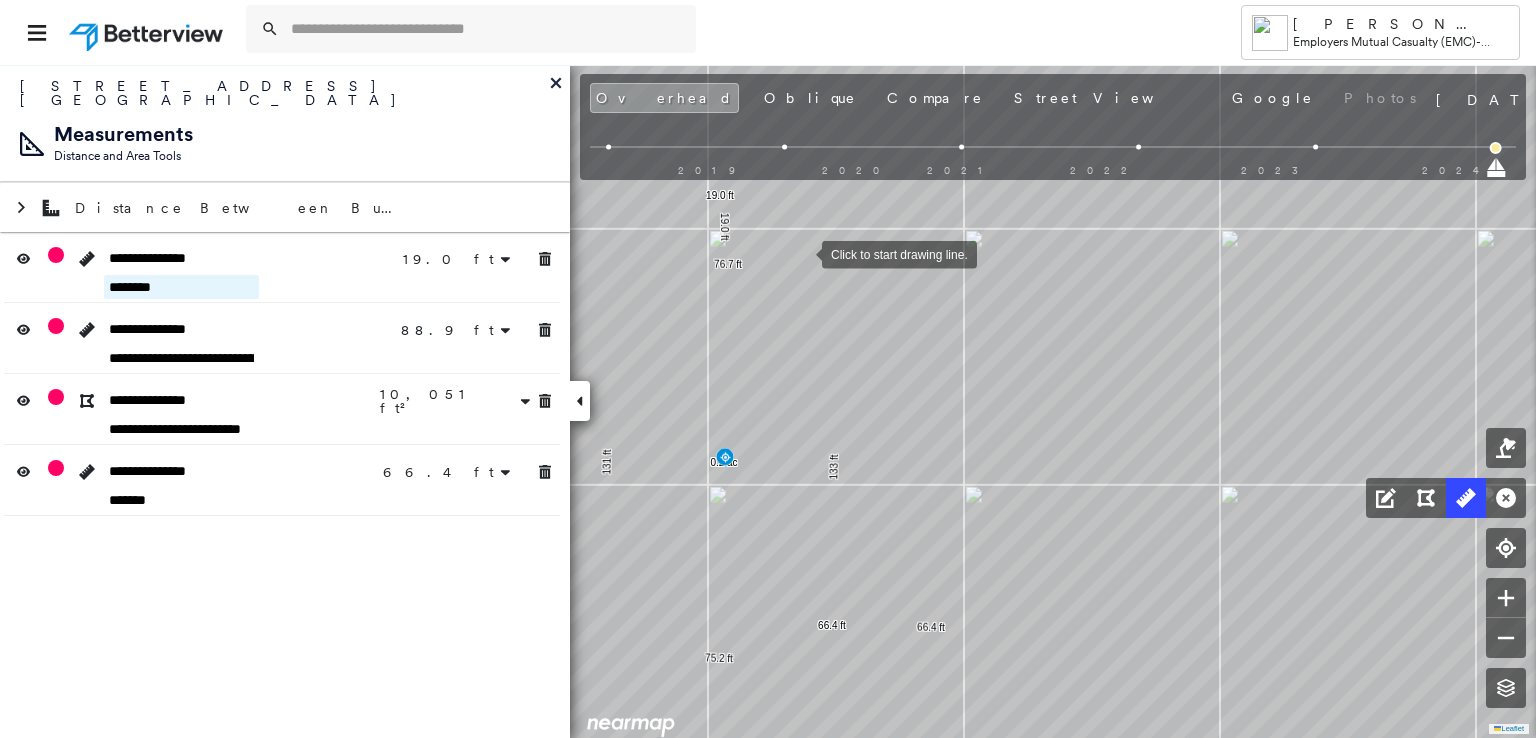 click on "********" at bounding box center [181, 287] 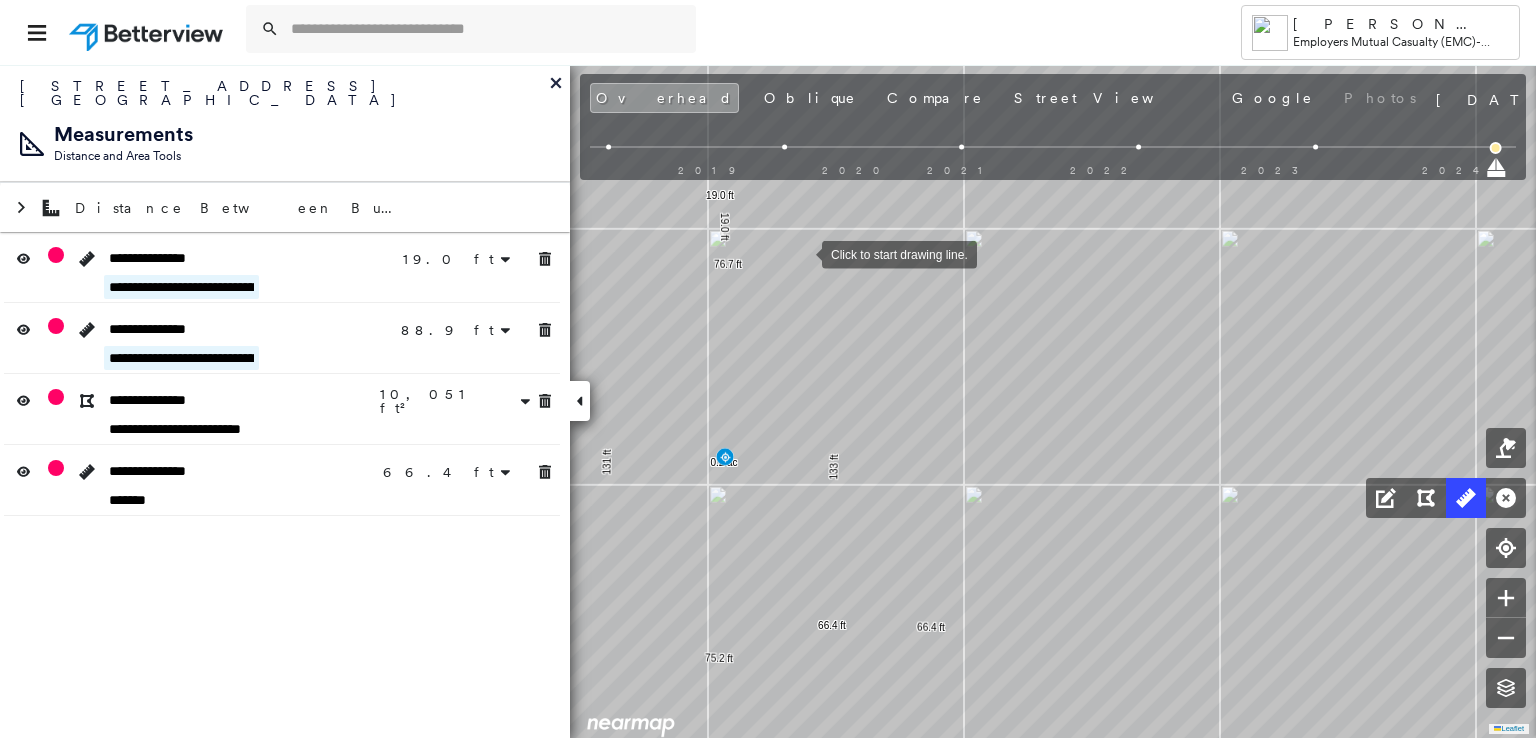 type on "**********" 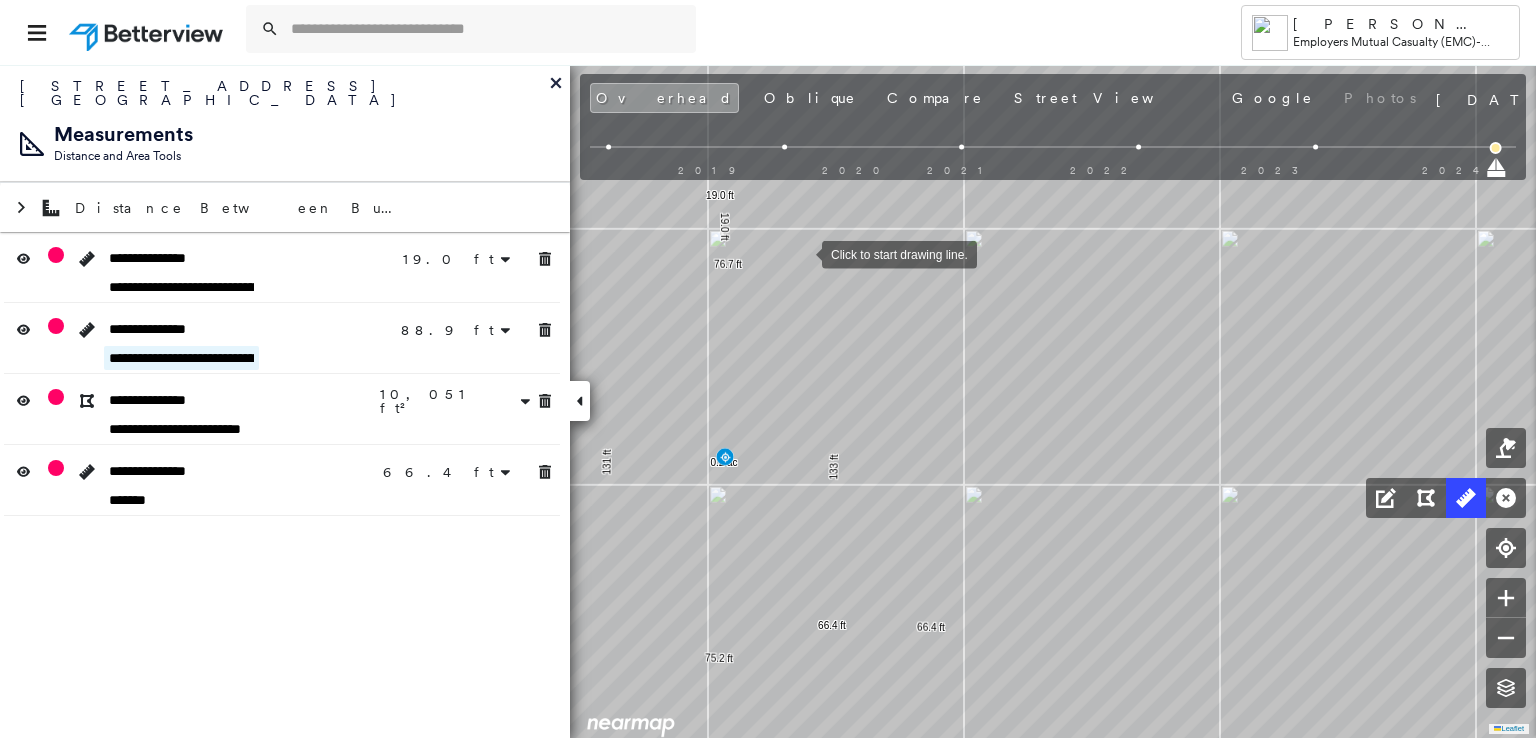 click on "**********" at bounding box center [181, 358] 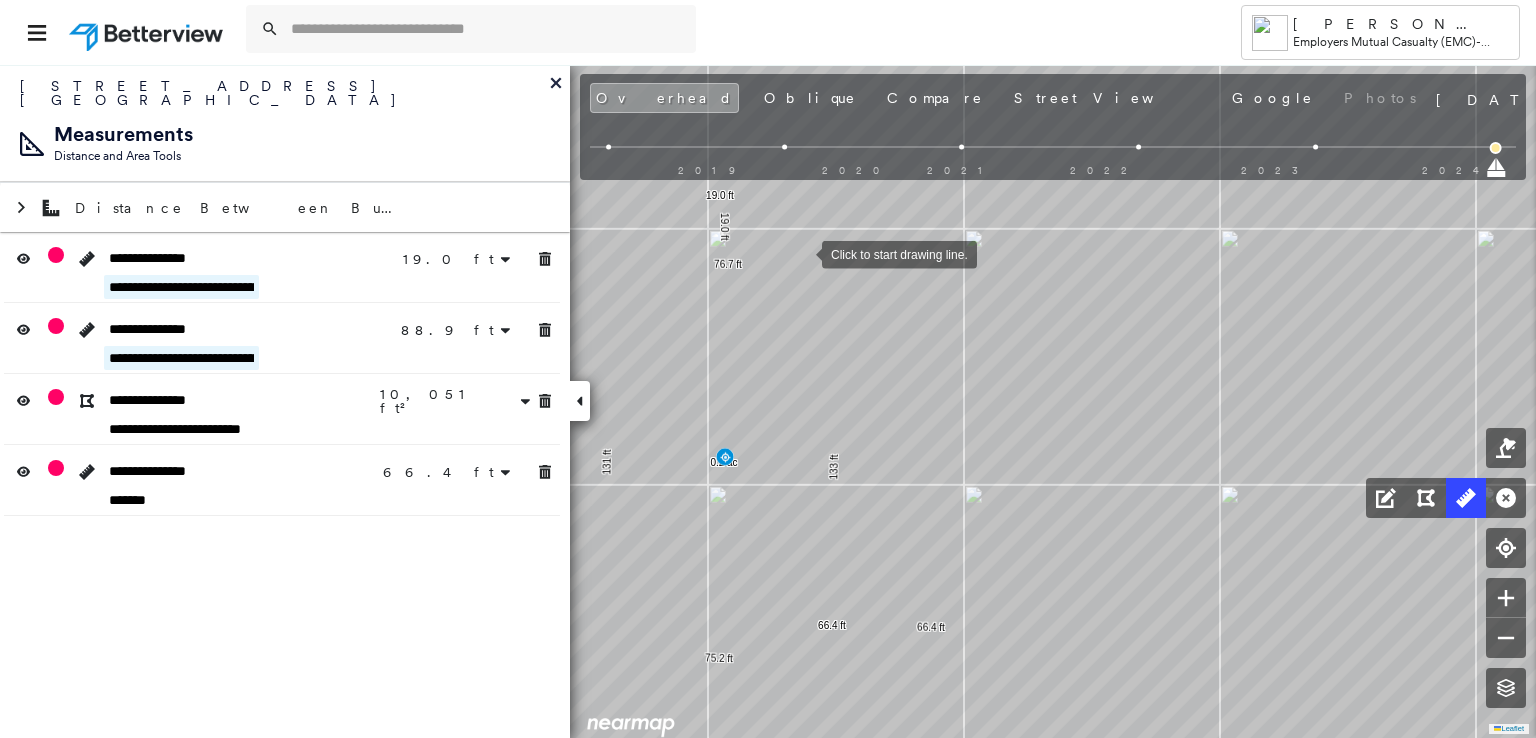 type on "**********" 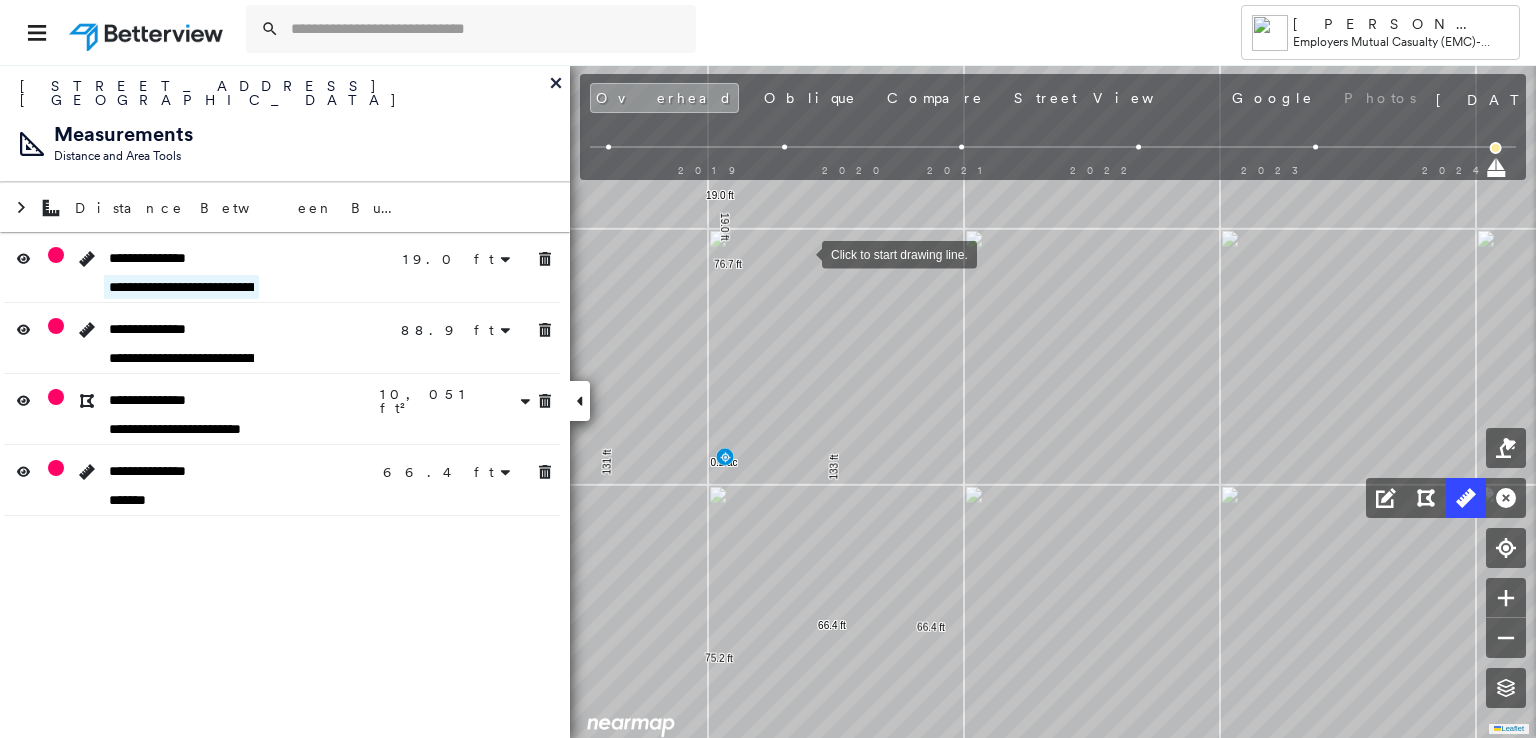 click on "**********" at bounding box center (181, 287) 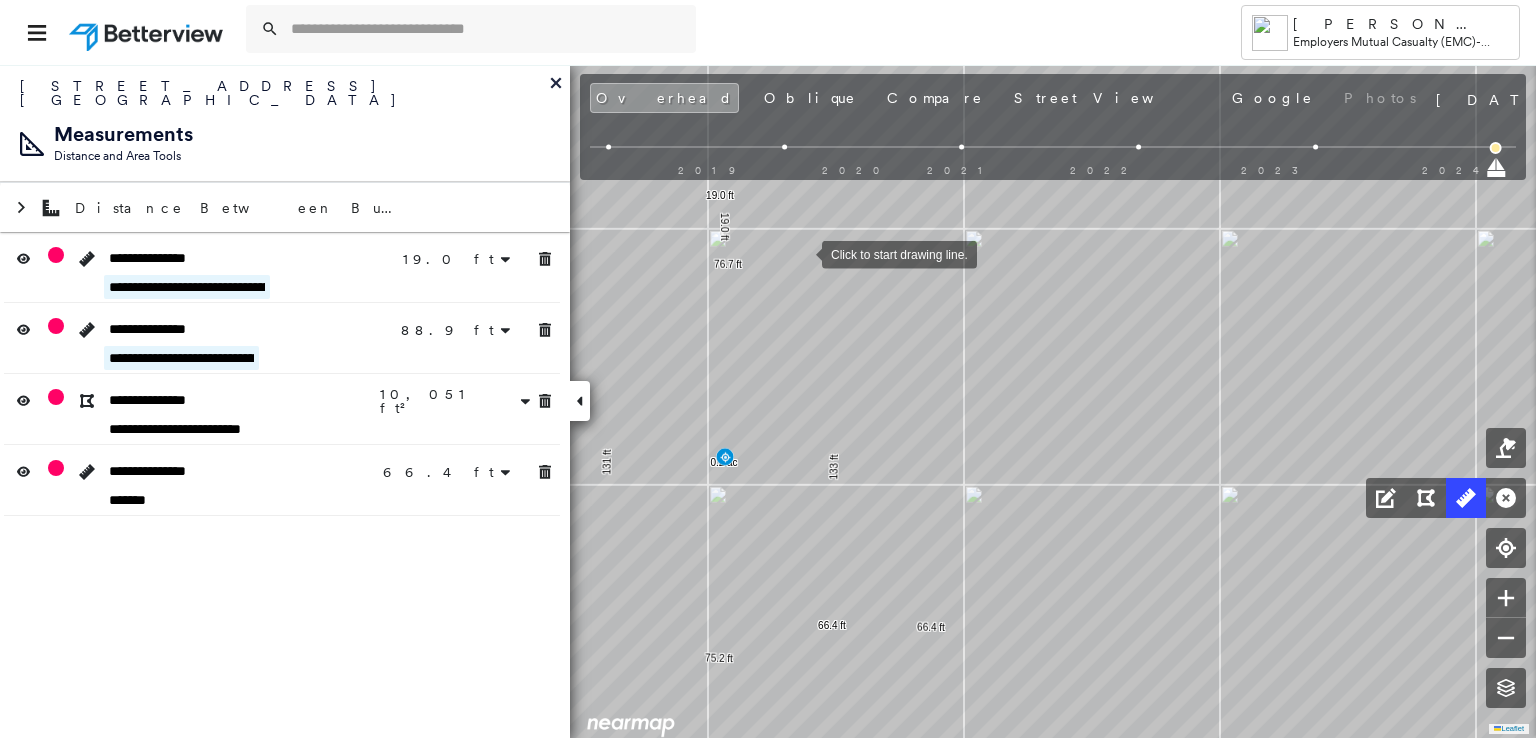 type on "**********" 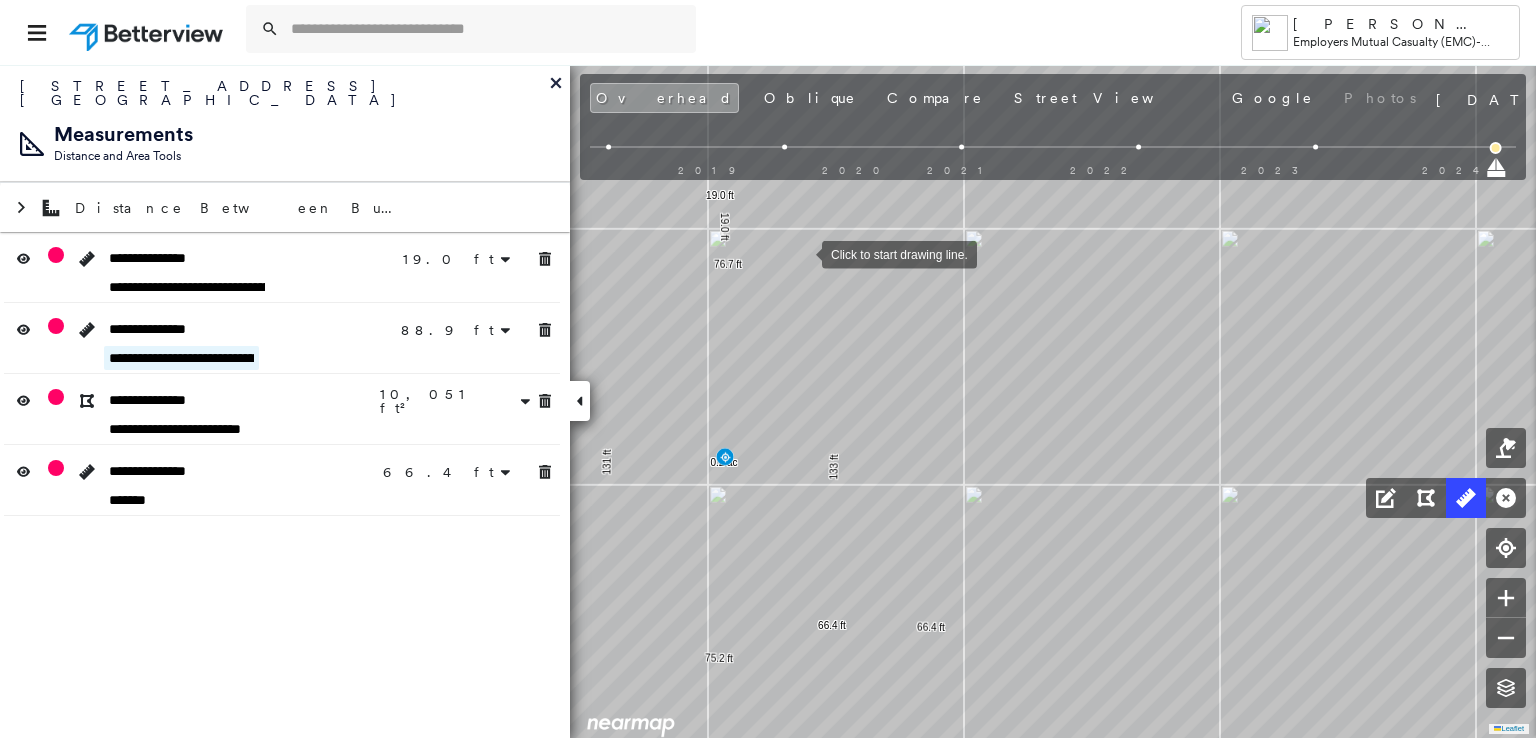 click on "**********" at bounding box center (181, 358) 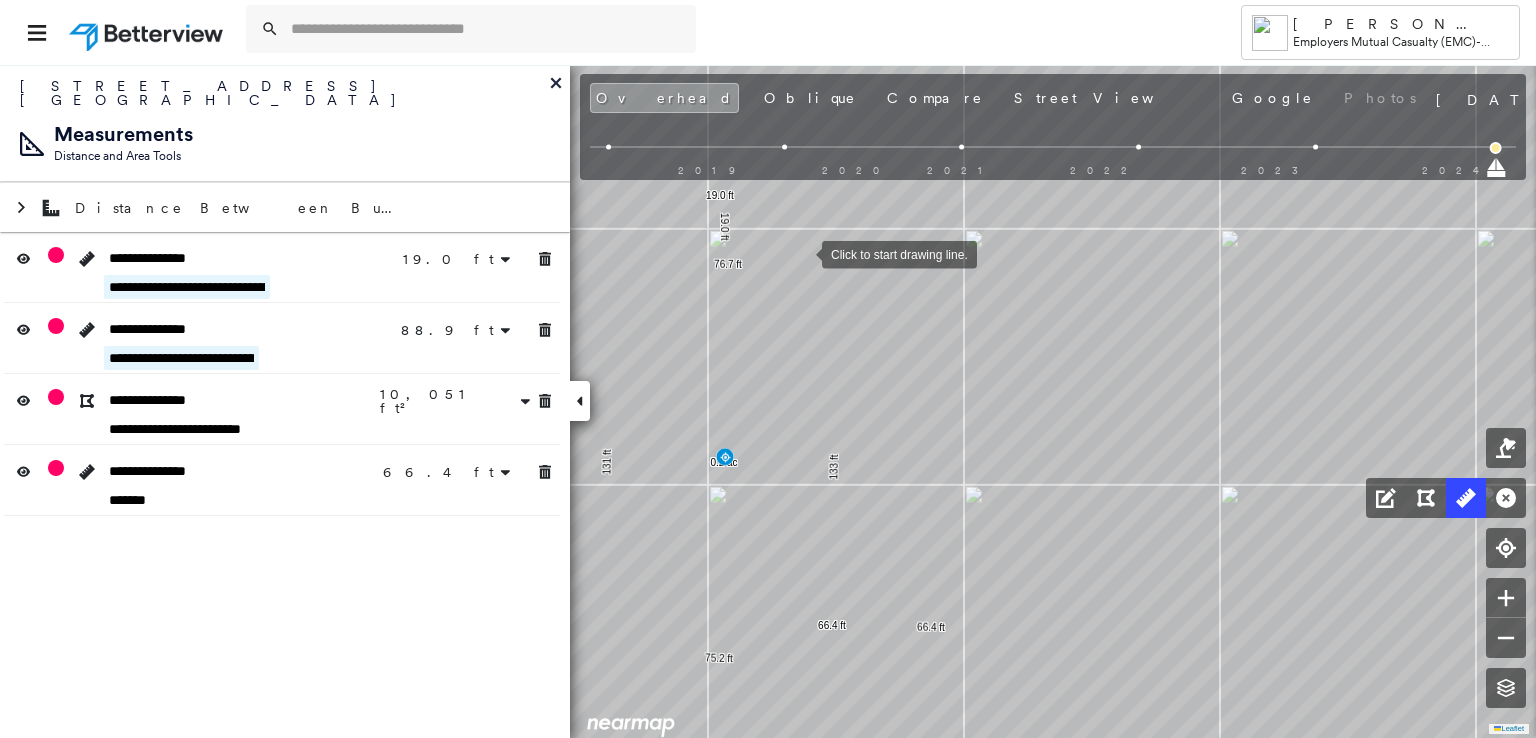 type on "**********" 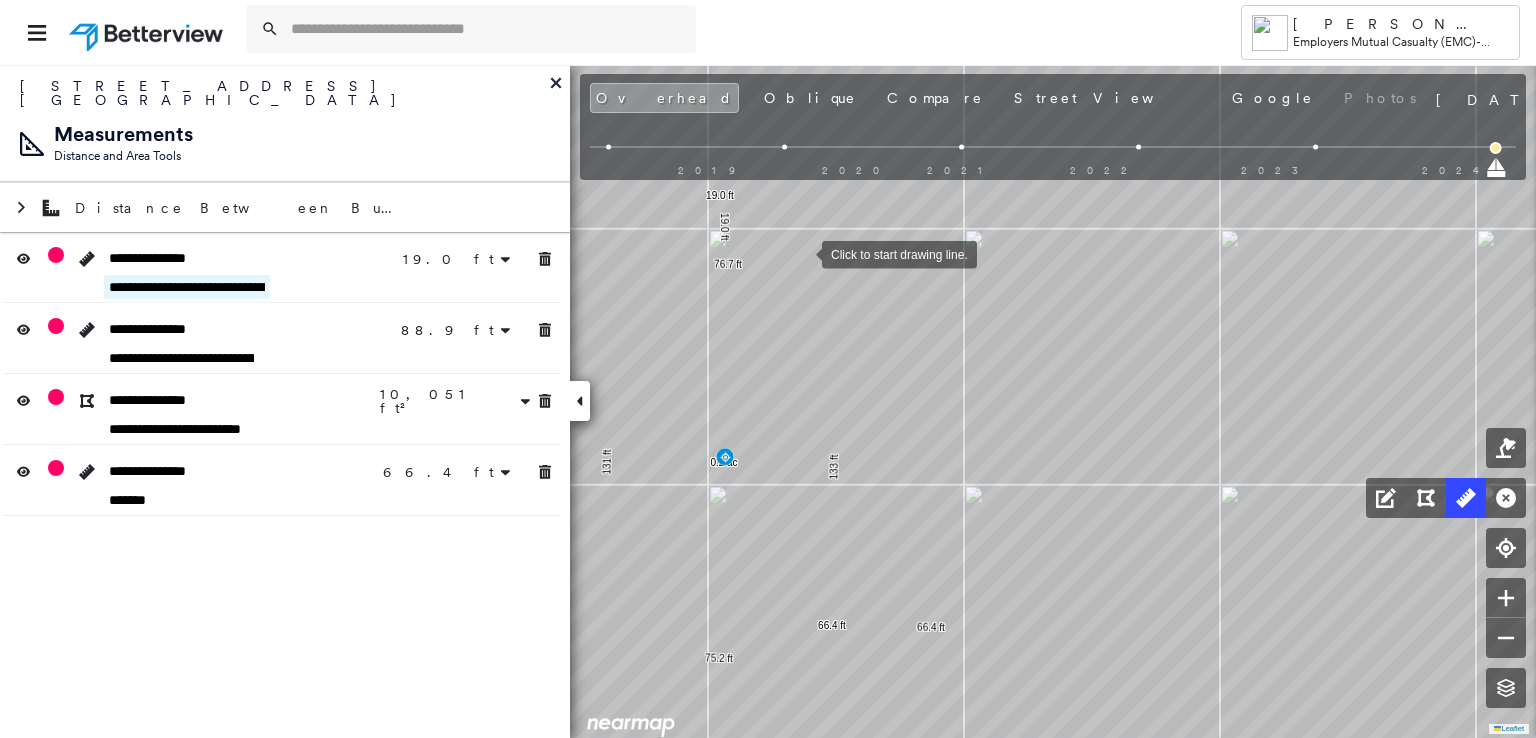 click on "**********" at bounding box center [187, 287] 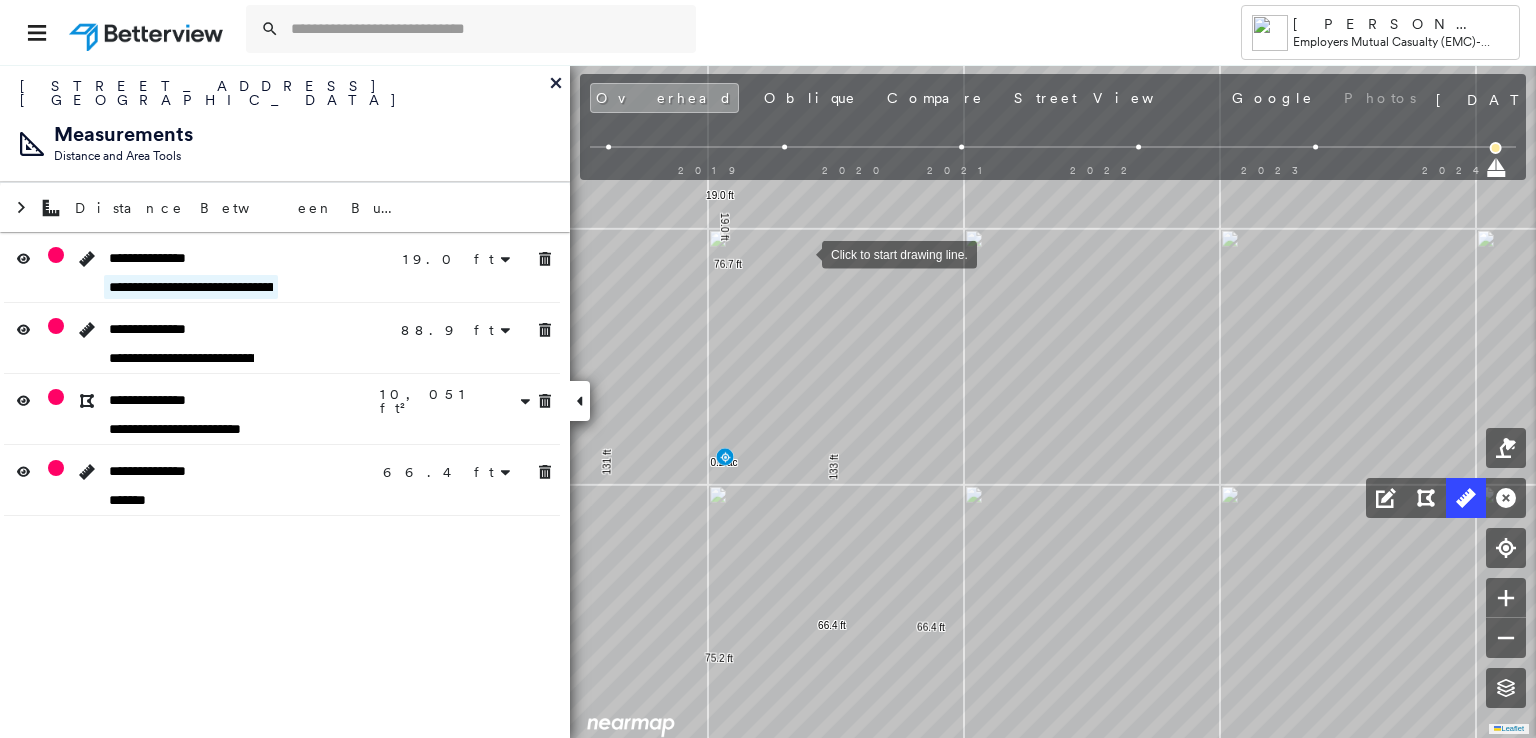 click on "**********" at bounding box center [191, 287] 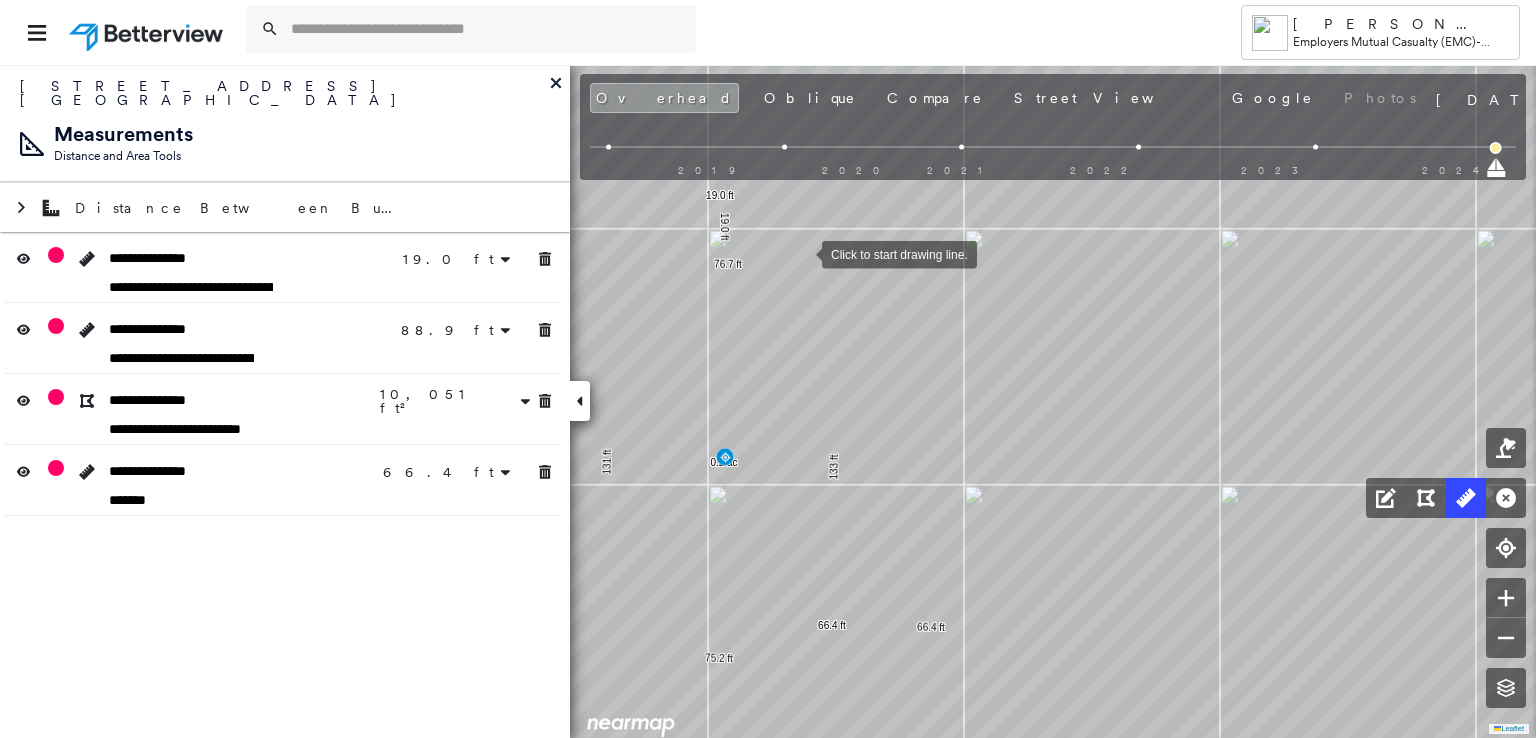 click on "**********" at bounding box center (285, 401) 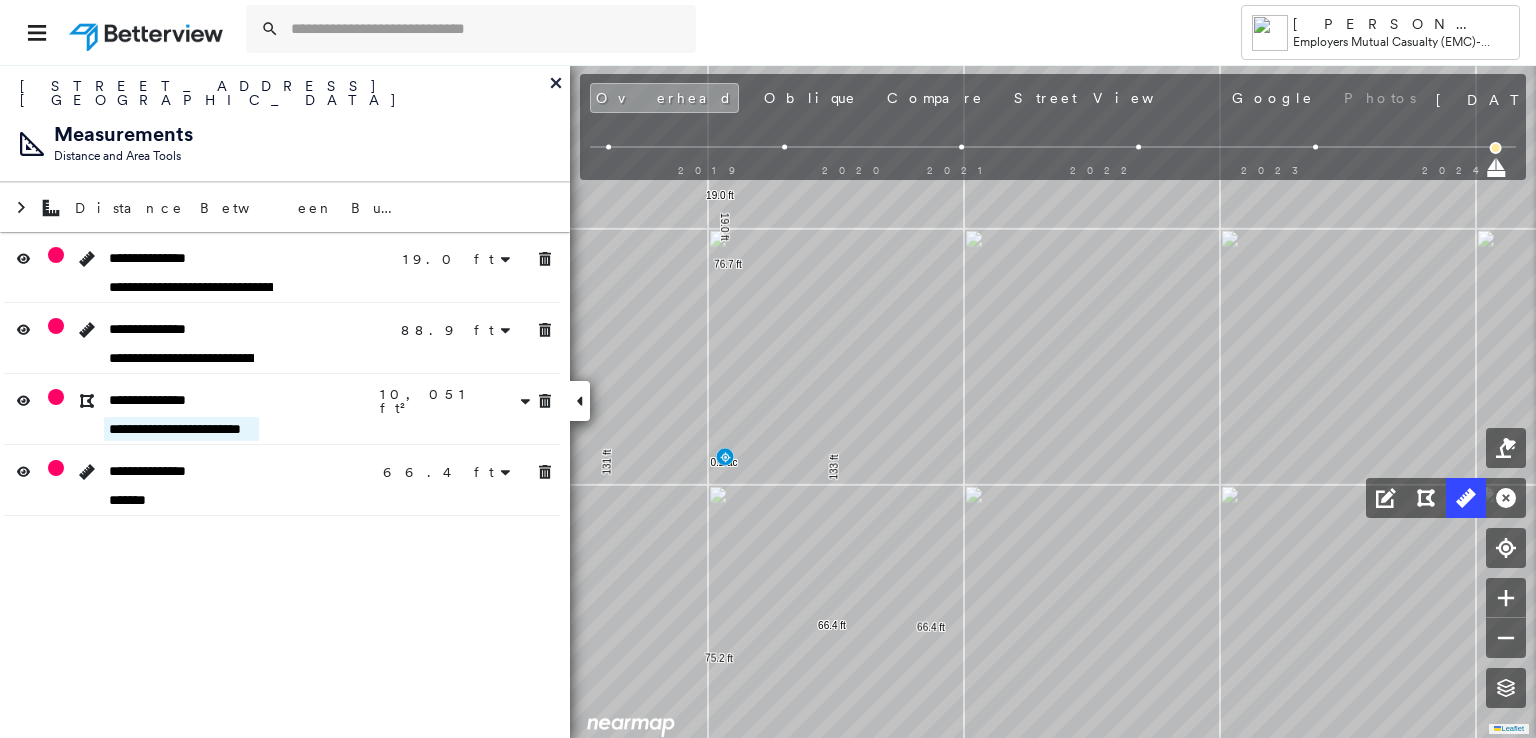drag, startPoint x: 204, startPoint y: 414, endPoint x: 192, endPoint y: 416, distance: 12.165525 